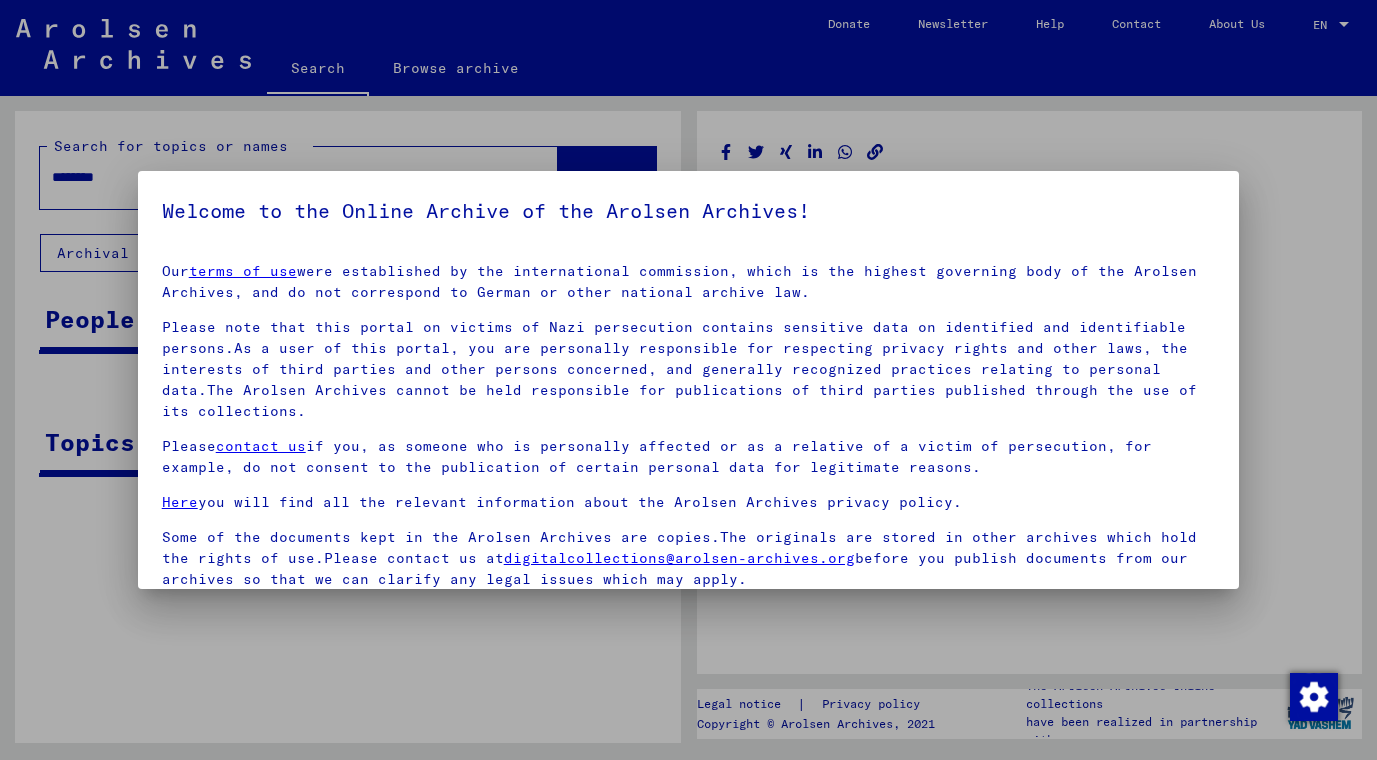 click on "I agree" at bounding box center [210, 705] 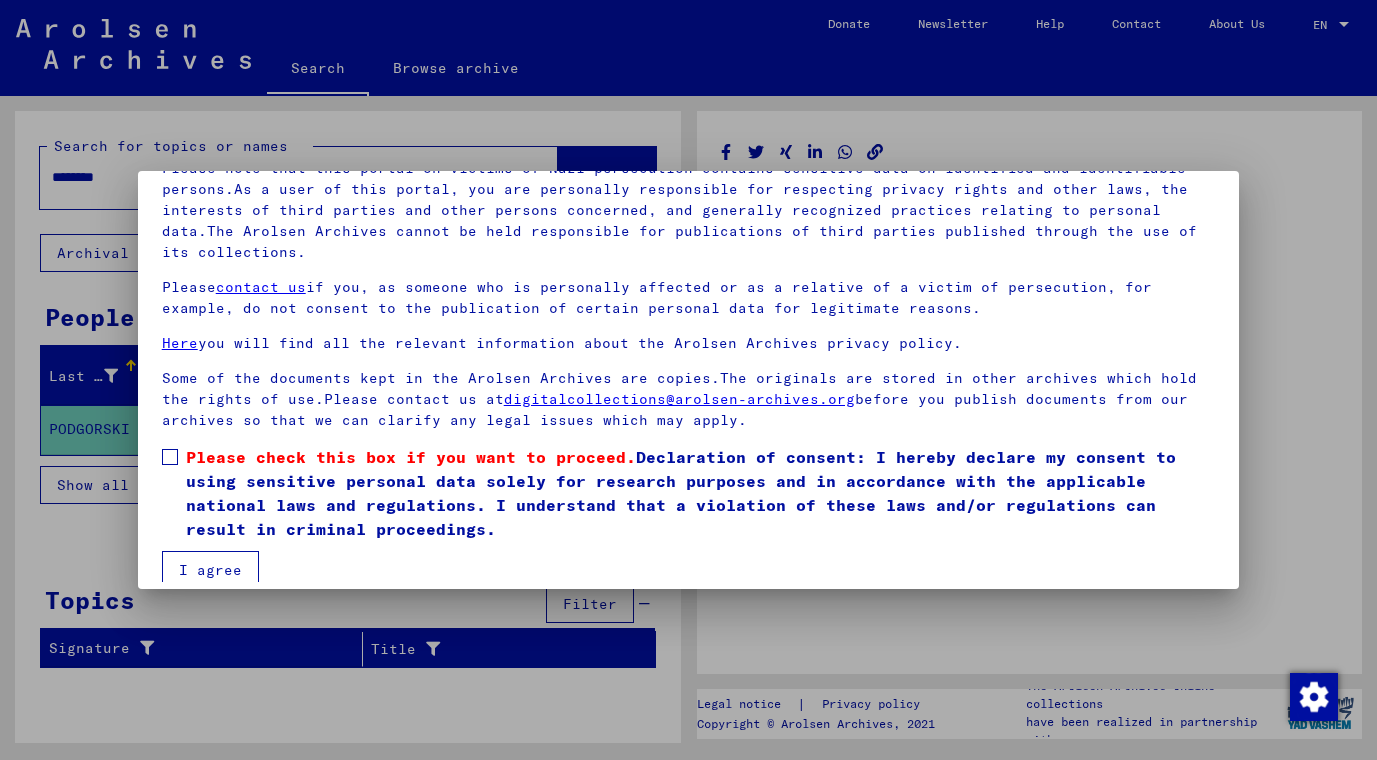 scroll, scrollTop: 0, scrollLeft: 0, axis: both 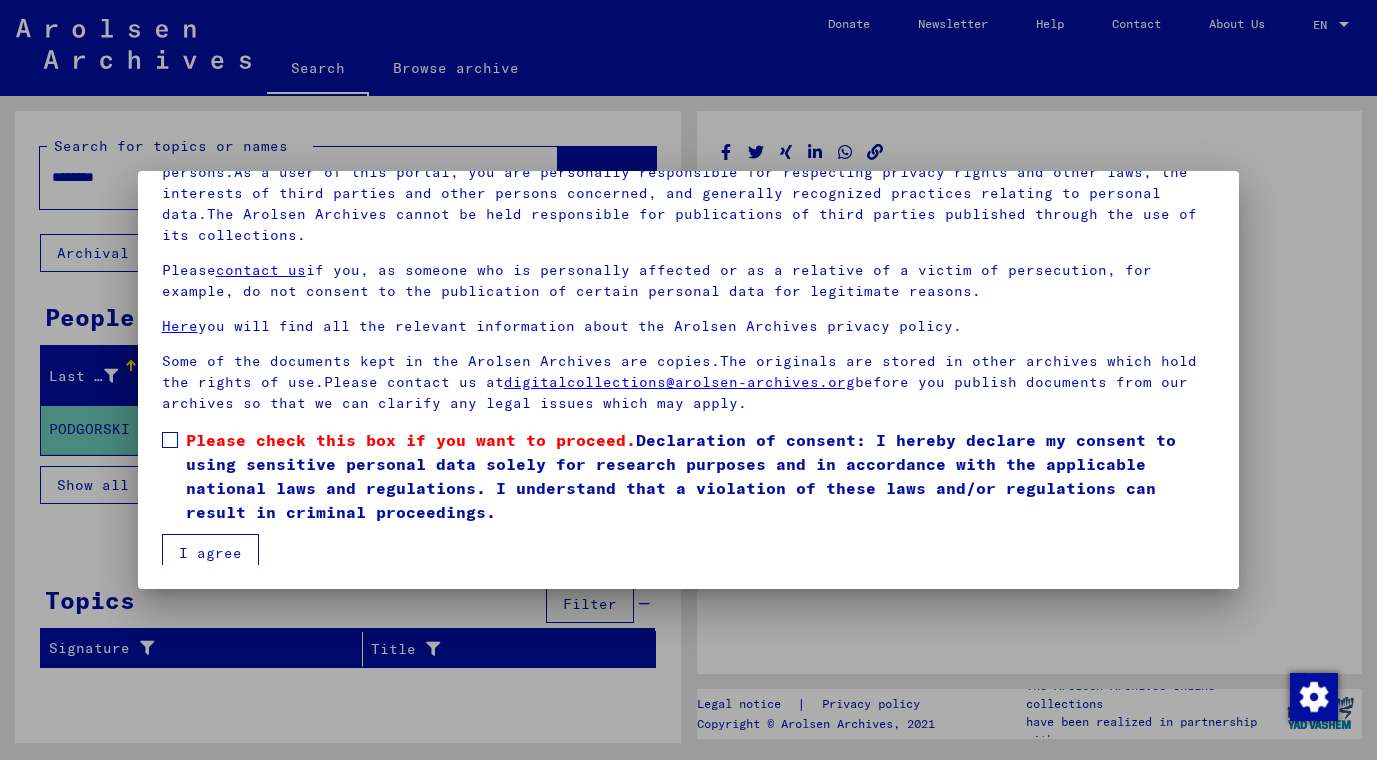 click on "I agree" at bounding box center [210, 553] 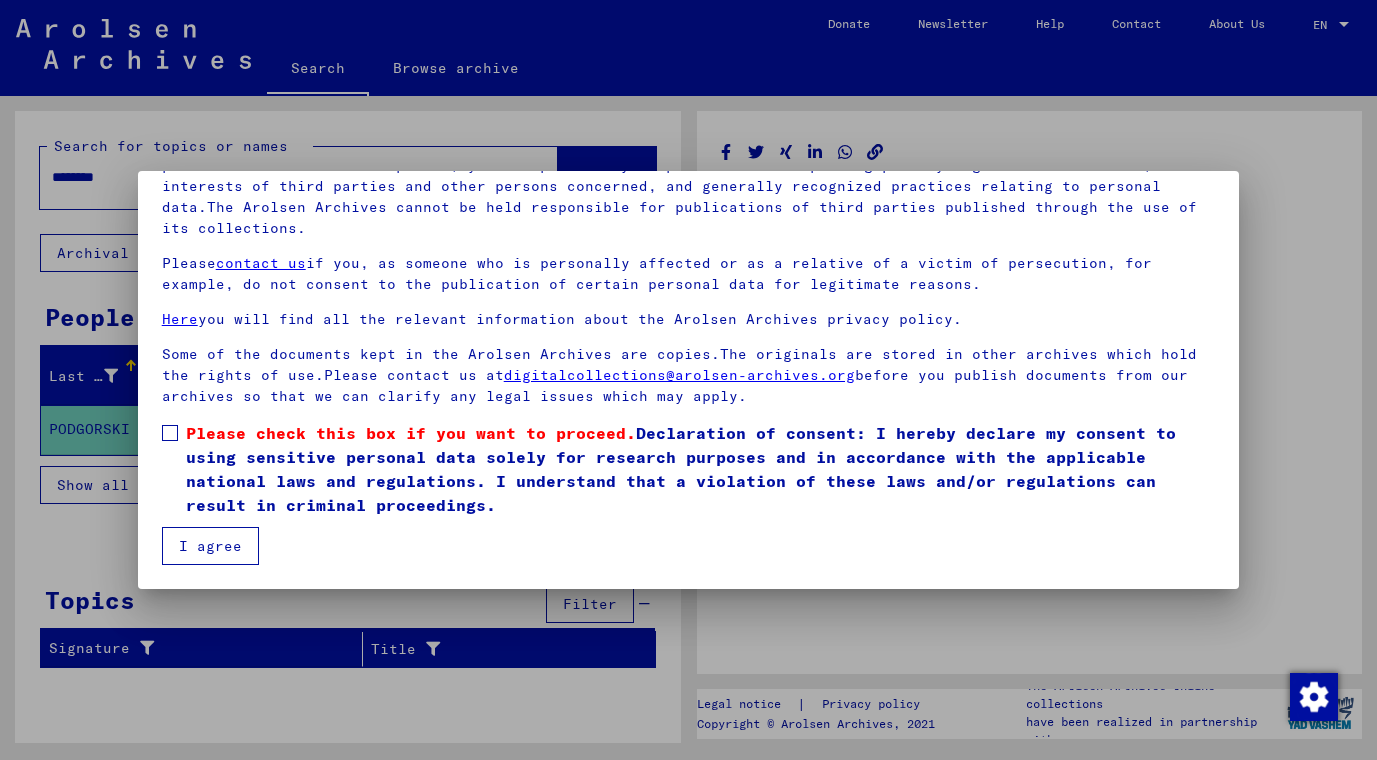 click on "I agree" at bounding box center [210, 546] 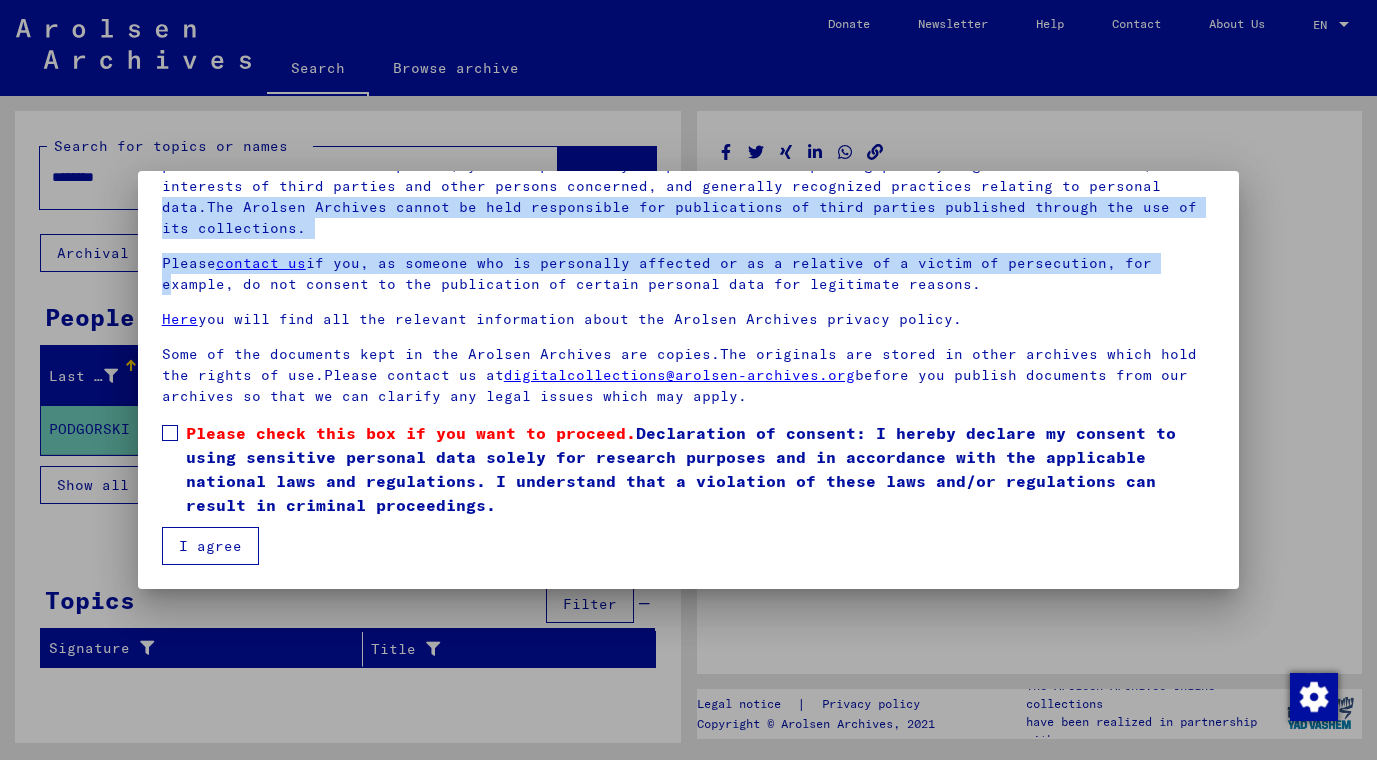 click on "I agree" at bounding box center [210, 546] 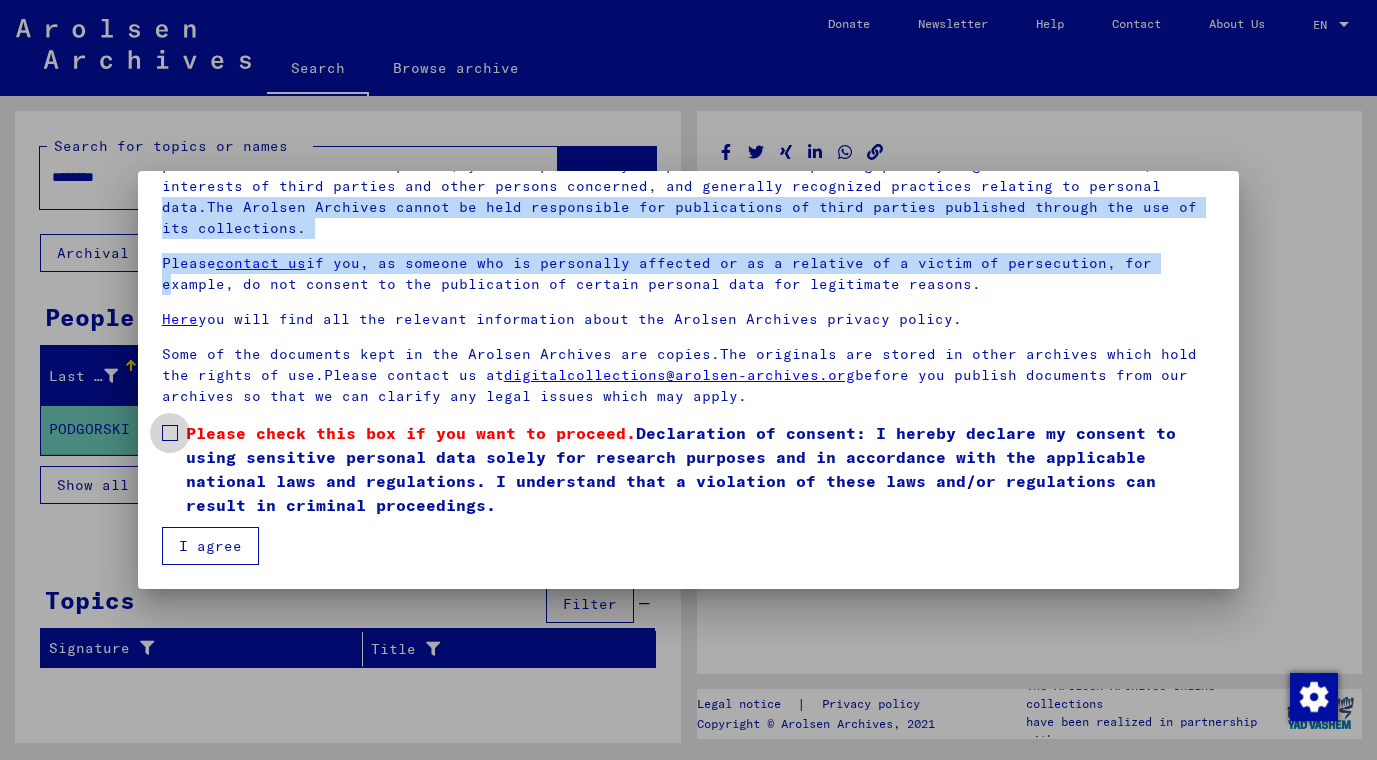 click at bounding box center (170, 433) 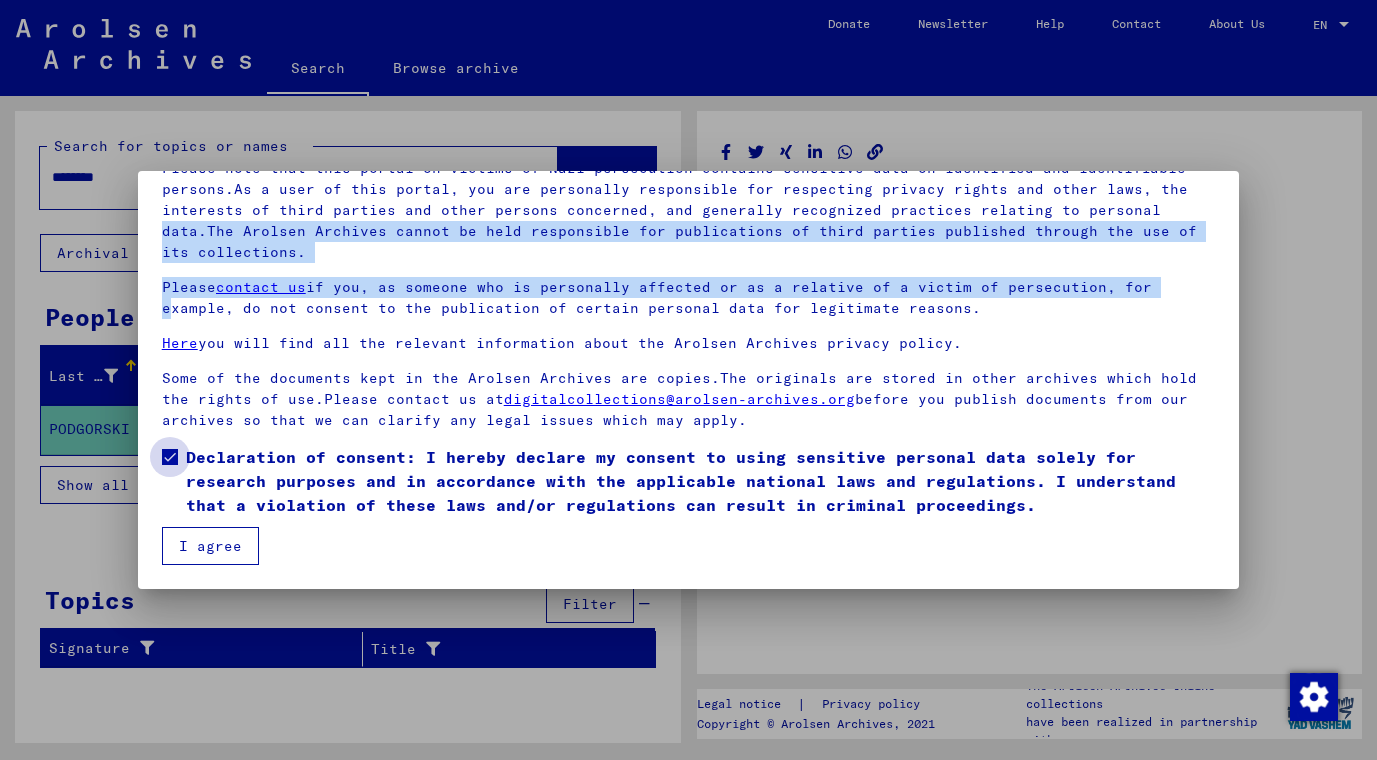 click on "I agree" at bounding box center (210, 546) 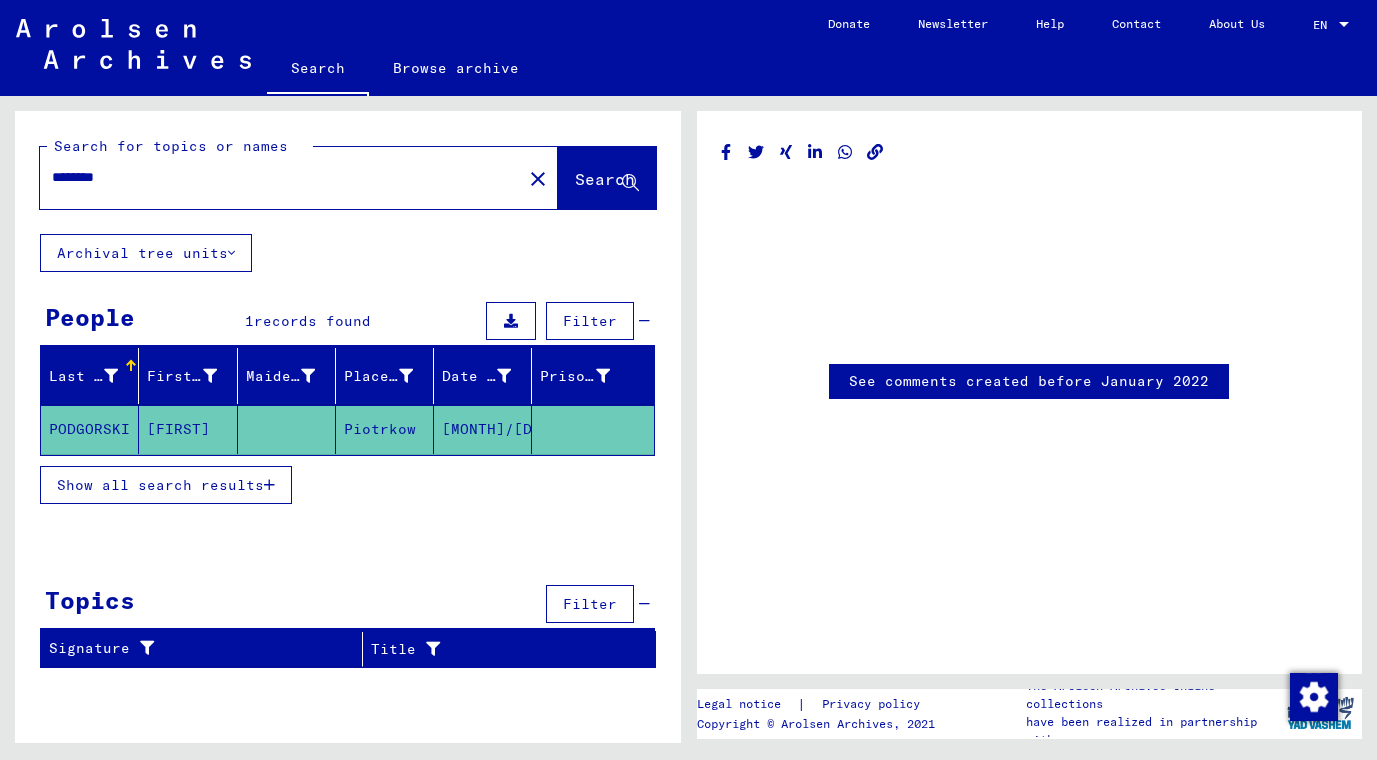 click on "Show all search results" at bounding box center (160, 485) 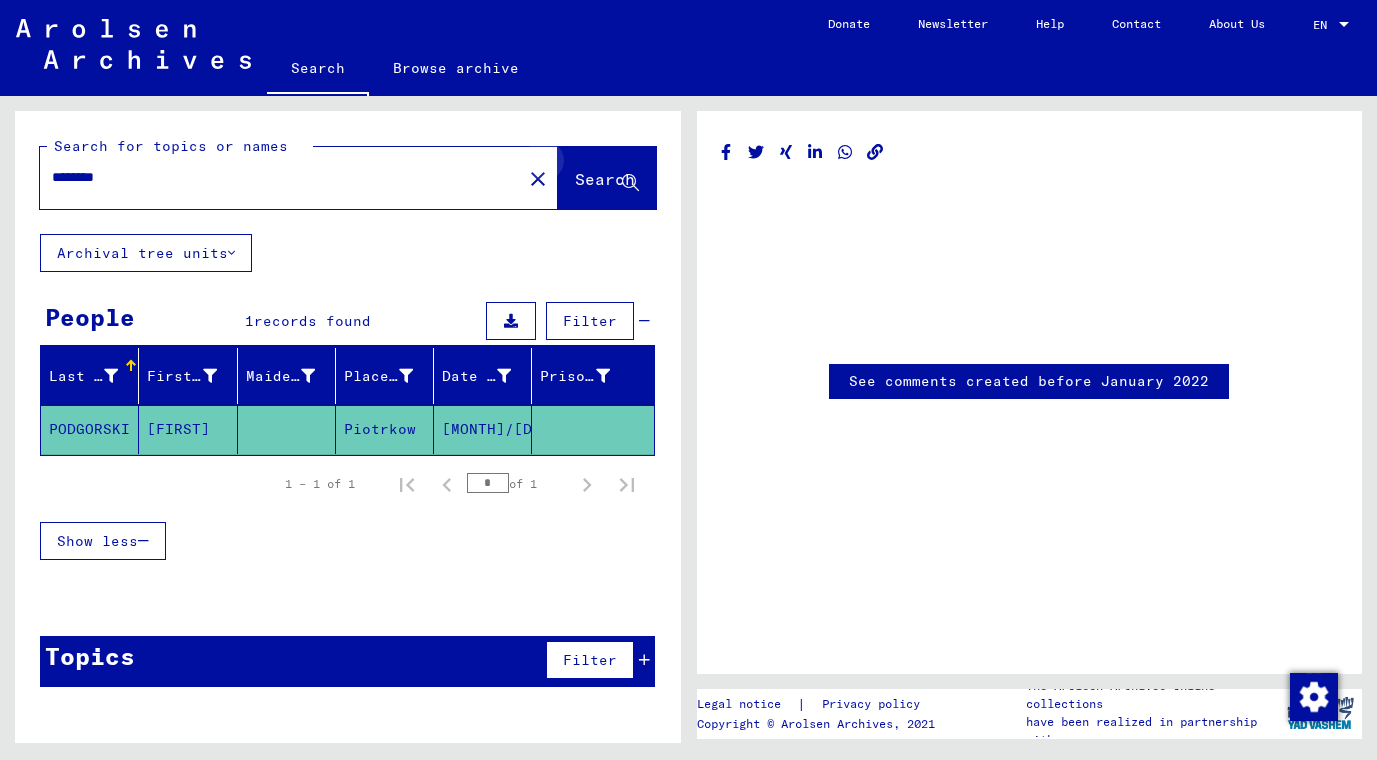 click 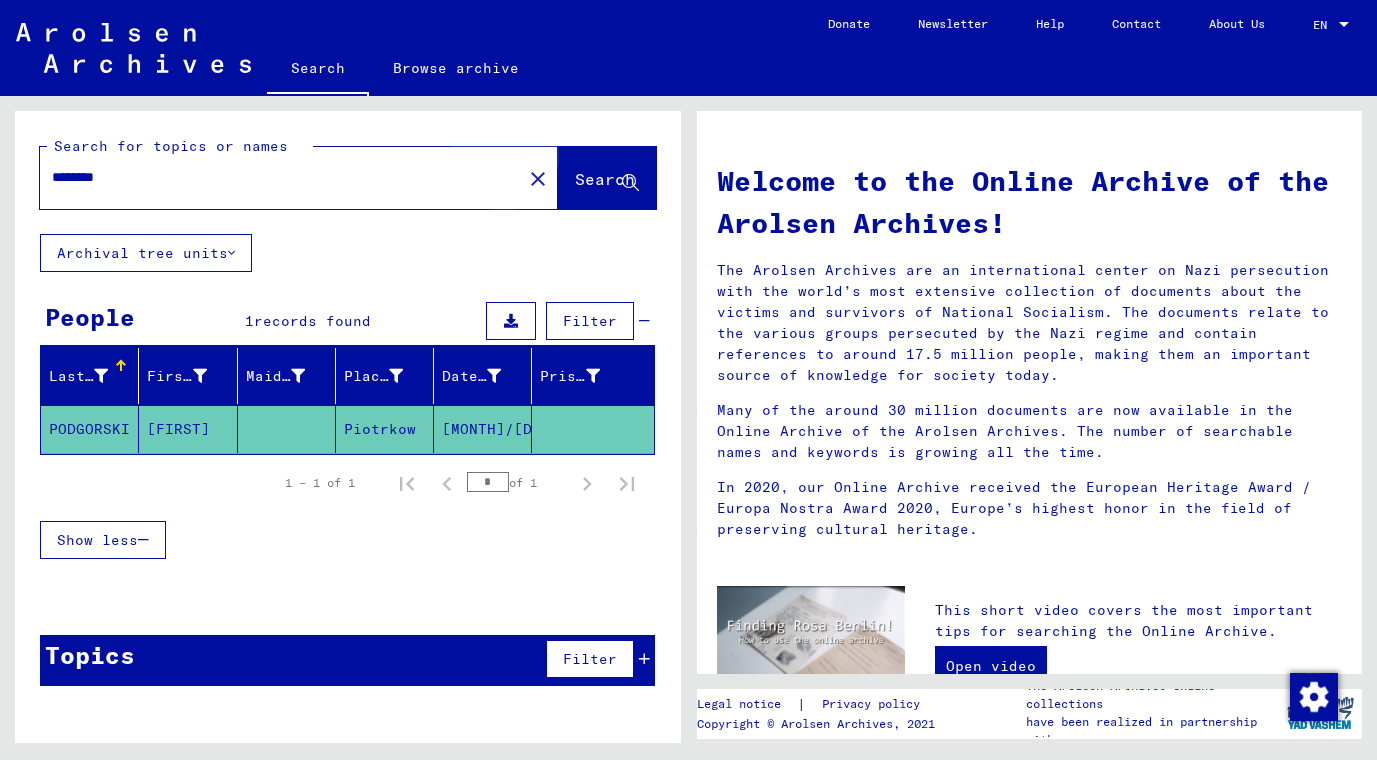 click on "Search" 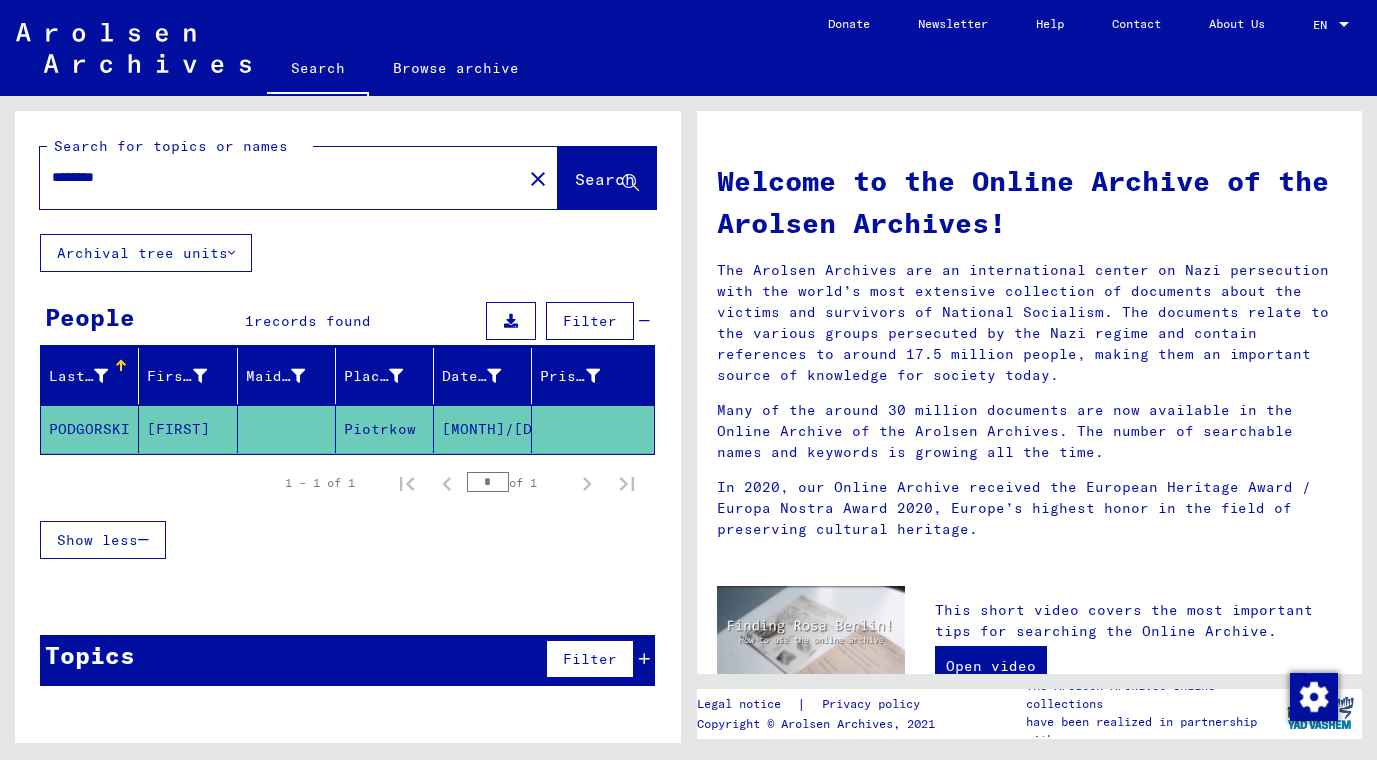 drag, startPoint x: 127, startPoint y: 177, endPoint x: 23, endPoint y: 167, distance: 104.47966 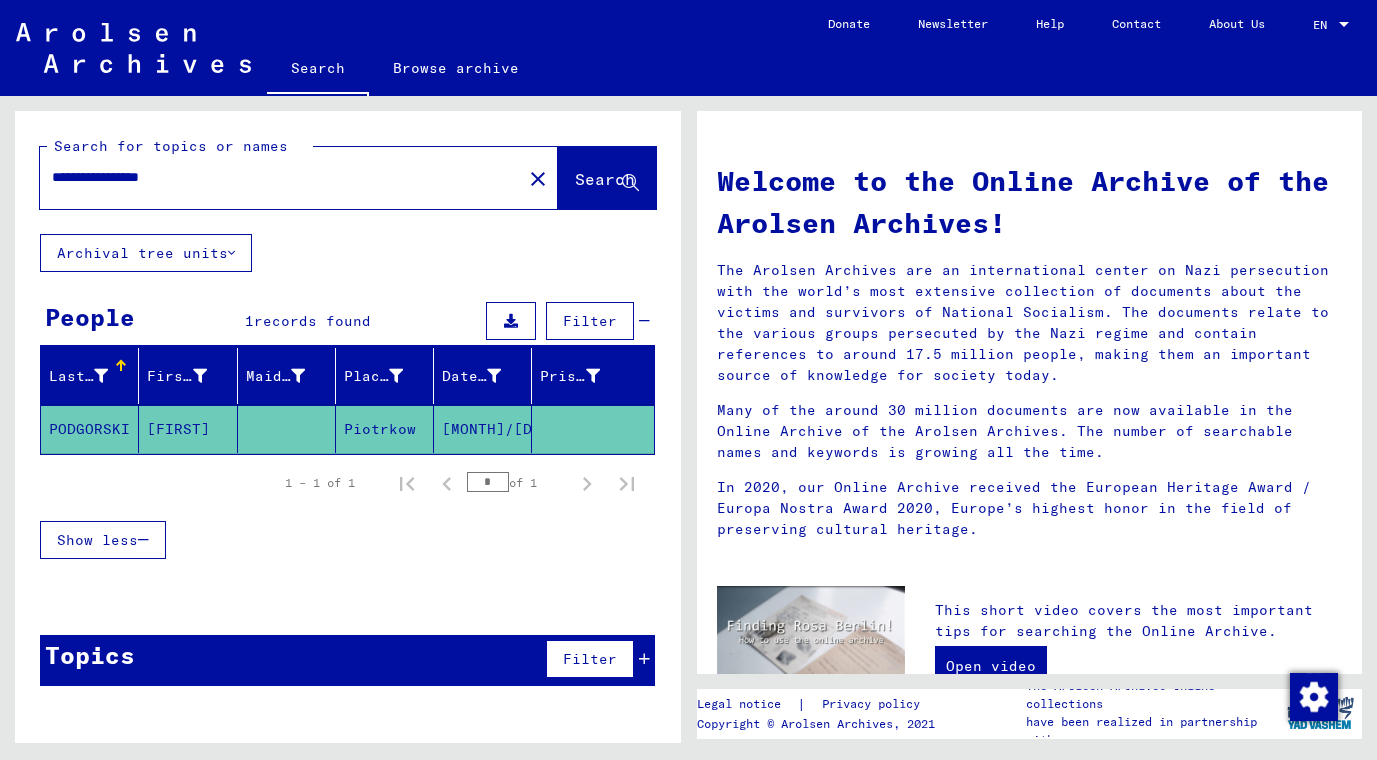 type on "**********" 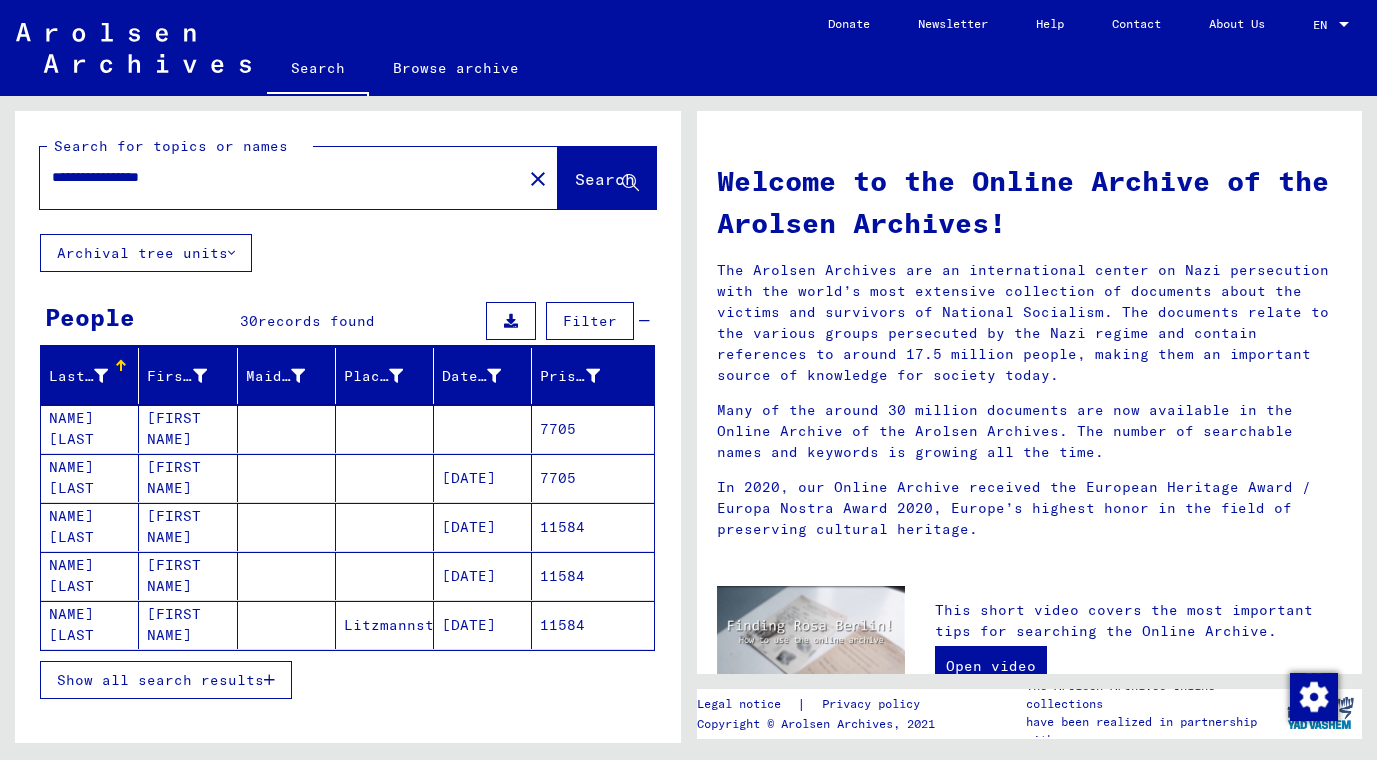 scroll, scrollTop: 108, scrollLeft: 0, axis: vertical 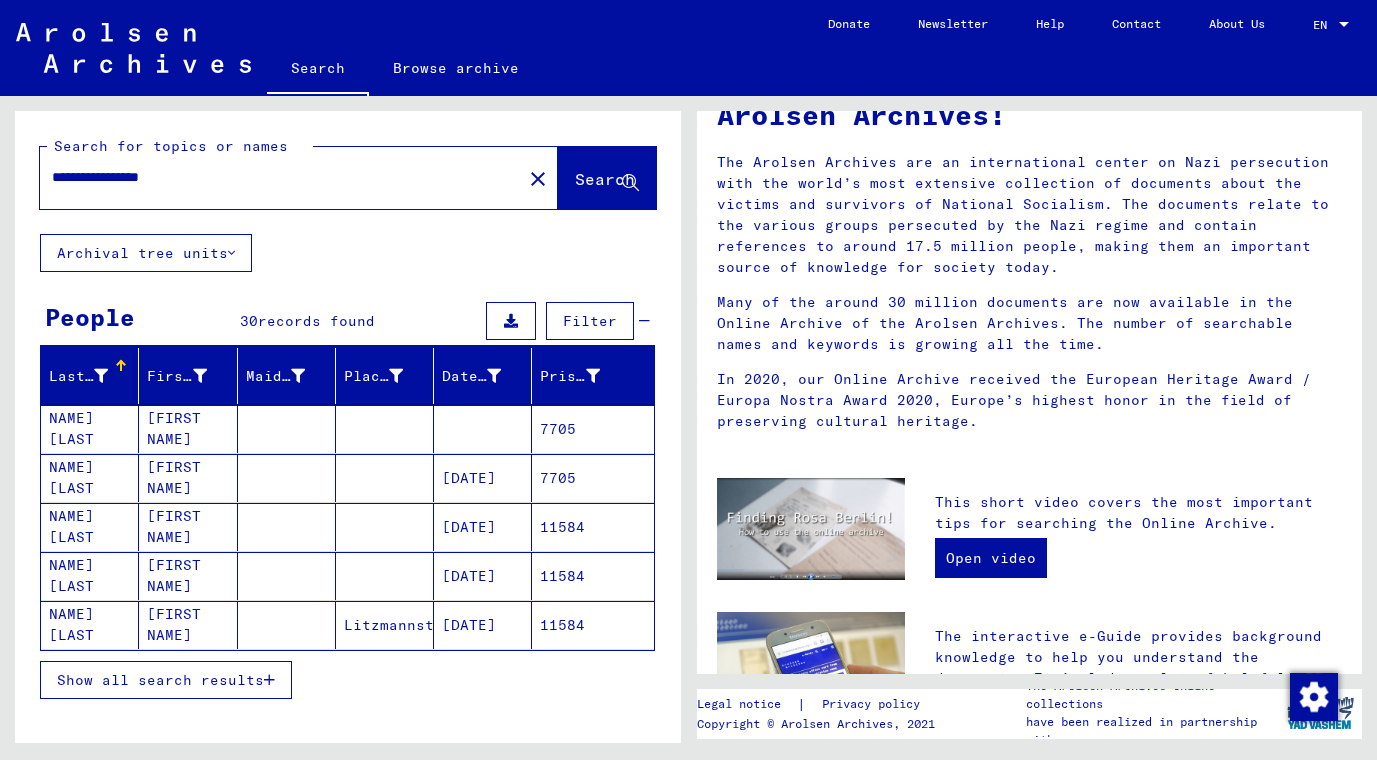 click on "[FIRST NAME] [LAST NAME]" 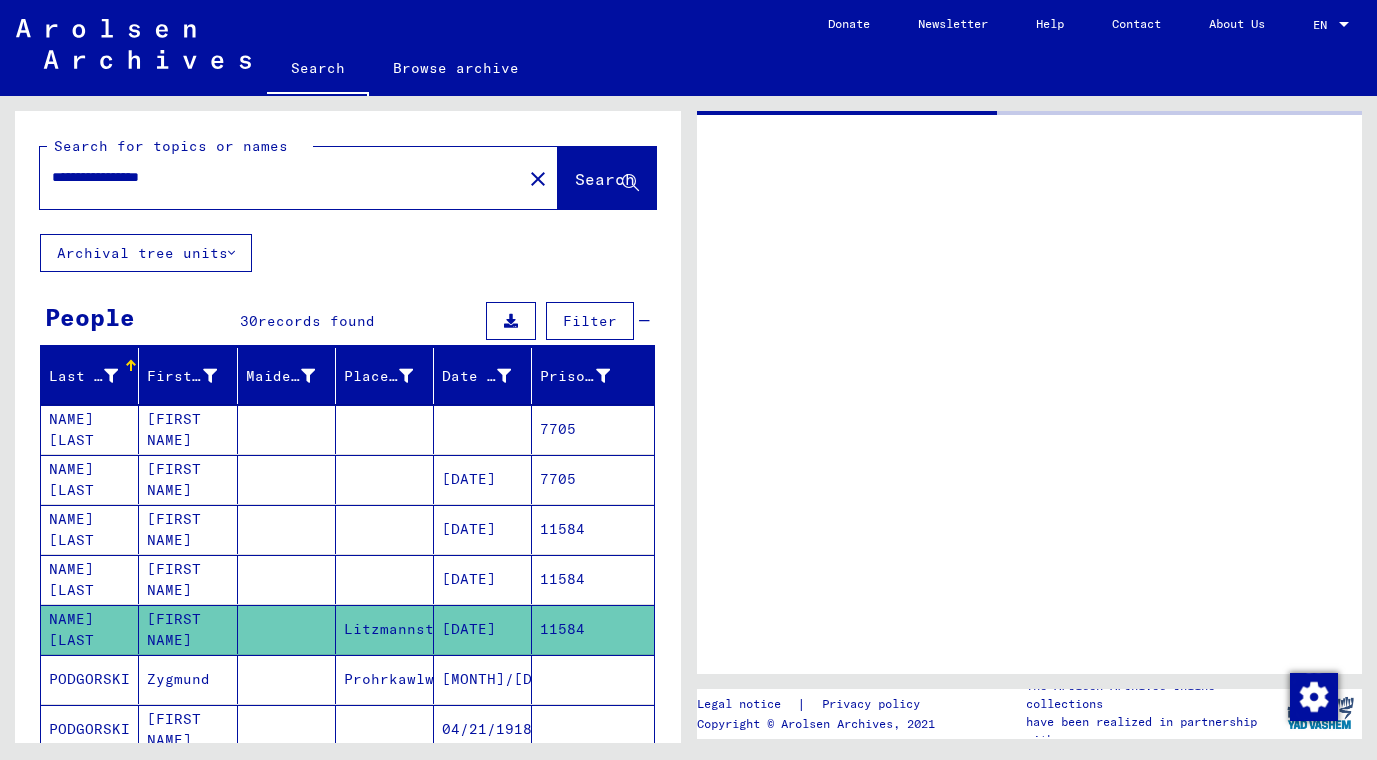 scroll, scrollTop: 0, scrollLeft: 0, axis: both 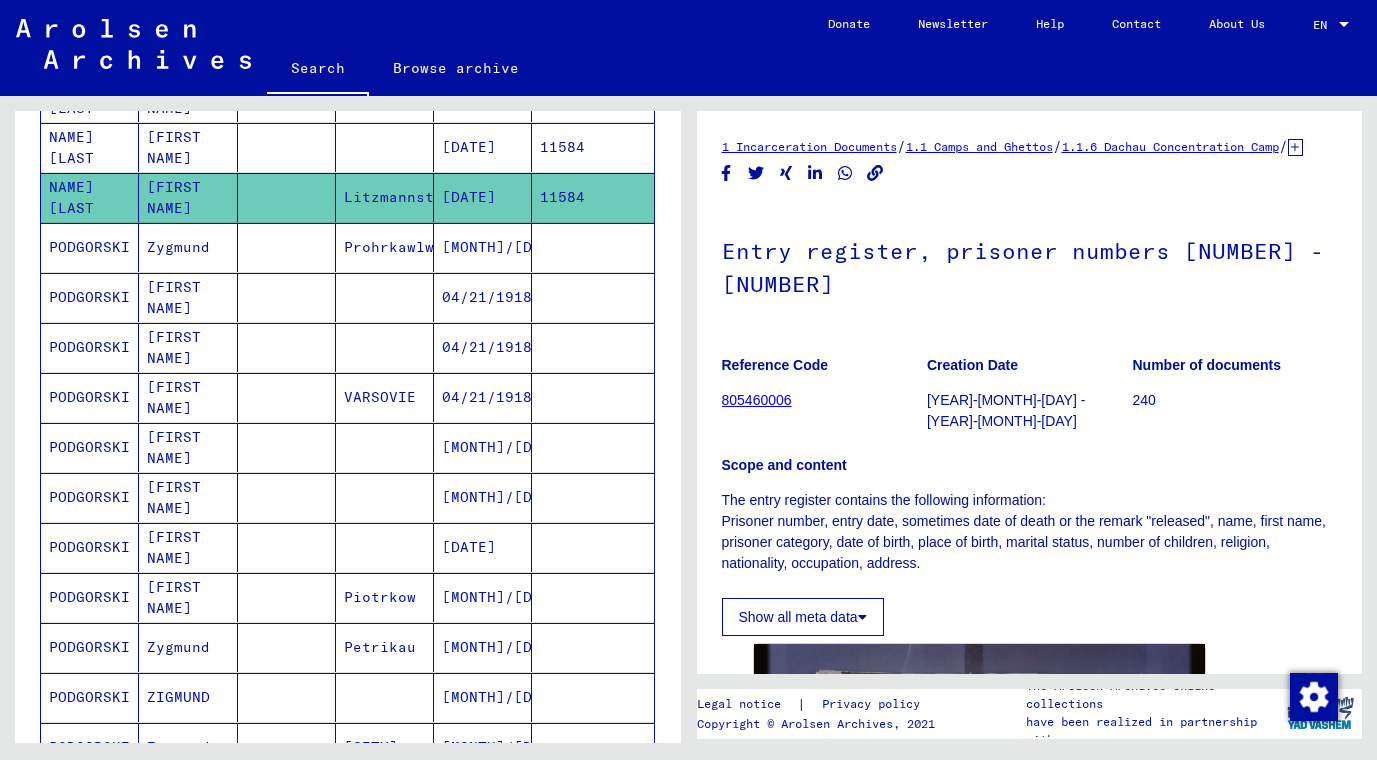 click on "PODGORSKI" at bounding box center [90, 647] 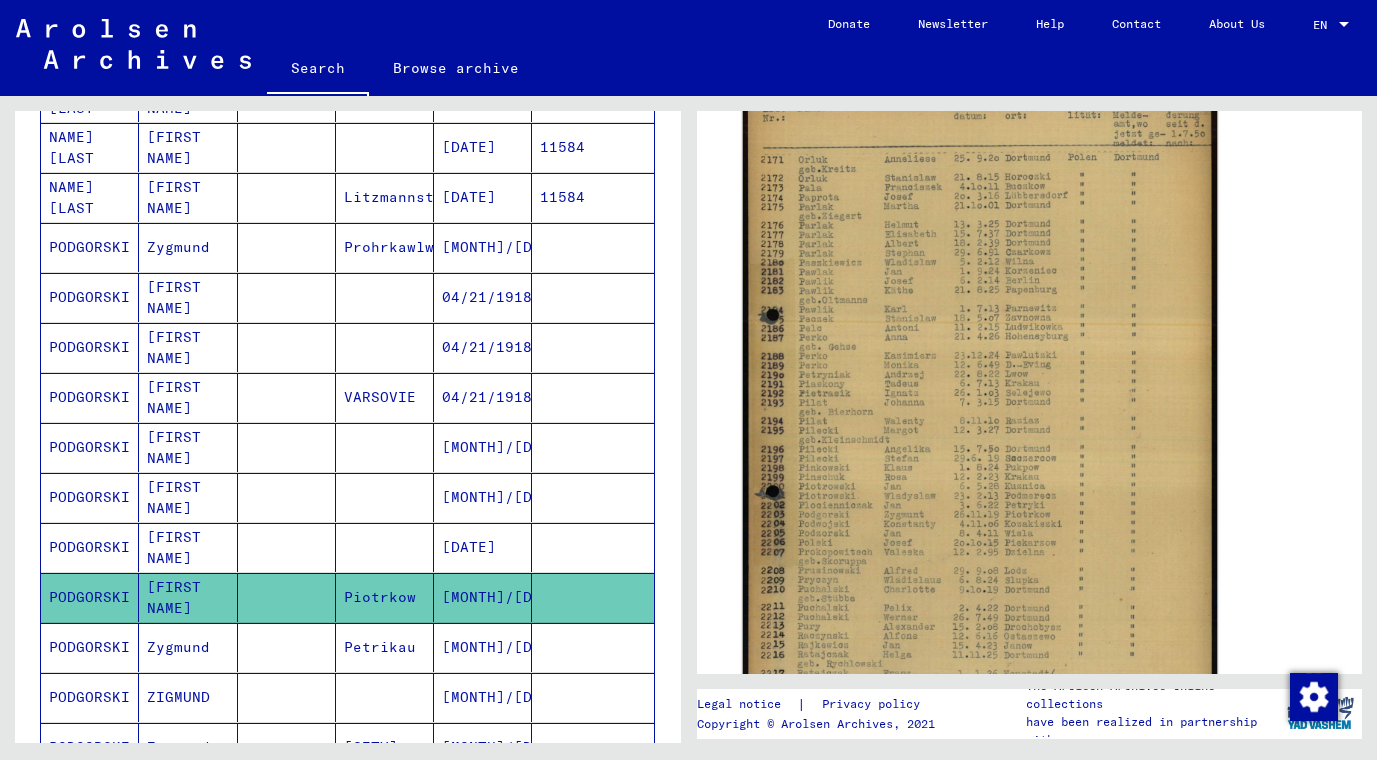 scroll, scrollTop: 324, scrollLeft: 0, axis: vertical 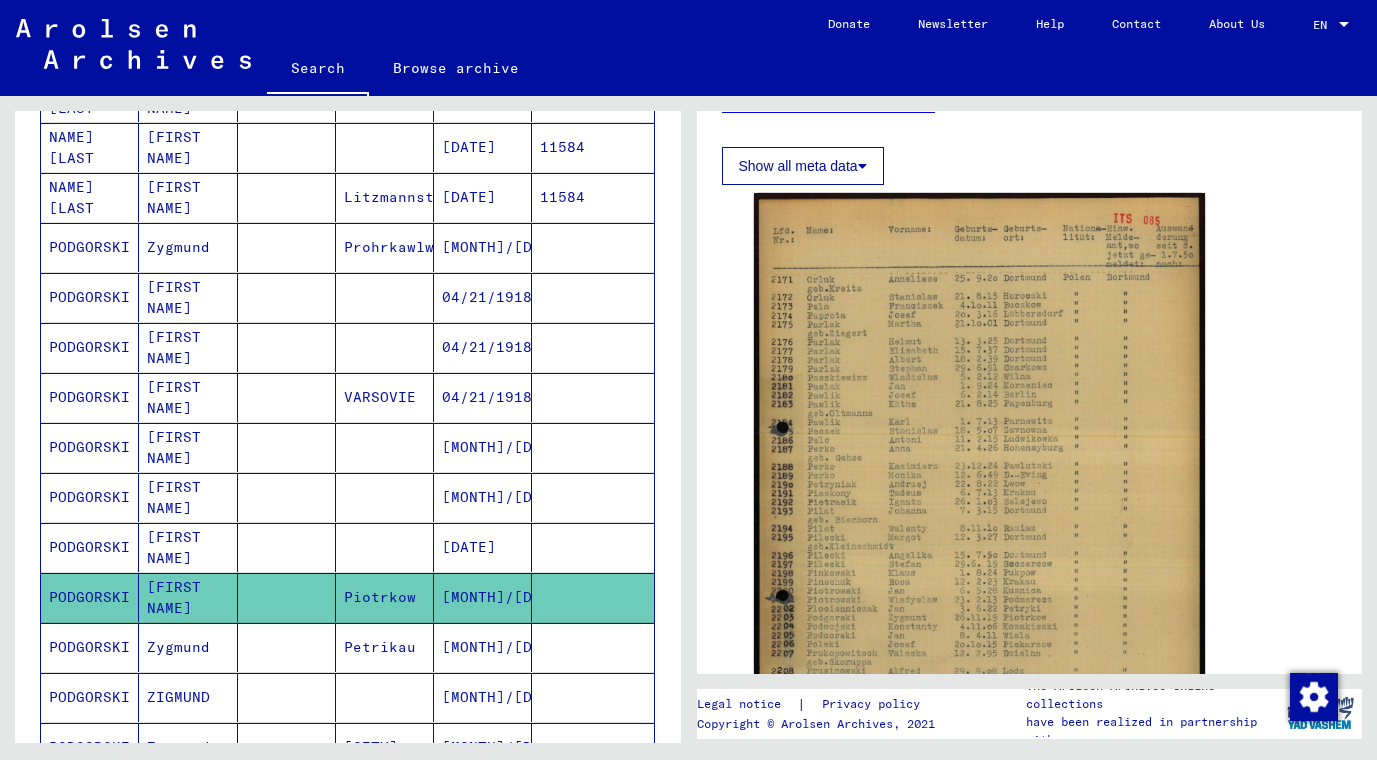 click 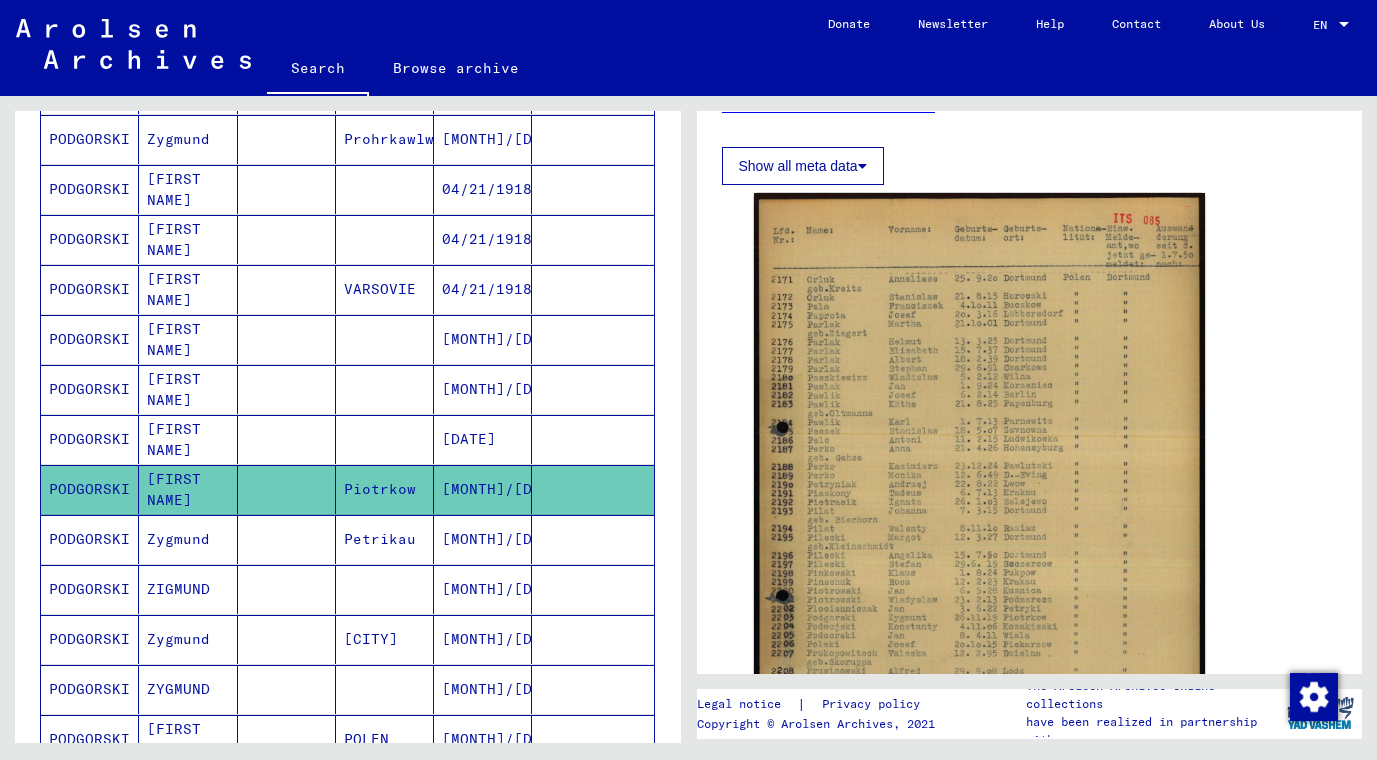 scroll, scrollTop: 648, scrollLeft: 0, axis: vertical 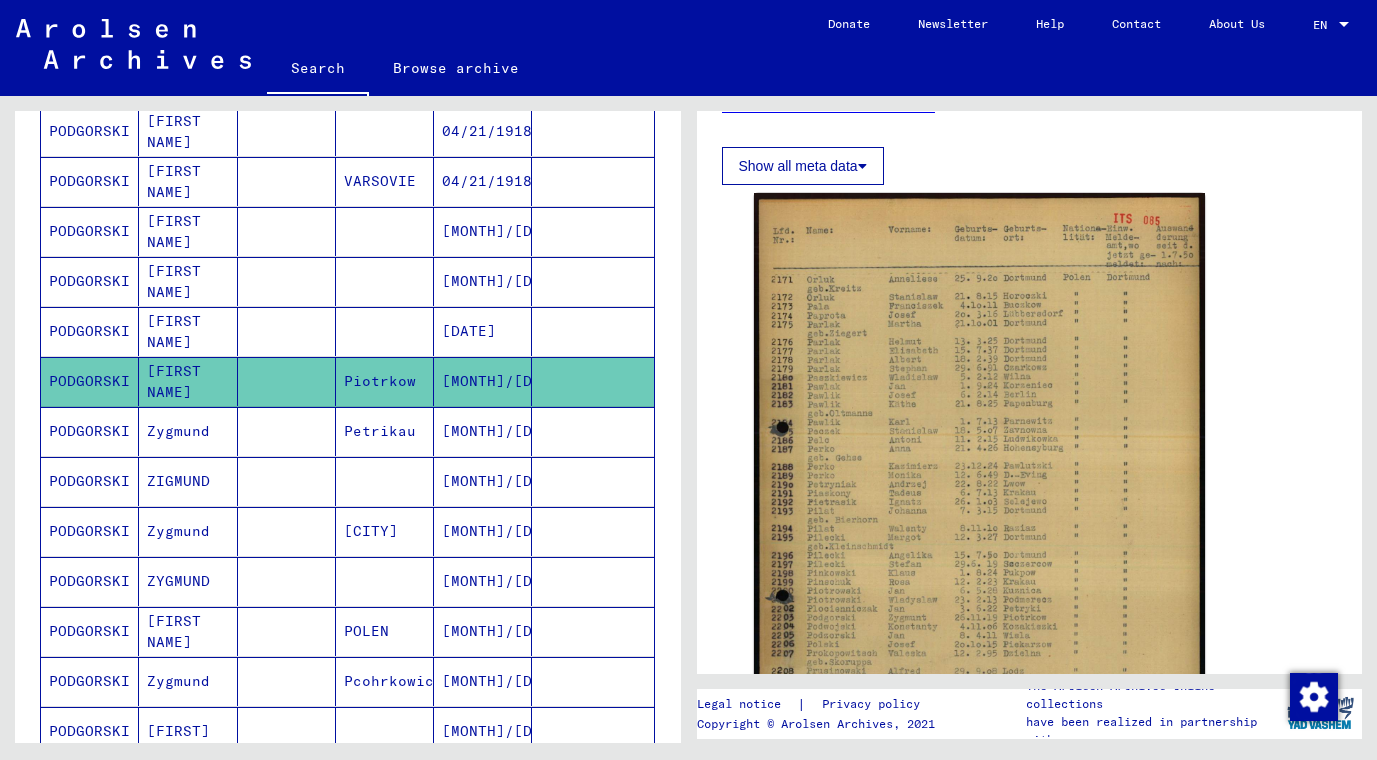 click on "PODGORSKI" at bounding box center [90, 481] 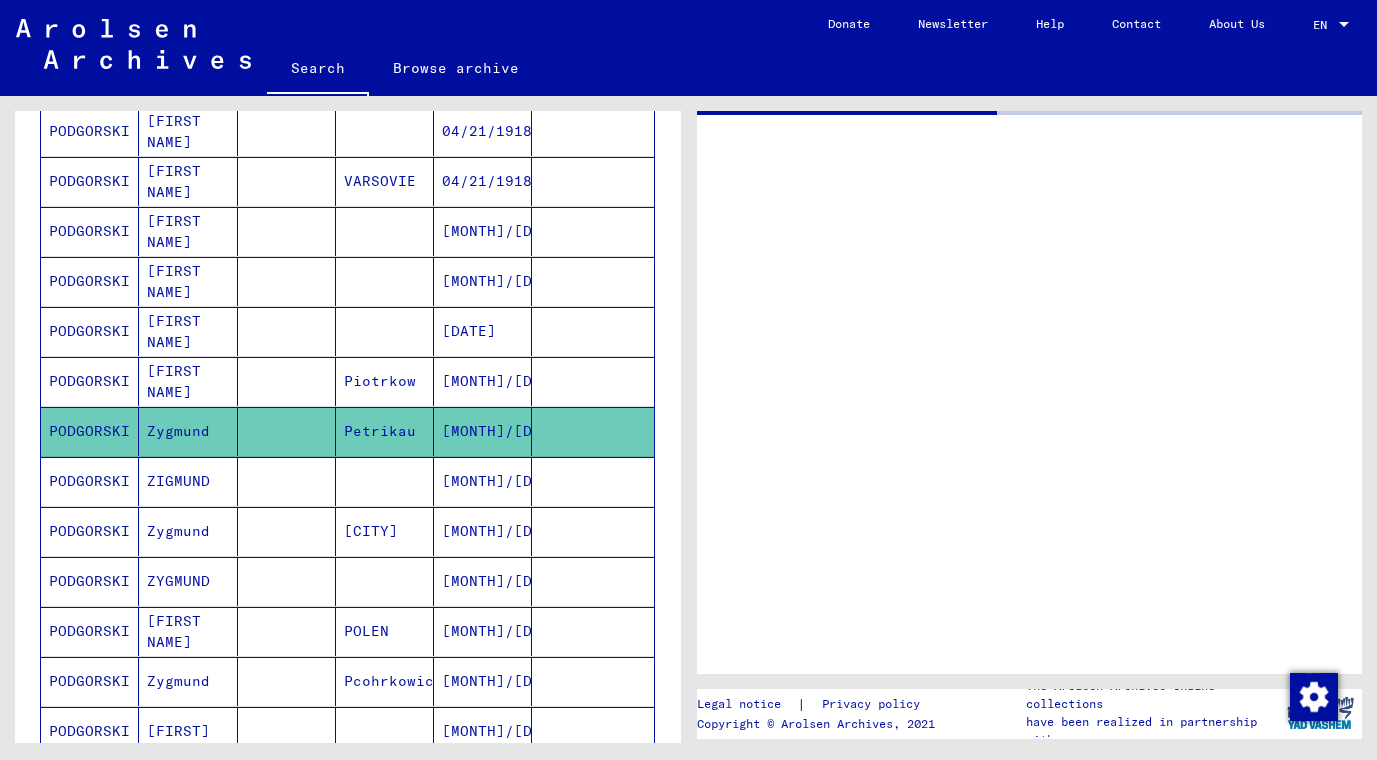 click on "PODGORSKI" 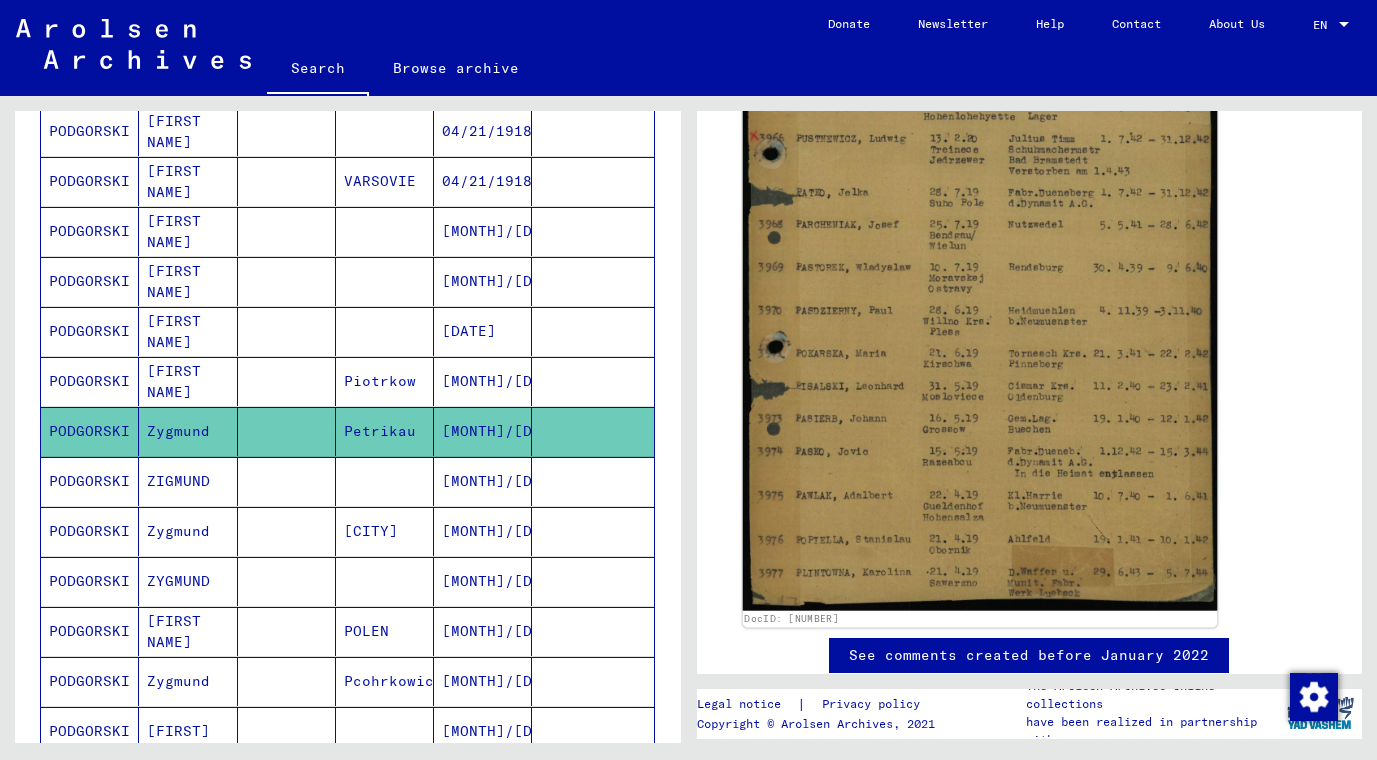 scroll, scrollTop: 432, scrollLeft: 0, axis: vertical 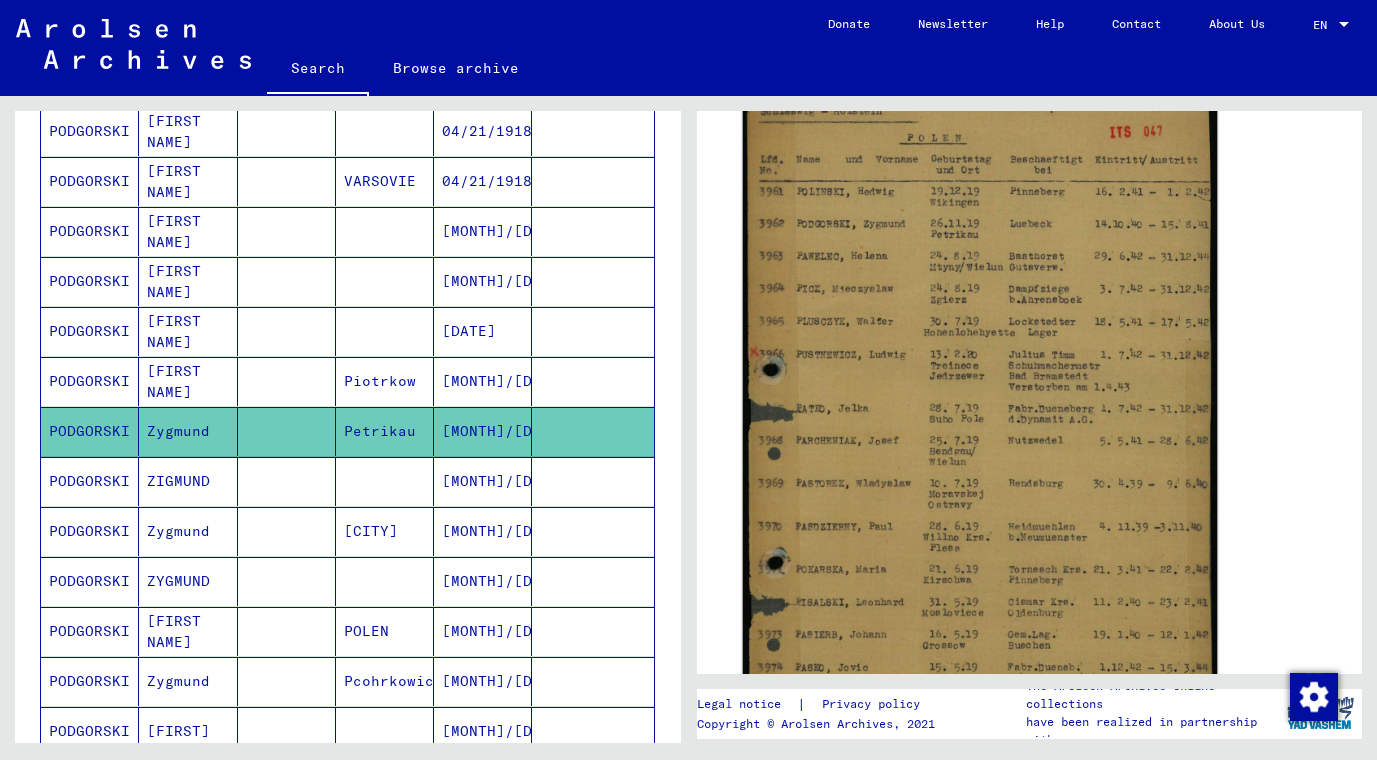 click 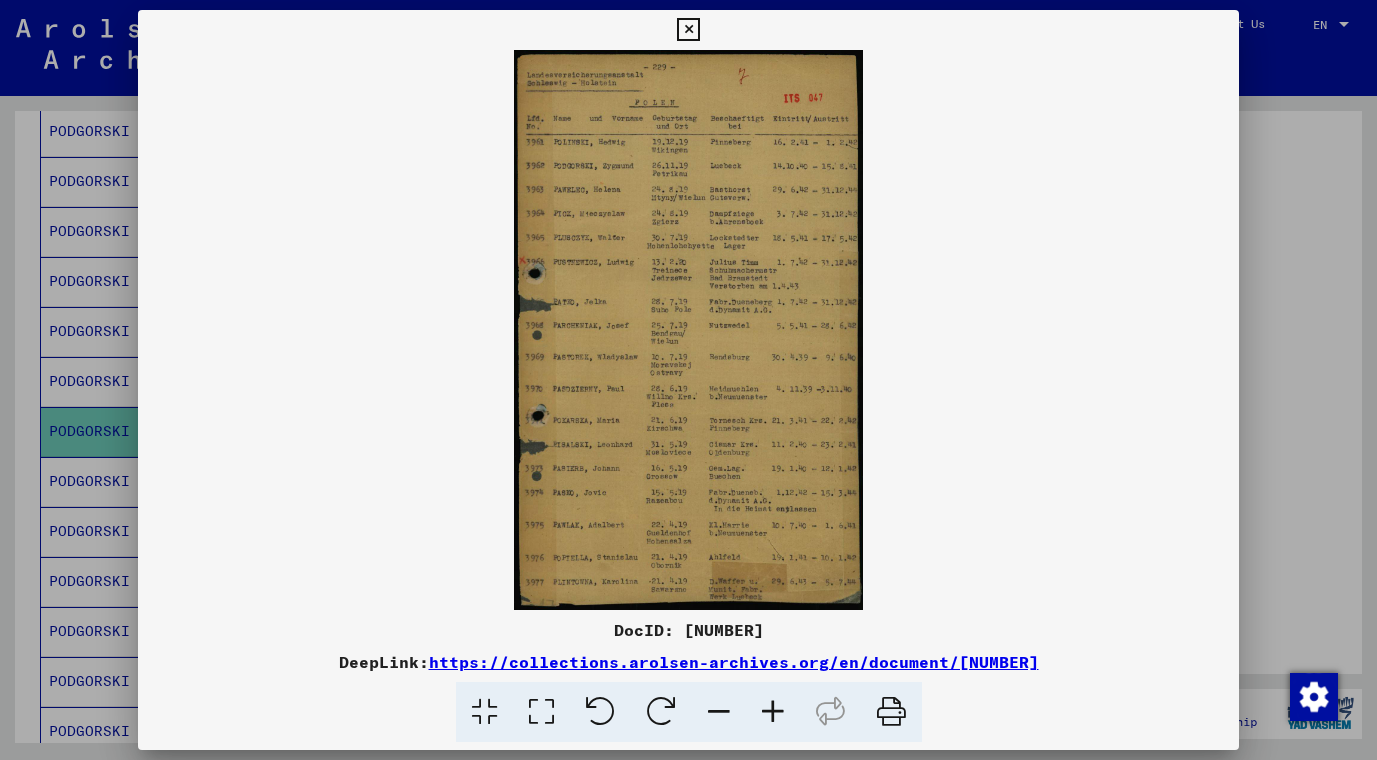 scroll, scrollTop: 431, scrollLeft: 0, axis: vertical 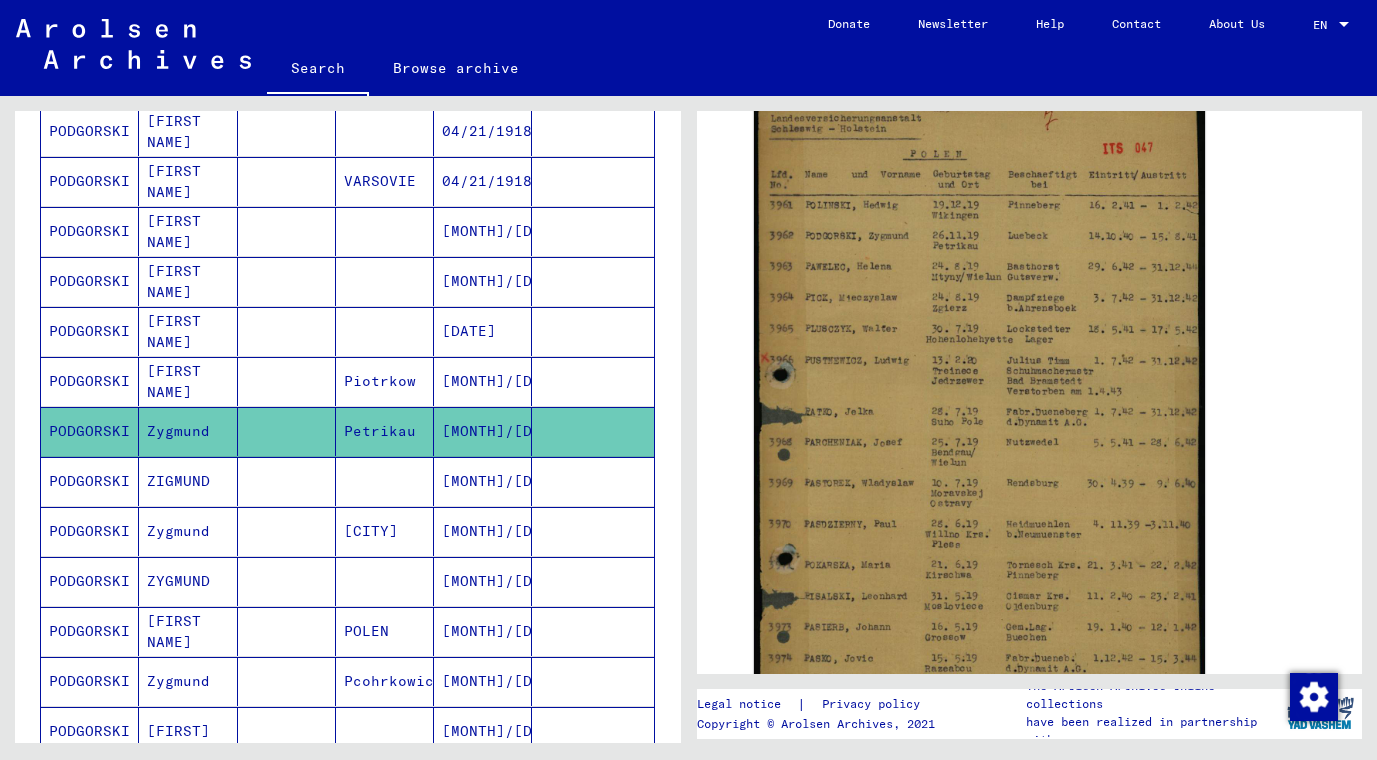 click on "PODGORSKI" at bounding box center (90, 531) 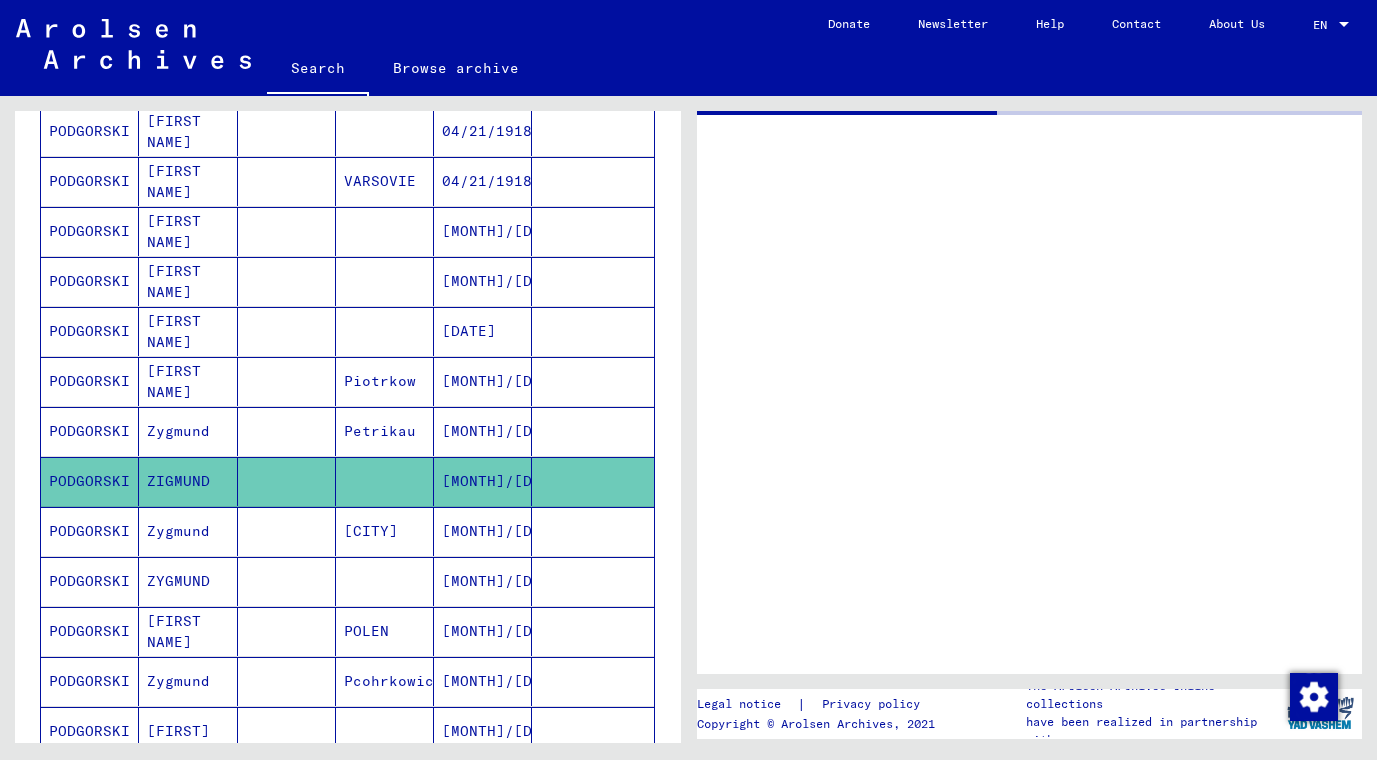 scroll, scrollTop: 0, scrollLeft: 0, axis: both 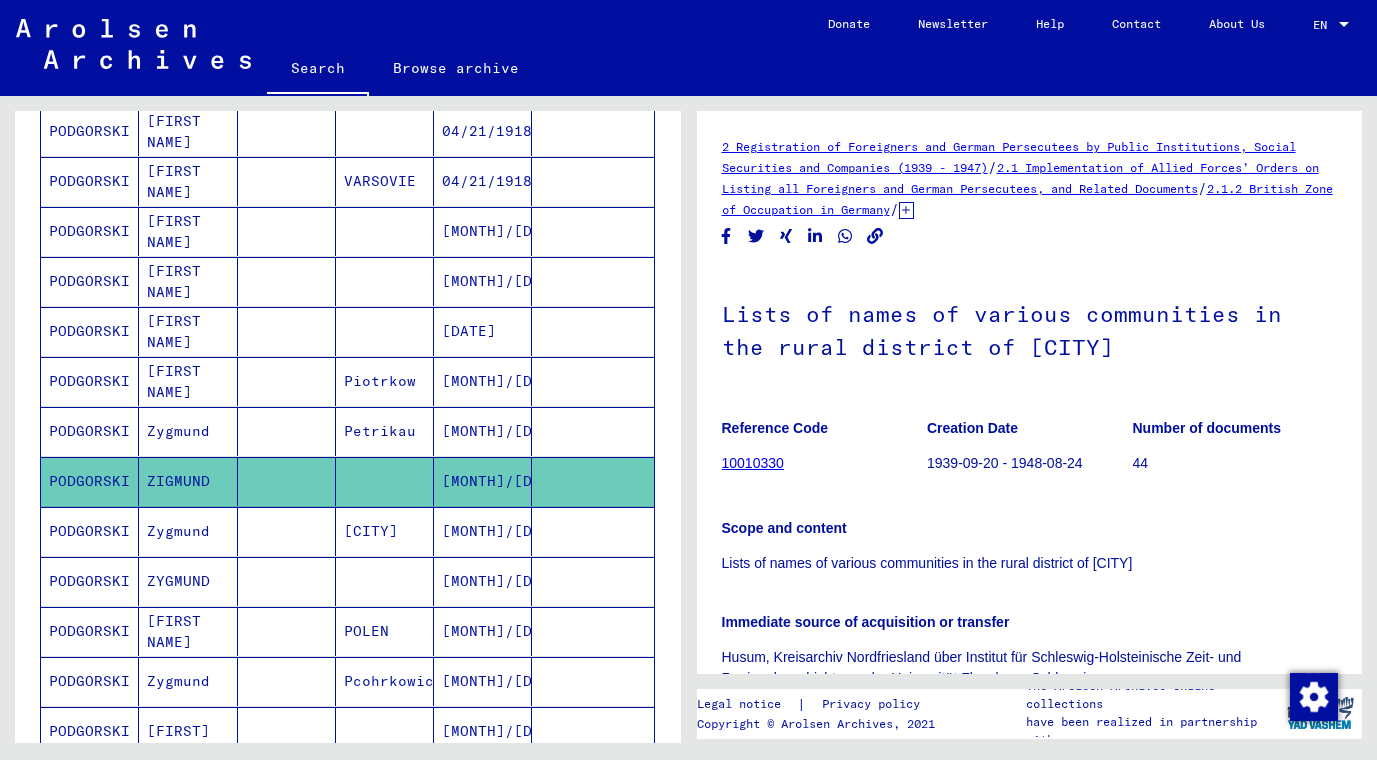 click 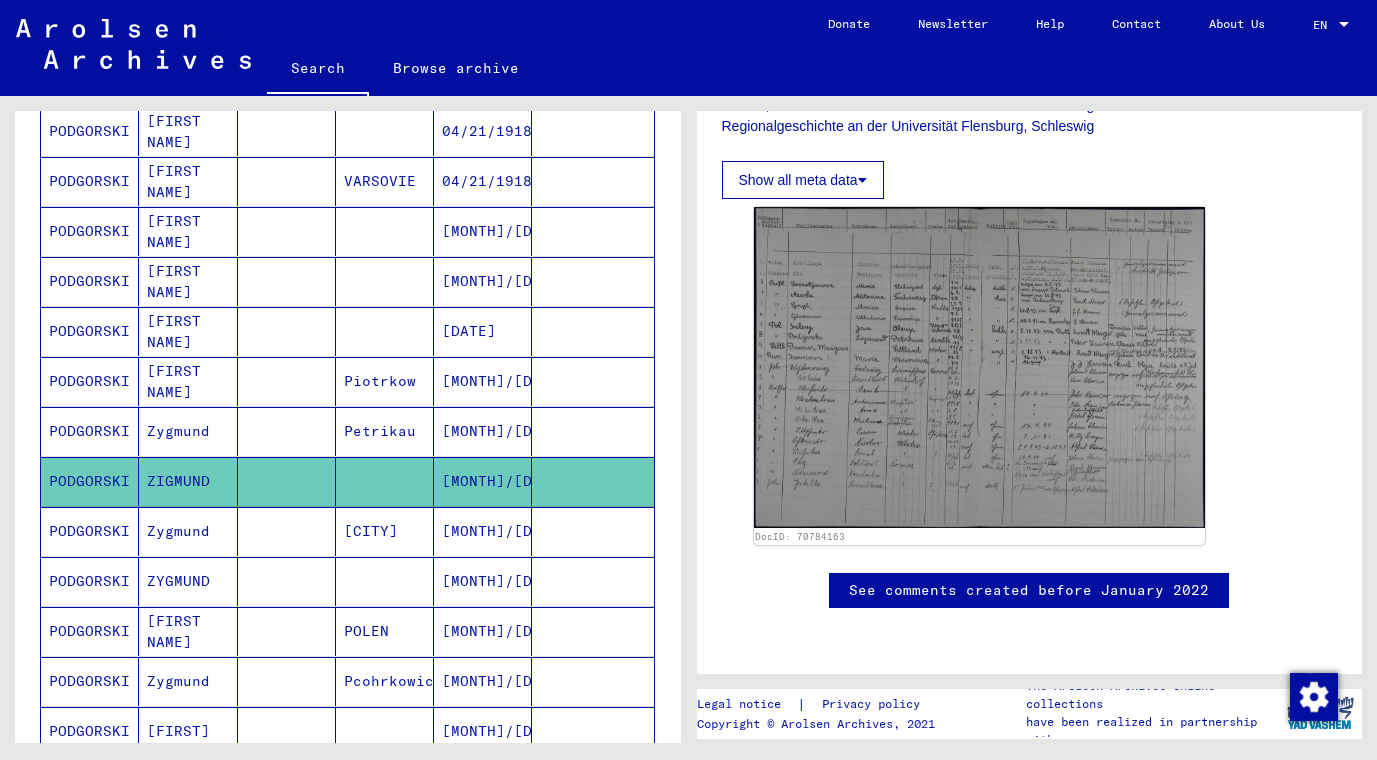 scroll, scrollTop: 540, scrollLeft: 0, axis: vertical 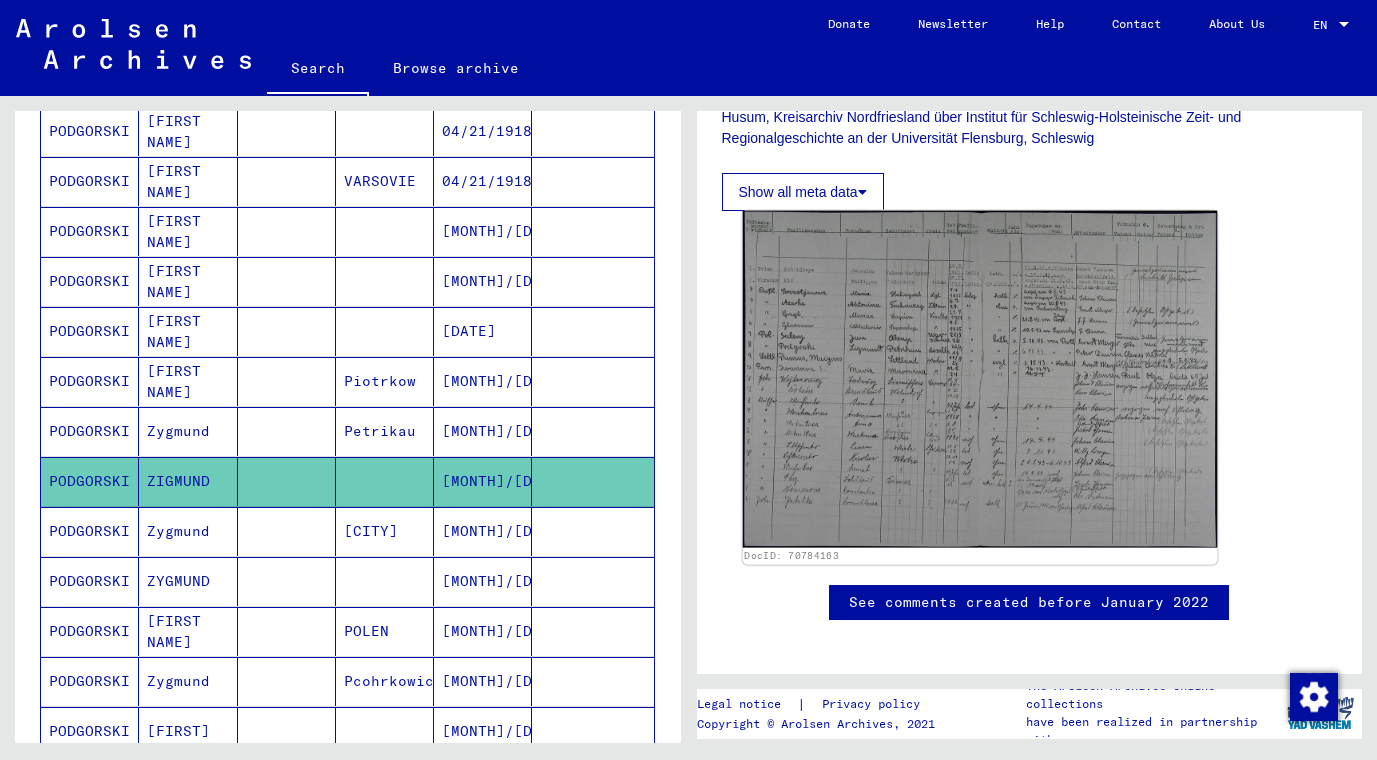 click 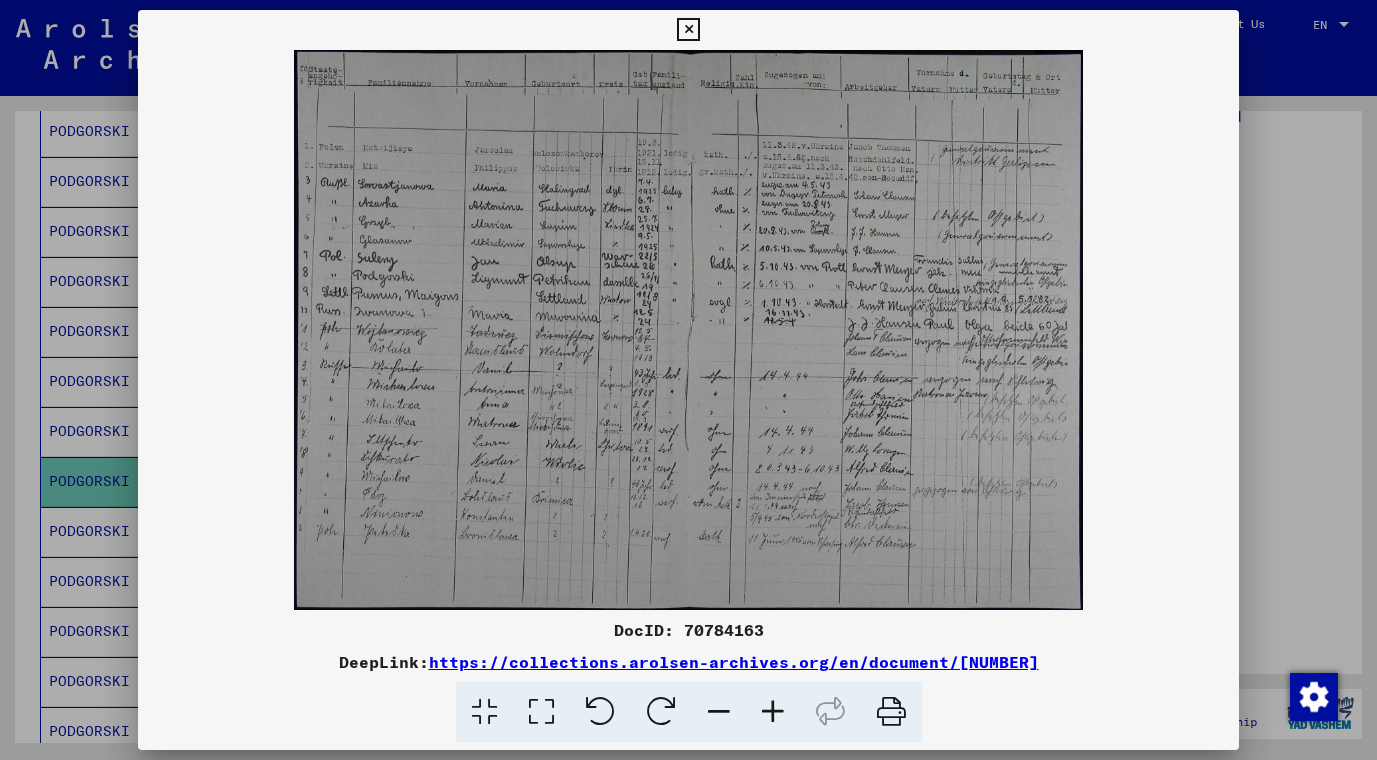 click on "https://collections.arolsen-archives.org/en/document/[NUMBER]" at bounding box center (734, 662) 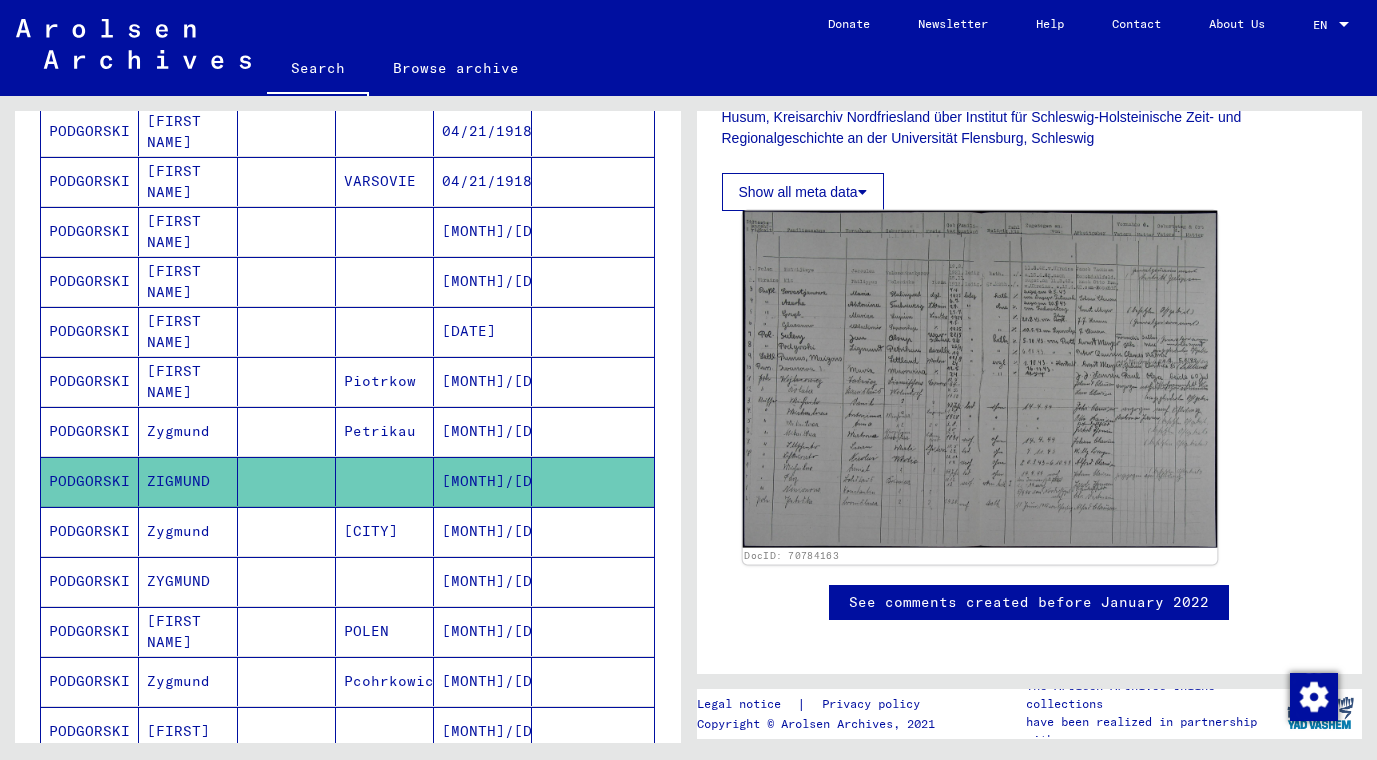 scroll, scrollTop: 648, scrollLeft: 0, axis: vertical 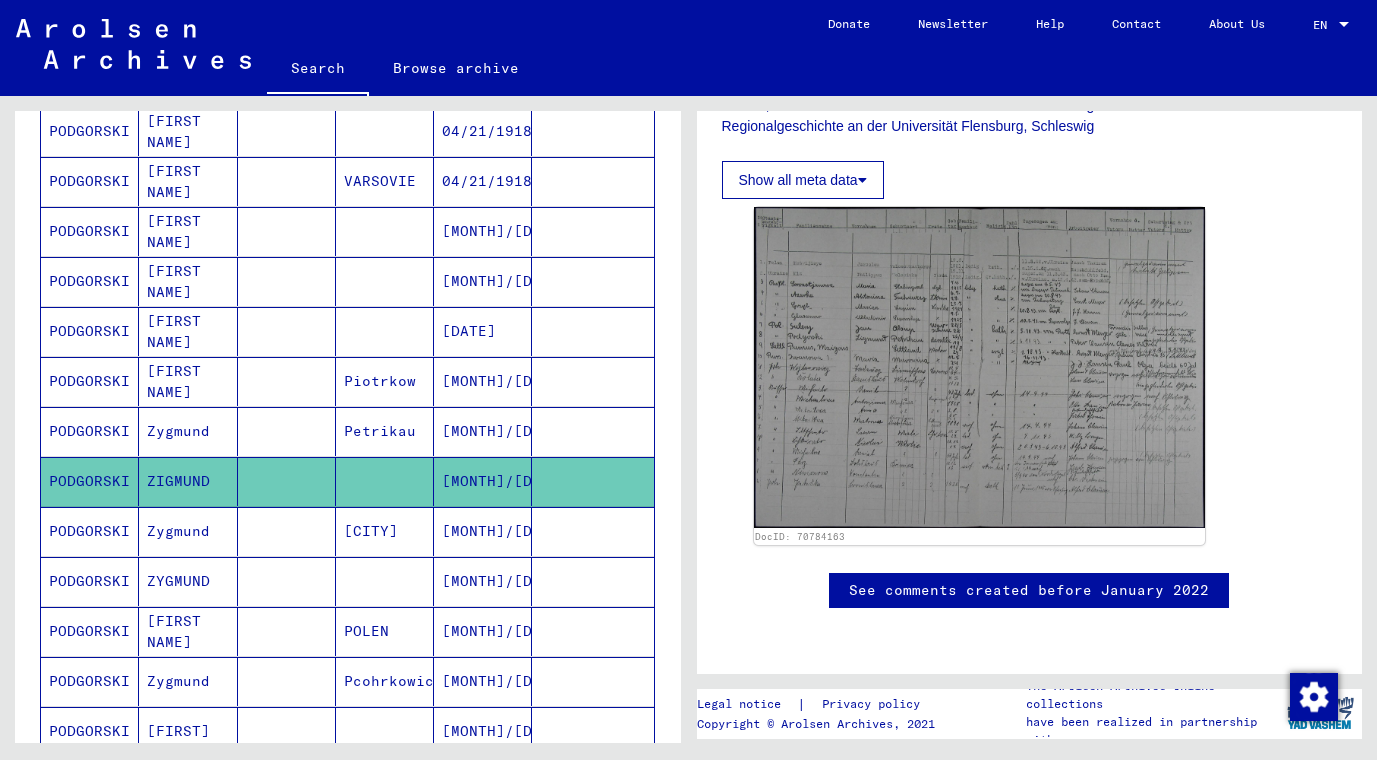 click on "PODGORSKI" at bounding box center [90, 681] 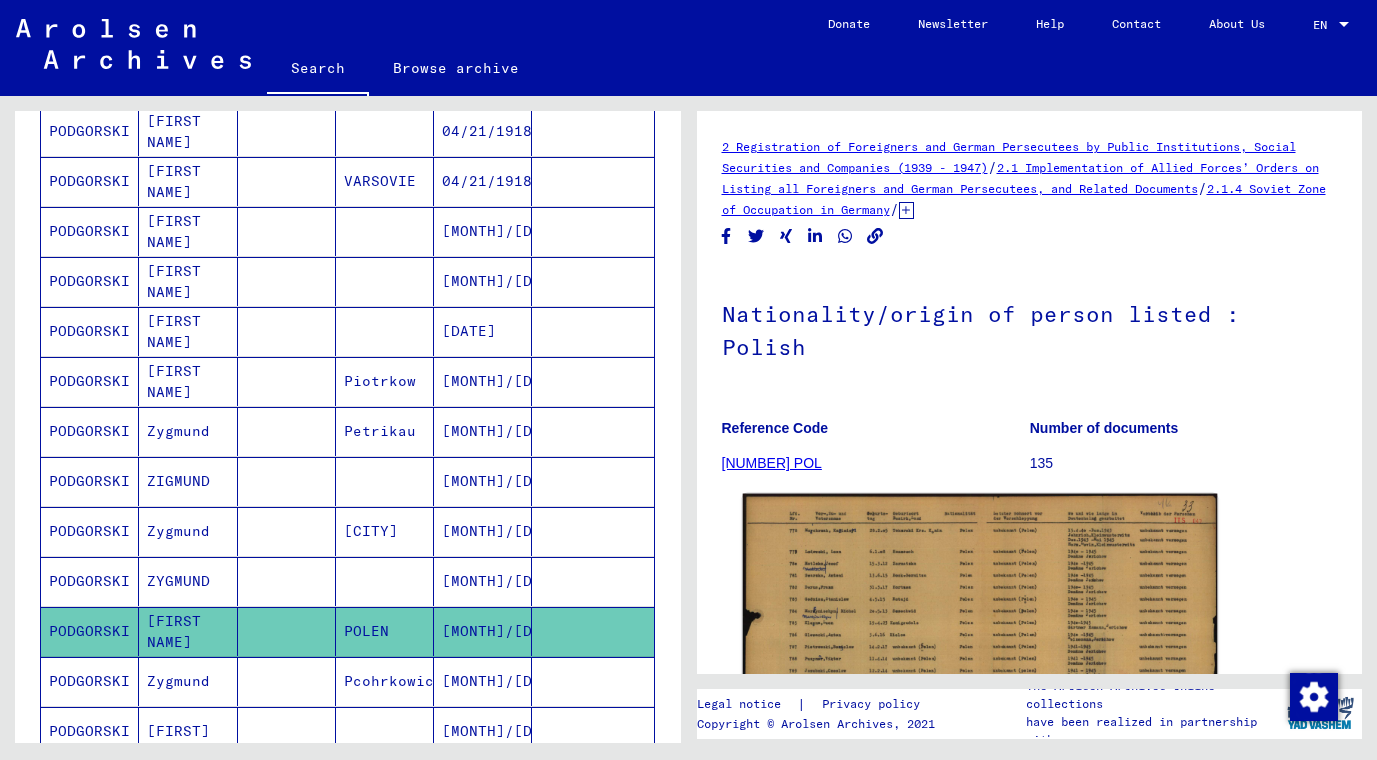 scroll, scrollTop: 324, scrollLeft: 0, axis: vertical 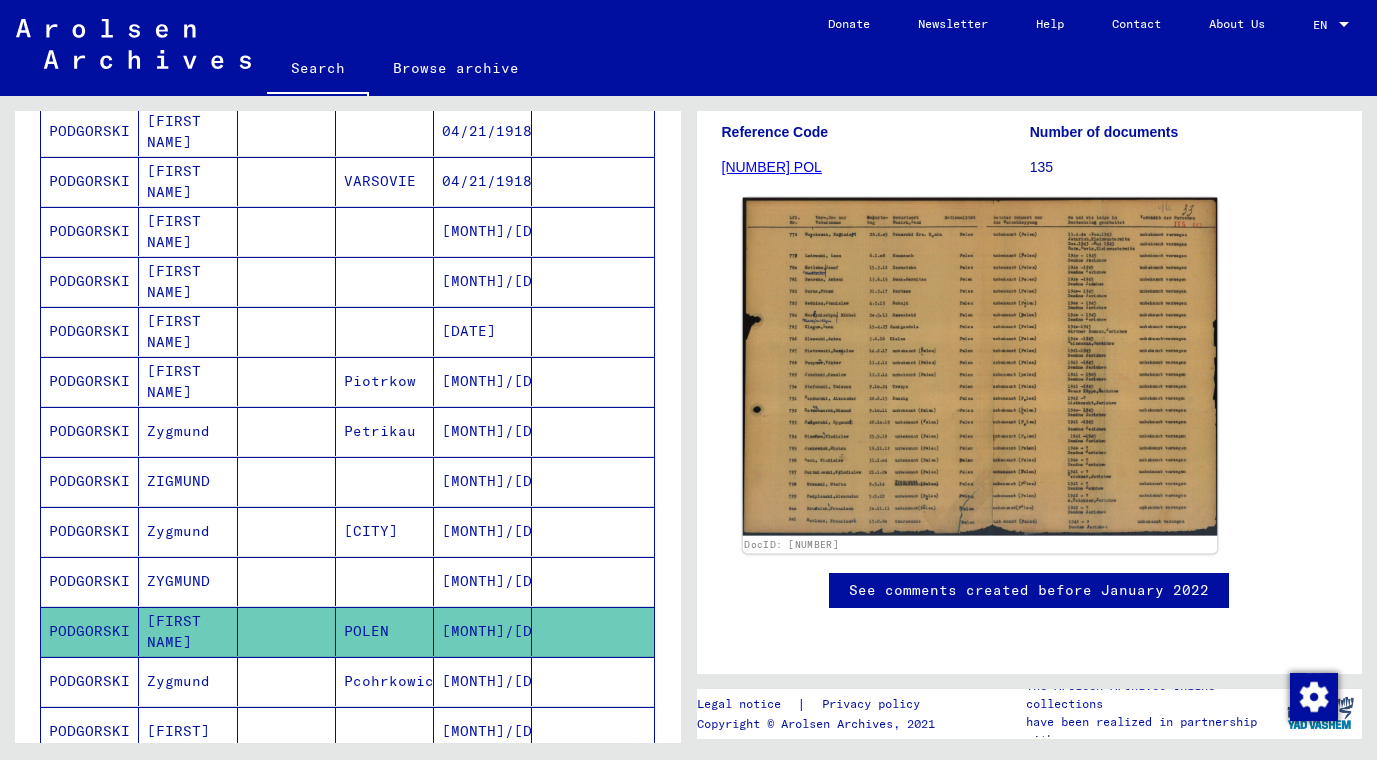 click 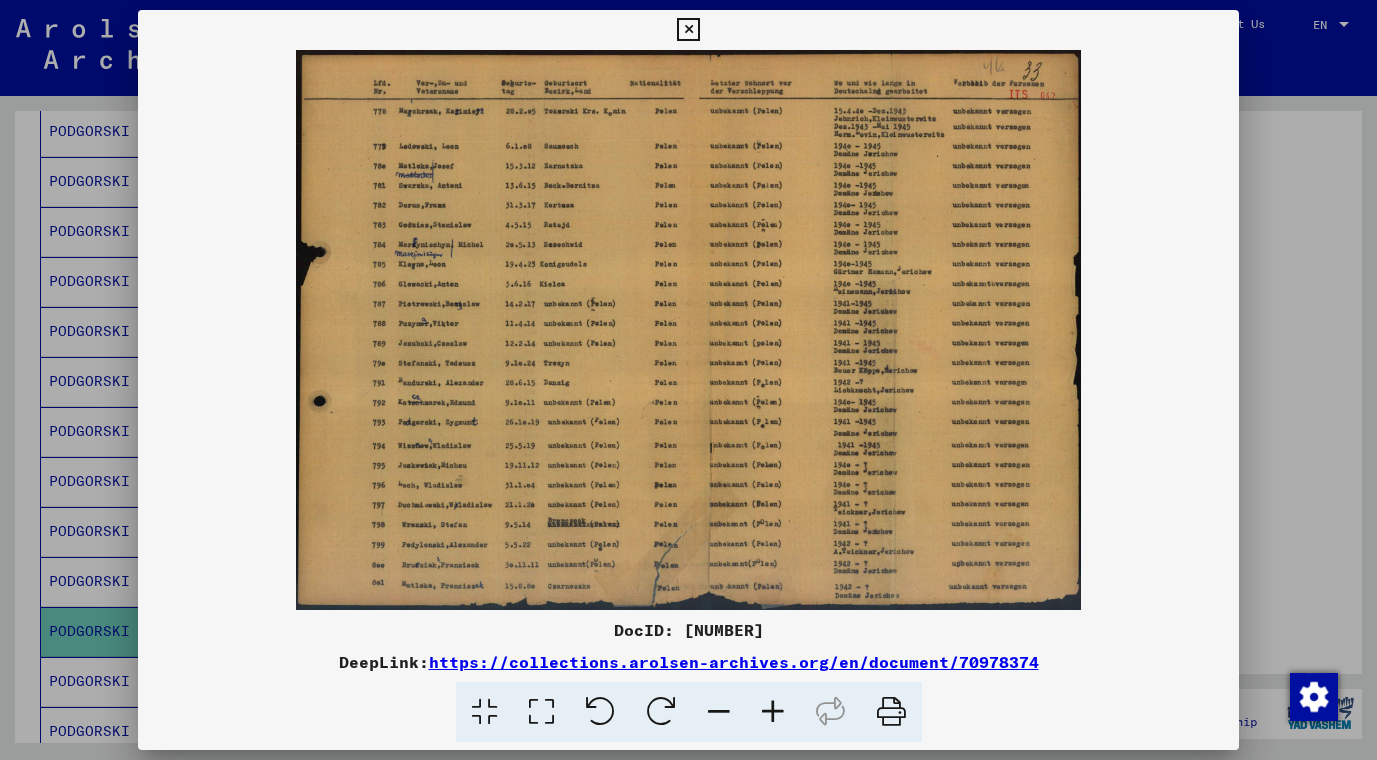click at bounding box center (773, 712) 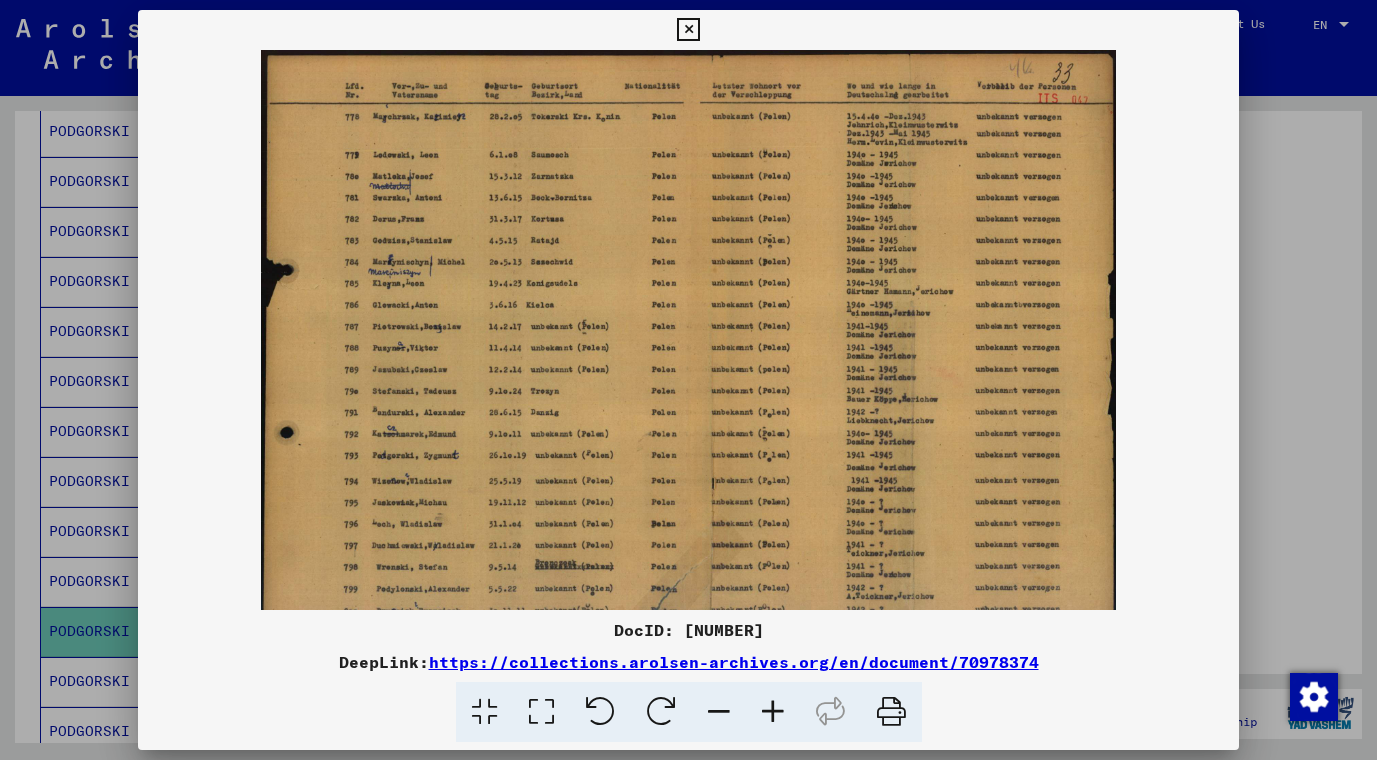 click at bounding box center (773, 712) 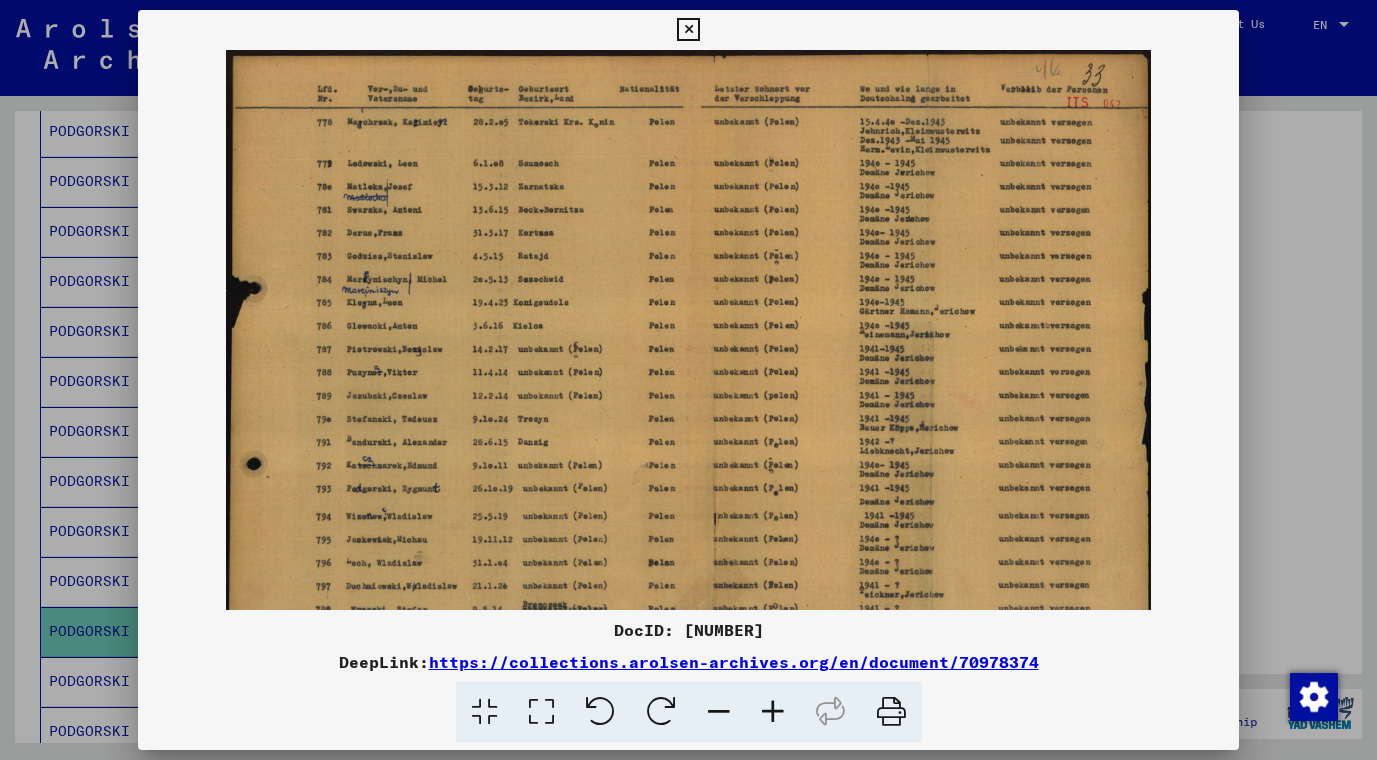 click at bounding box center (773, 712) 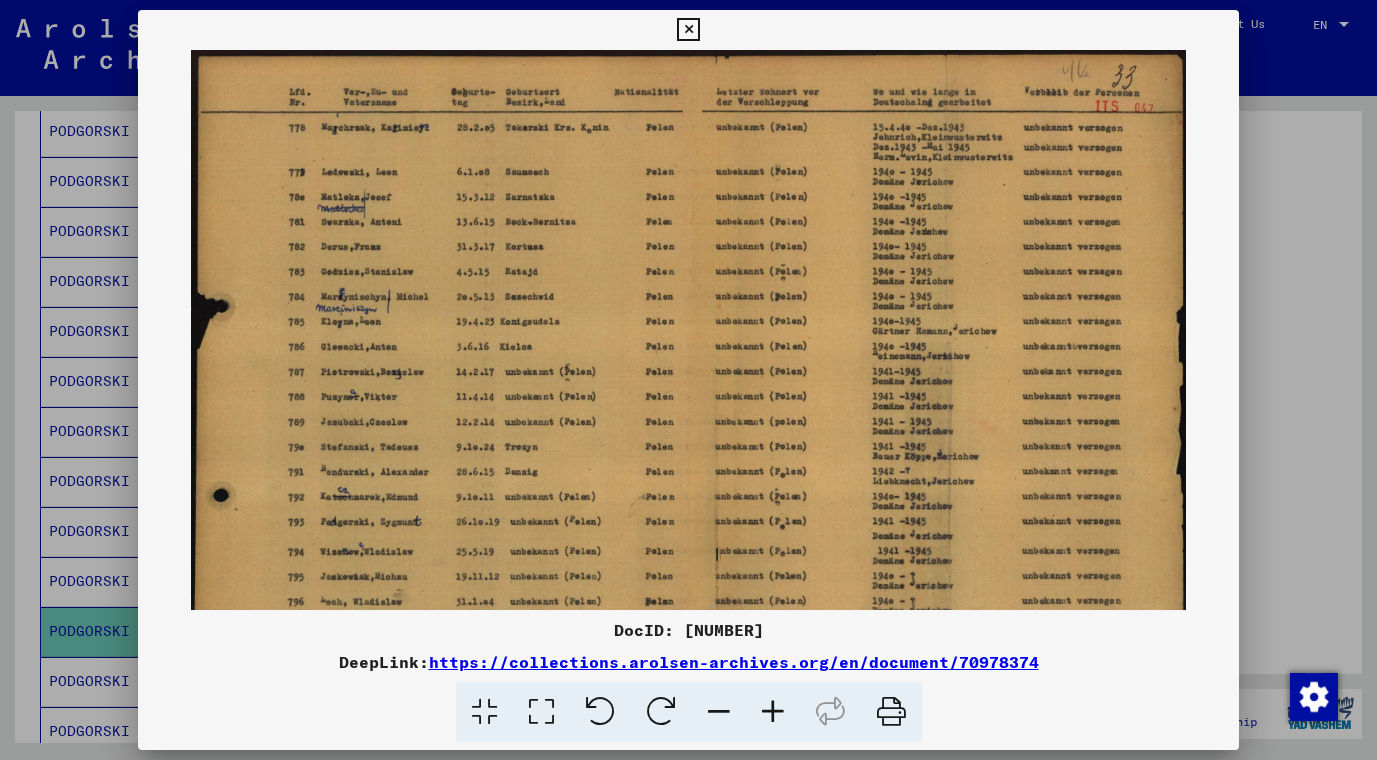 click at bounding box center (773, 712) 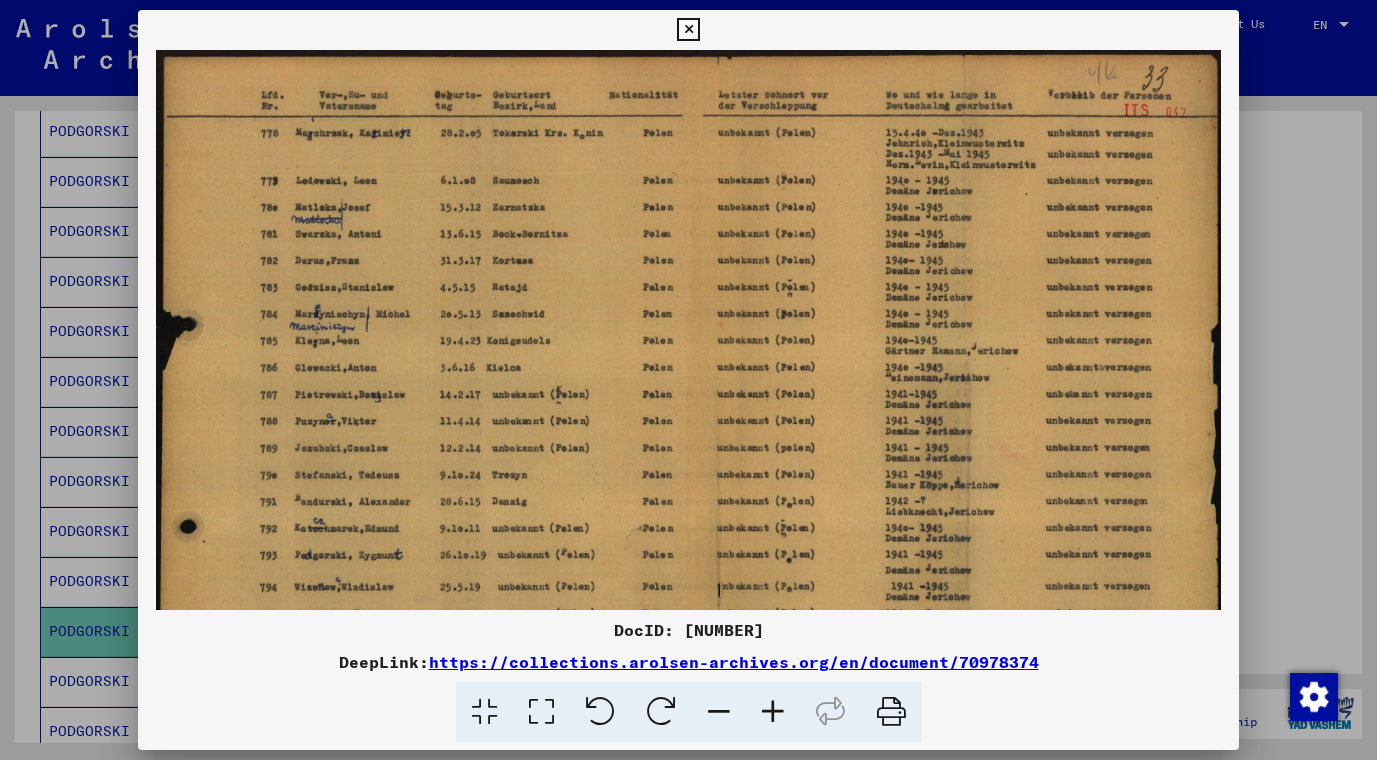 click at bounding box center [773, 712] 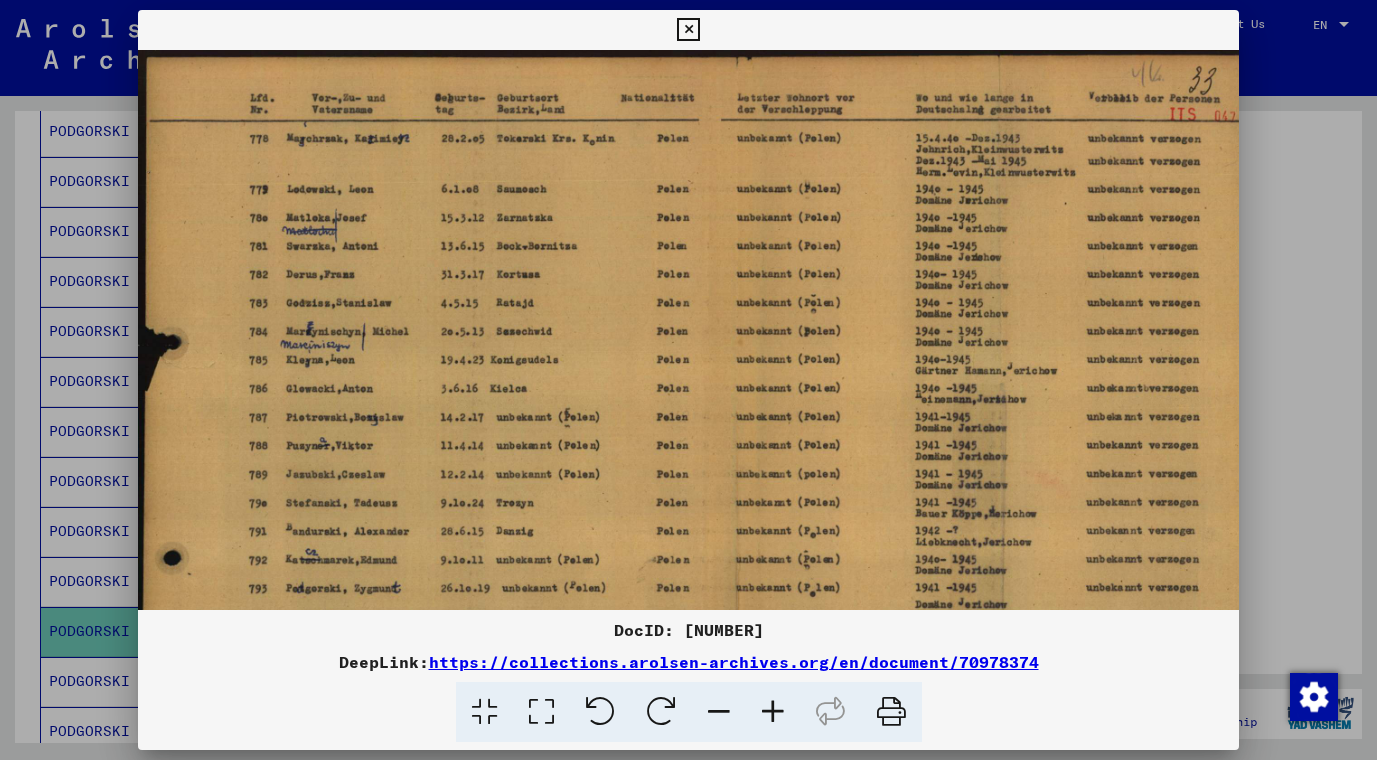 click at bounding box center [773, 712] 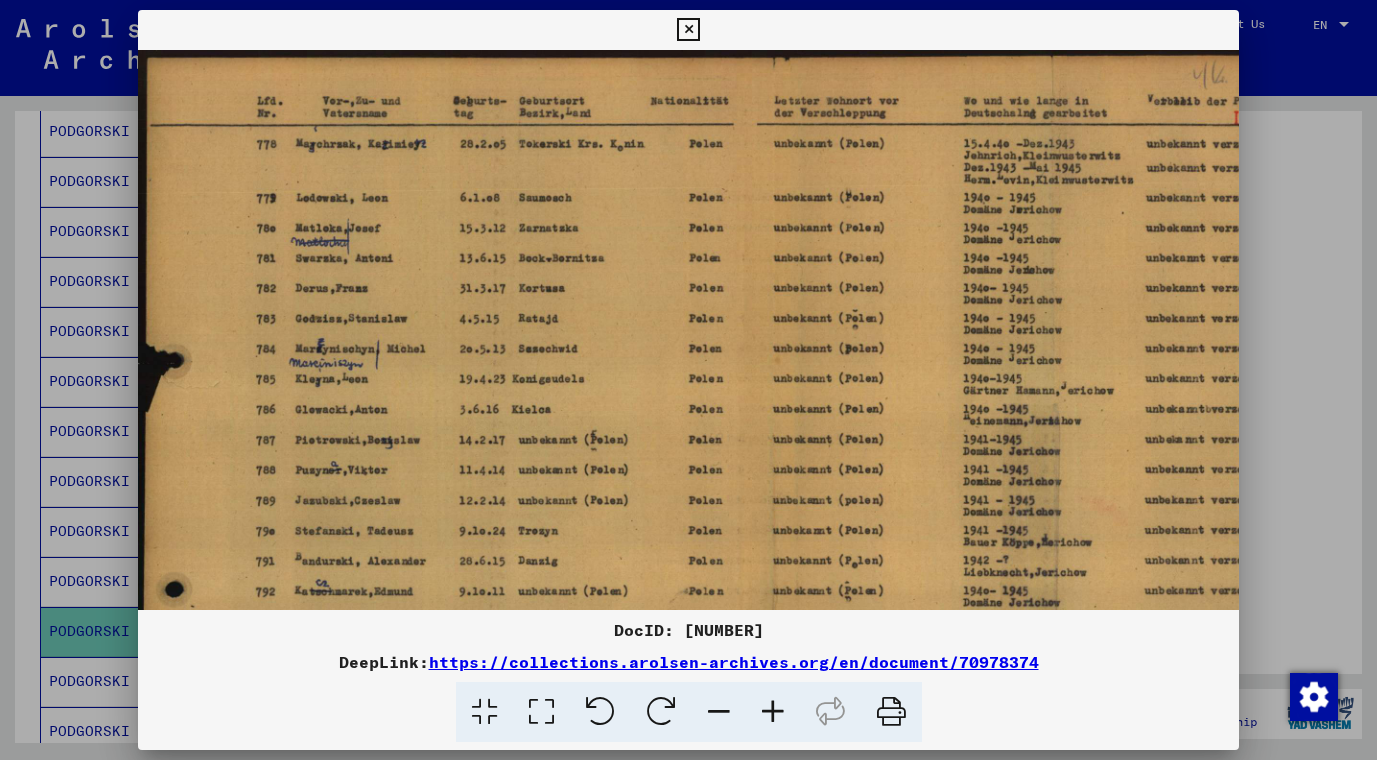 click at bounding box center [773, 712] 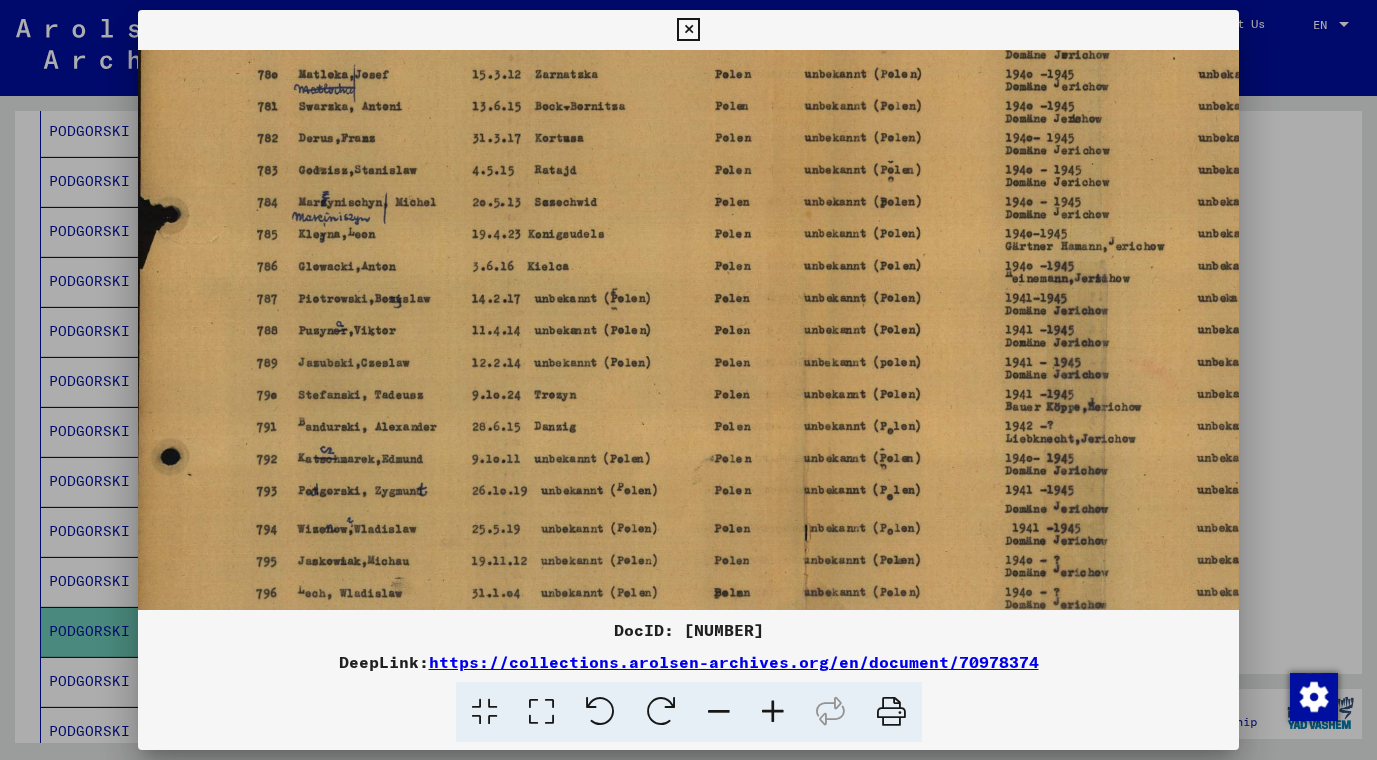 drag, startPoint x: 733, startPoint y: 414, endPoint x: 729, endPoint y: 249, distance: 165.04848 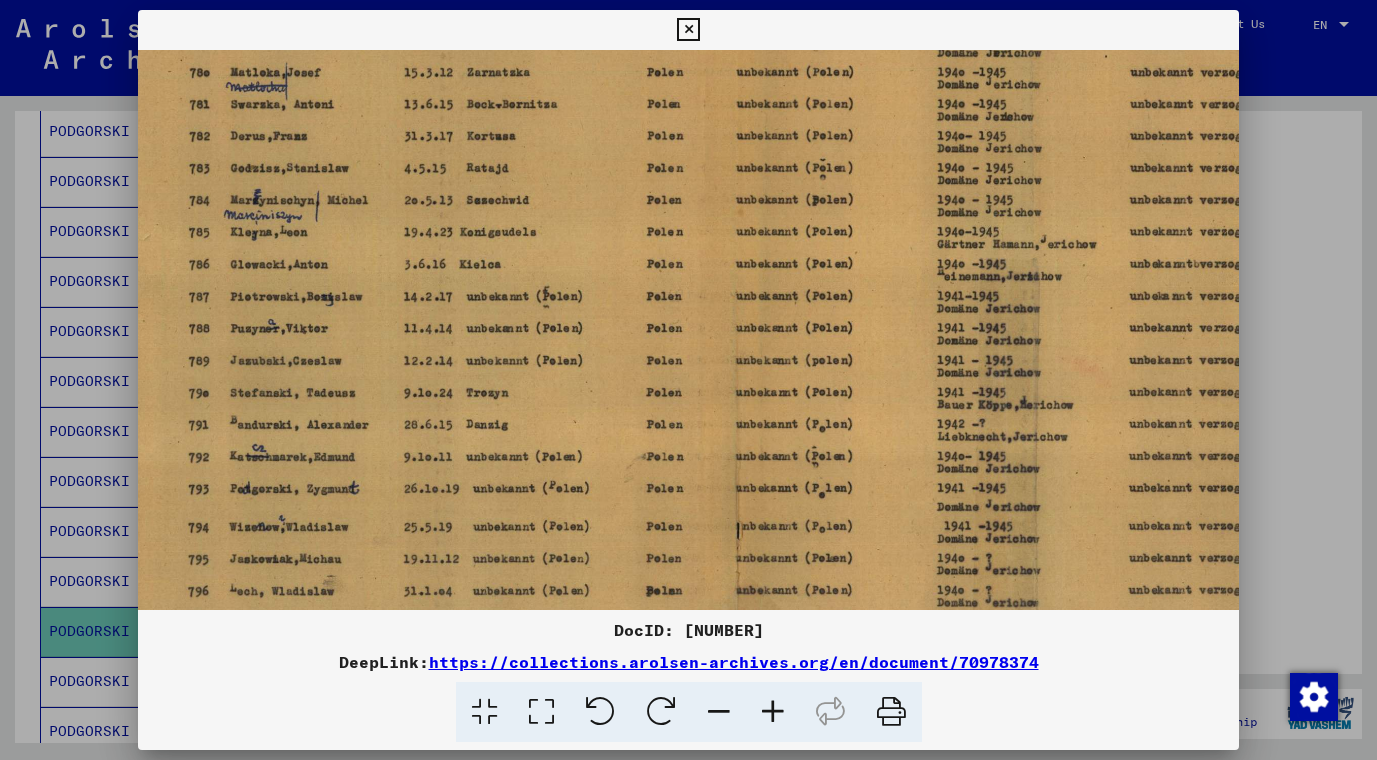 scroll, scrollTop: 166, scrollLeft: 82, axis: both 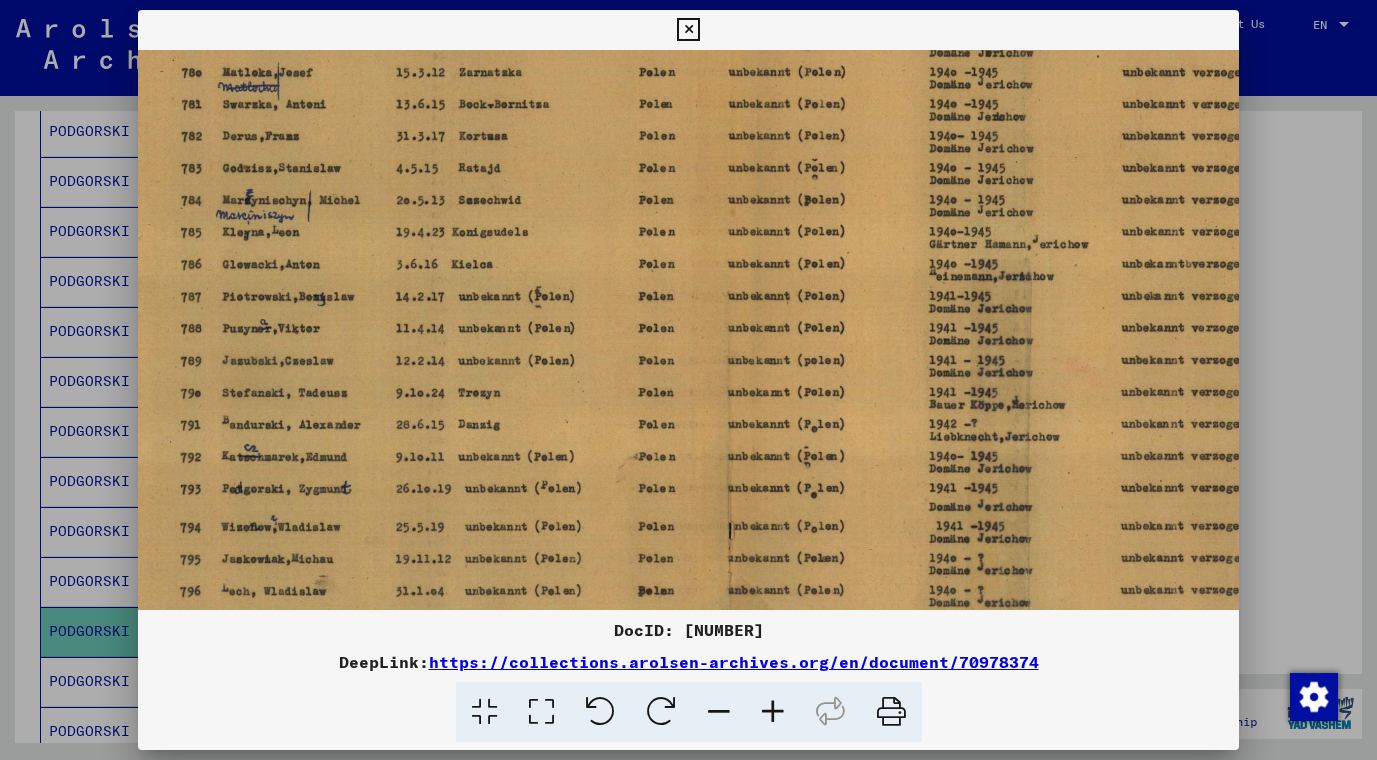 drag, startPoint x: 823, startPoint y: 548, endPoint x: 747, endPoint y: 547, distance: 76.00658 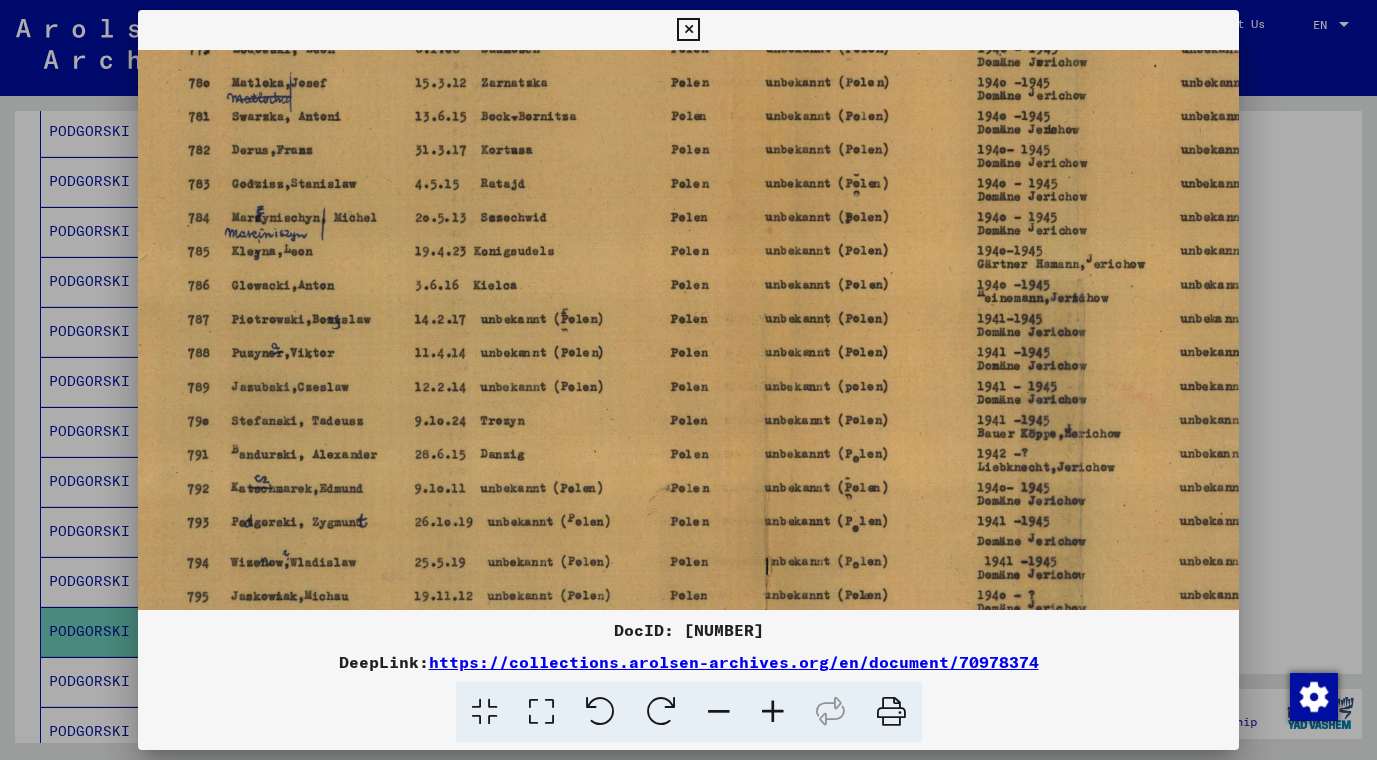 click at bounding box center (773, 712) 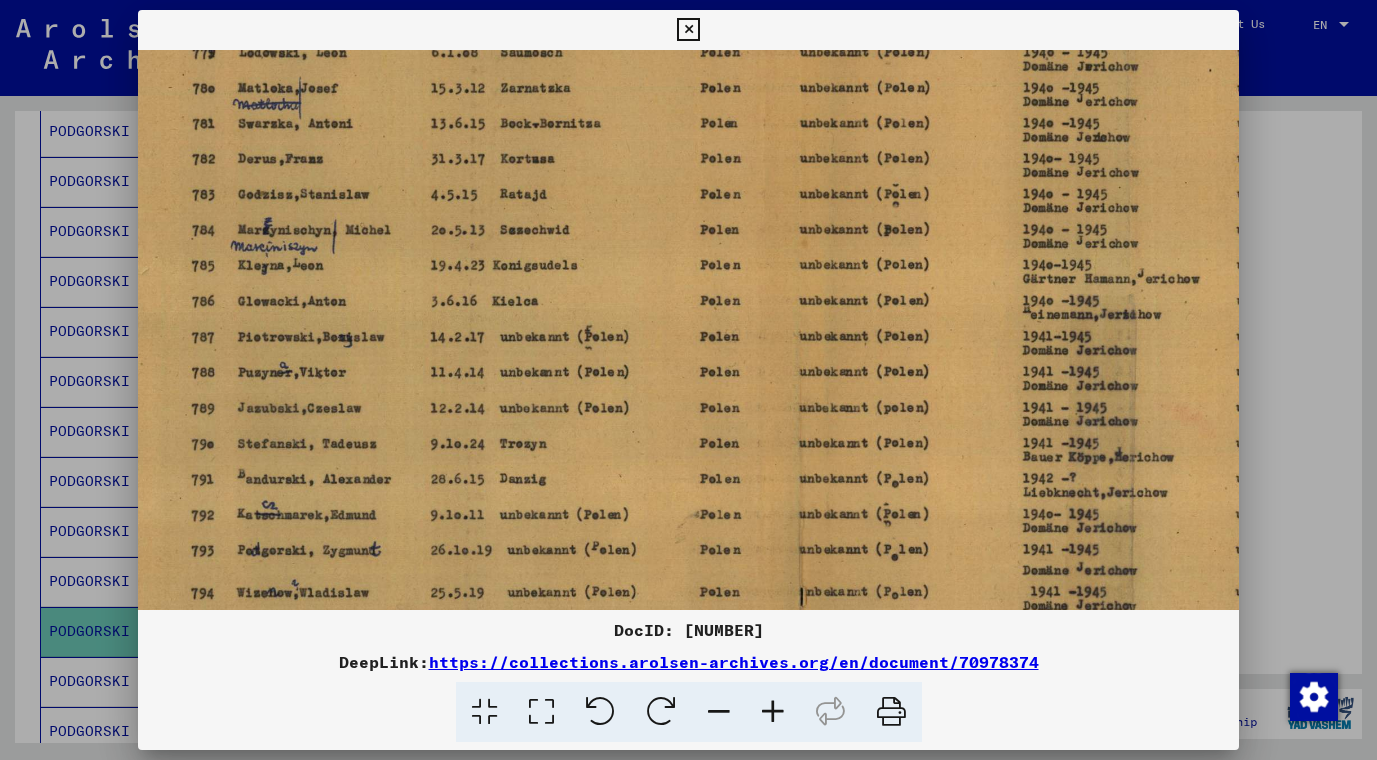 scroll, scrollTop: 225, scrollLeft: 186, axis: both 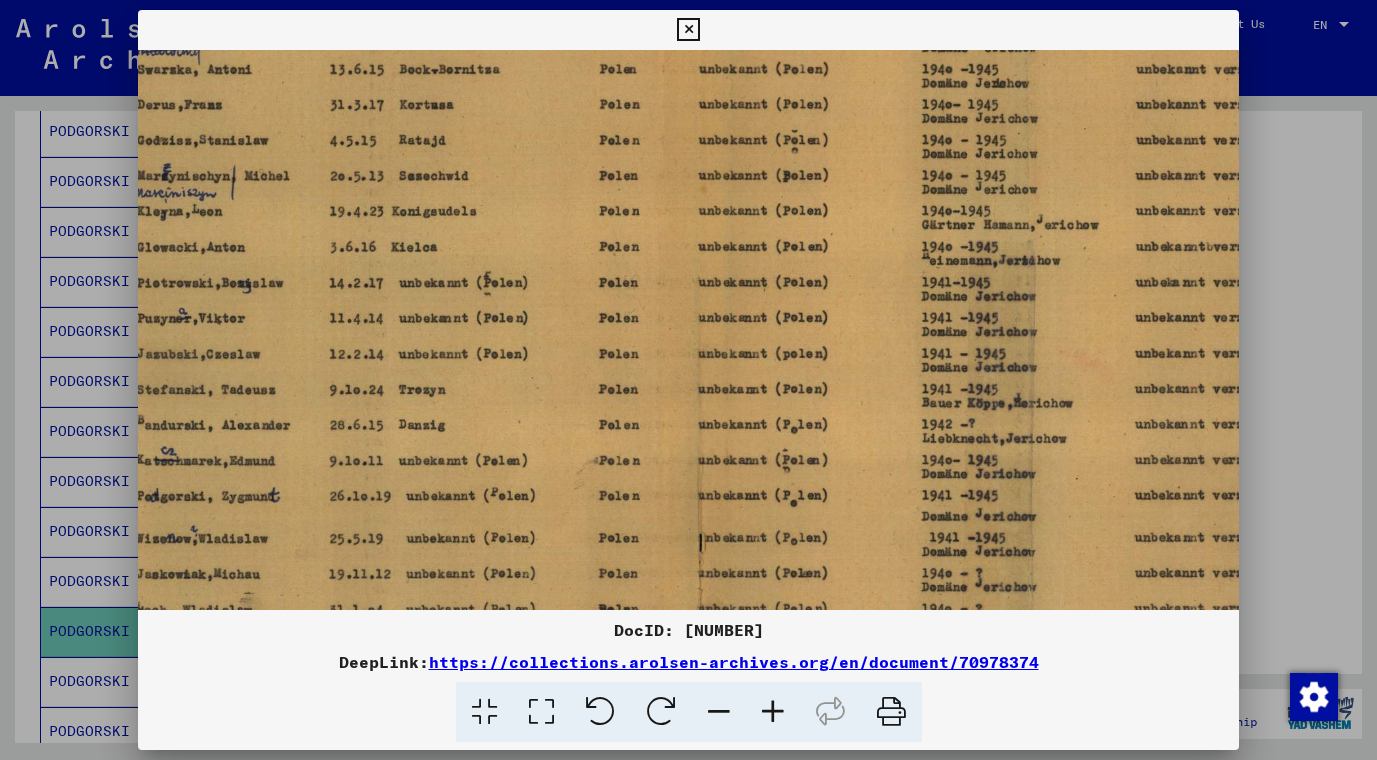 drag, startPoint x: 819, startPoint y: 526, endPoint x: 715, endPoint y: 467, distance: 119.57006 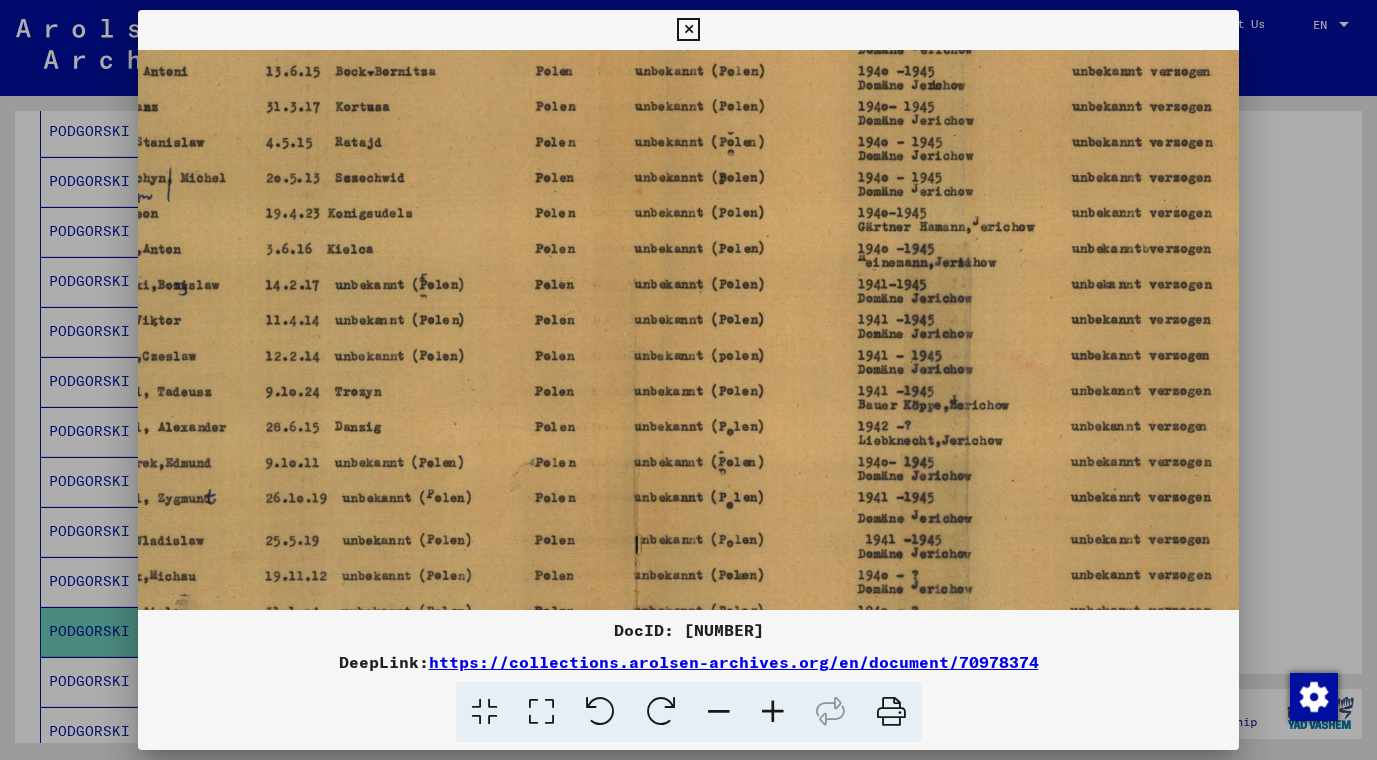 scroll, scrollTop: 223, scrollLeft: 266, axis: both 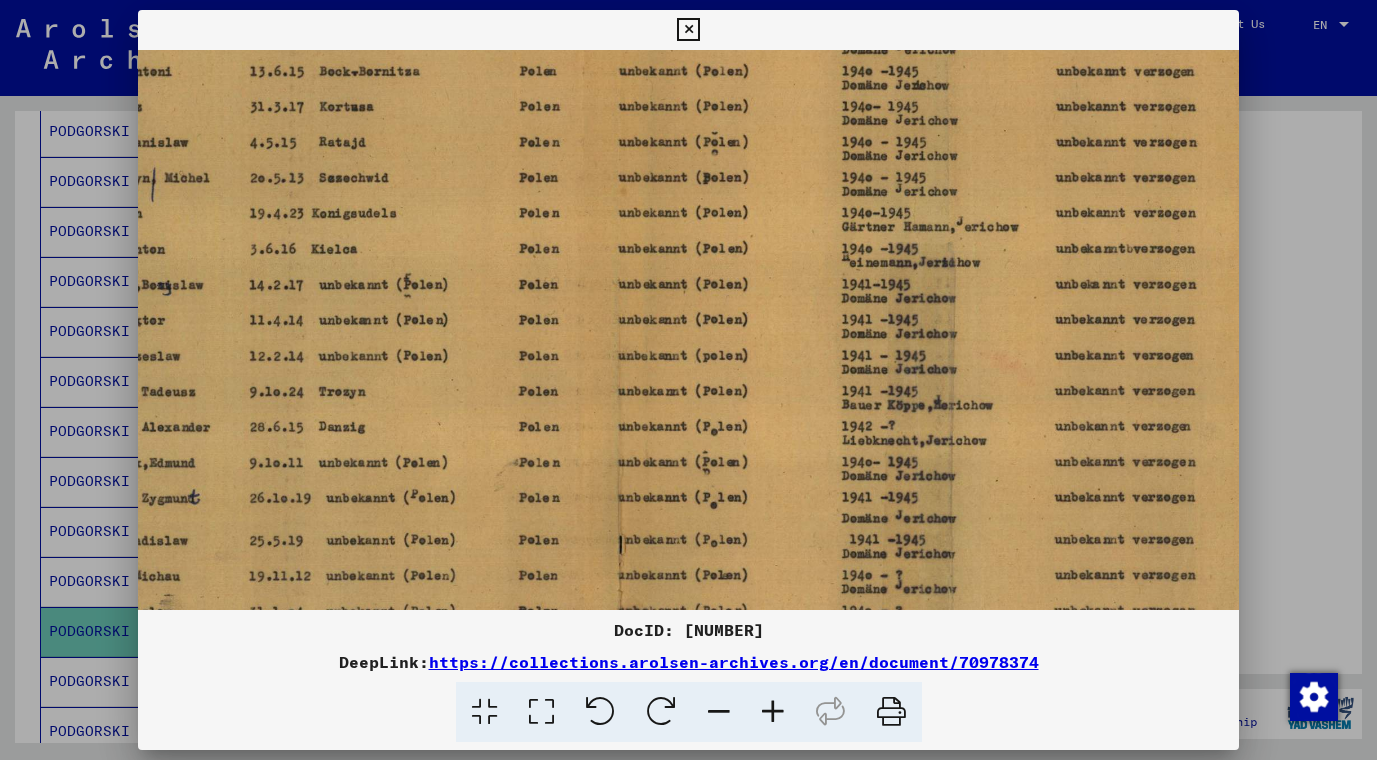 drag, startPoint x: 786, startPoint y: 508, endPoint x: 706, endPoint y: 510, distance: 80.024994 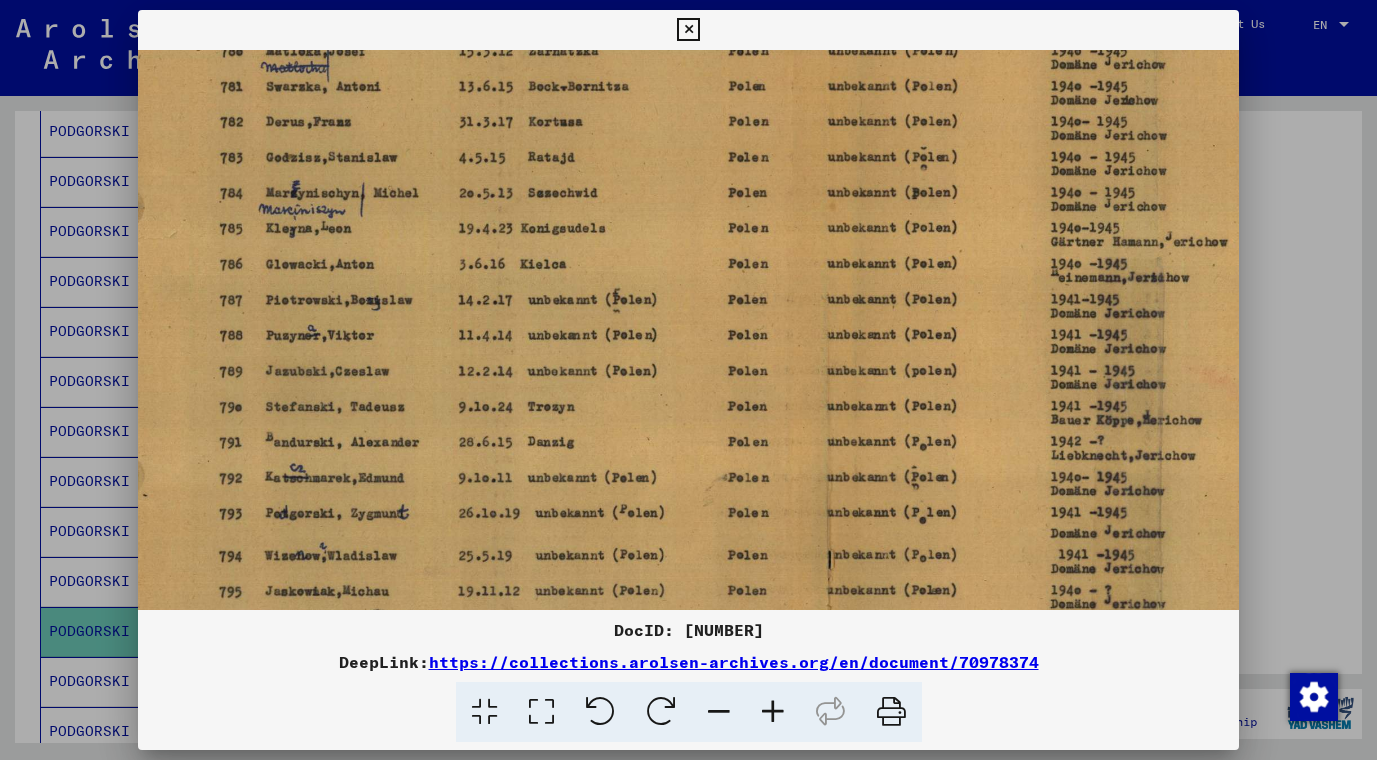 scroll, scrollTop: 208, scrollLeft: 41, axis: both 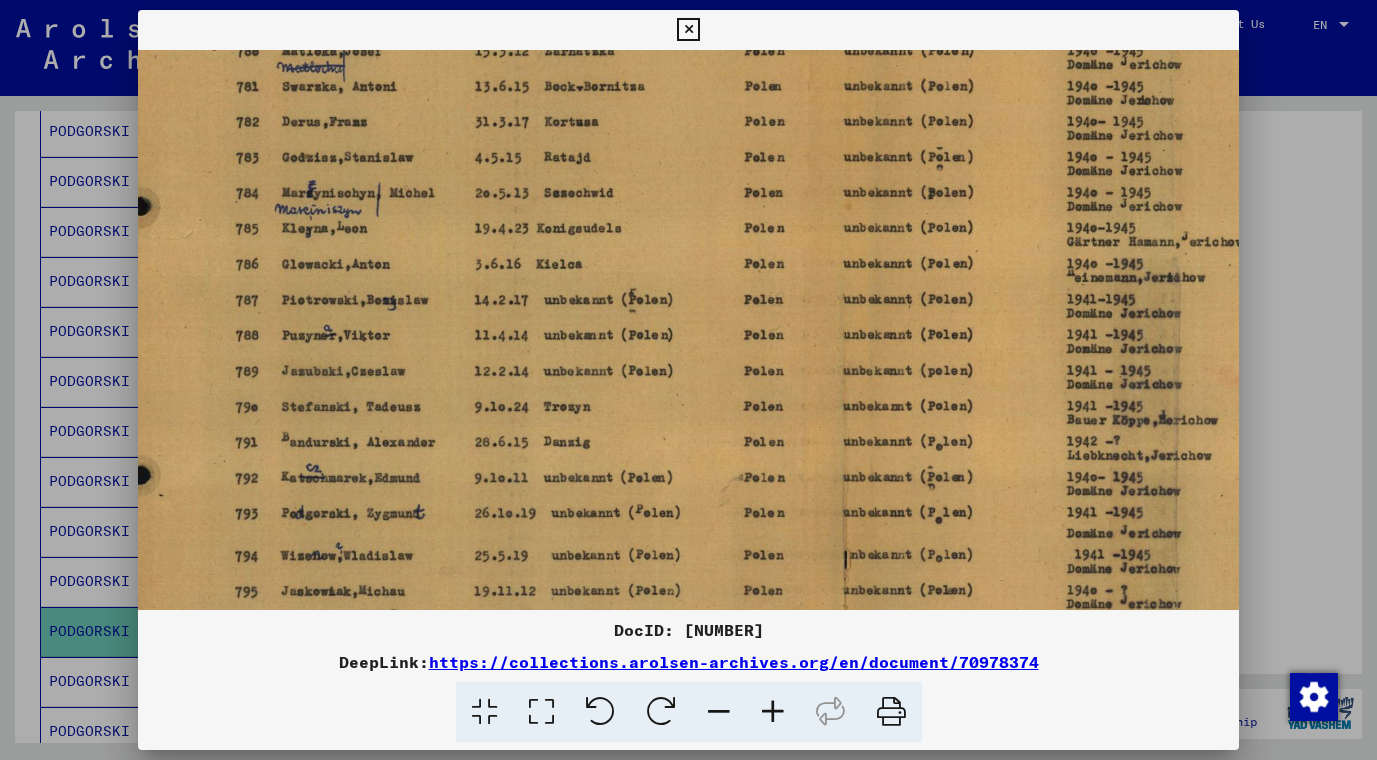 drag, startPoint x: 675, startPoint y: 497, endPoint x: 900, endPoint y: 512, distance: 225.49945 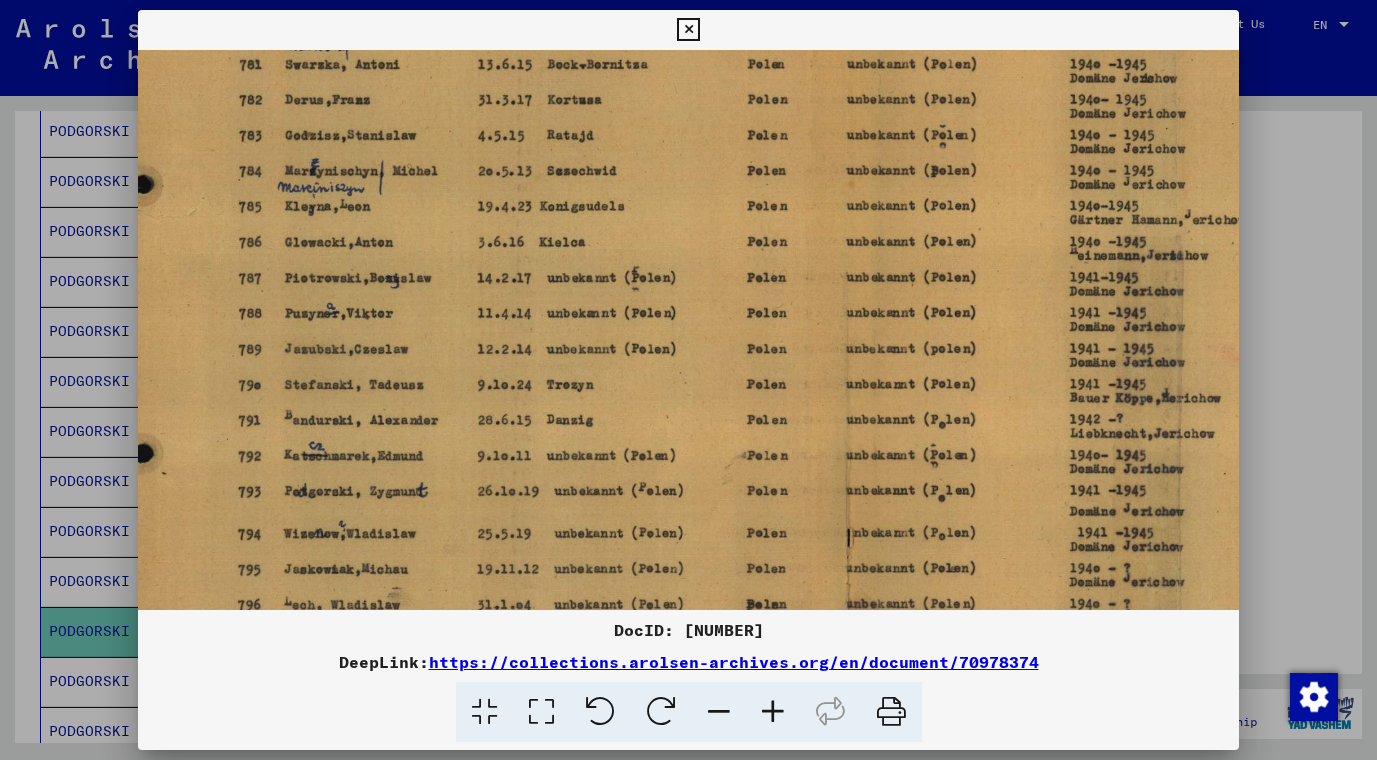scroll, scrollTop: 244, scrollLeft: 35, axis: both 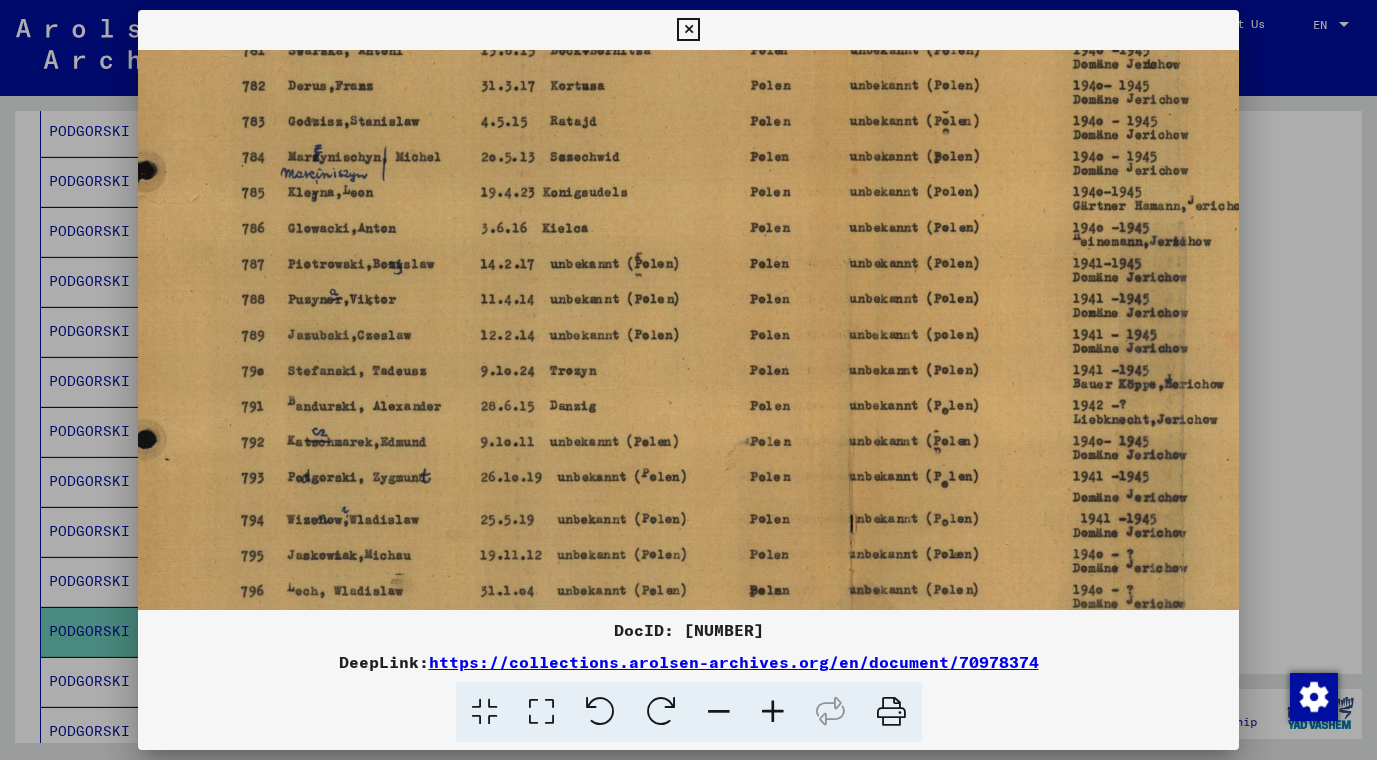 drag, startPoint x: 665, startPoint y: 513, endPoint x: 671, endPoint y: 477, distance: 36.496574 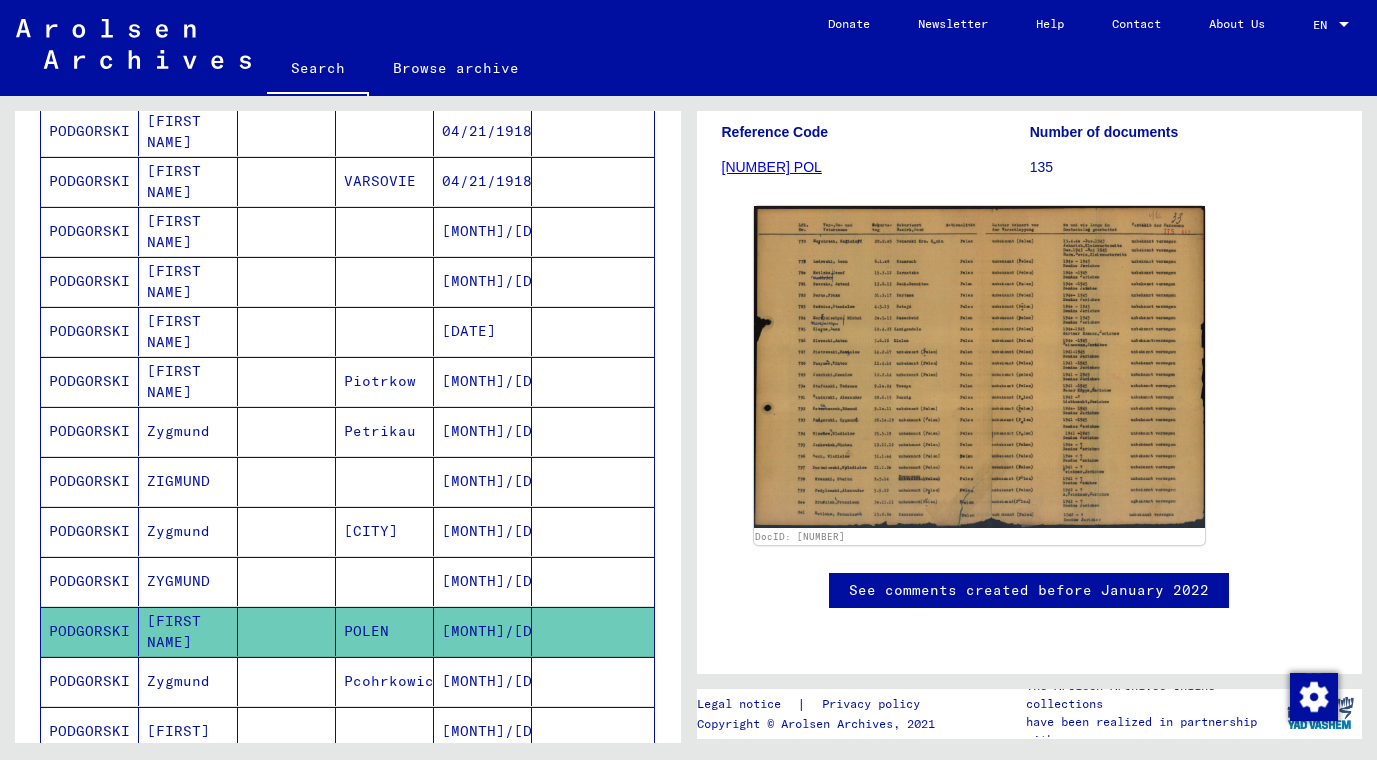 click 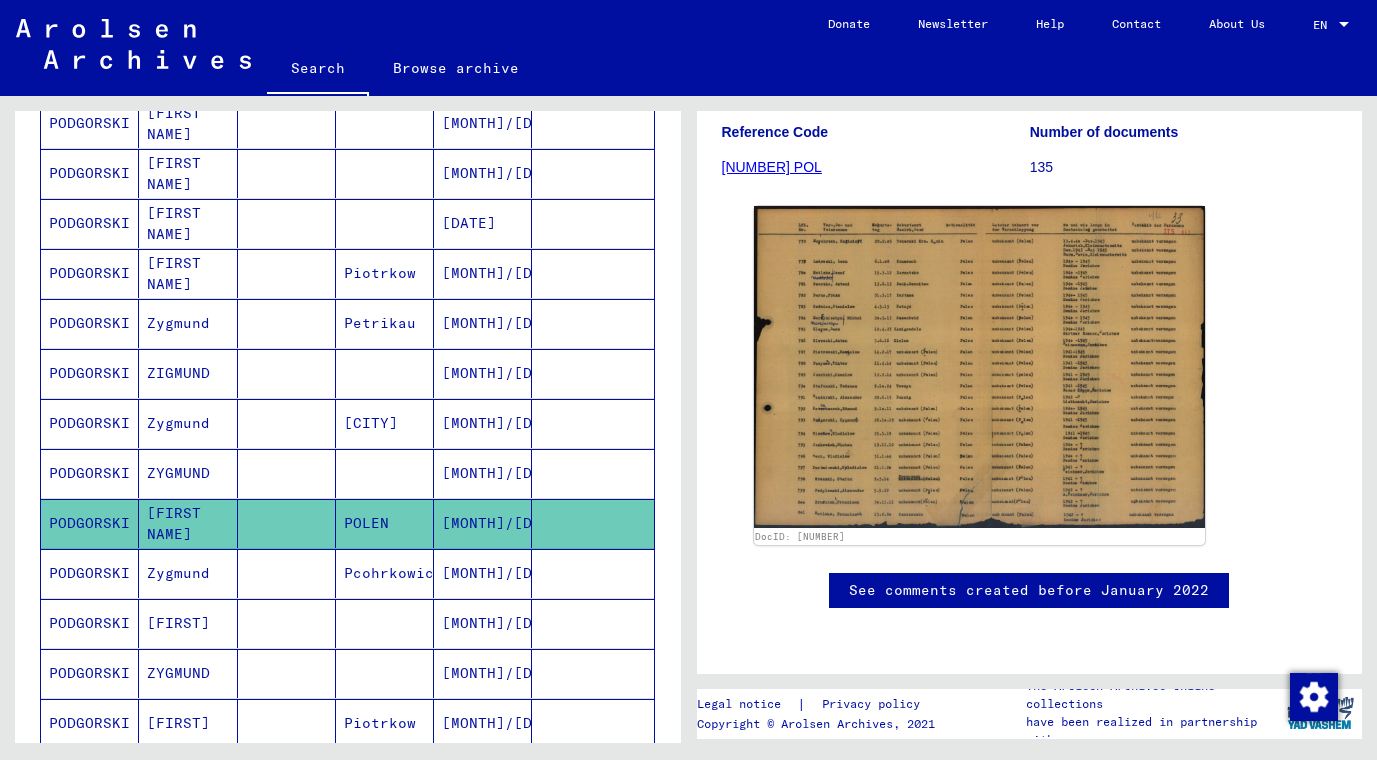 click on "PODGORSKI" at bounding box center (90, 623) 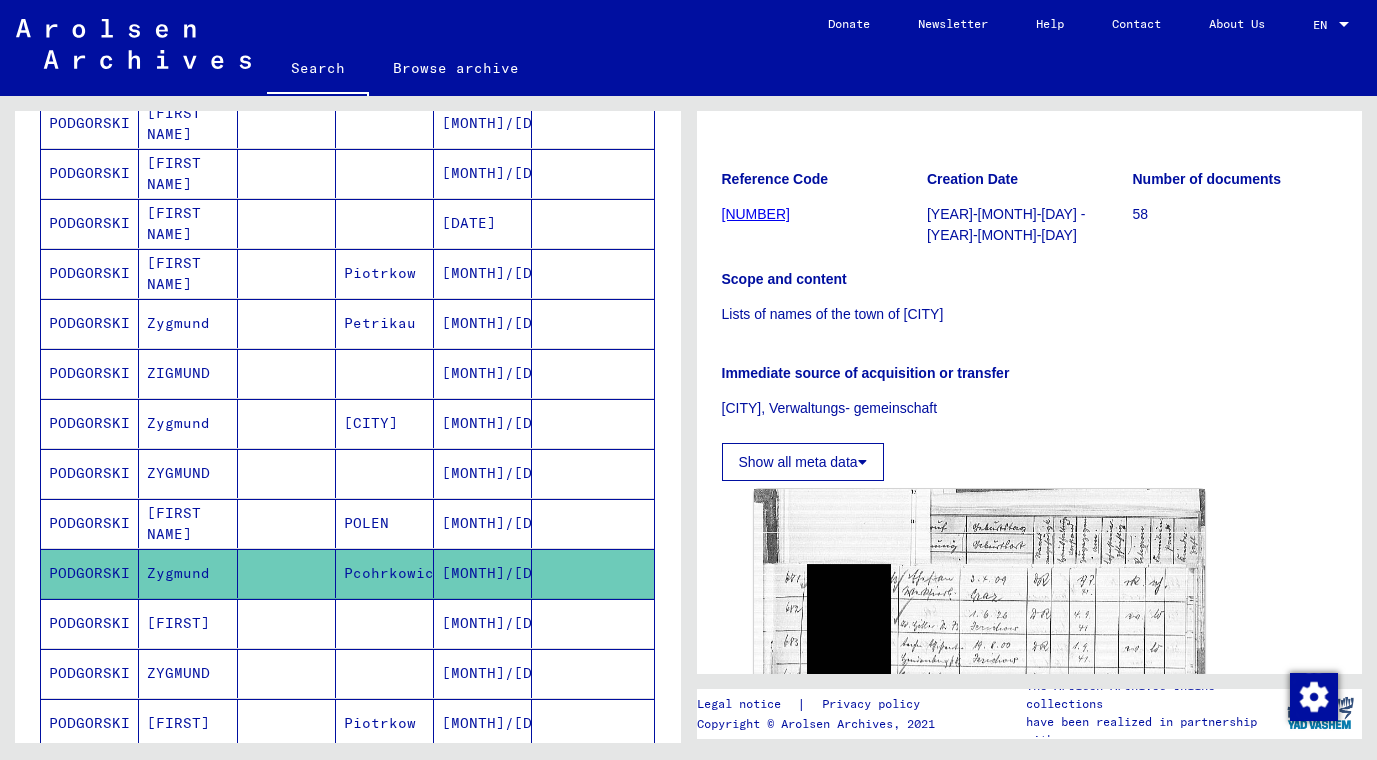 scroll, scrollTop: 0, scrollLeft: 0, axis: both 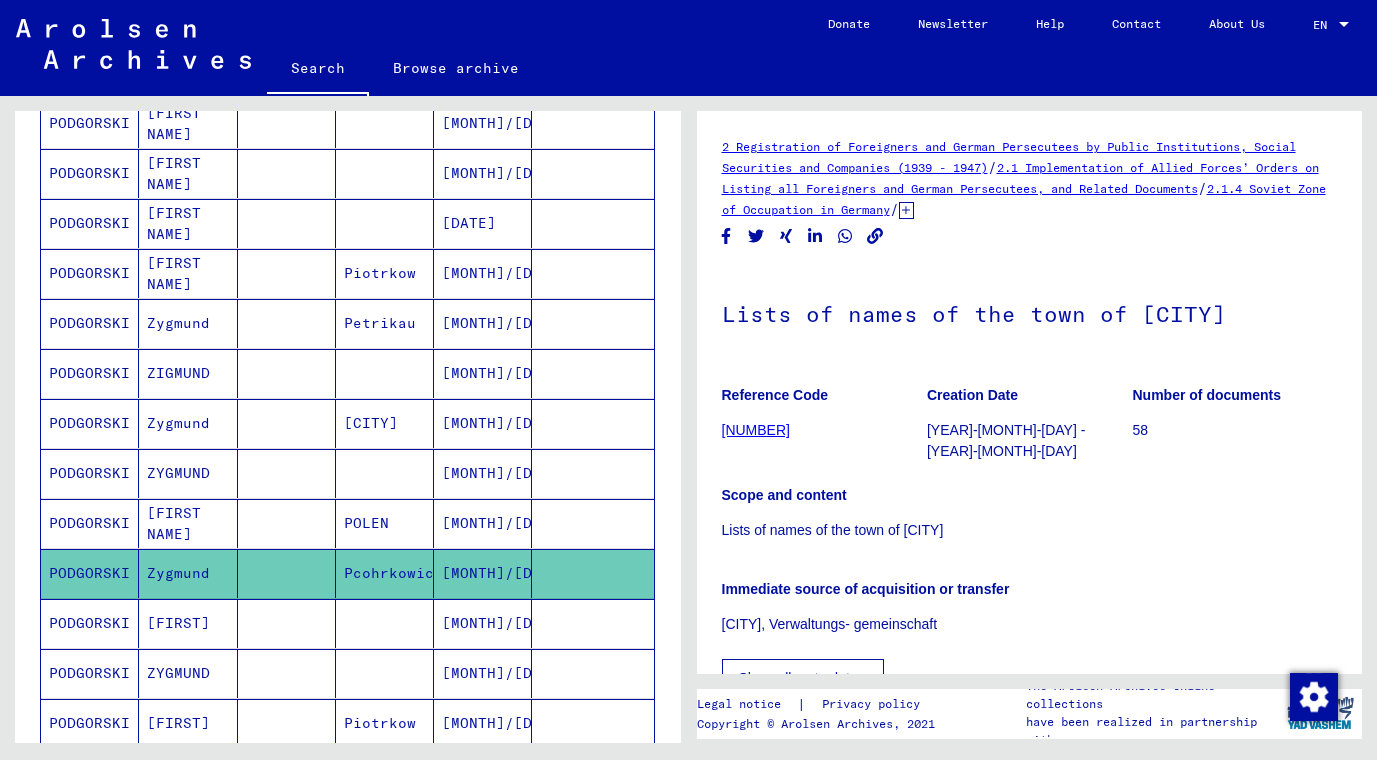 drag, startPoint x: 726, startPoint y: 316, endPoint x: 1246, endPoint y: 312, distance: 520.0154 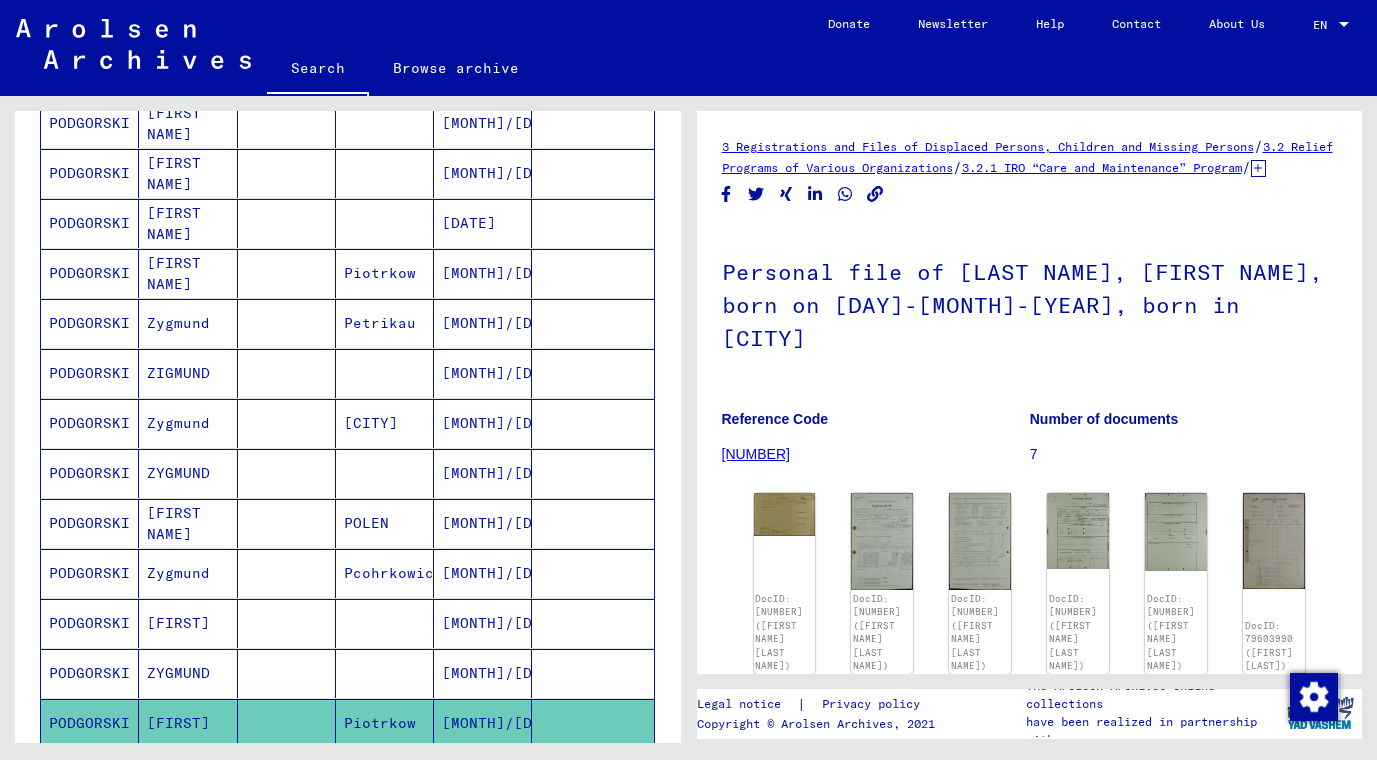 click on "PODGORSKI" 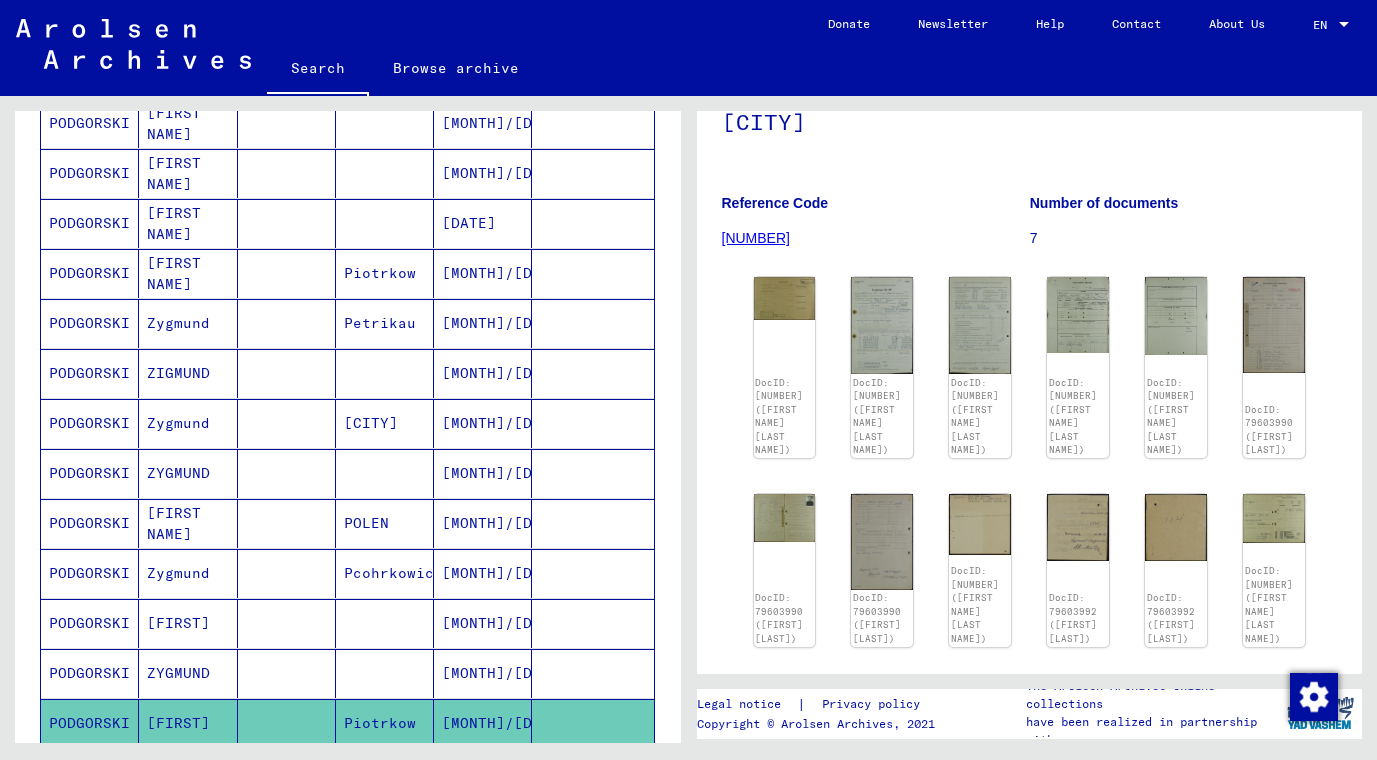 scroll, scrollTop: 324, scrollLeft: 0, axis: vertical 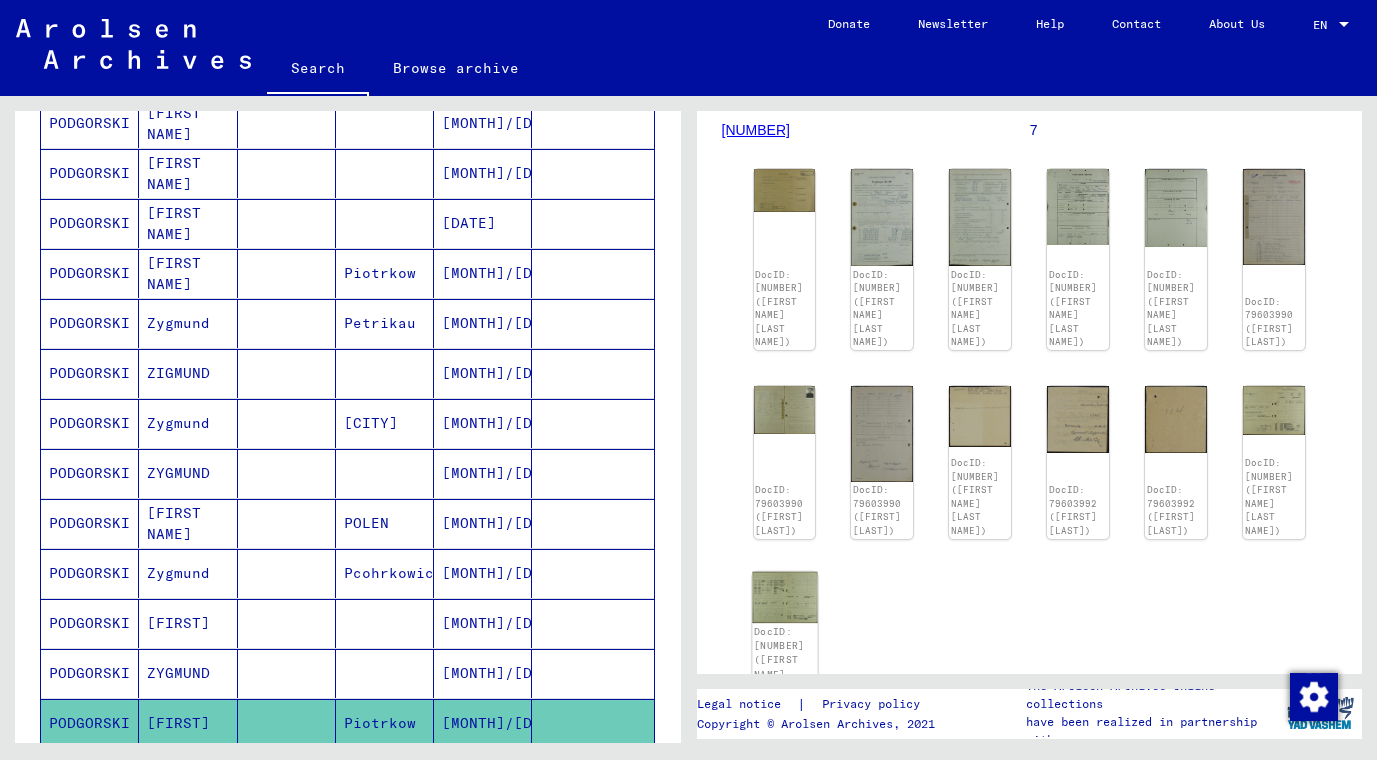 click 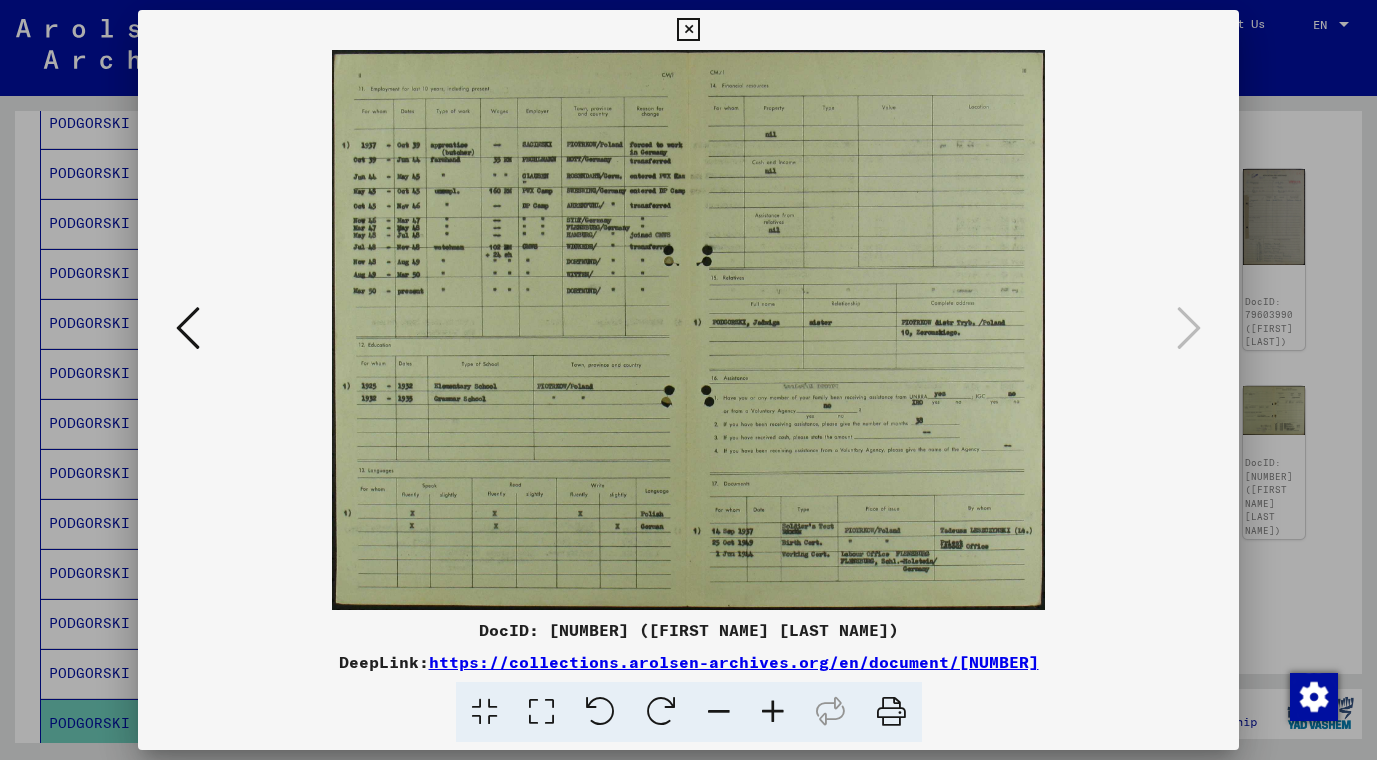 click at bounding box center (773, 712) 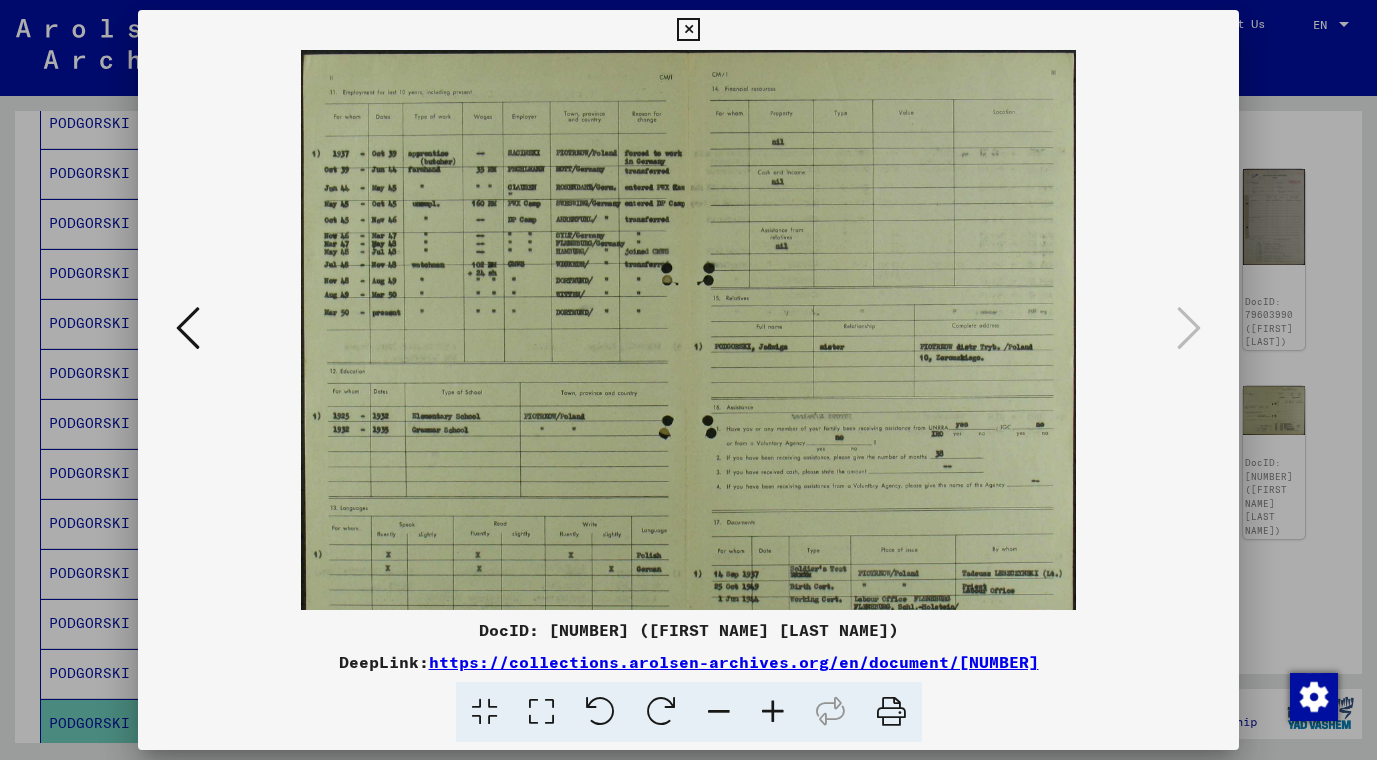 click at bounding box center (773, 712) 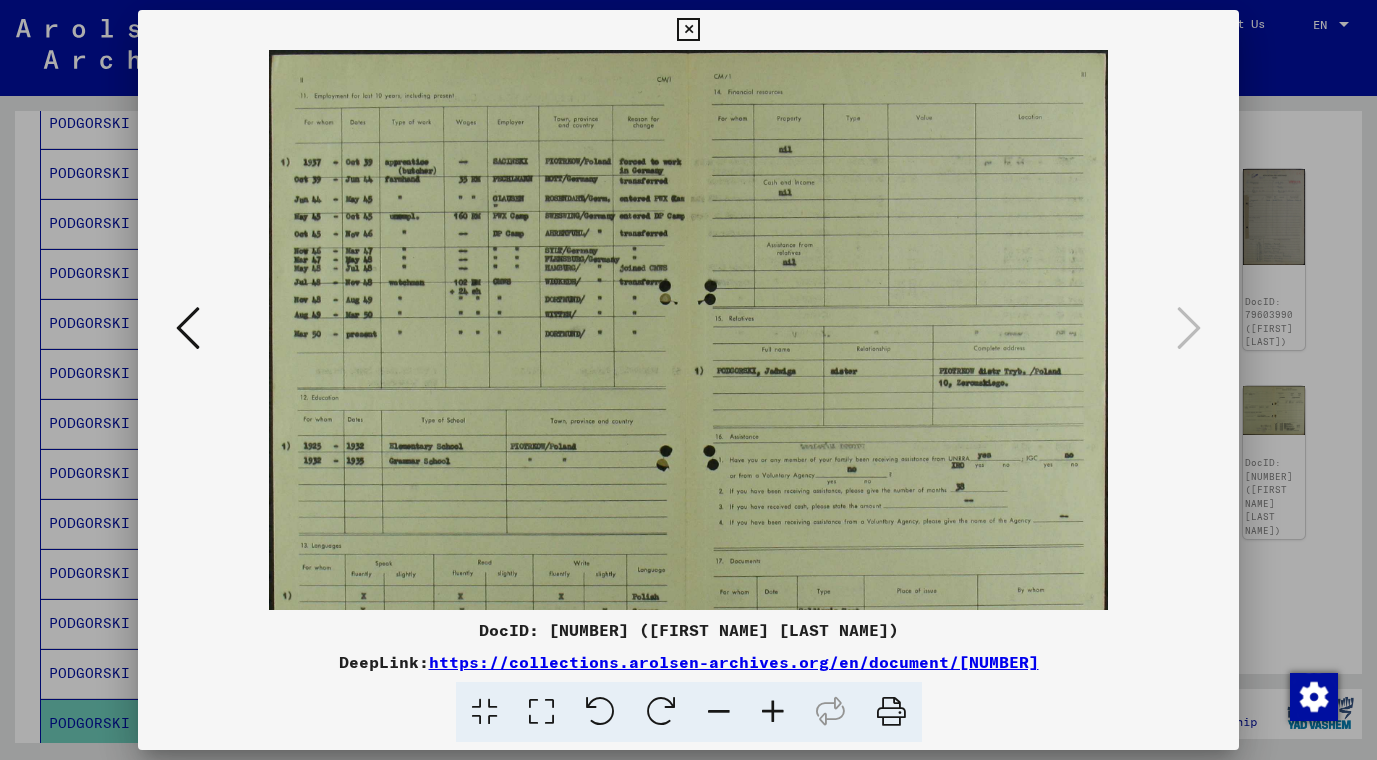 click at bounding box center (773, 712) 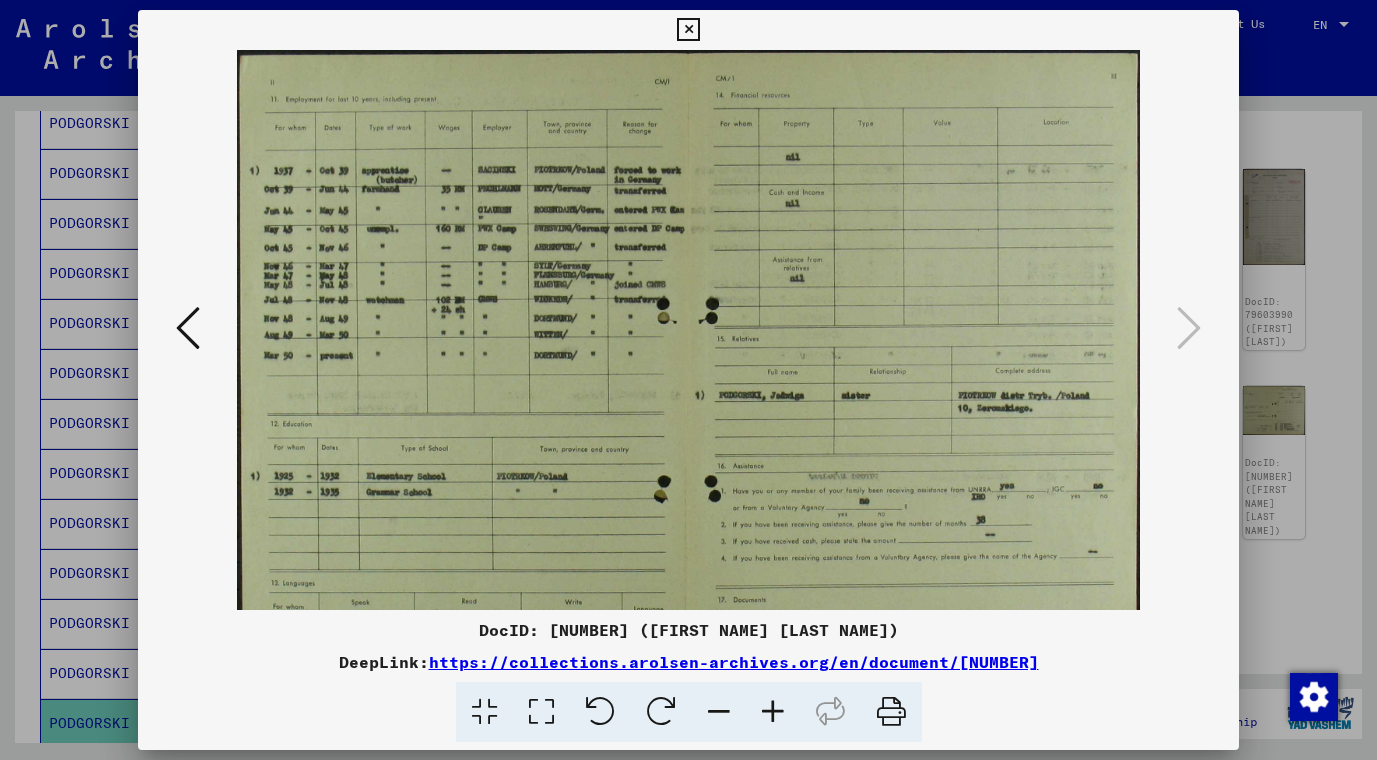 click at bounding box center [773, 712] 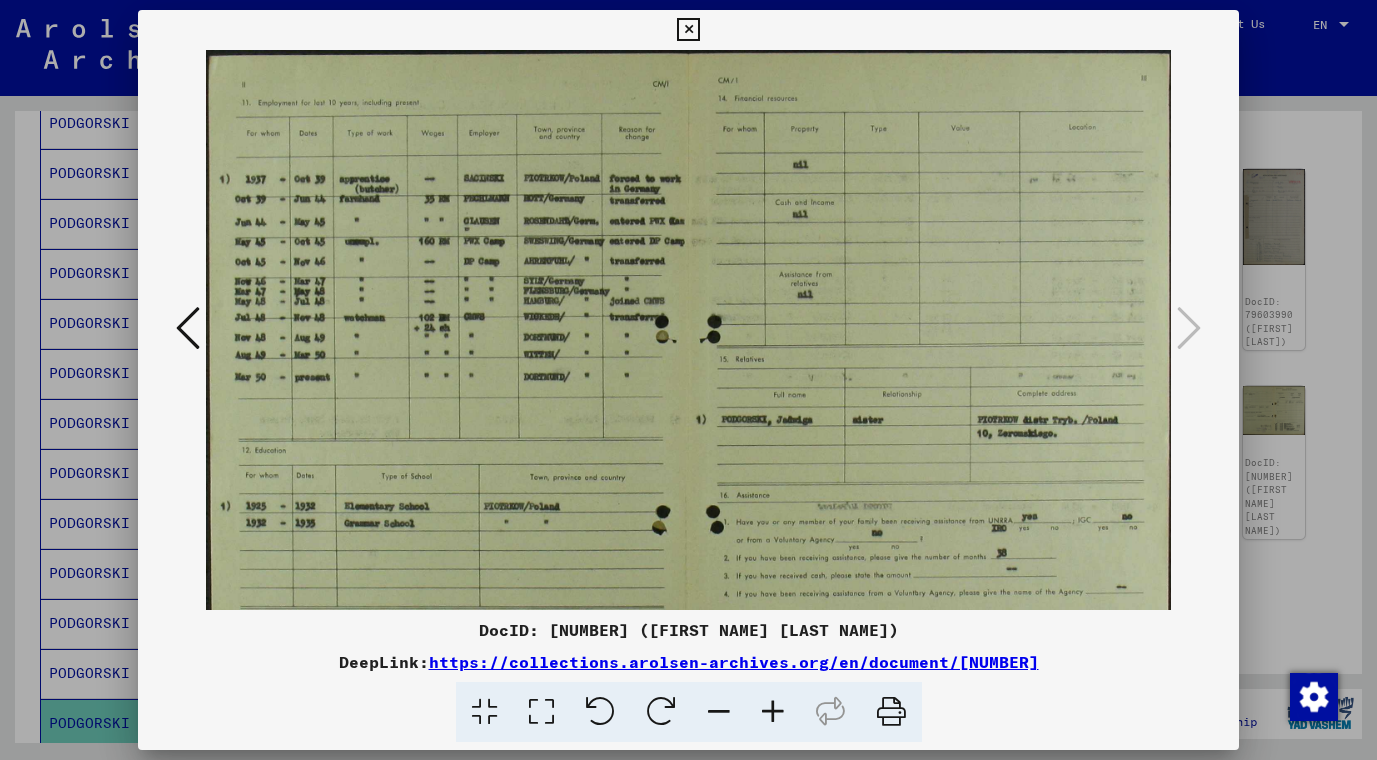 click at bounding box center (773, 712) 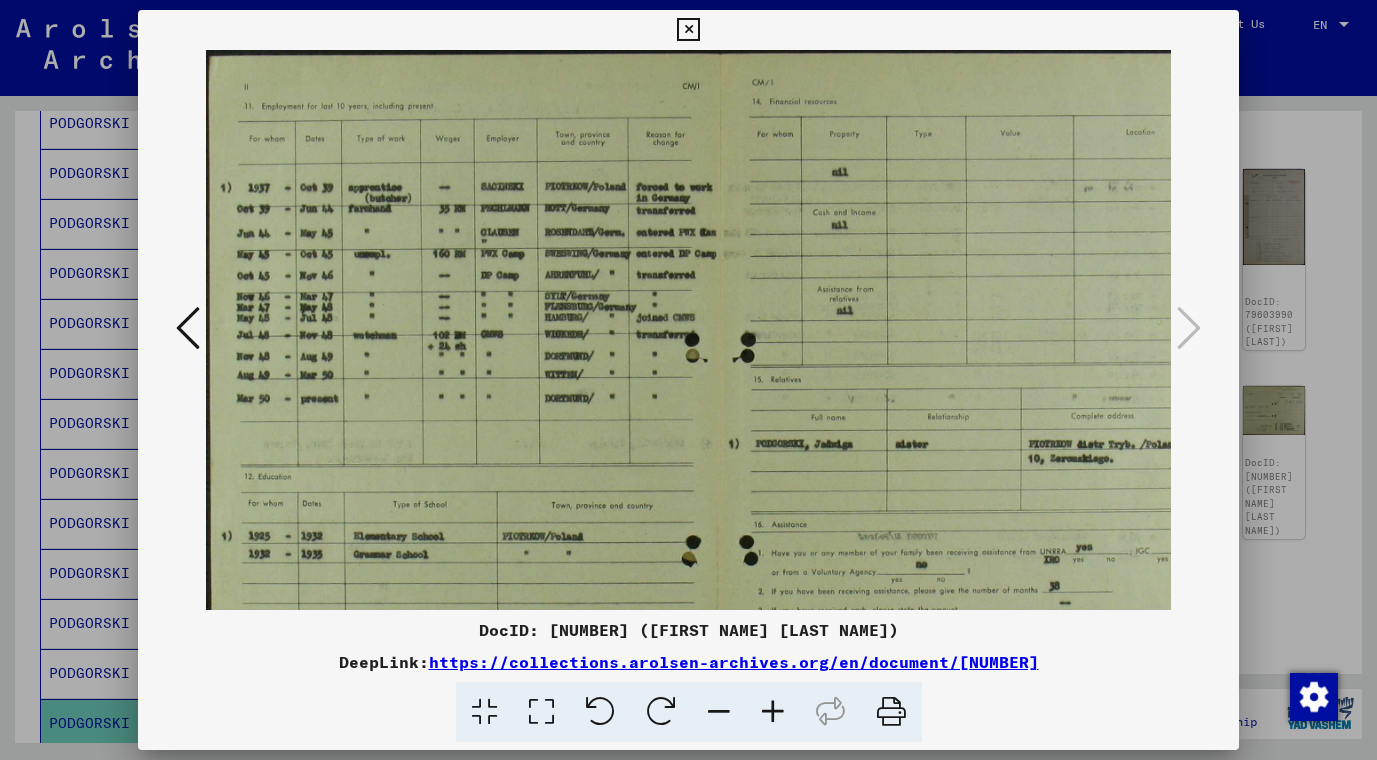 click at bounding box center [773, 712] 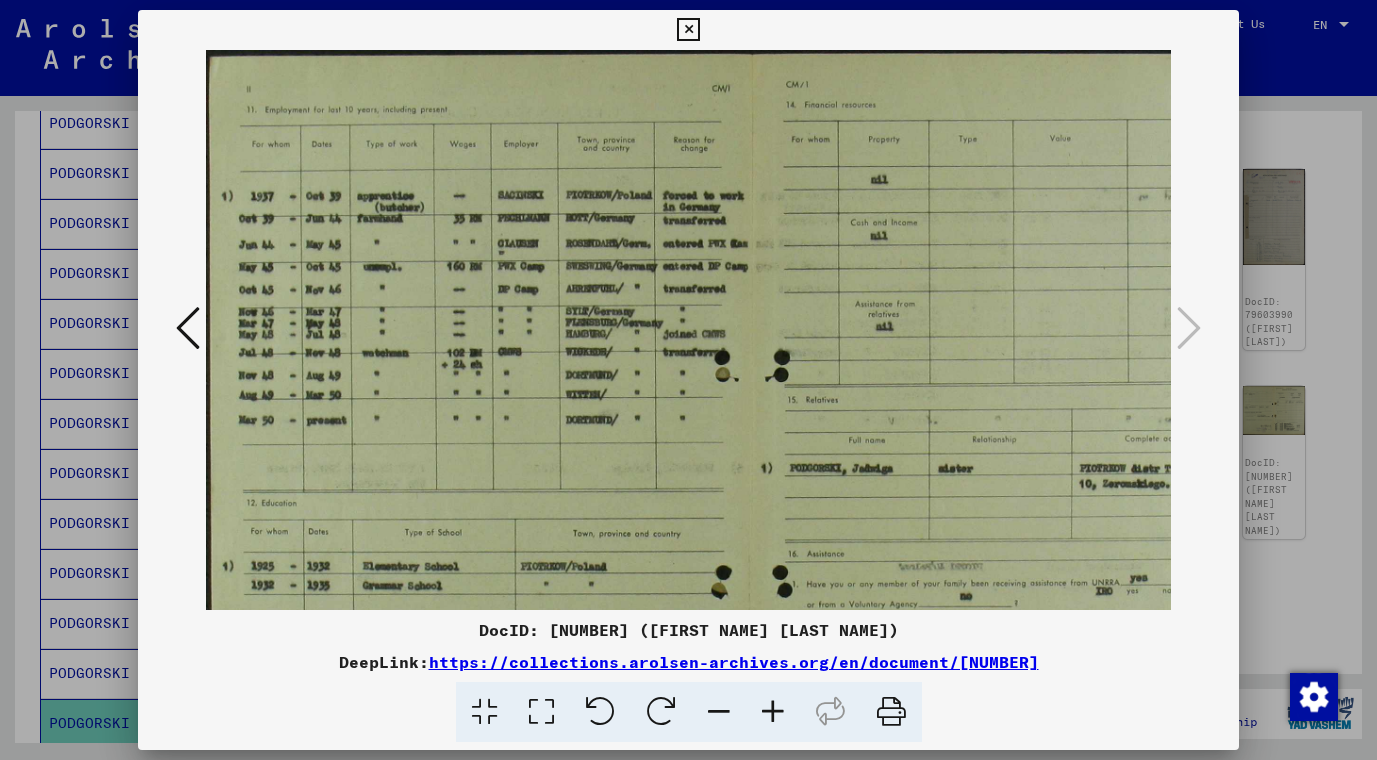 click at bounding box center [773, 712] 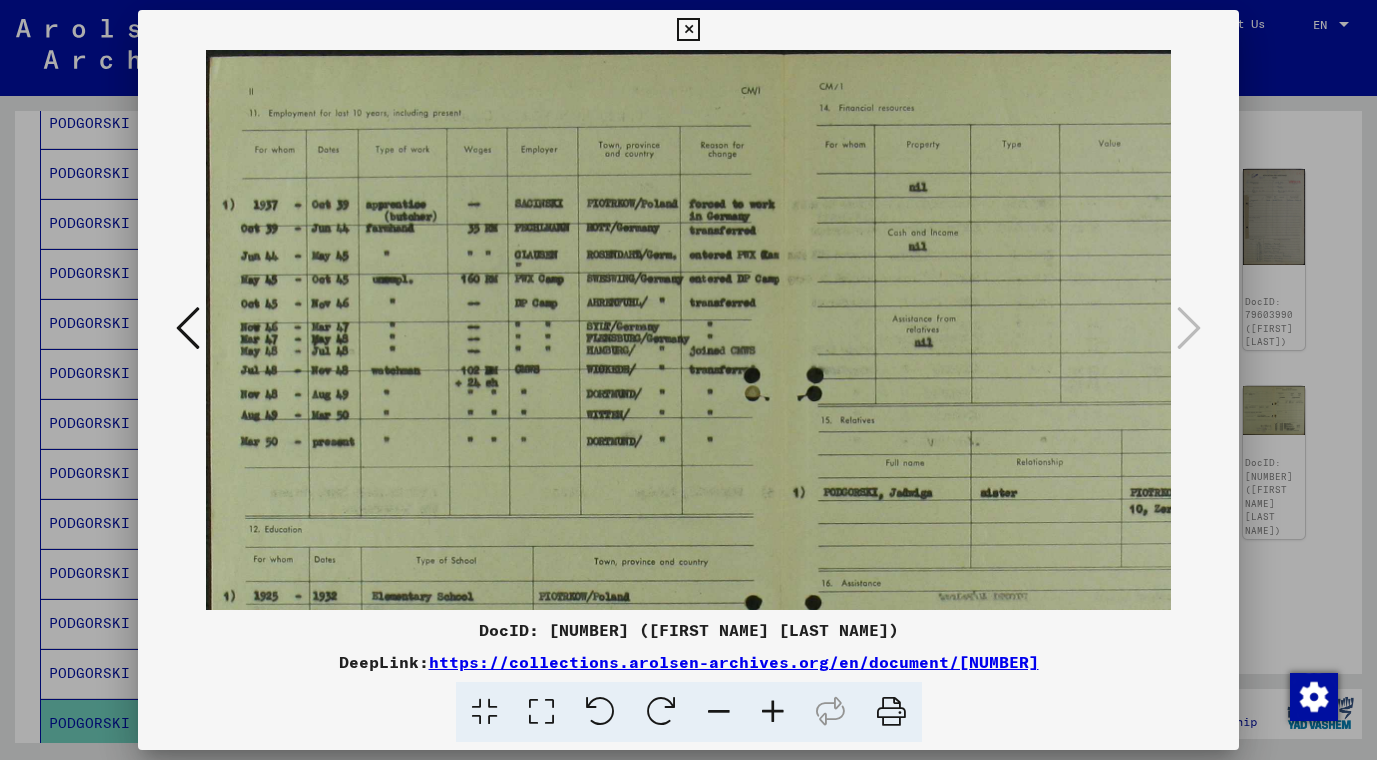 click at bounding box center [773, 712] 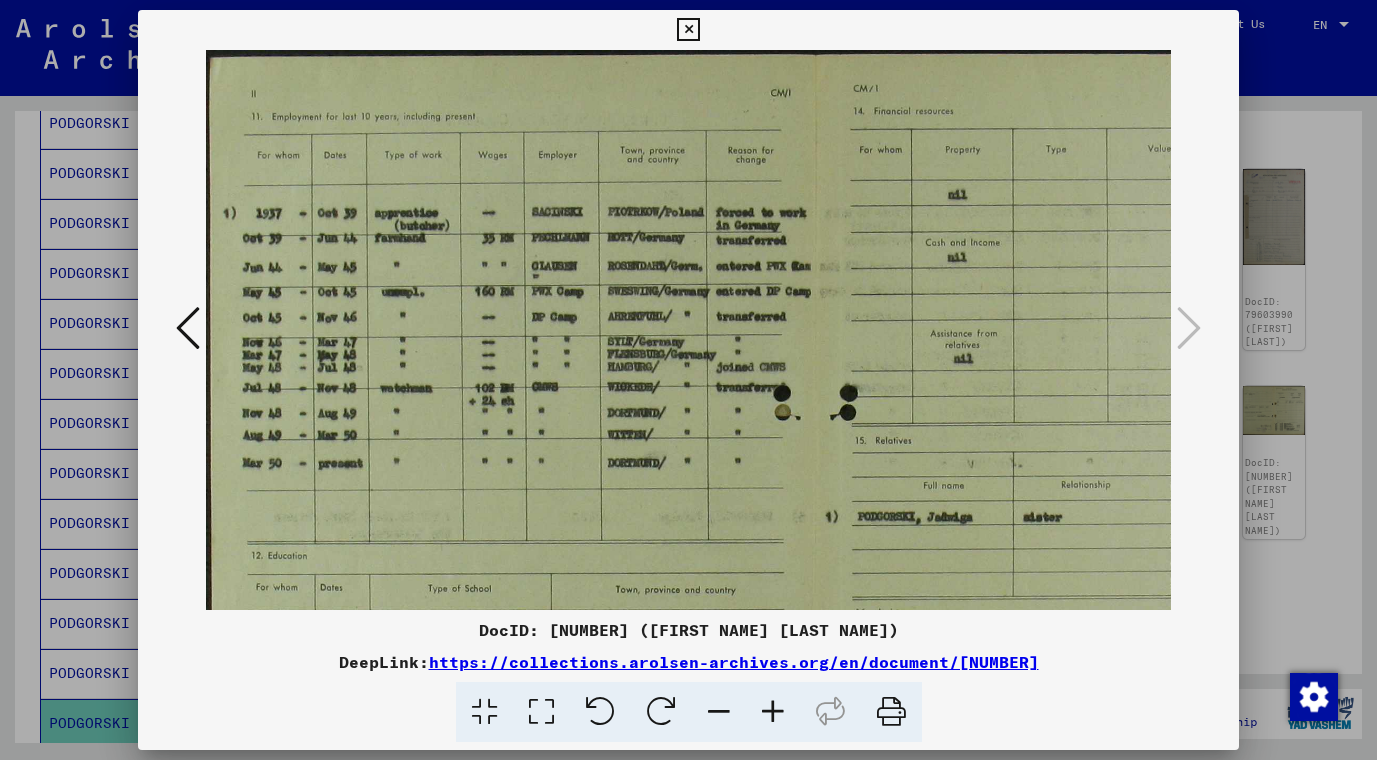 click at bounding box center [773, 712] 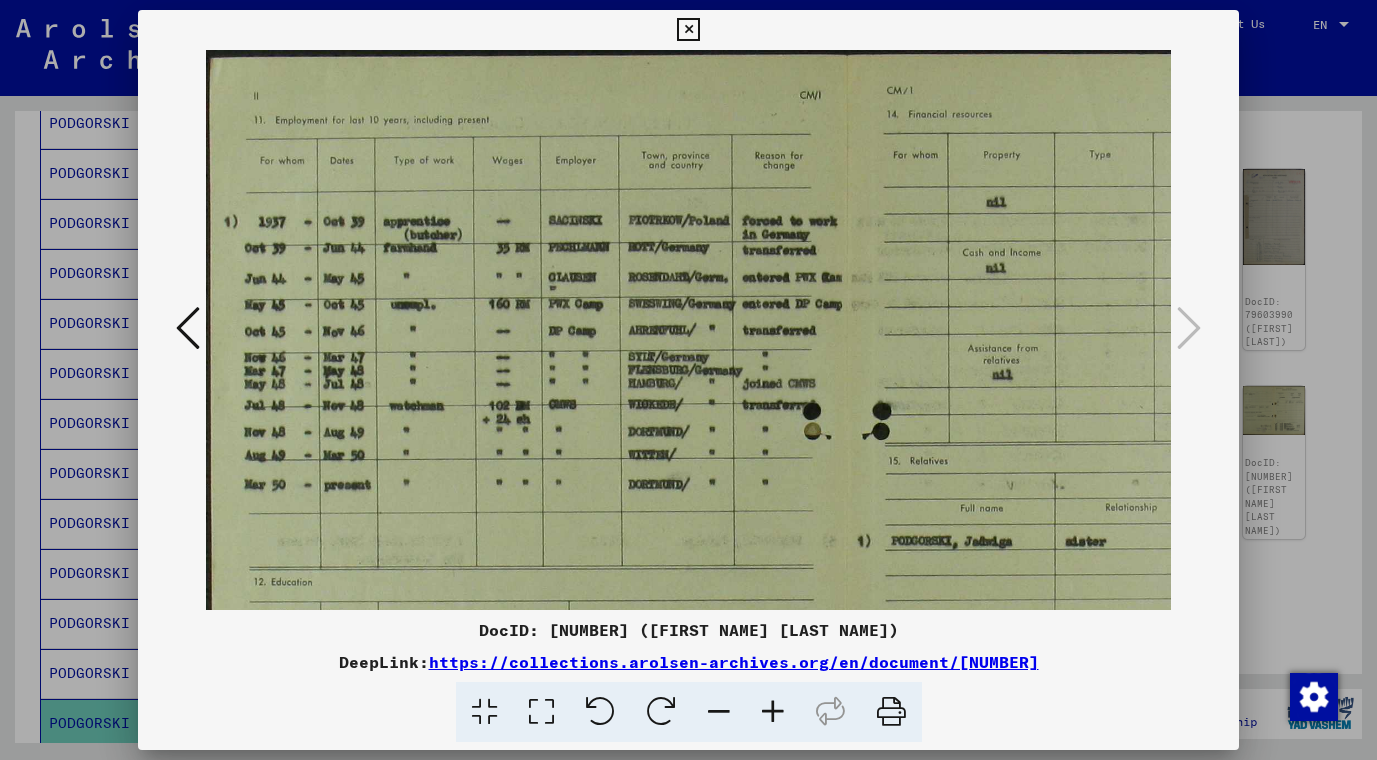 click at bounding box center [773, 712] 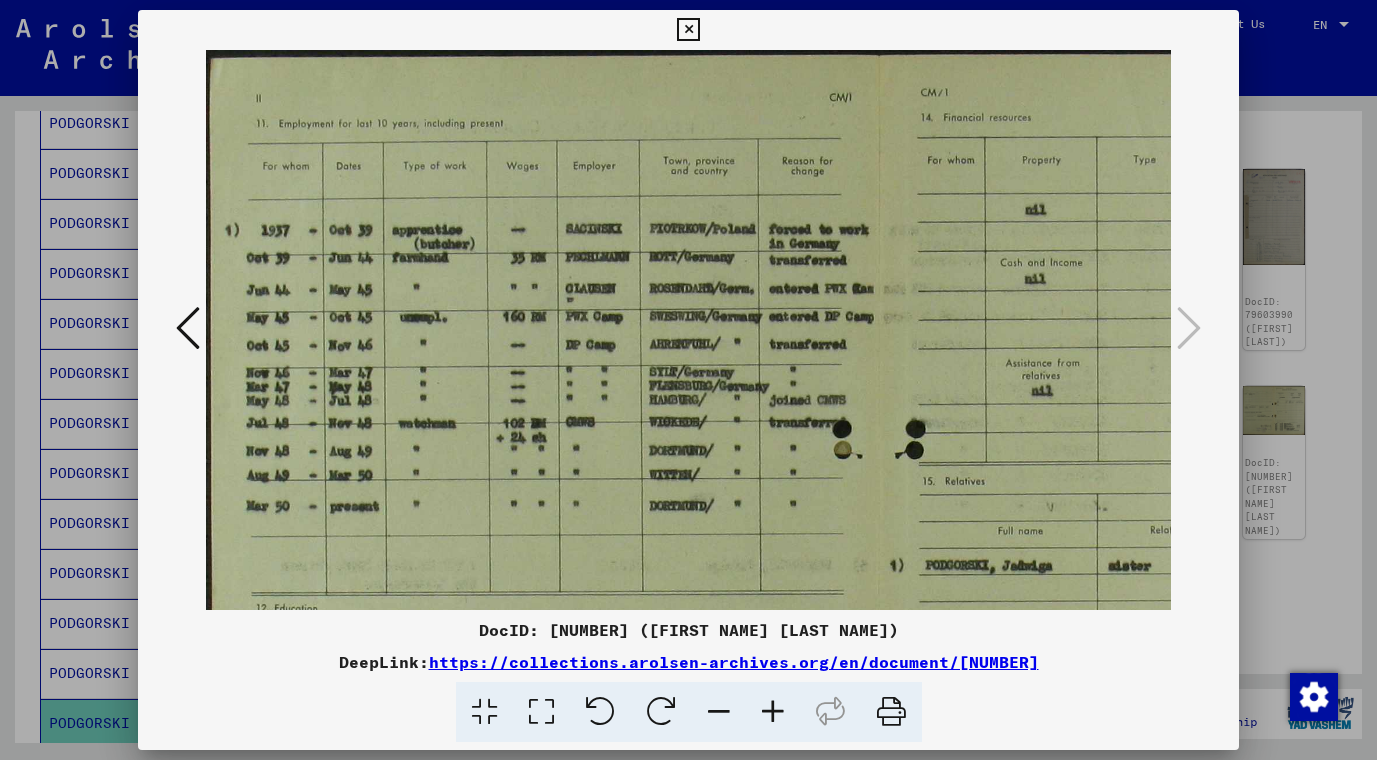 click at bounding box center (773, 712) 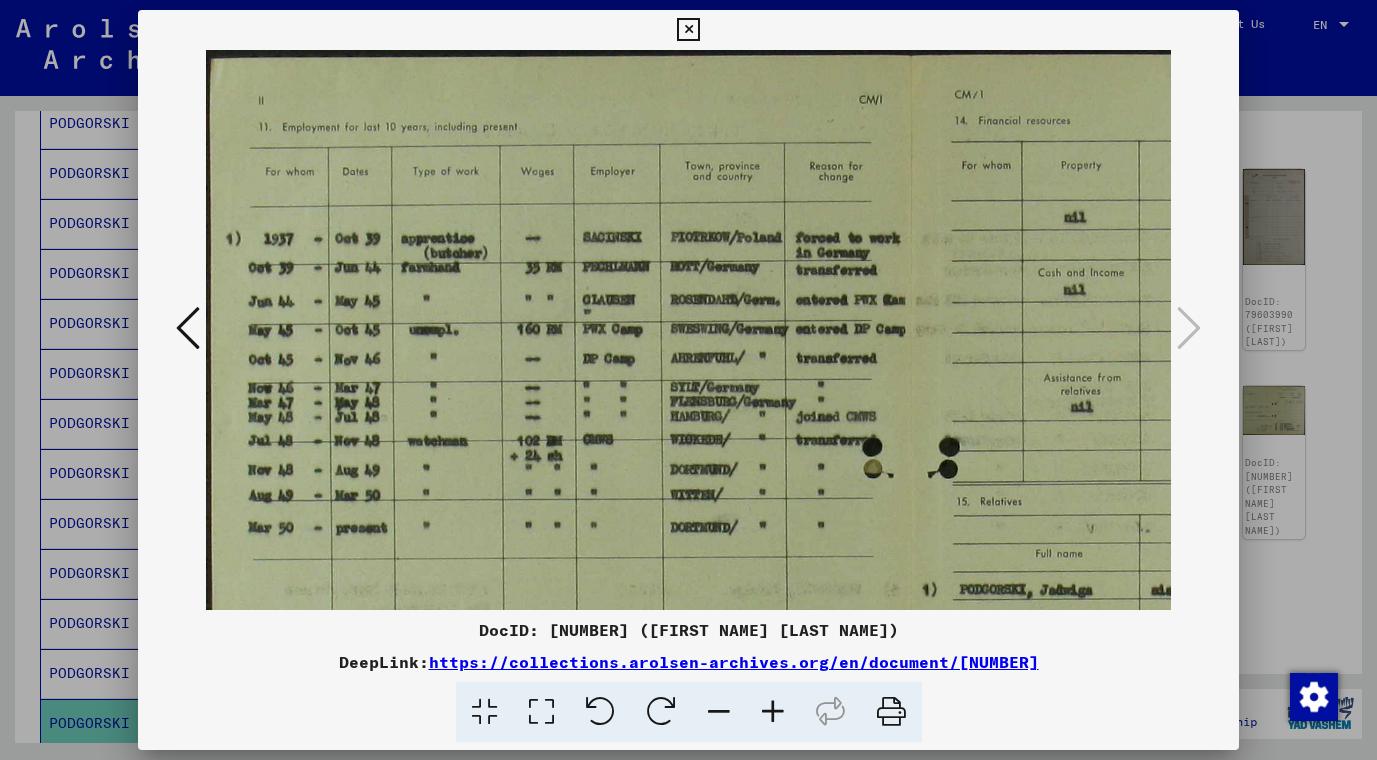 click at bounding box center [773, 712] 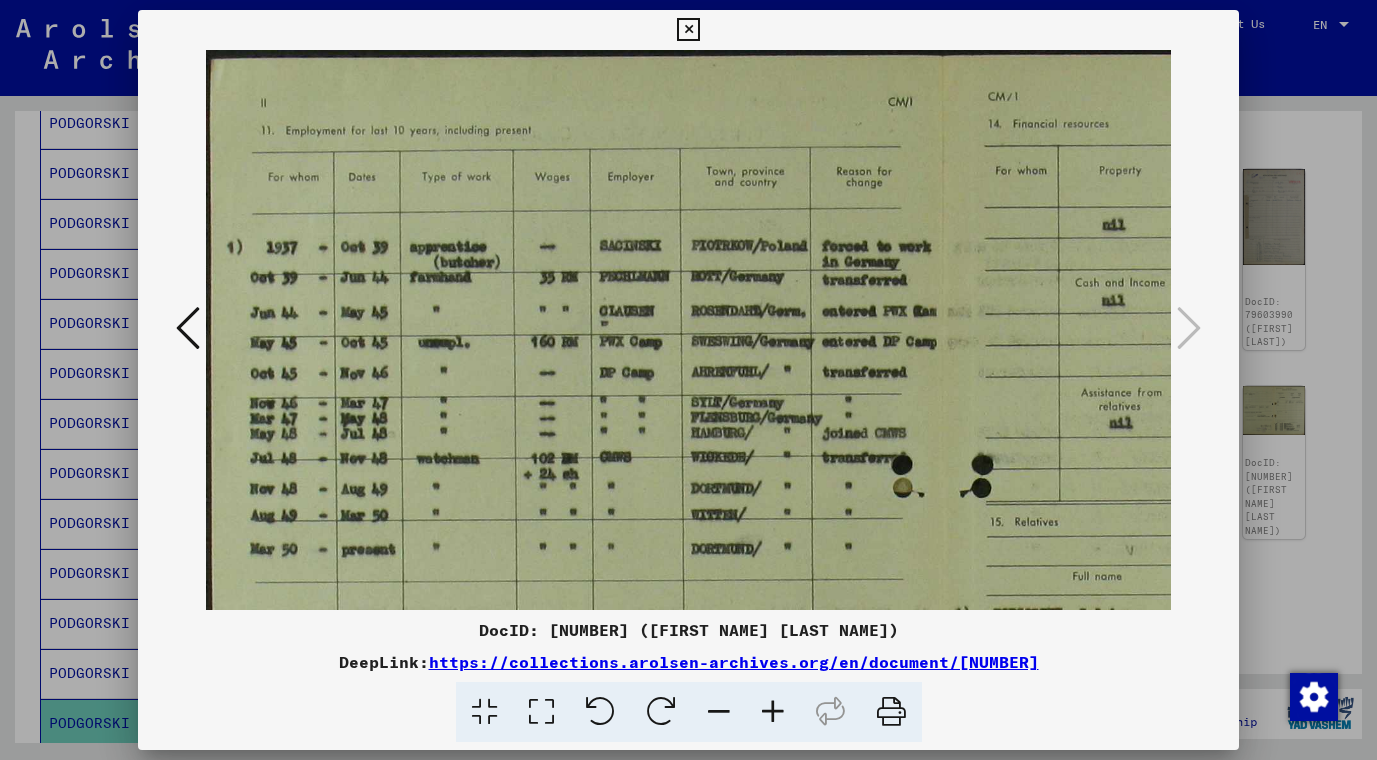 click at bounding box center [773, 712] 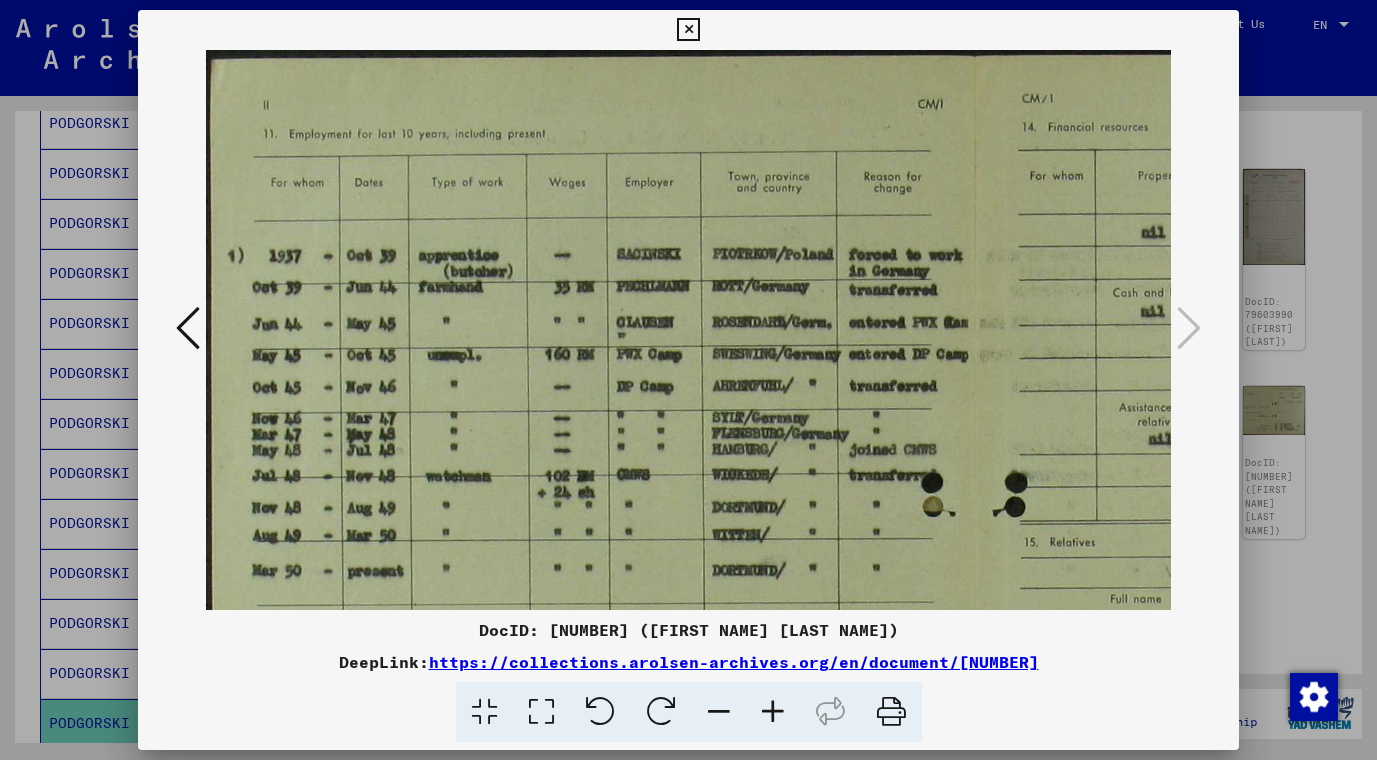 click at bounding box center [773, 712] 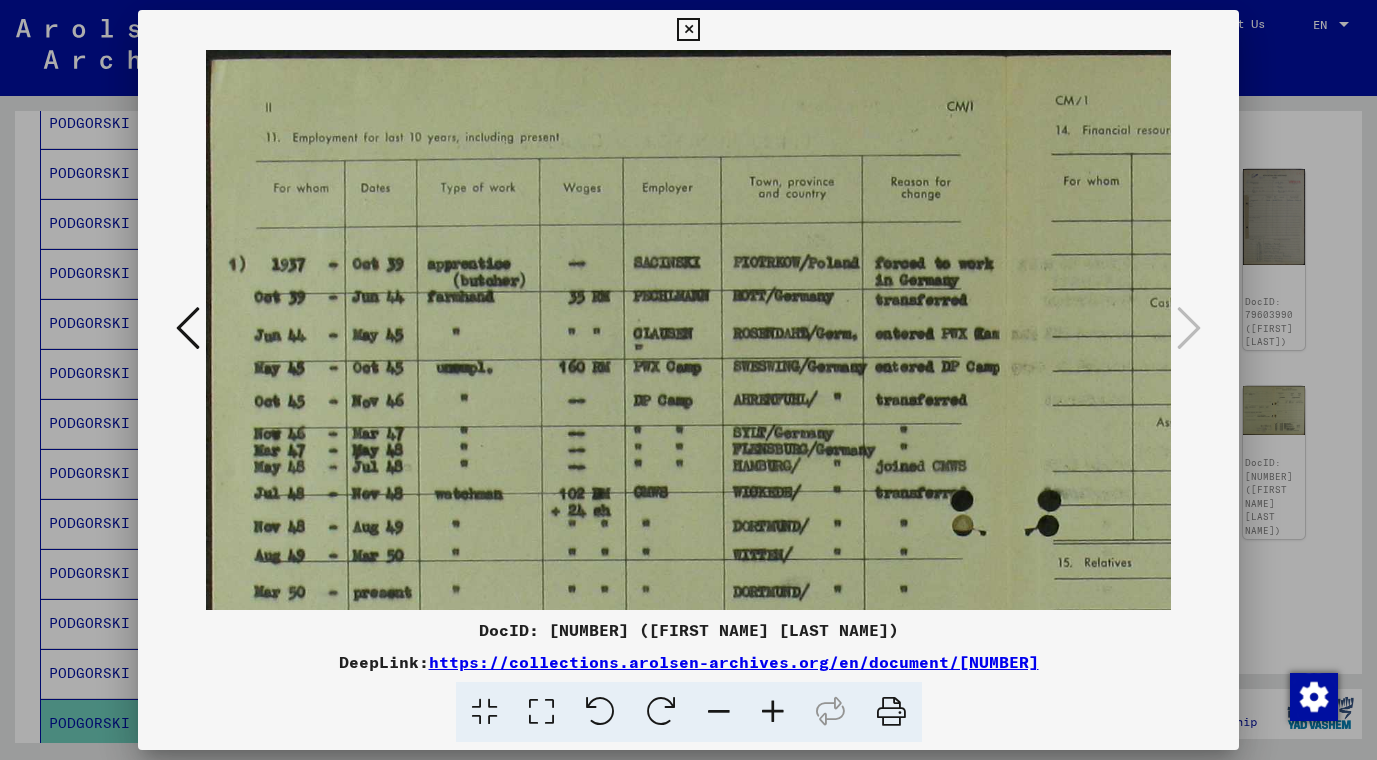 click at bounding box center [773, 712] 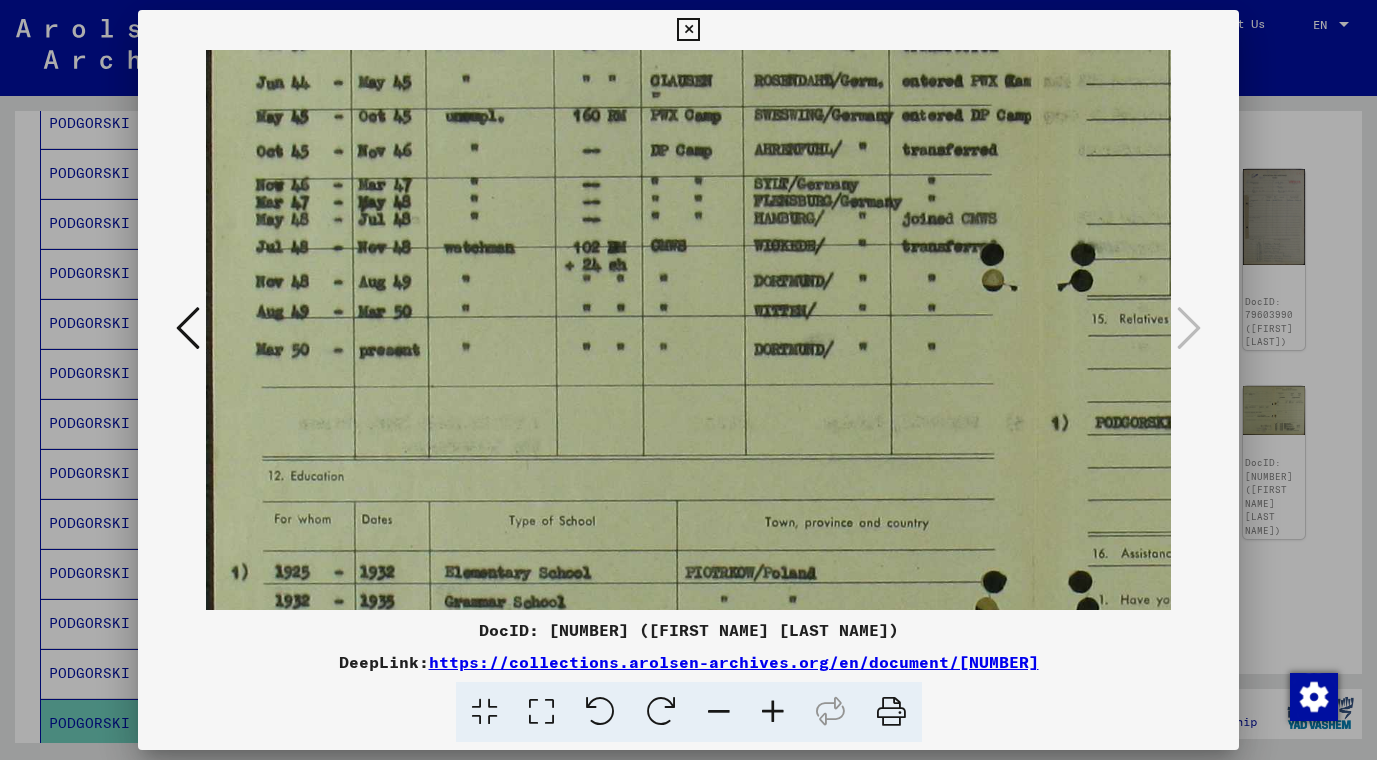 drag, startPoint x: 775, startPoint y: 427, endPoint x: 801, endPoint y: 160, distance: 268.26294 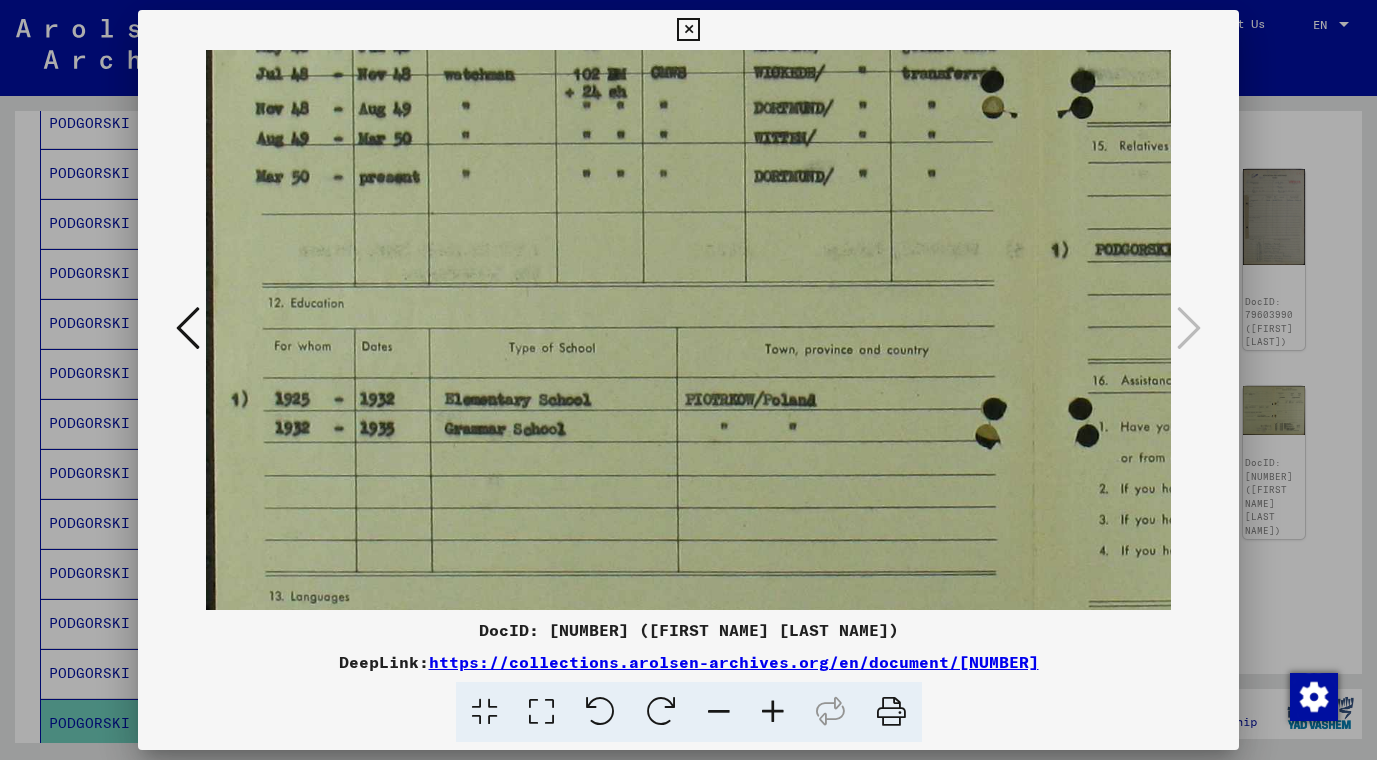 scroll, scrollTop: 464, scrollLeft: 0, axis: vertical 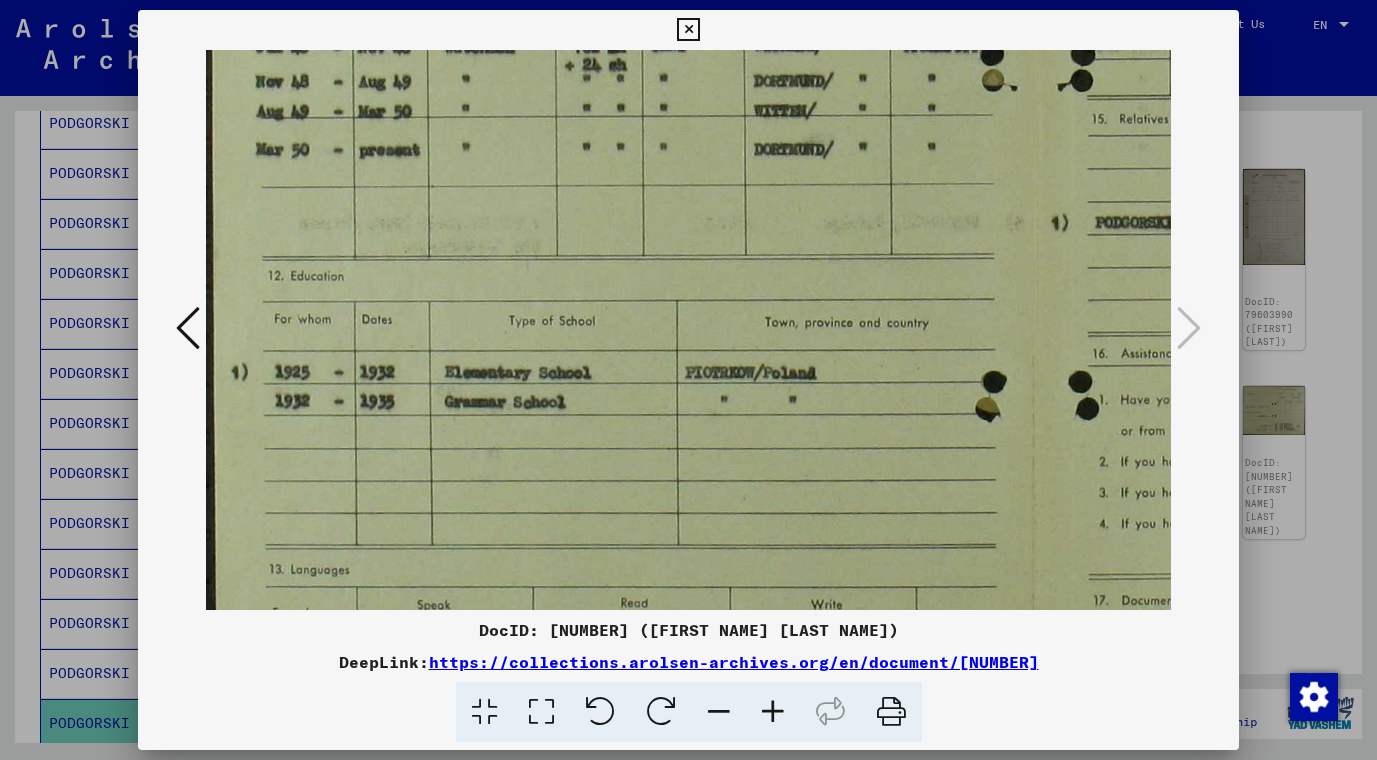 drag, startPoint x: 823, startPoint y: 399, endPoint x: 877, endPoint y: 202, distance: 204.26698 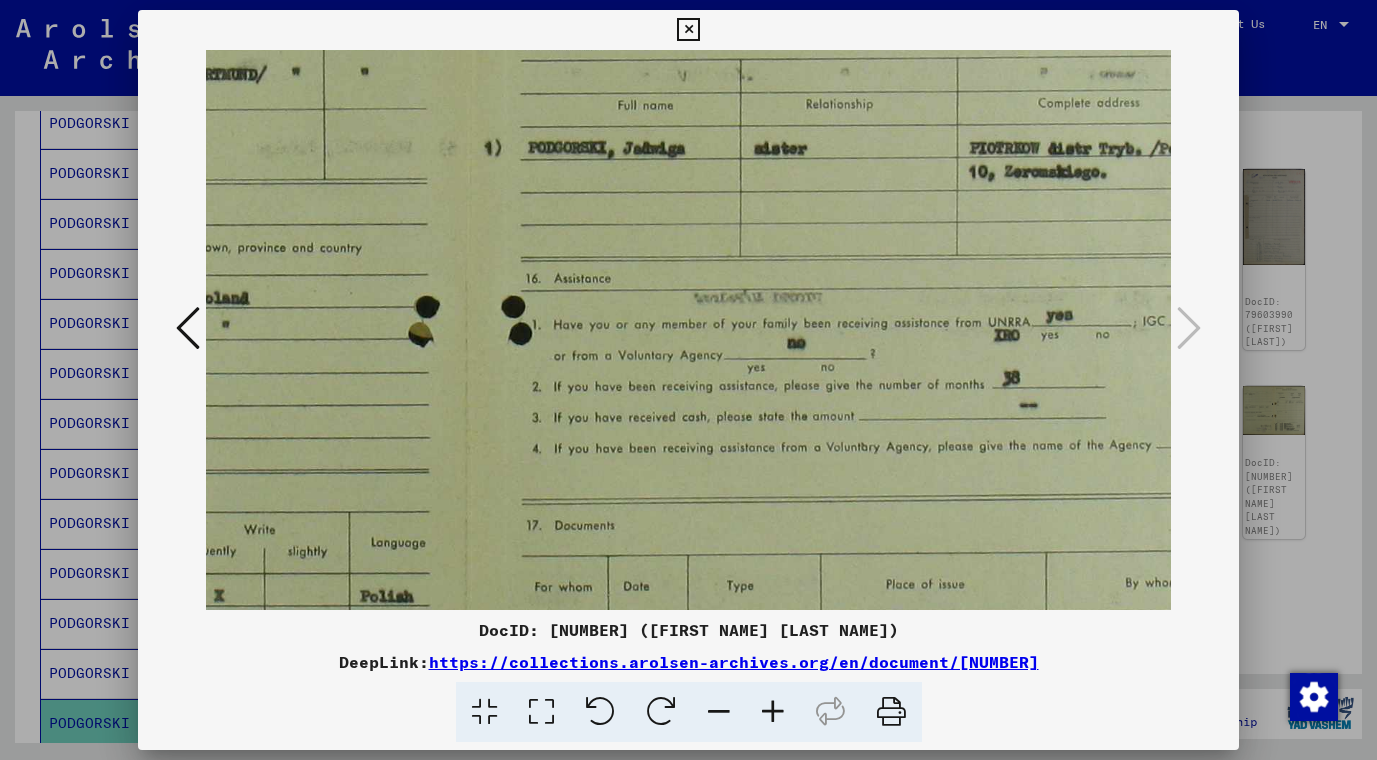 drag, startPoint x: 953, startPoint y: 371, endPoint x: 386, endPoint y: 296, distance: 571.9388 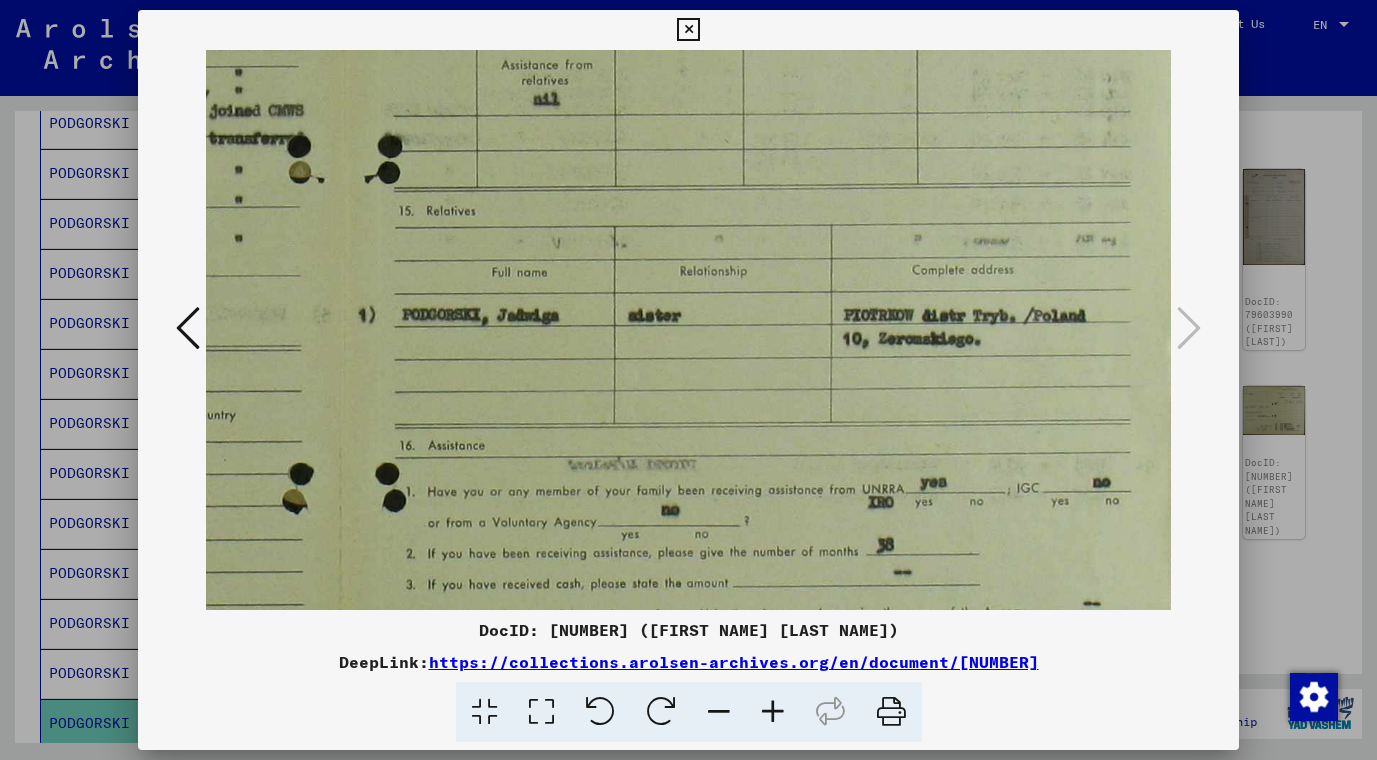 scroll, scrollTop: 319, scrollLeft: 693, axis: both 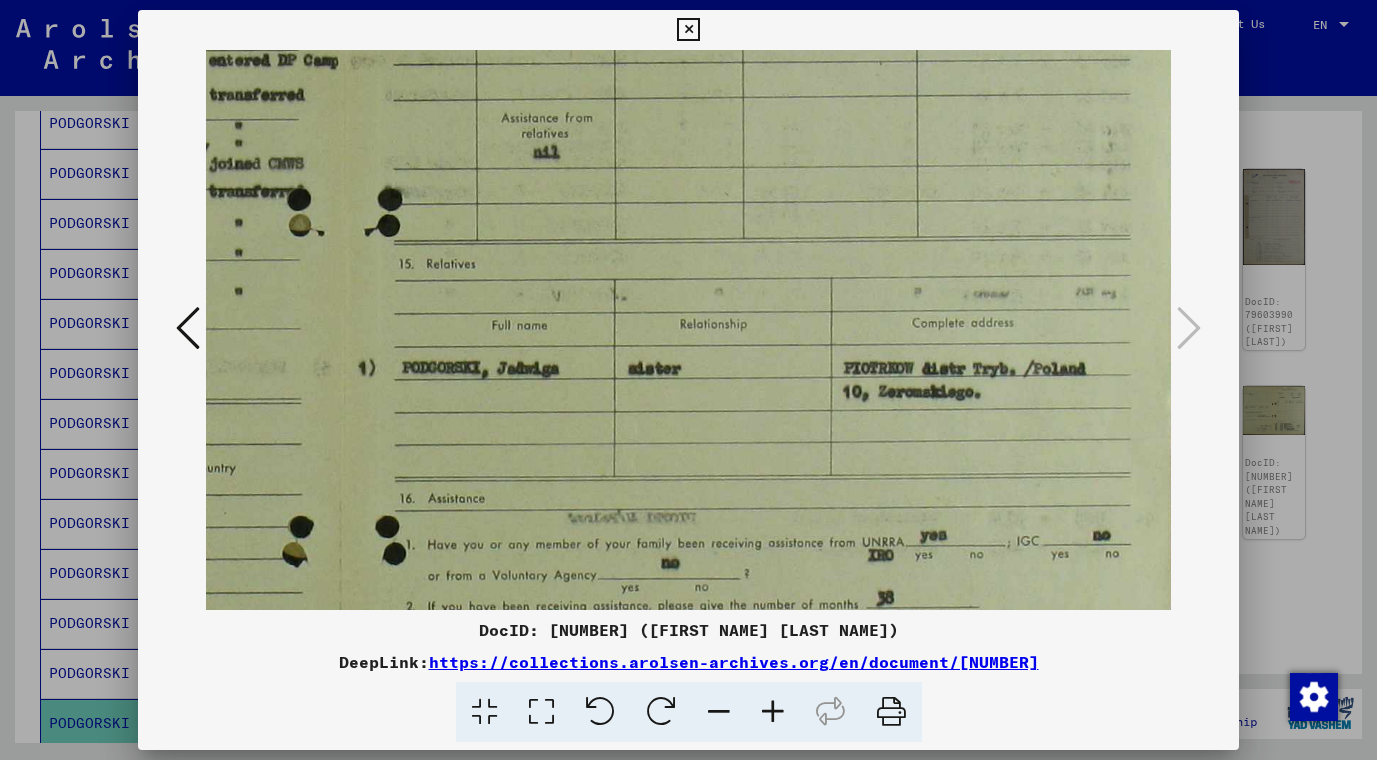 drag, startPoint x: 872, startPoint y: 270, endPoint x: 685, endPoint y: 490, distance: 288.7369 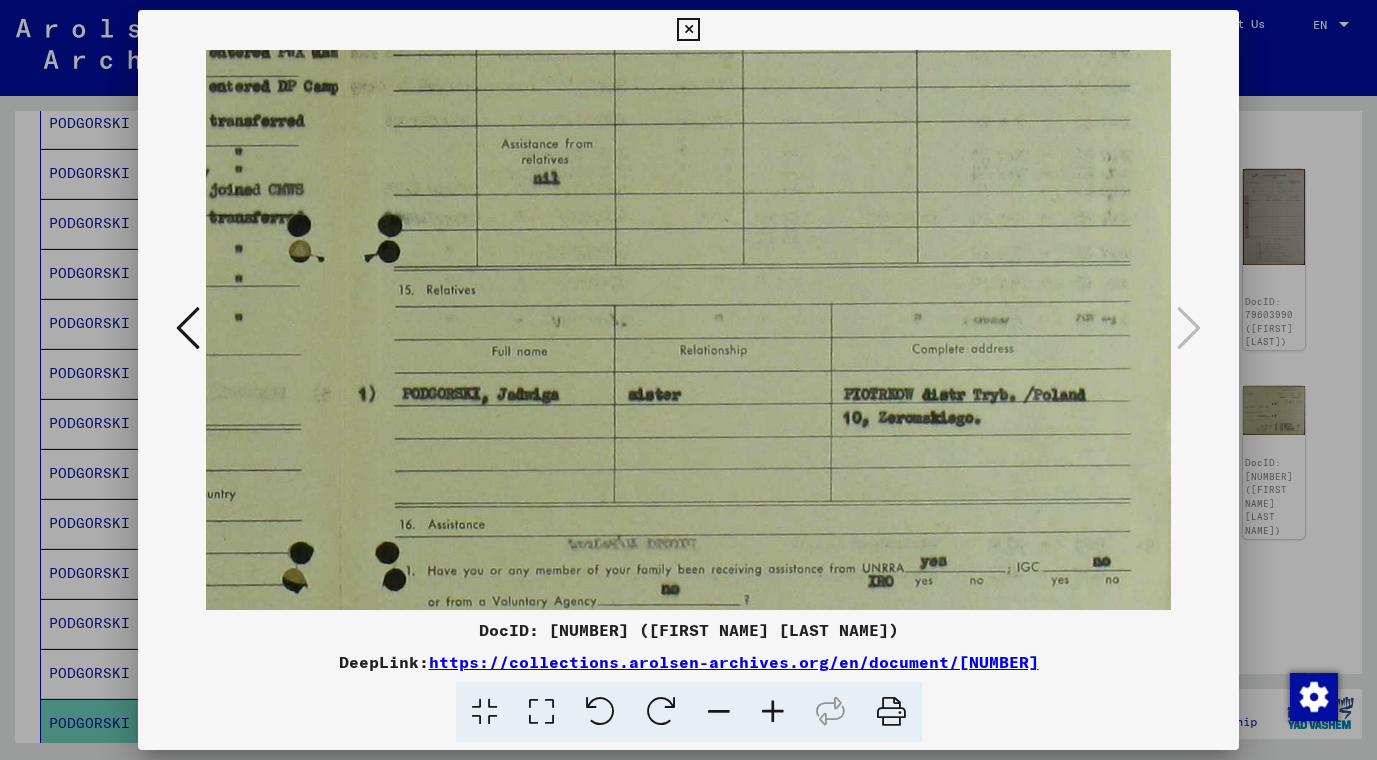 drag, startPoint x: 947, startPoint y: 426, endPoint x: 940, endPoint y: 452, distance: 26.925823 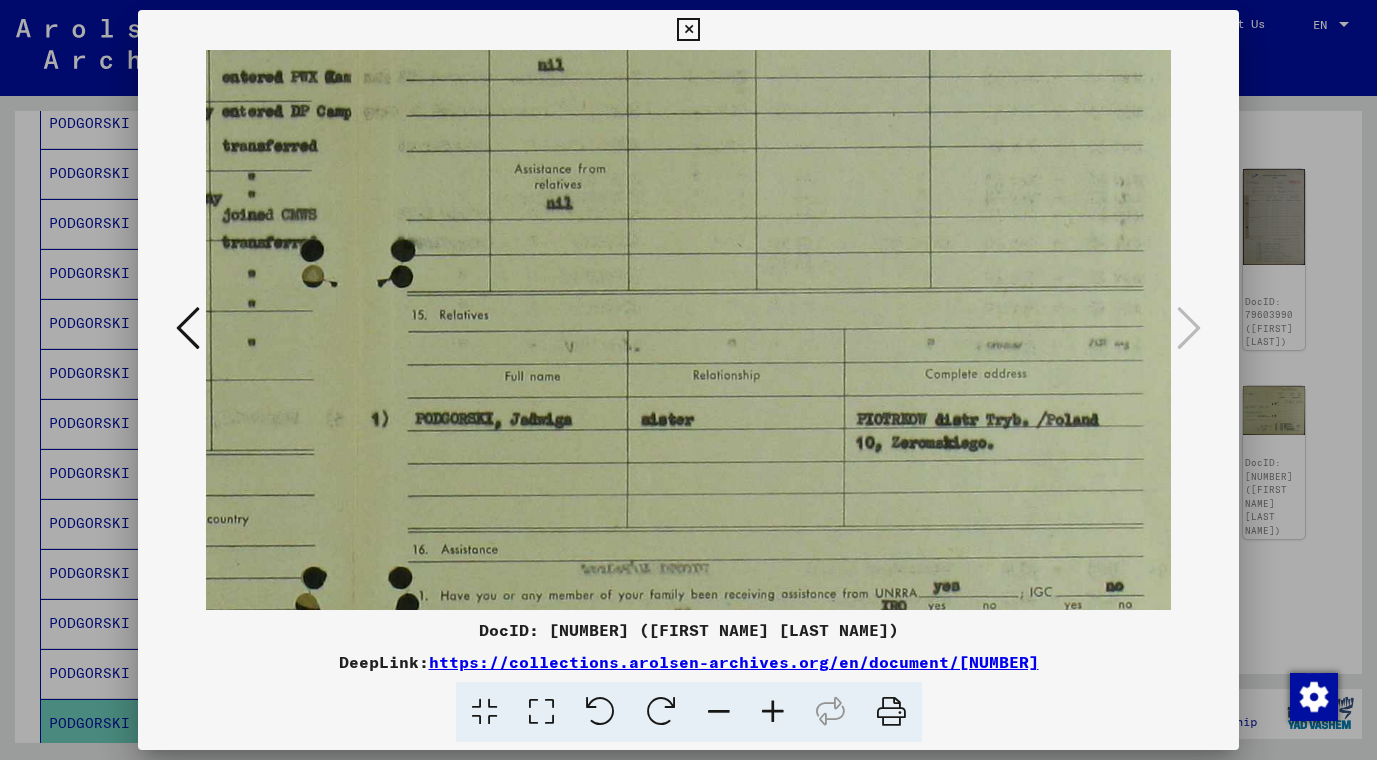 scroll, scrollTop: 214, scrollLeft: 355, axis: both 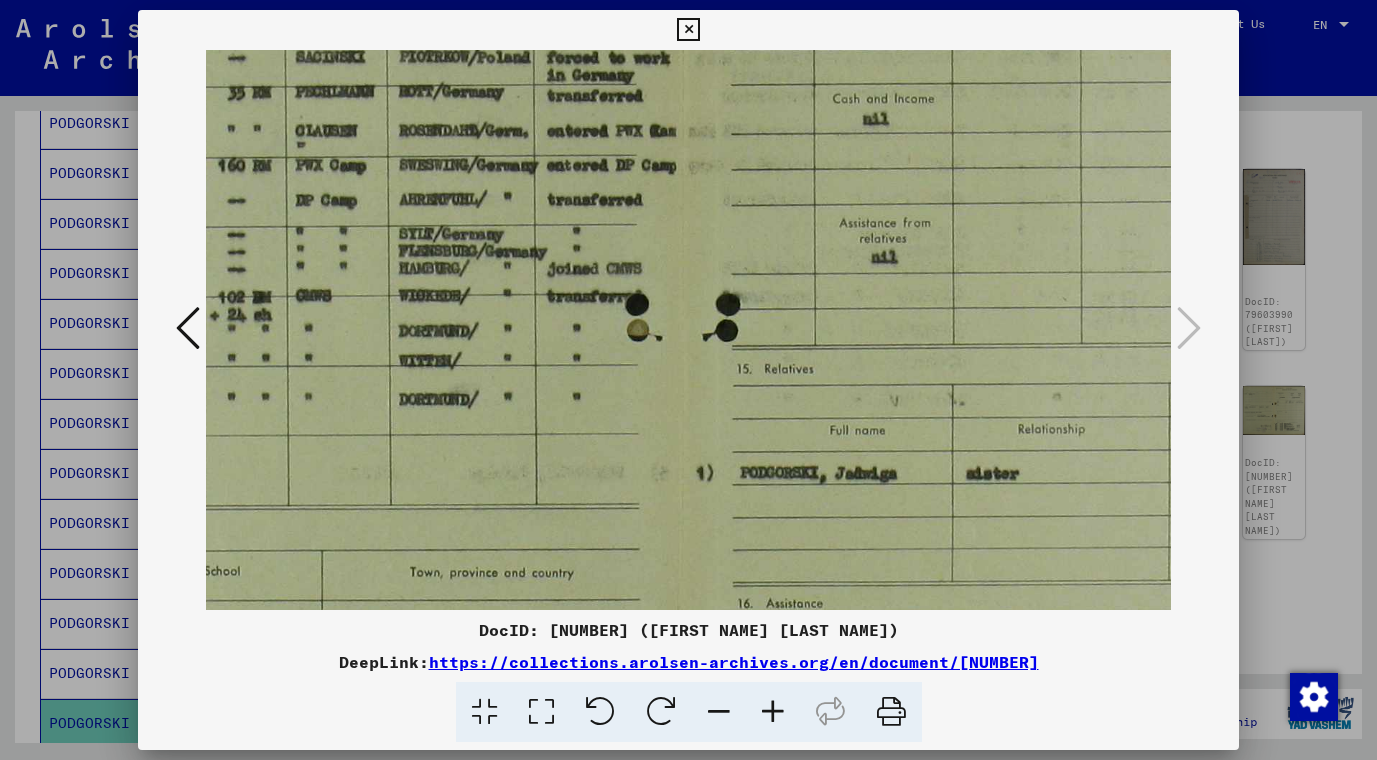 drag, startPoint x: 707, startPoint y: 371, endPoint x: 1045, endPoint y: 450, distance: 347.1095 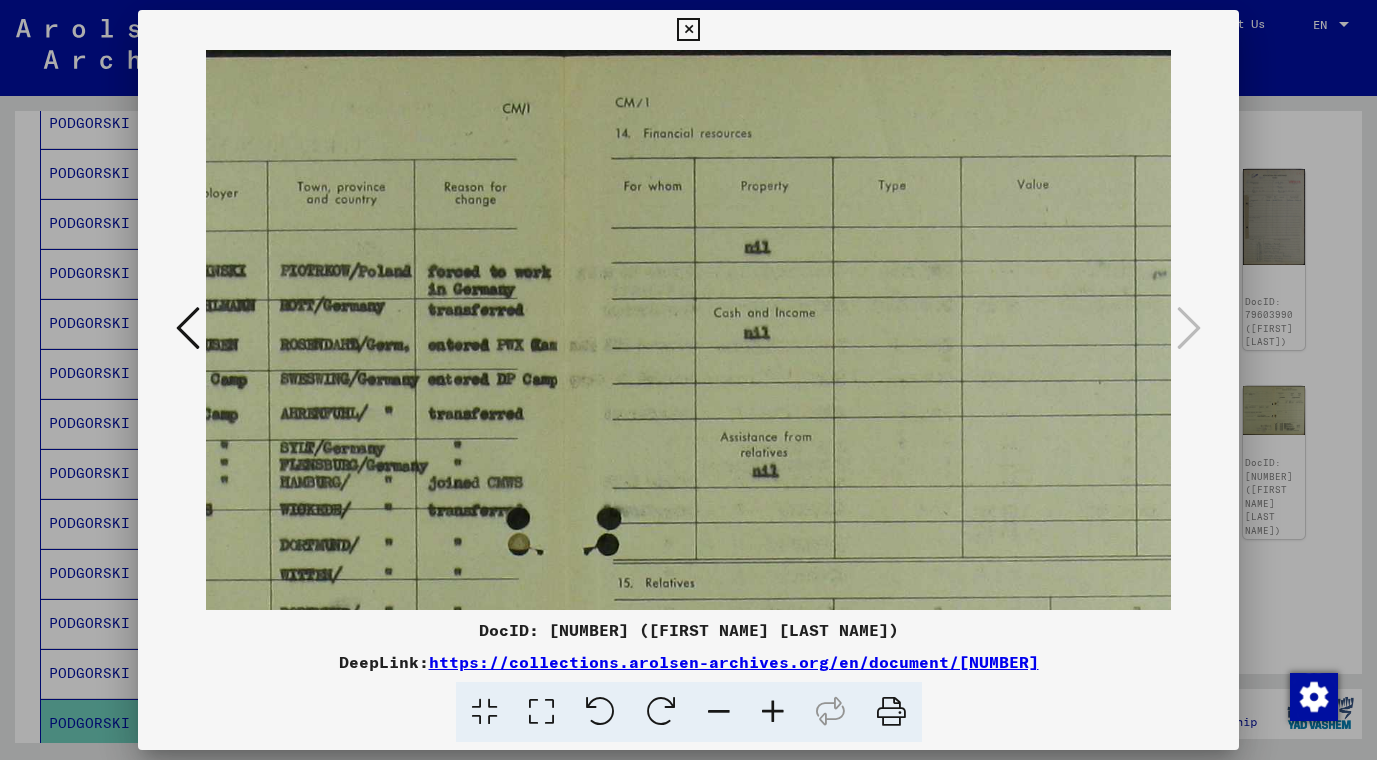 scroll, scrollTop: 250, scrollLeft: 259, axis: both 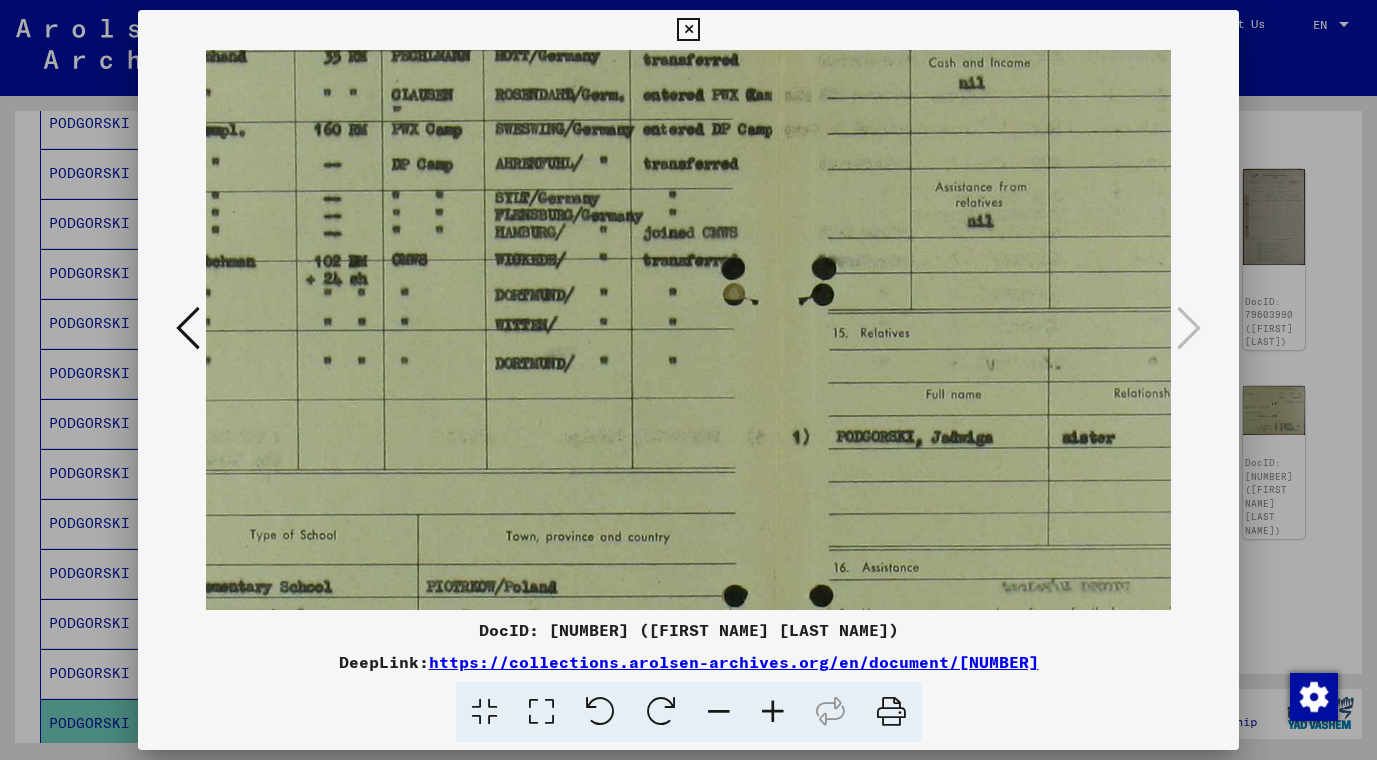 drag, startPoint x: 896, startPoint y: 279, endPoint x: 992, endPoint y: 317, distance: 103.24728 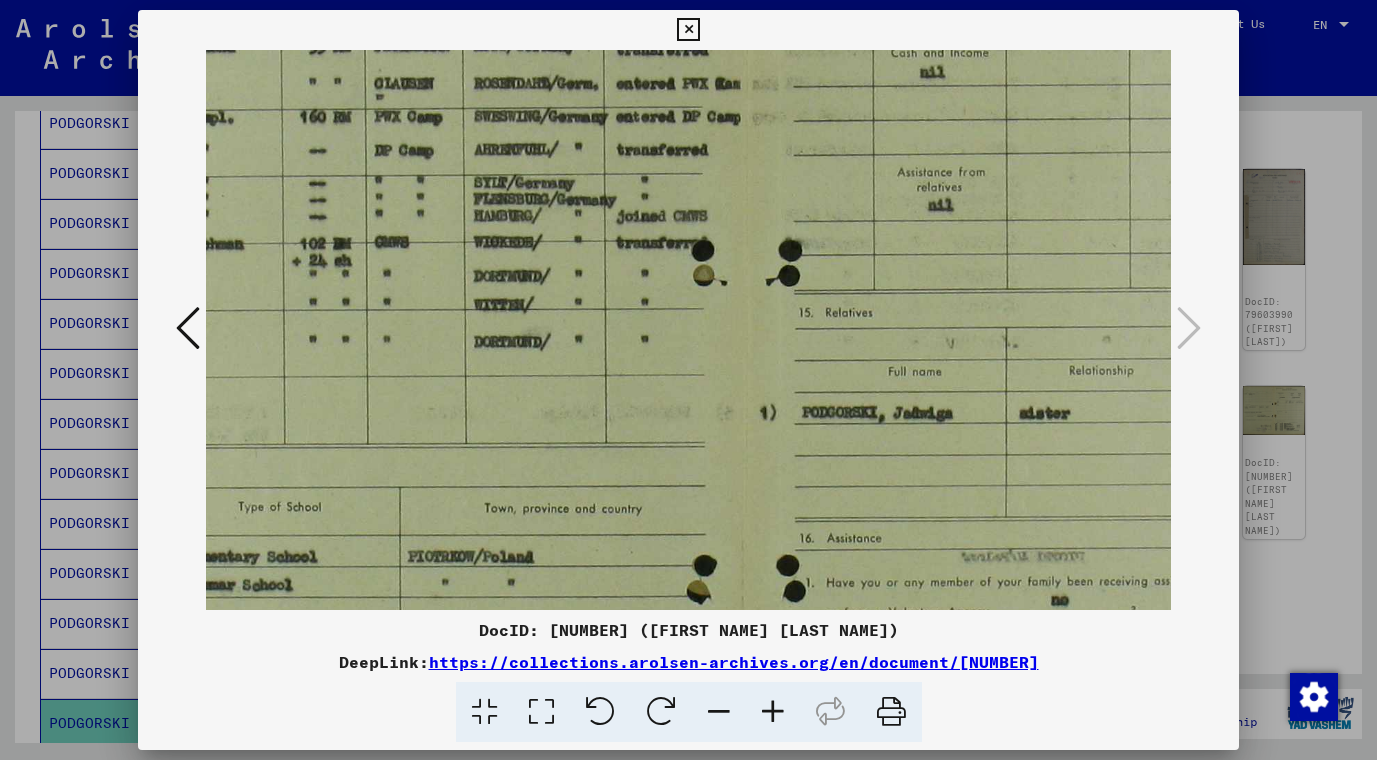 click at bounding box center [719, 712] 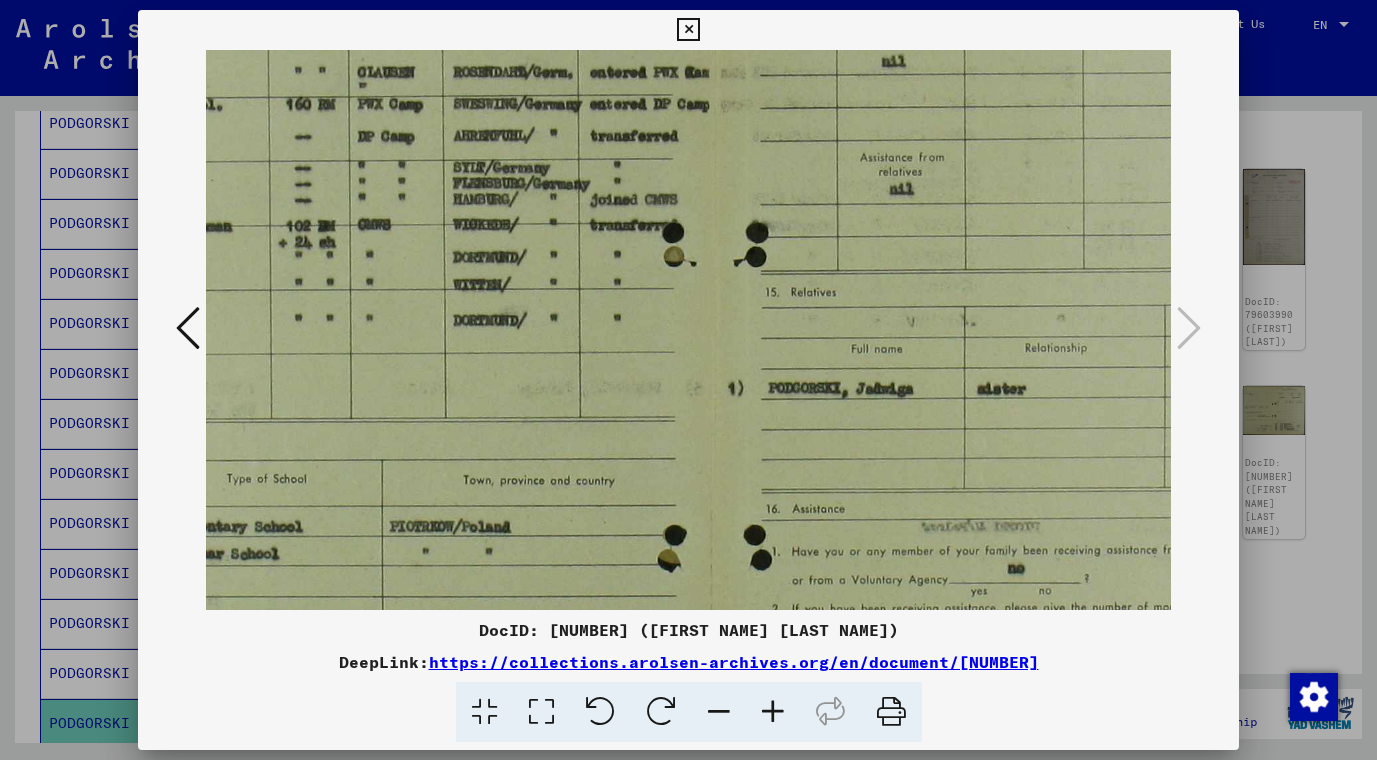 click at bounding box center (719, 712) 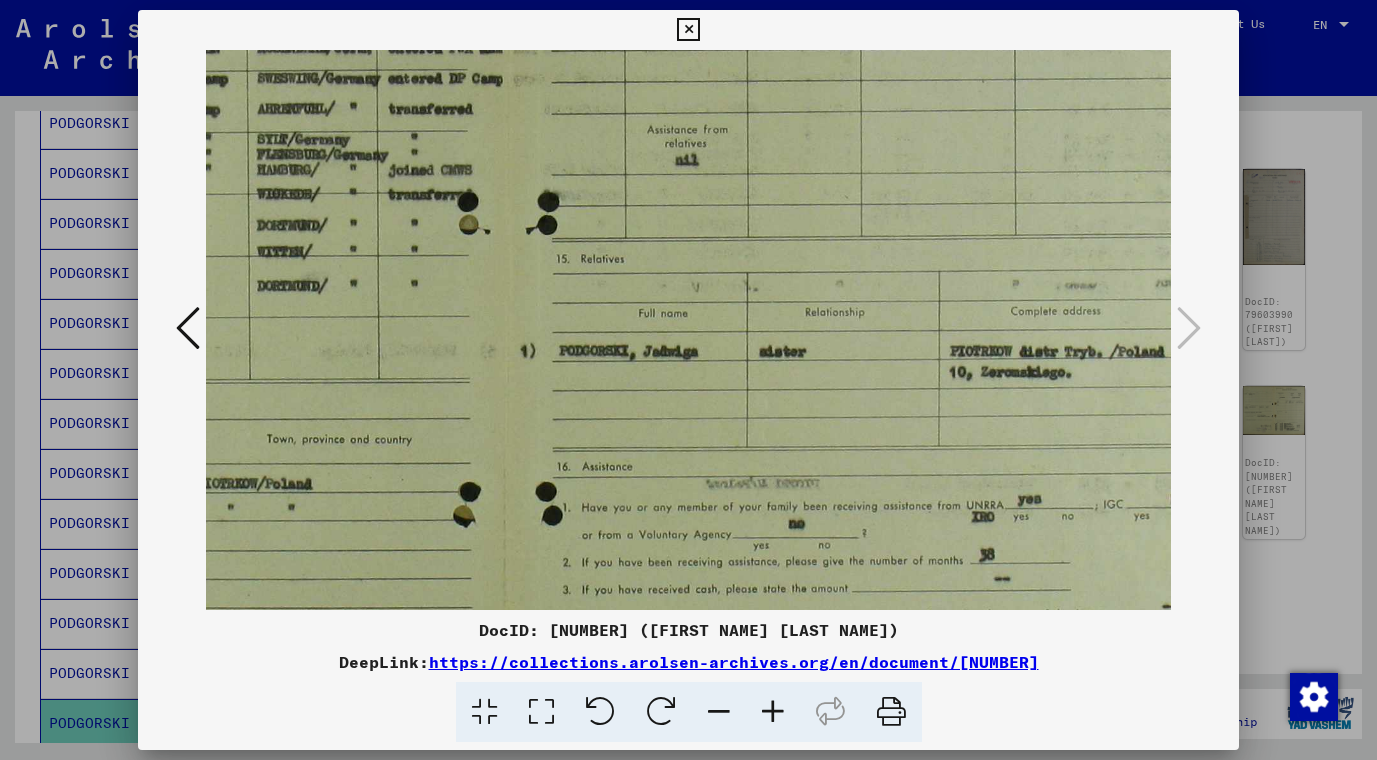 scroll, scrollTop: 256, scrollLeft: 478, axis: both 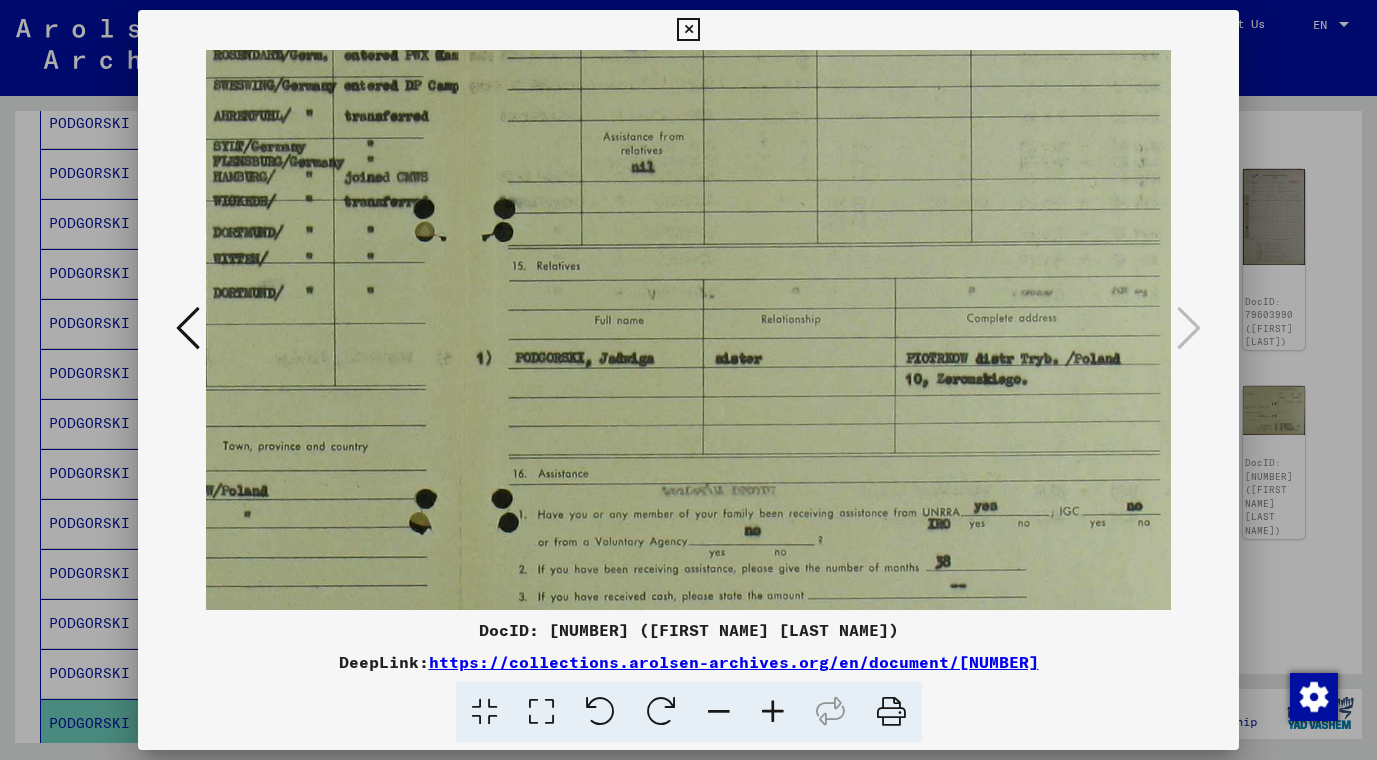 drag, startPoint x: 702, startPoint y: 494, endPoint x: 601, endPoint y: 488, distance: 101.17806 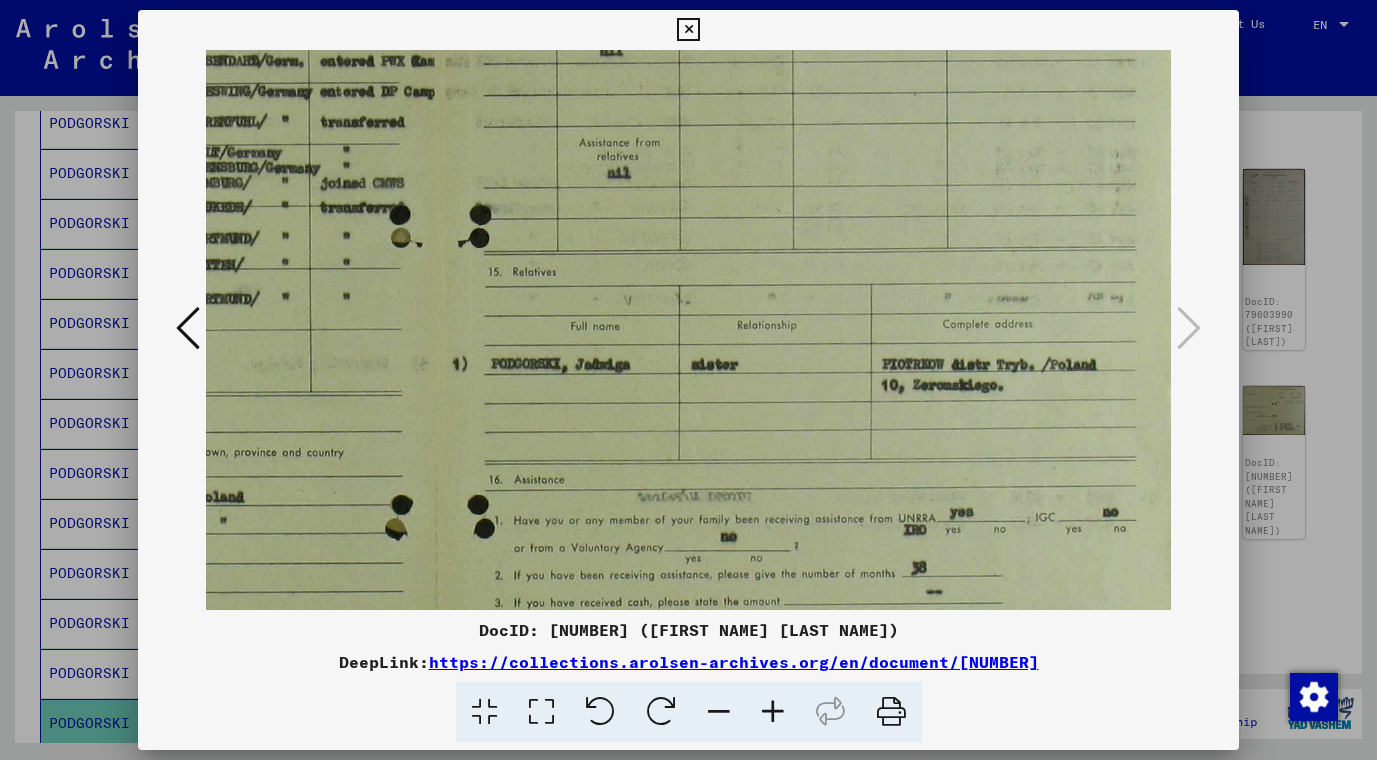 drag, startPoint x: 878, startPoint y: 494, endPoint x: 822, endPoint y: 500, distance: 56.32051 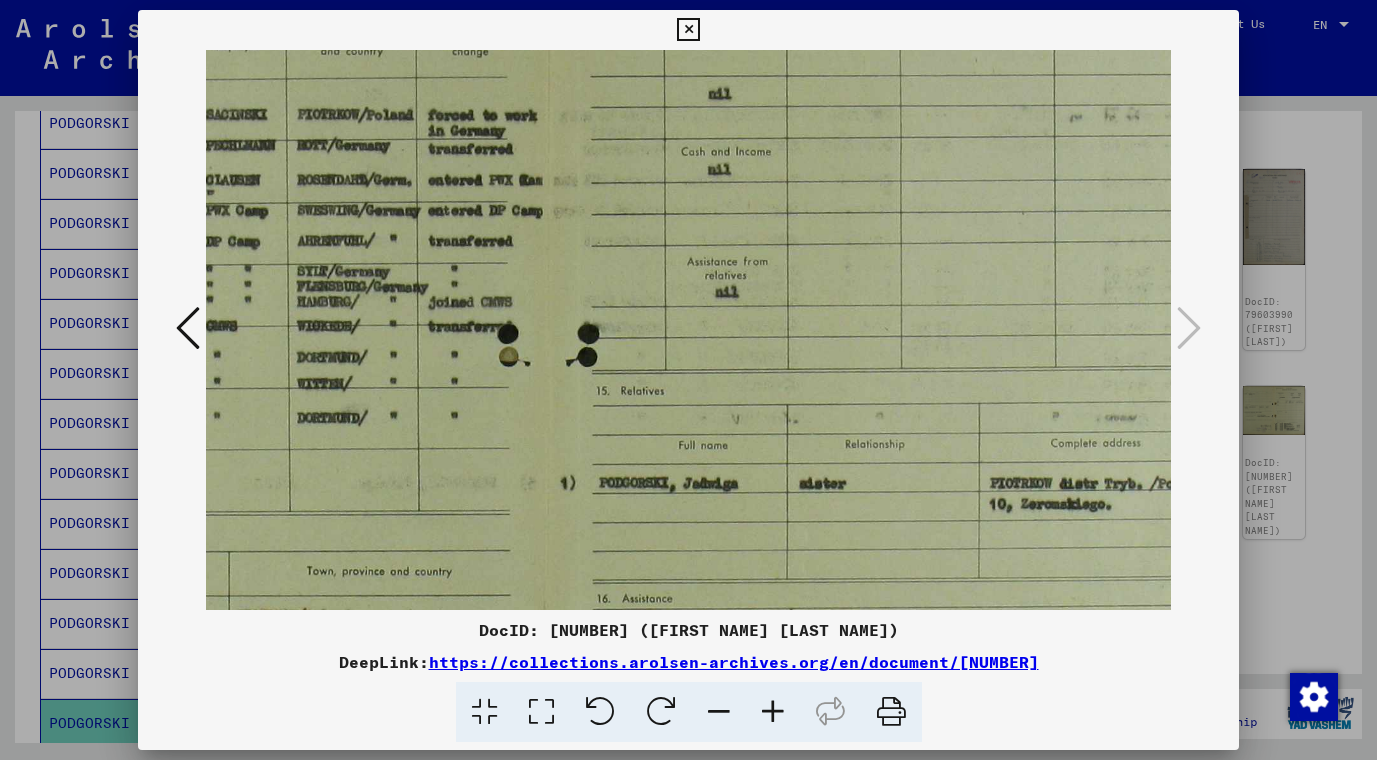 drag, startPoint x: 645, startPoint y: 227, endPoint x: 753, endPoint y: 346, distance: 160.70158 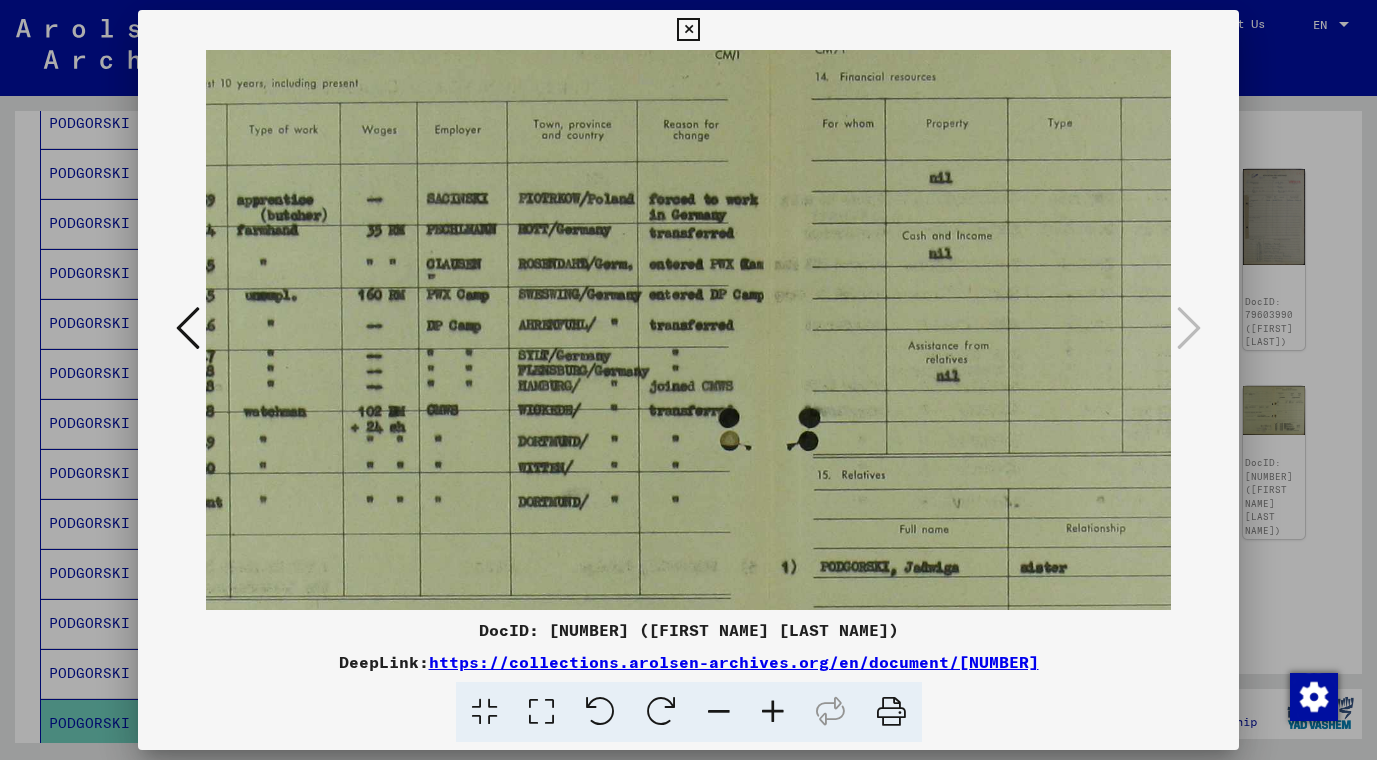 drag, startPoint x: 638, startPoint y: 260, endPoint x: 855, endPoint y: 348, distance: 234.16447 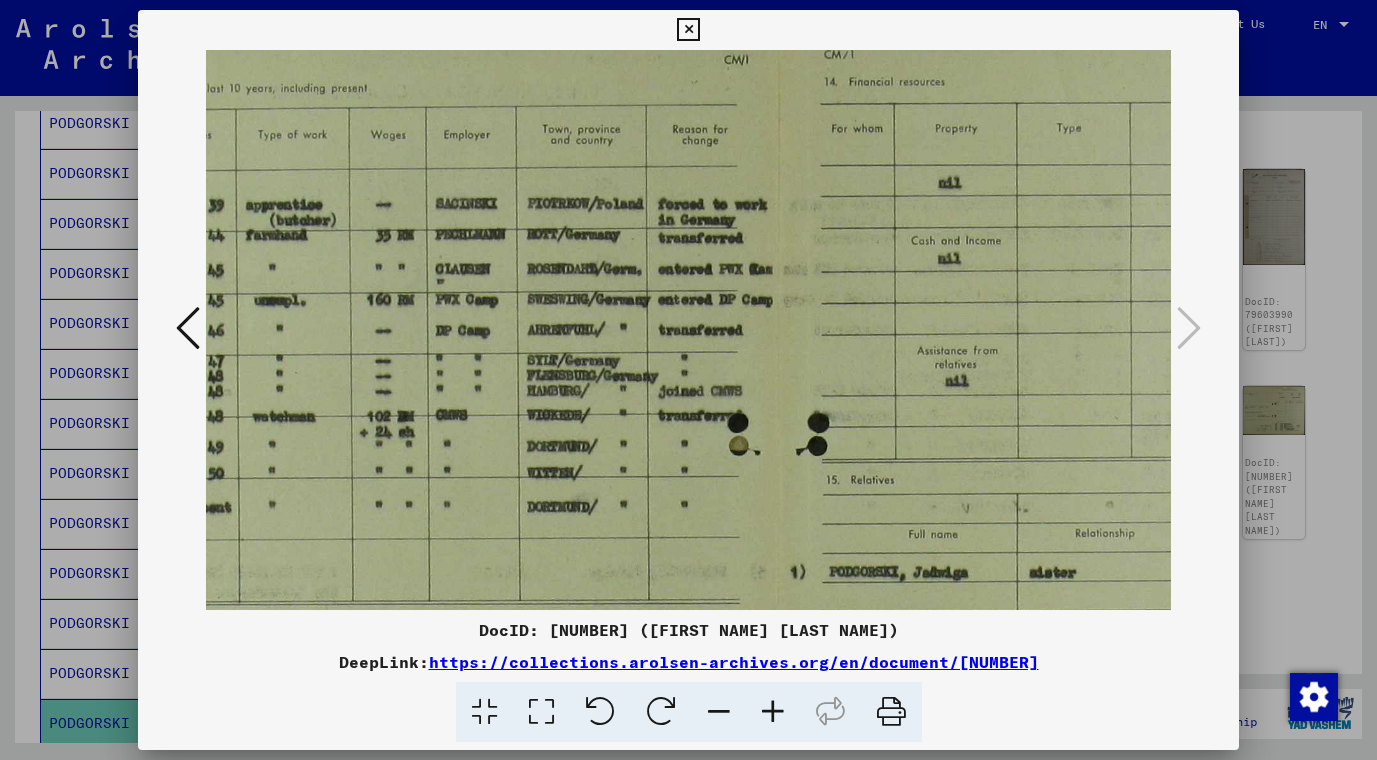 scroll, scrollTop: 11, scrollLeft: 95, axis: both 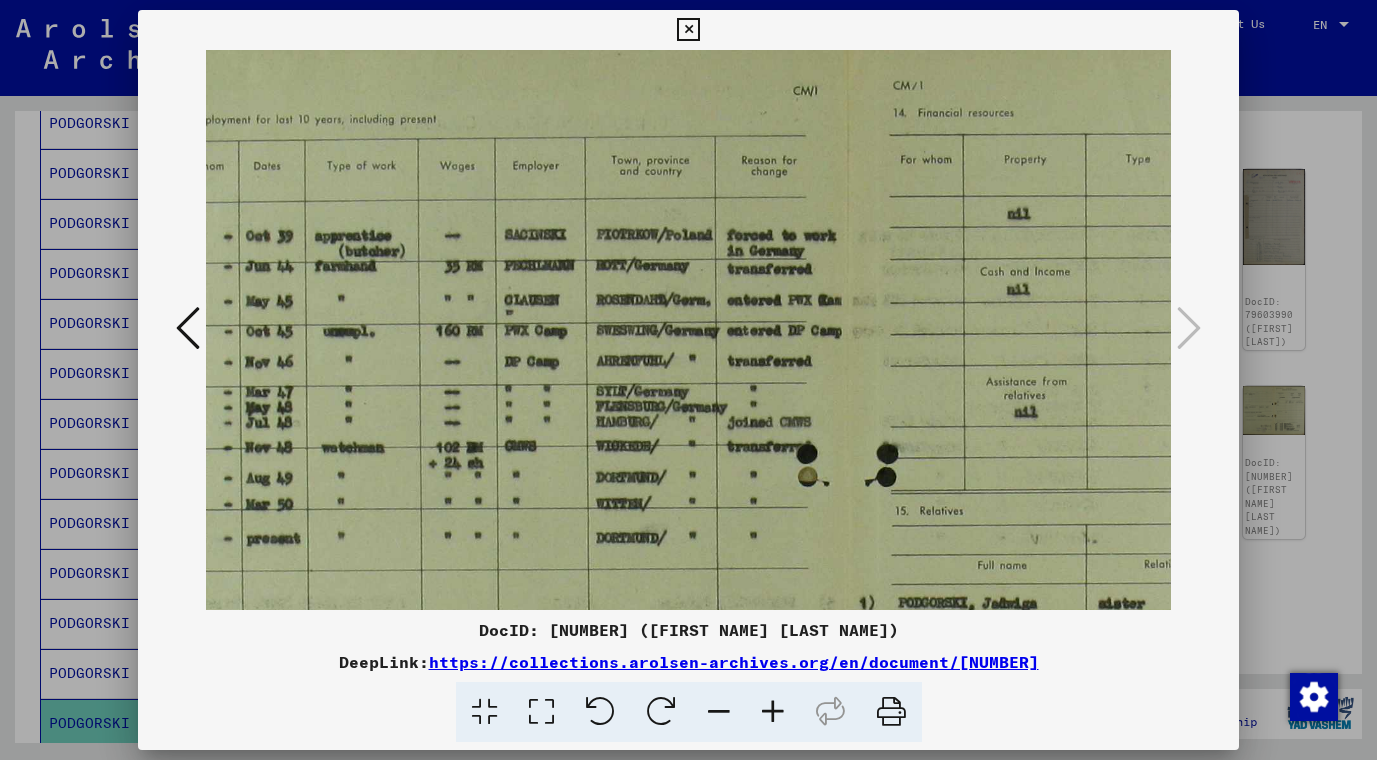 drag, startPoint x: 744, startPoint y: 312, endPoint x: 813, endPoint y: 343, distance: 75.643906 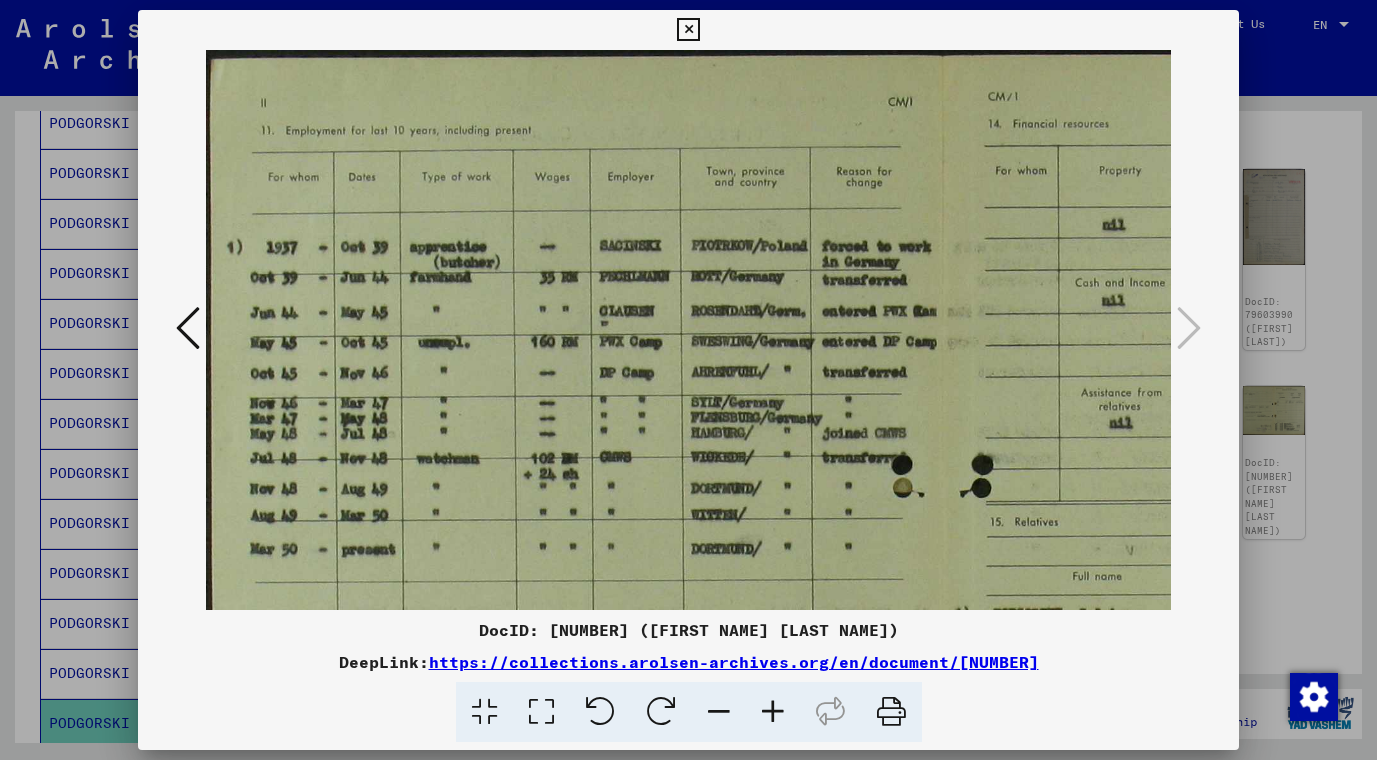 drag, startPoint x: 745, startPoint y: 304, endPoint x: 864, endPoint y: 437, distance: 178.46568 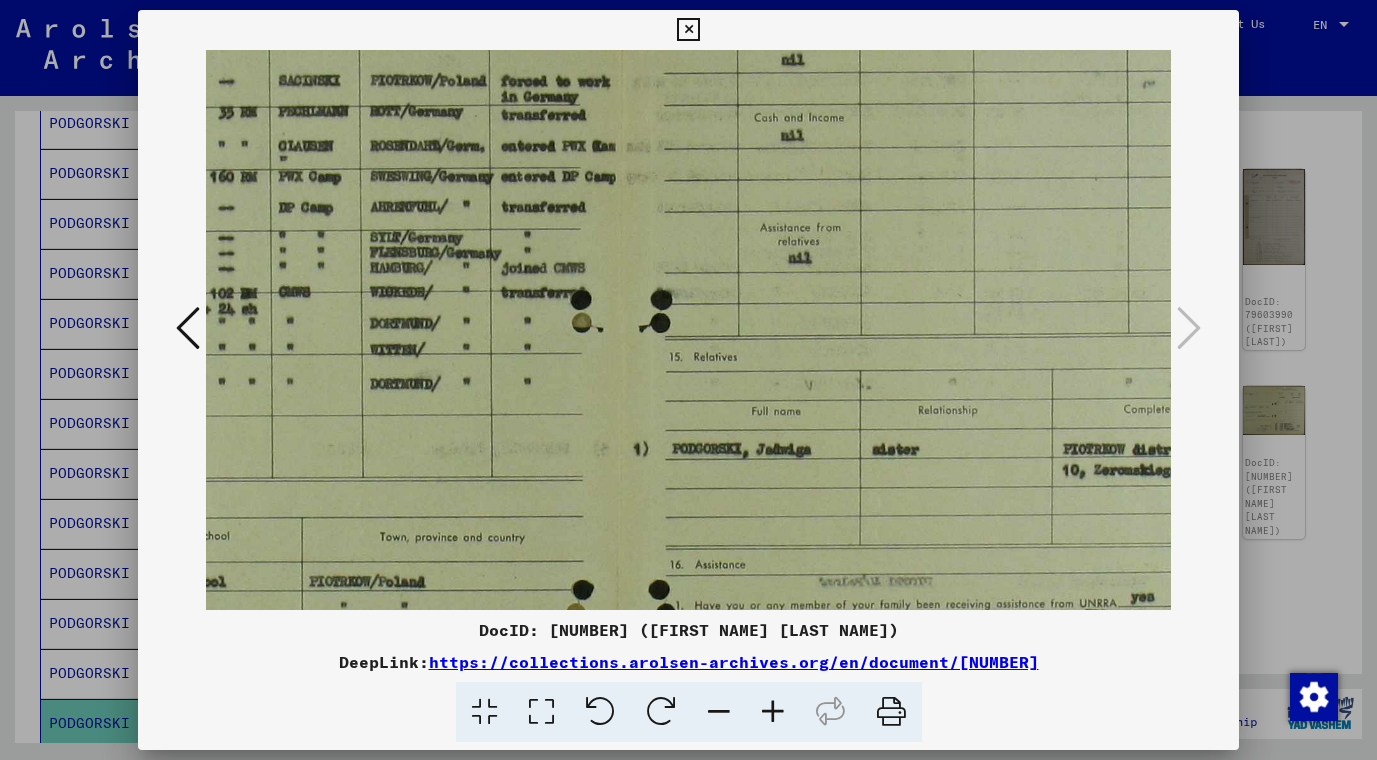 scroll, scrollTop: 241, scrollLeft: 294, axis: both 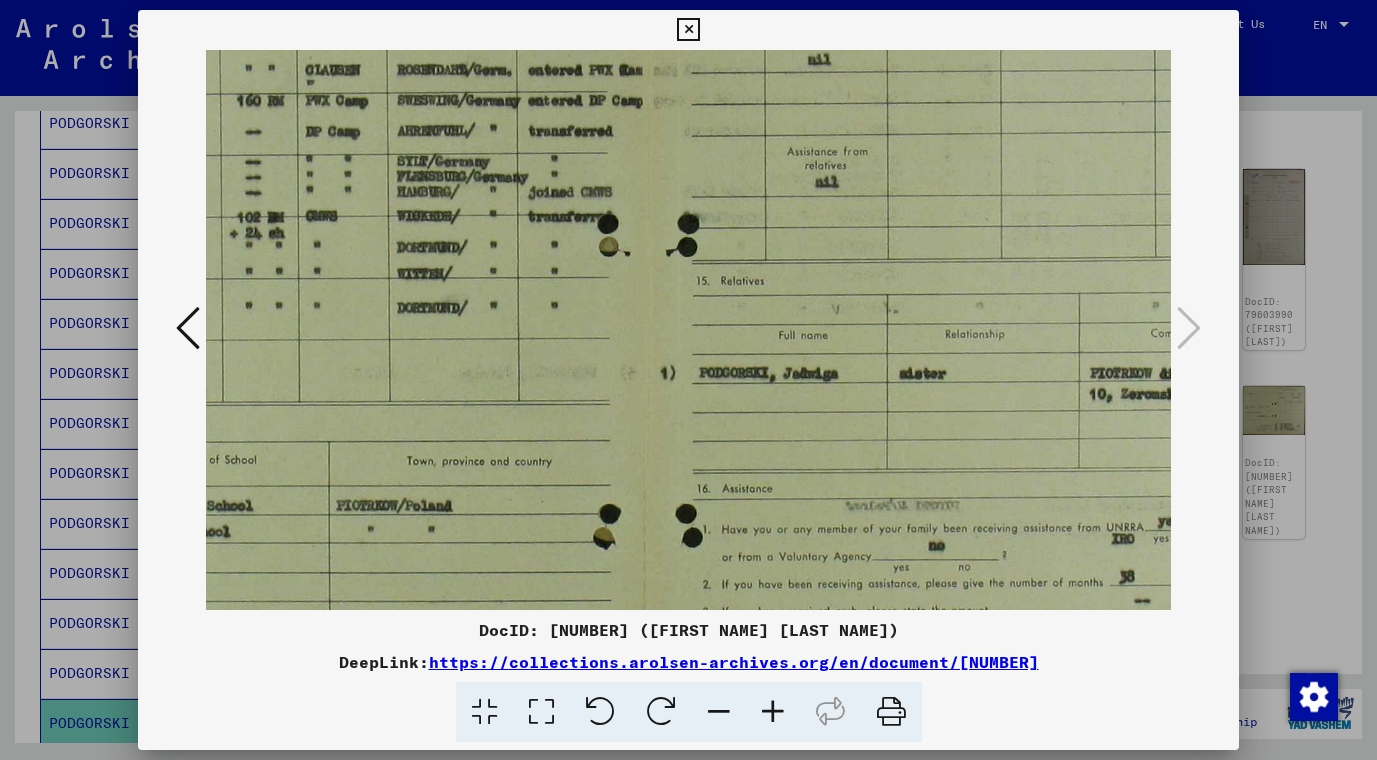drag, startPoint x: 908, startPoint y: 463, endPoint x: 549, endPoint y: 229, distance: 428.52887 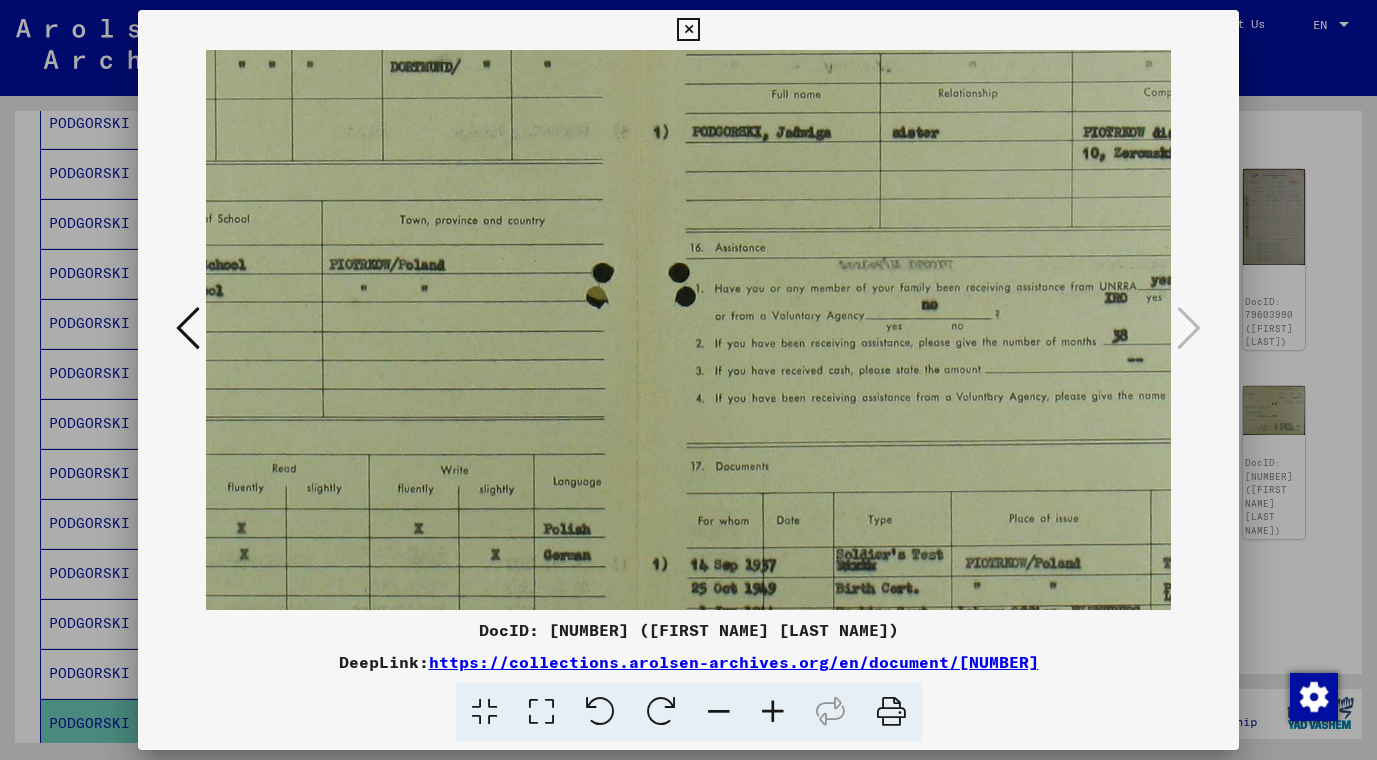 drag, startPoint x: 847, startPoint y: 518, endPoint x: 840, endPoint y: 277, distance: 241.10164 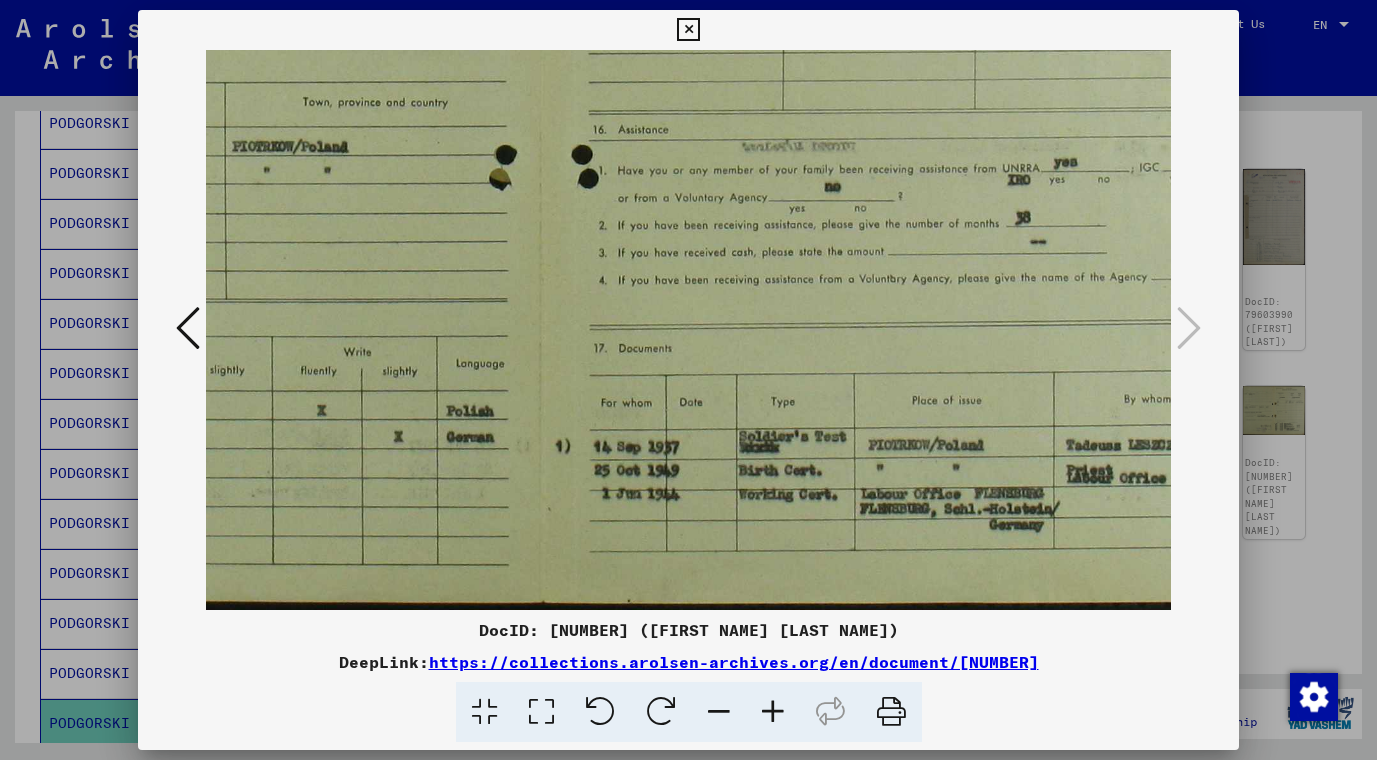 drag, startPoint x: 815, startPoint y: 462, endPoint x: 718, endPoint y: 286, distance: 200.96019 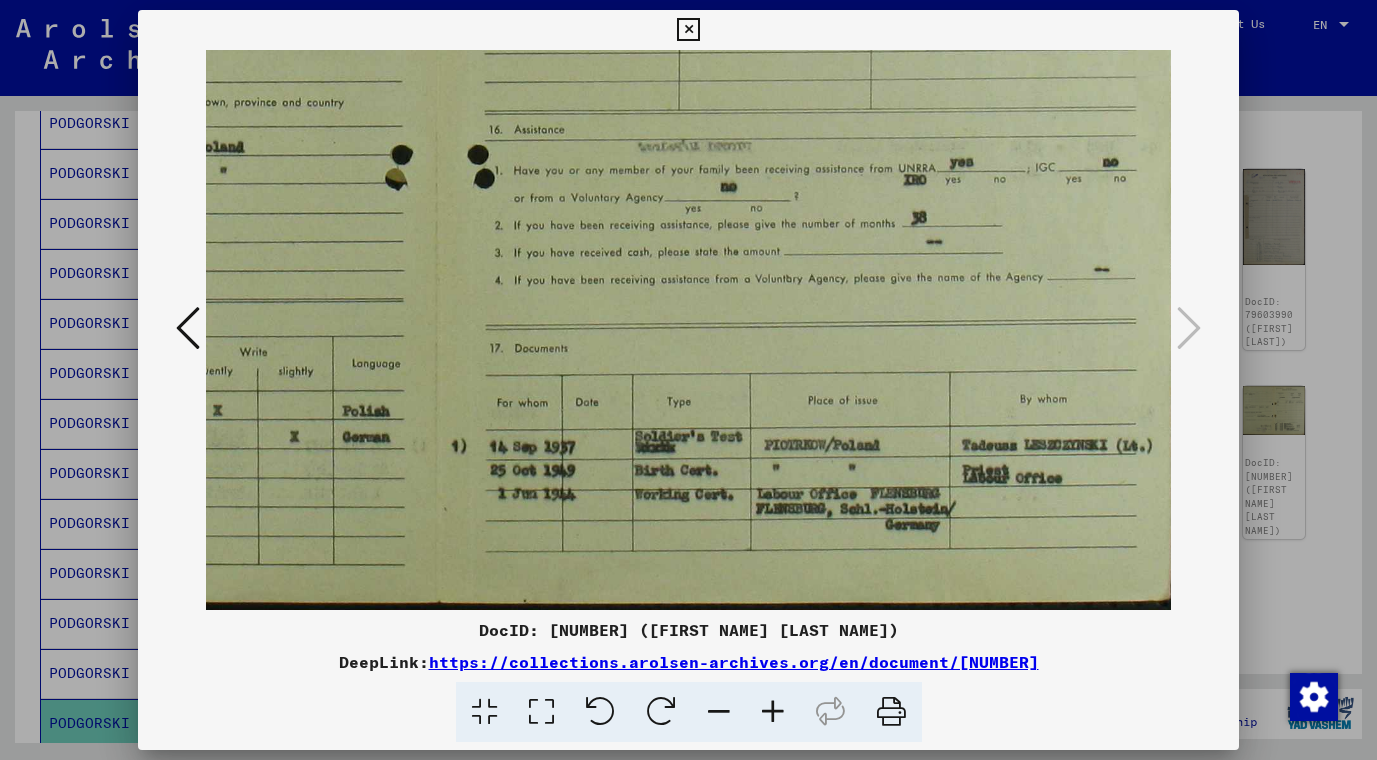 drag, startPoint x: 857, startPoint y: 390, endPoint x: 713, endPoint y: 377, distance: 144.58562 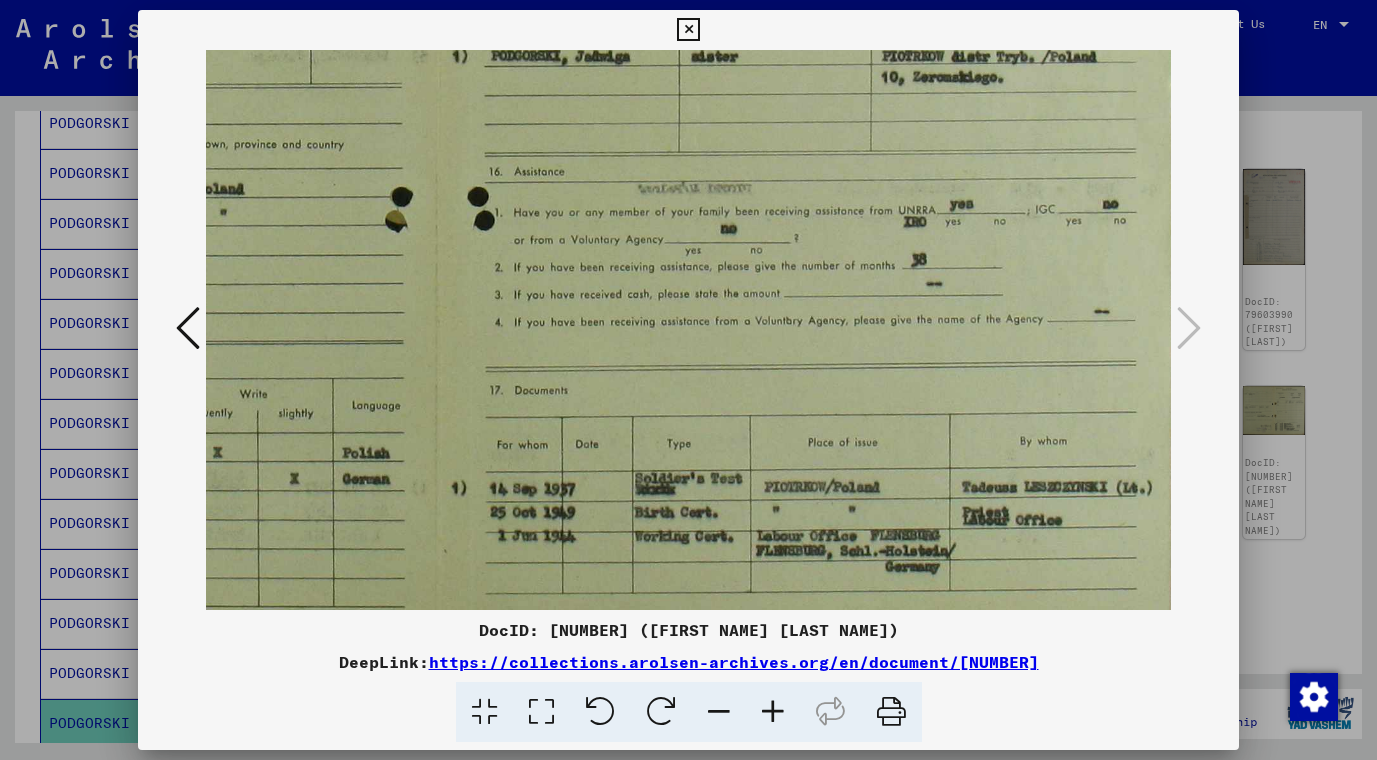 drag, startPoint x: 651, startPoint y: 477, endPoint x: 648, endPoint y: 519, distance: 42.107006 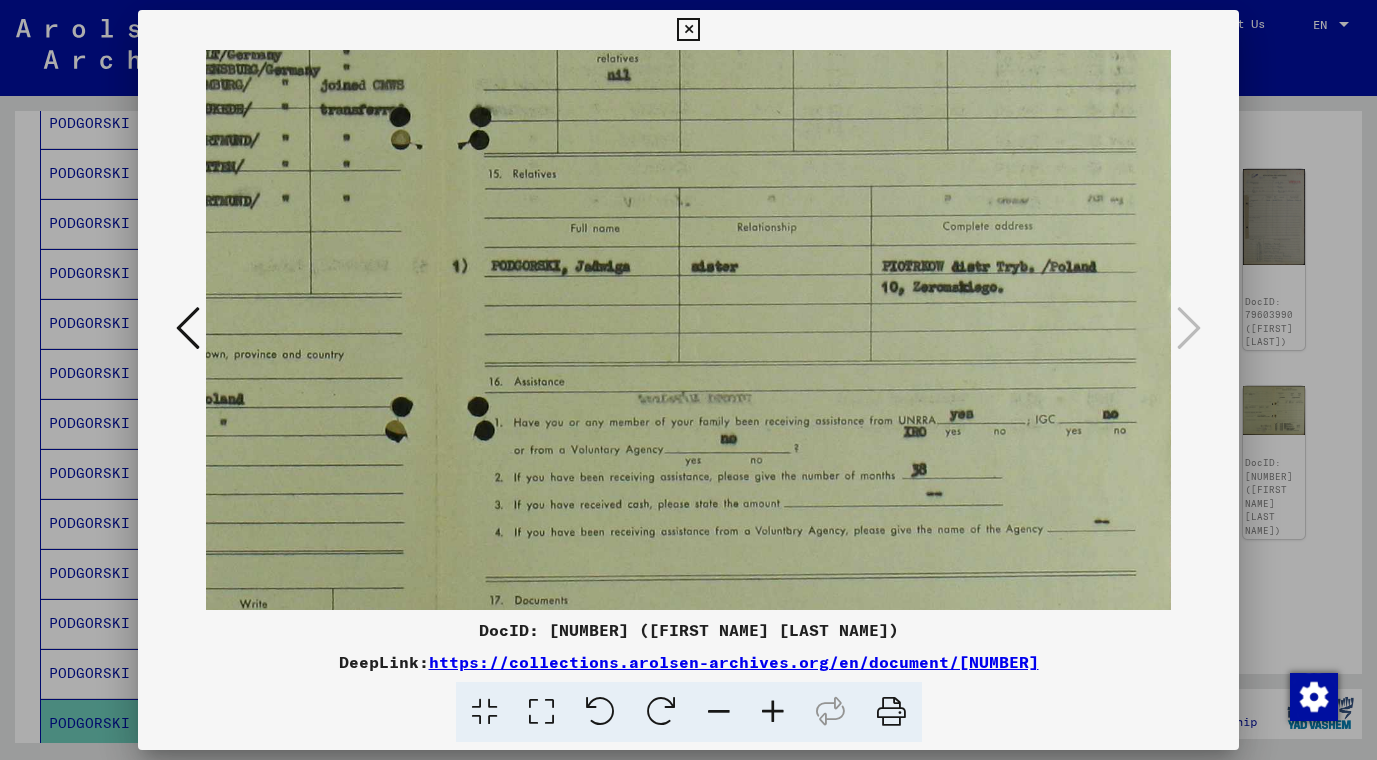 drag, startPoint x: 780, startPoint y: 517, endPoint x: 662, endPoint y: 585, distance: 136.19104 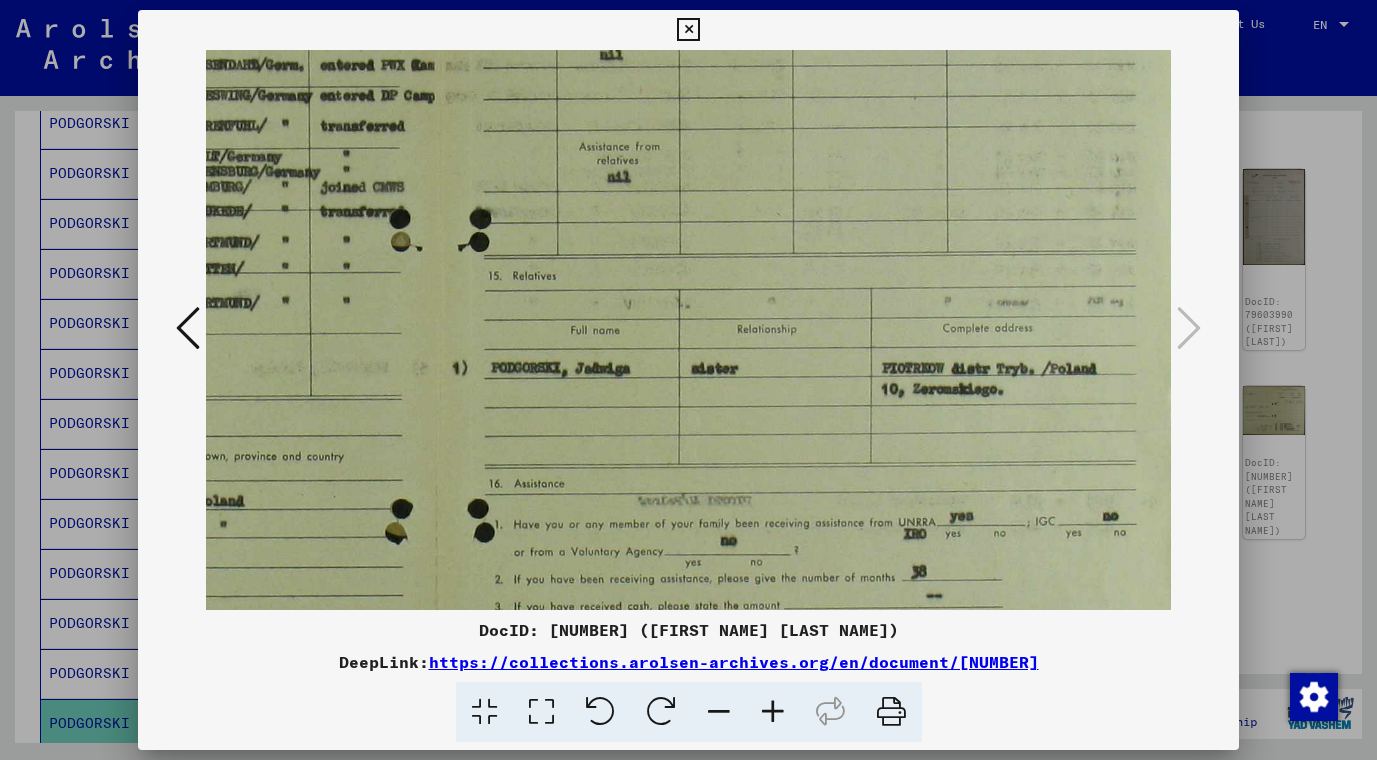 drag, startPoint x: 724, startPoint y: 394, endPoint x: 671, endPoint y: 519, distance: 135.77187 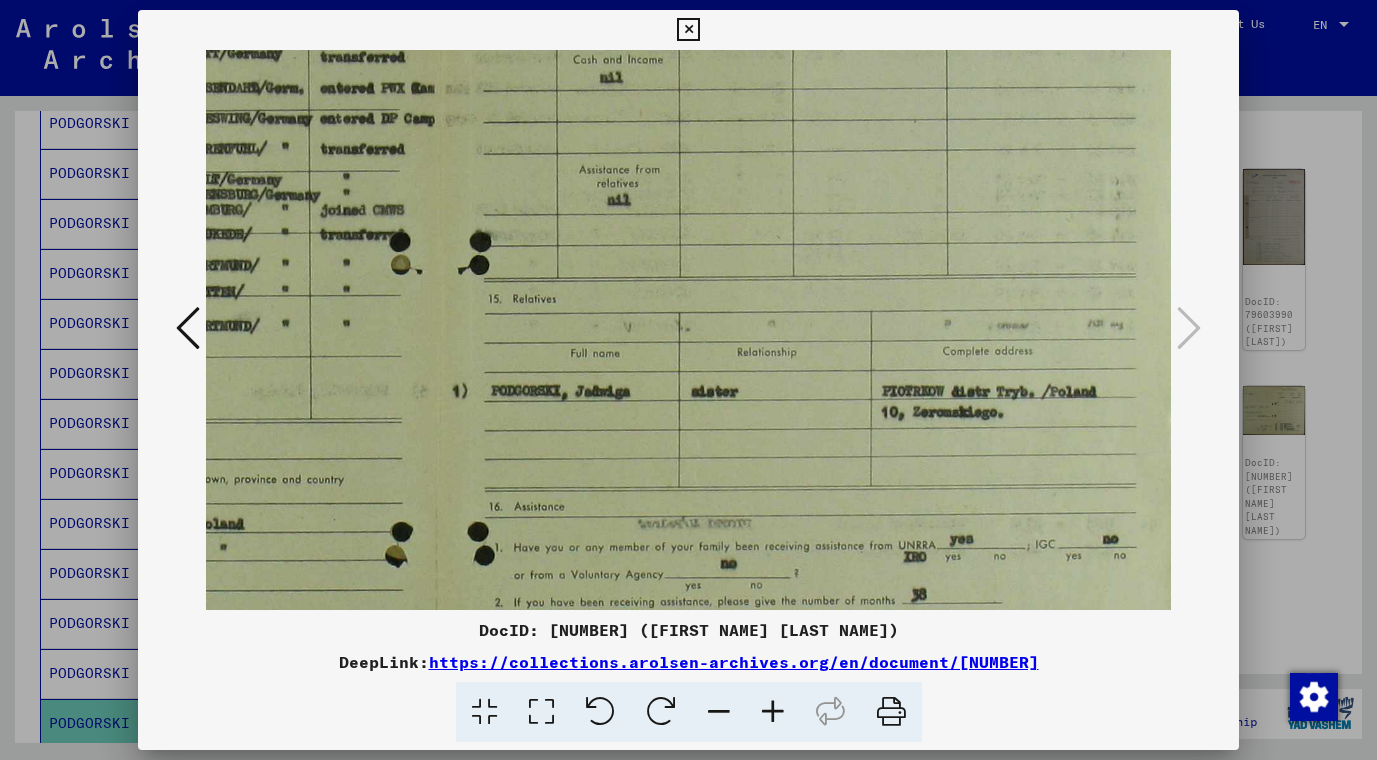 scroll, scrollTop: 39, scrollLeft: 502, axis: both 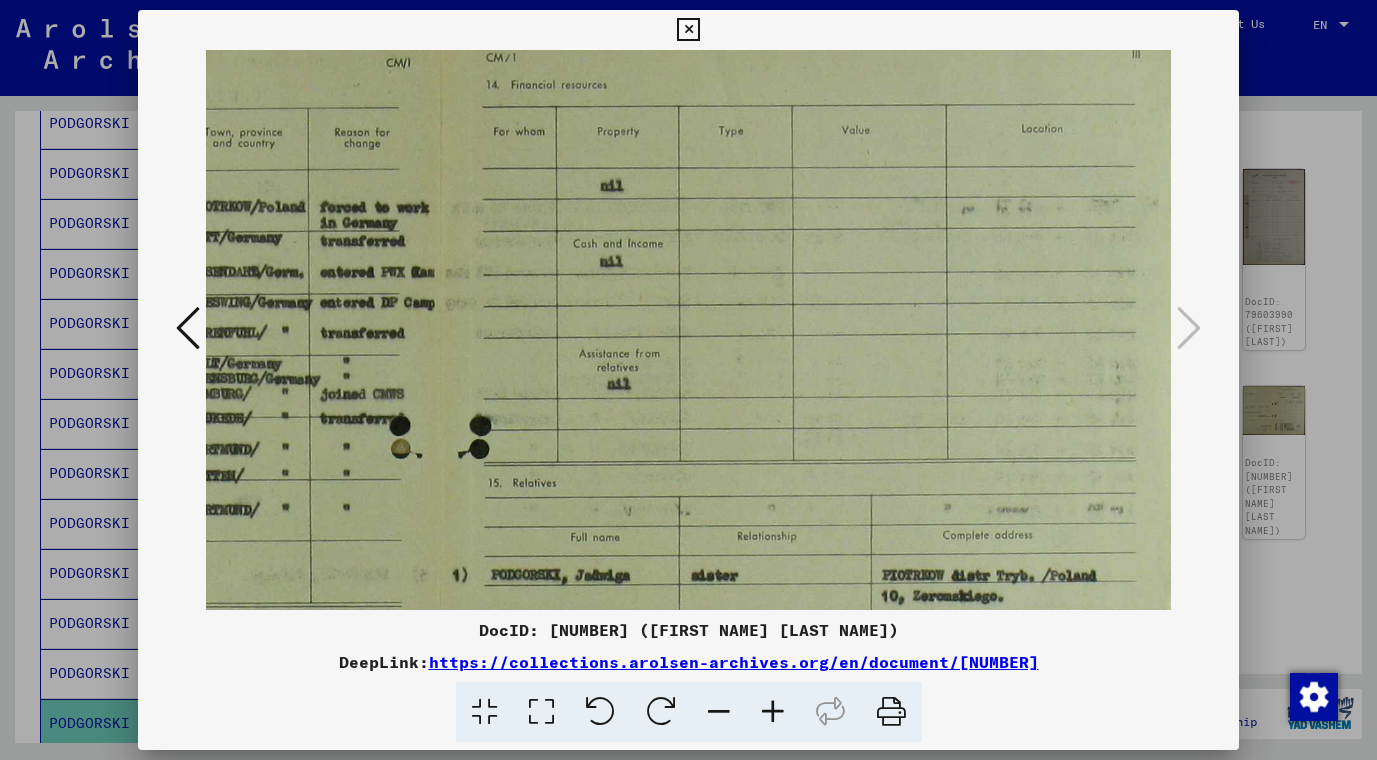 drag, startPoint x: 734, startPoint y: 343, endPoint x: 710, endPoint y: 527, distance: 185.55861 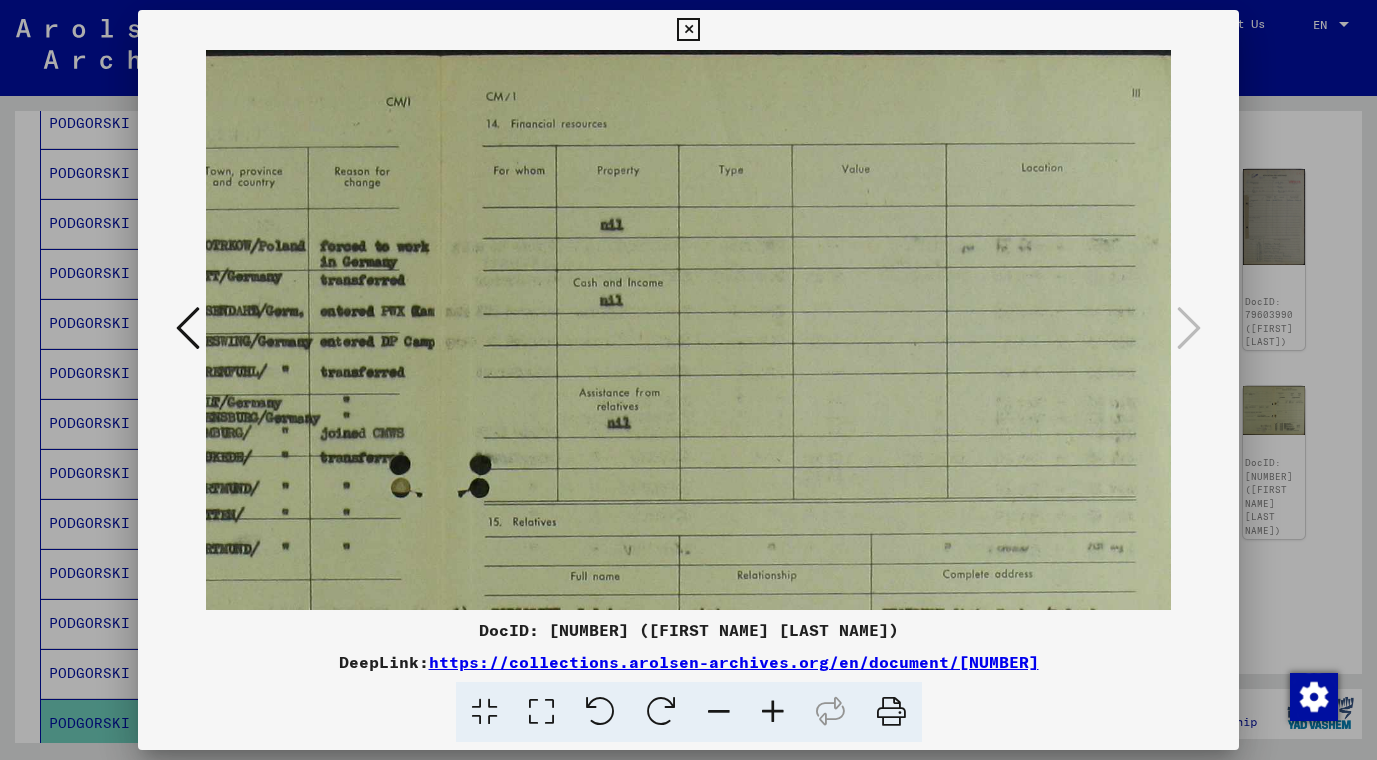 drag, startPoint x: 775, startPoint y: 329, endPoint x: 731, endPoint y: 504, distance: 180.44667 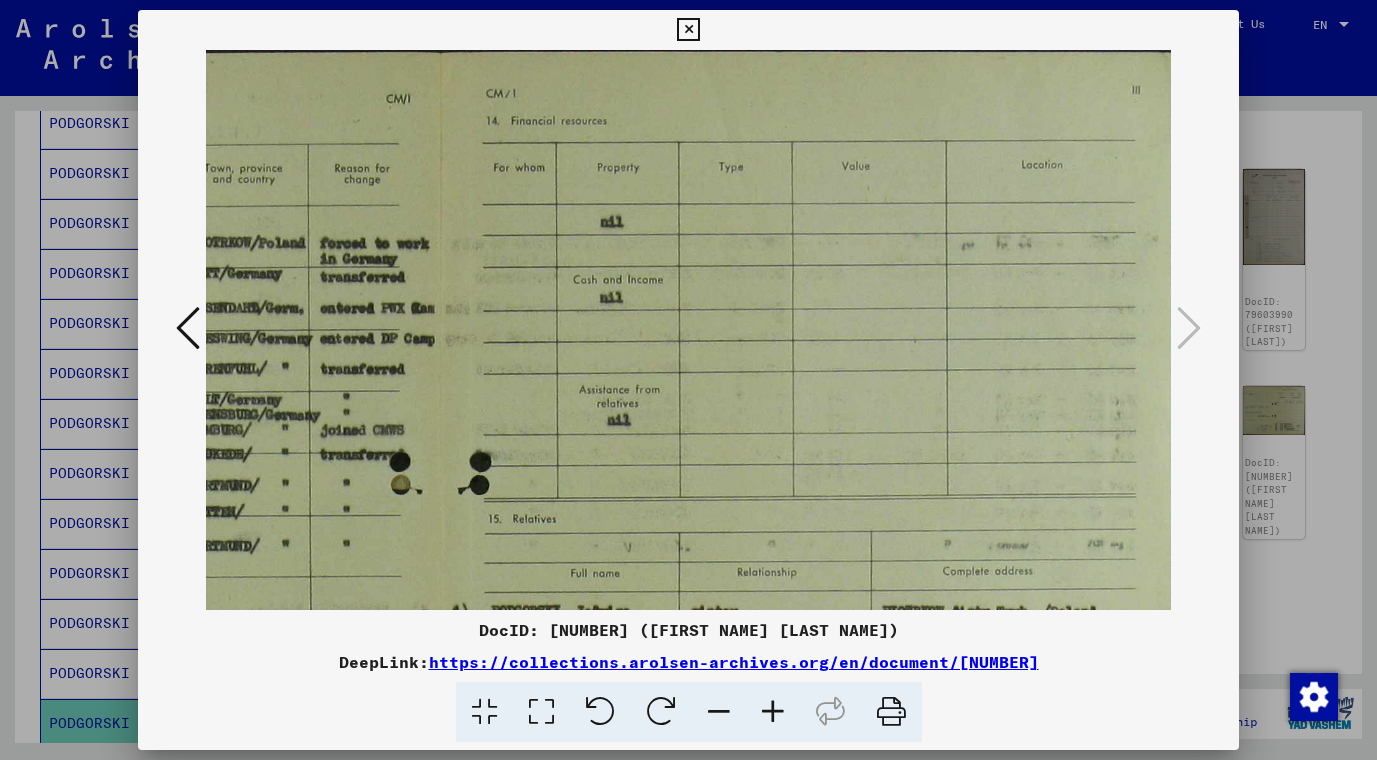 drag, startPoint x: 1010, startPoint y: 373, endPoint x: 705, endPoint y: 370, distance: 305.01474 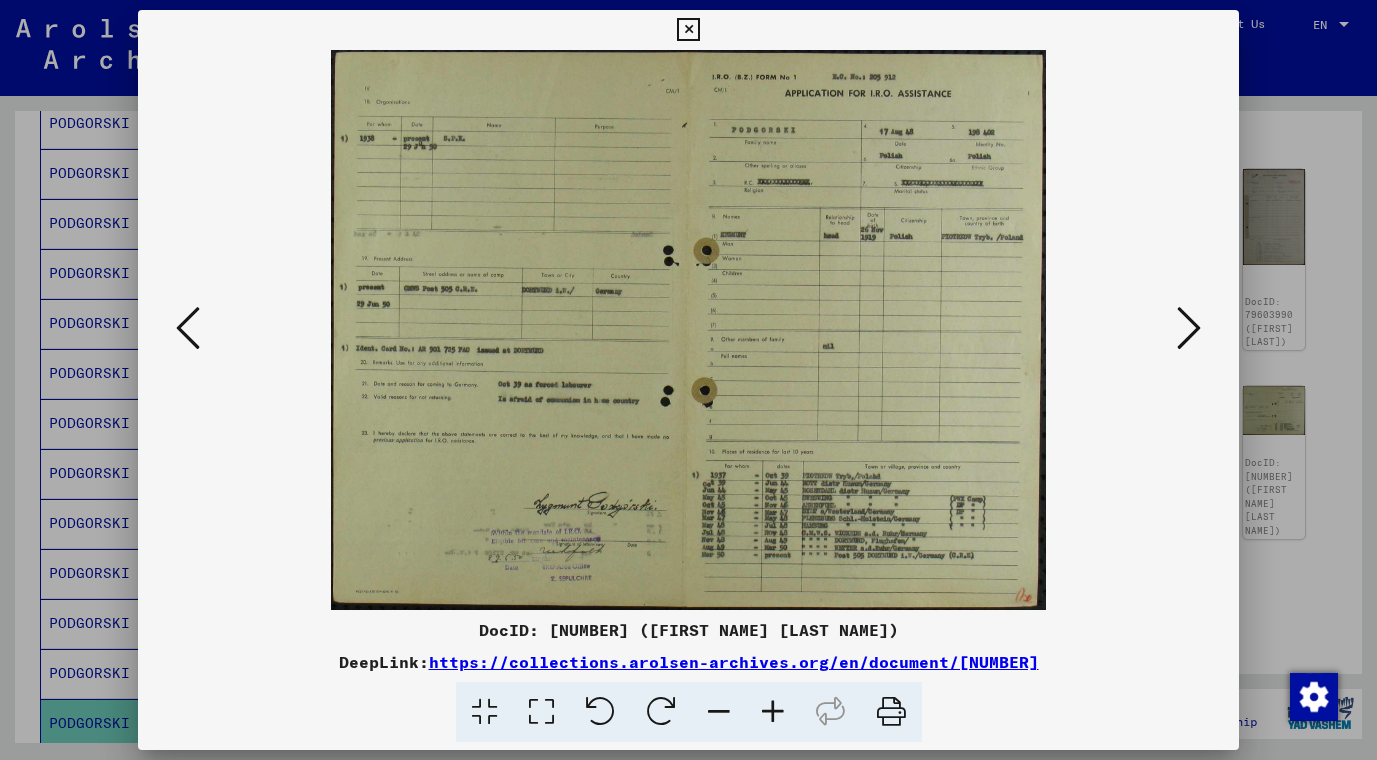 scroll, scrollTop: 0, scrollLeft: 0, axis: both 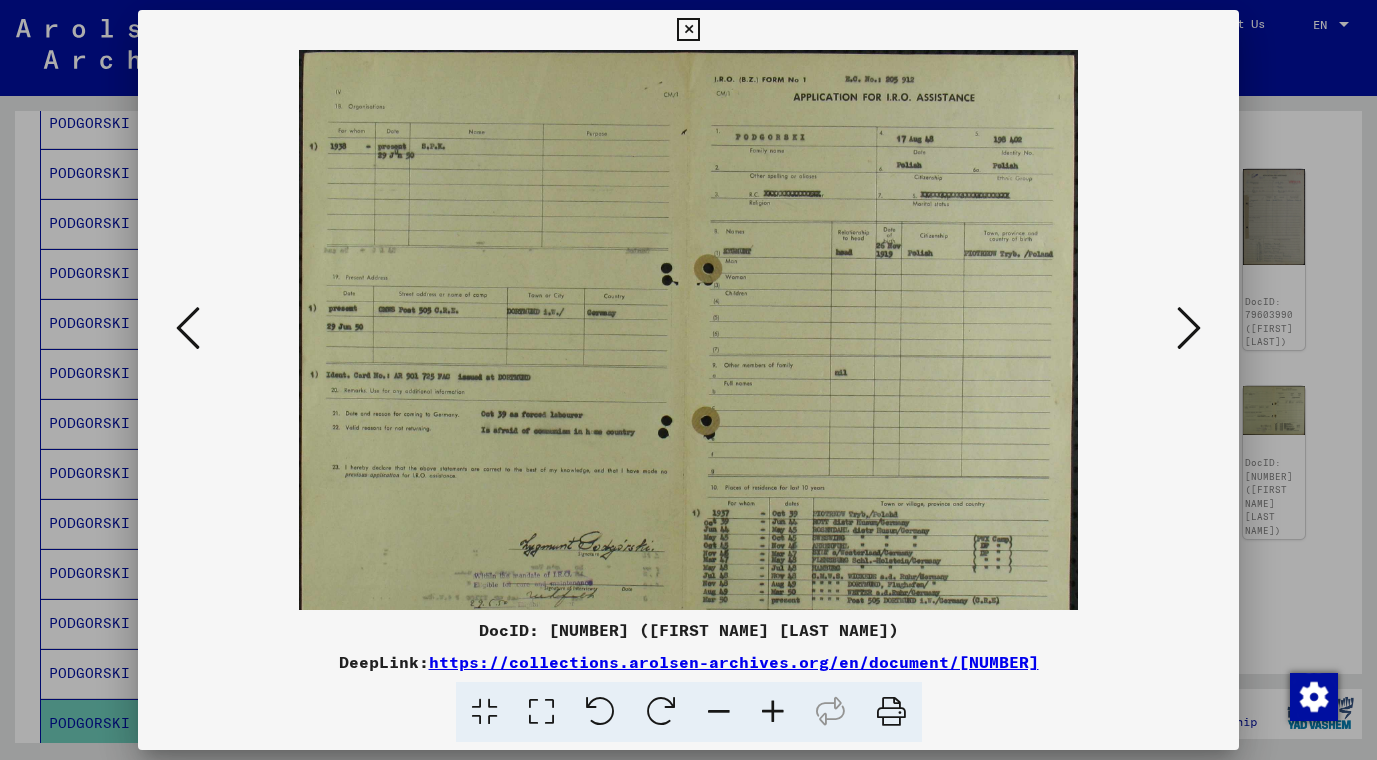 click at bounding box center [773, 712] 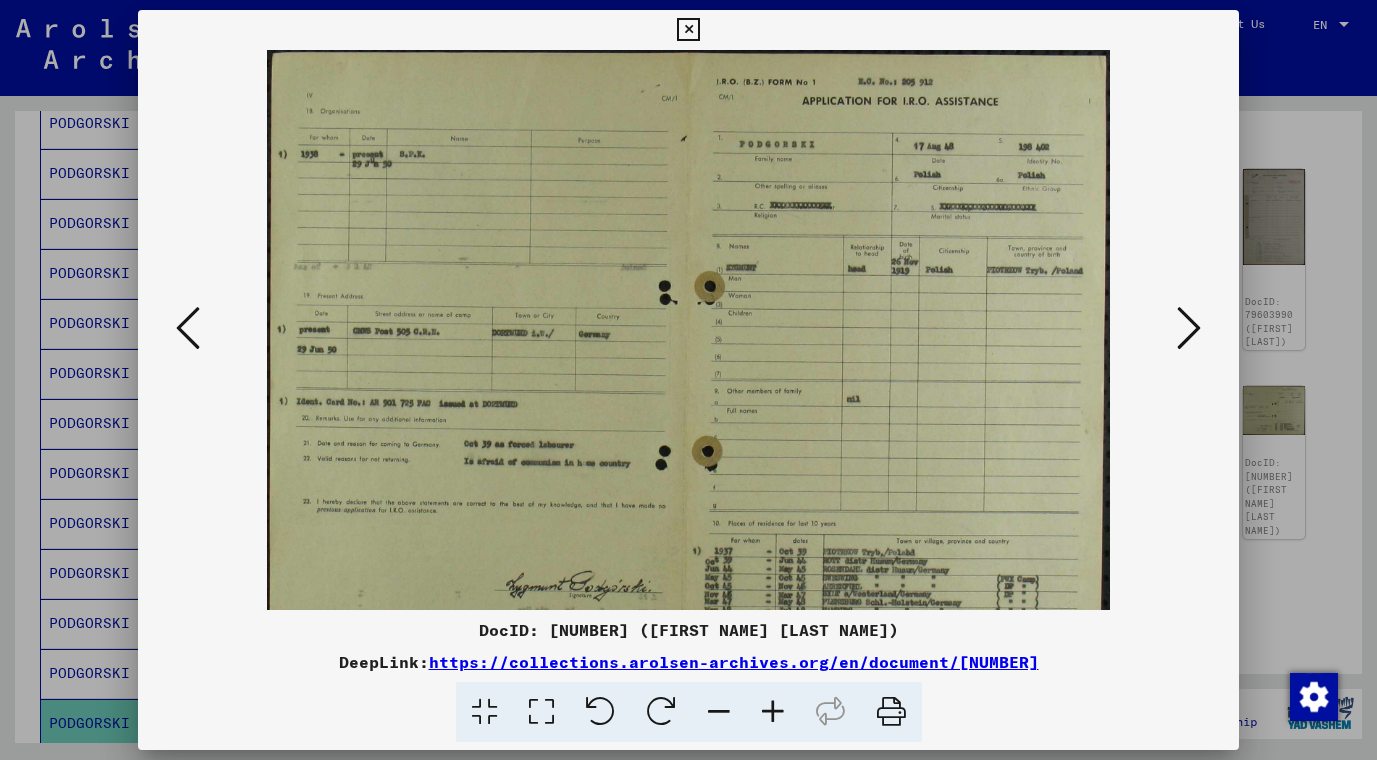 click at bounding box center [773, 712] 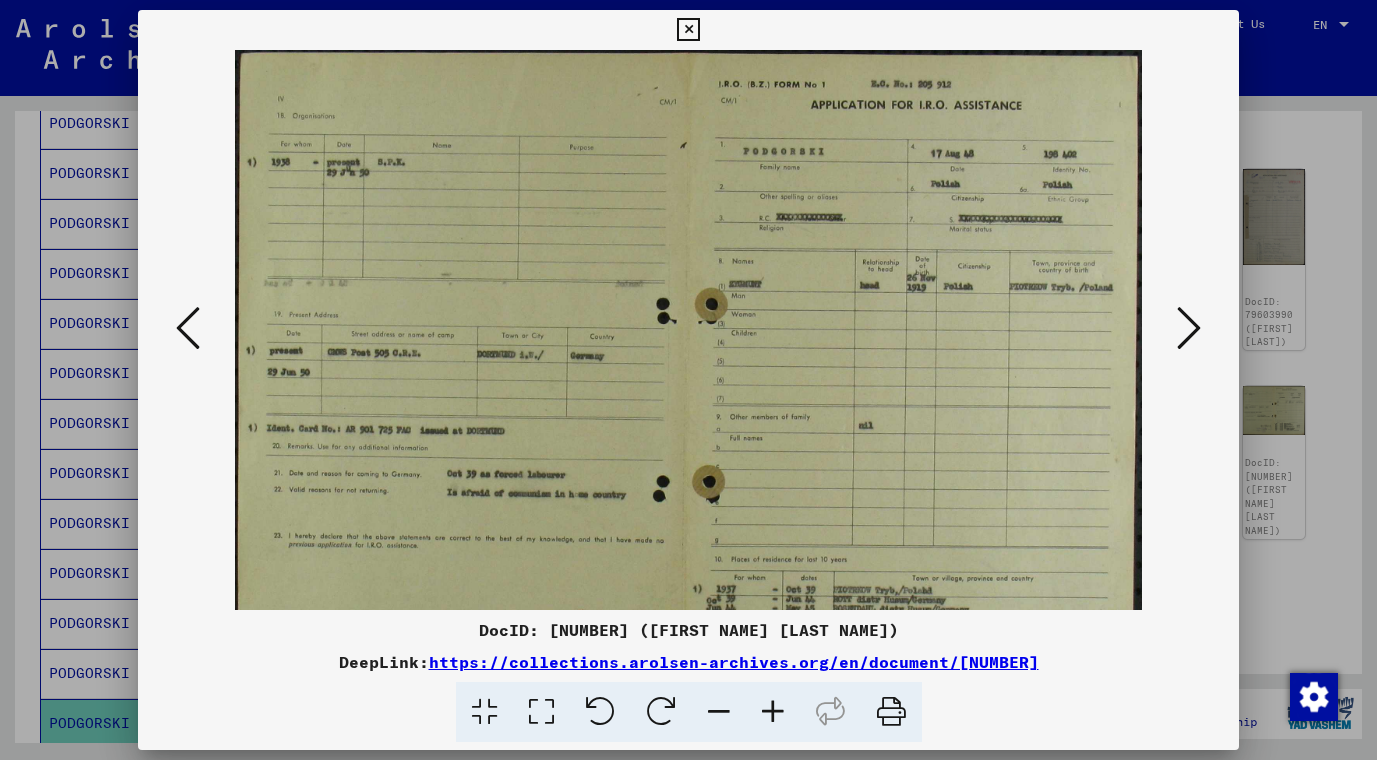click at bounding box center [773, 712] 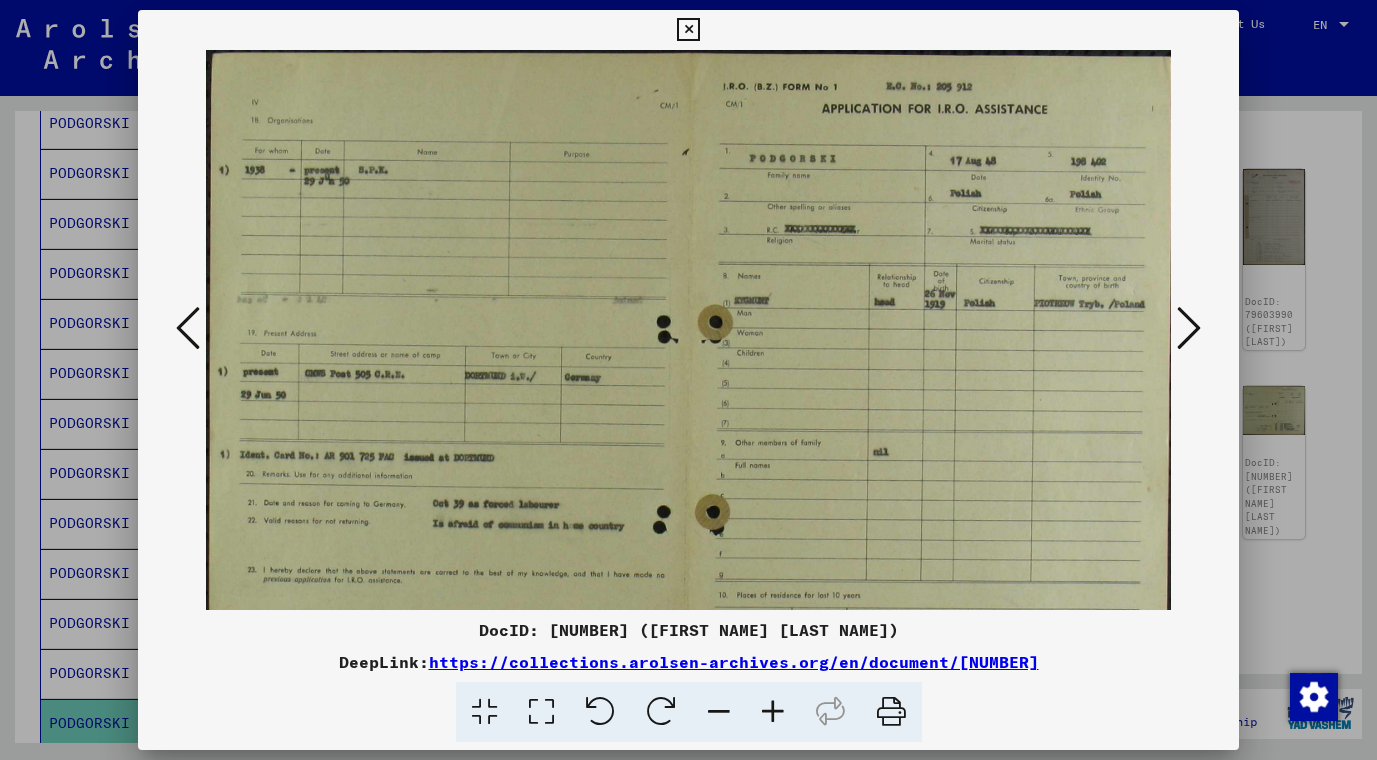click at bounding box center [773, 712] 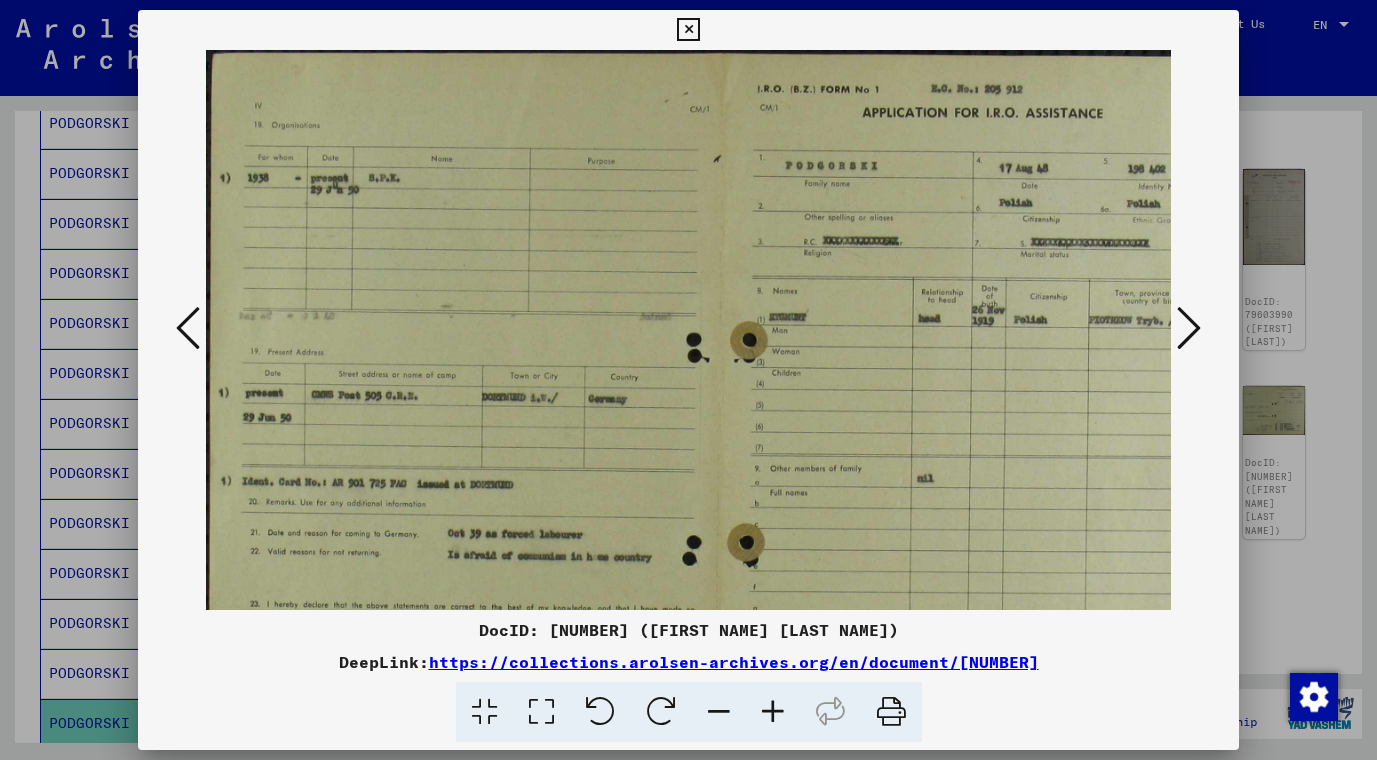 click at bounding box center [773, 712] 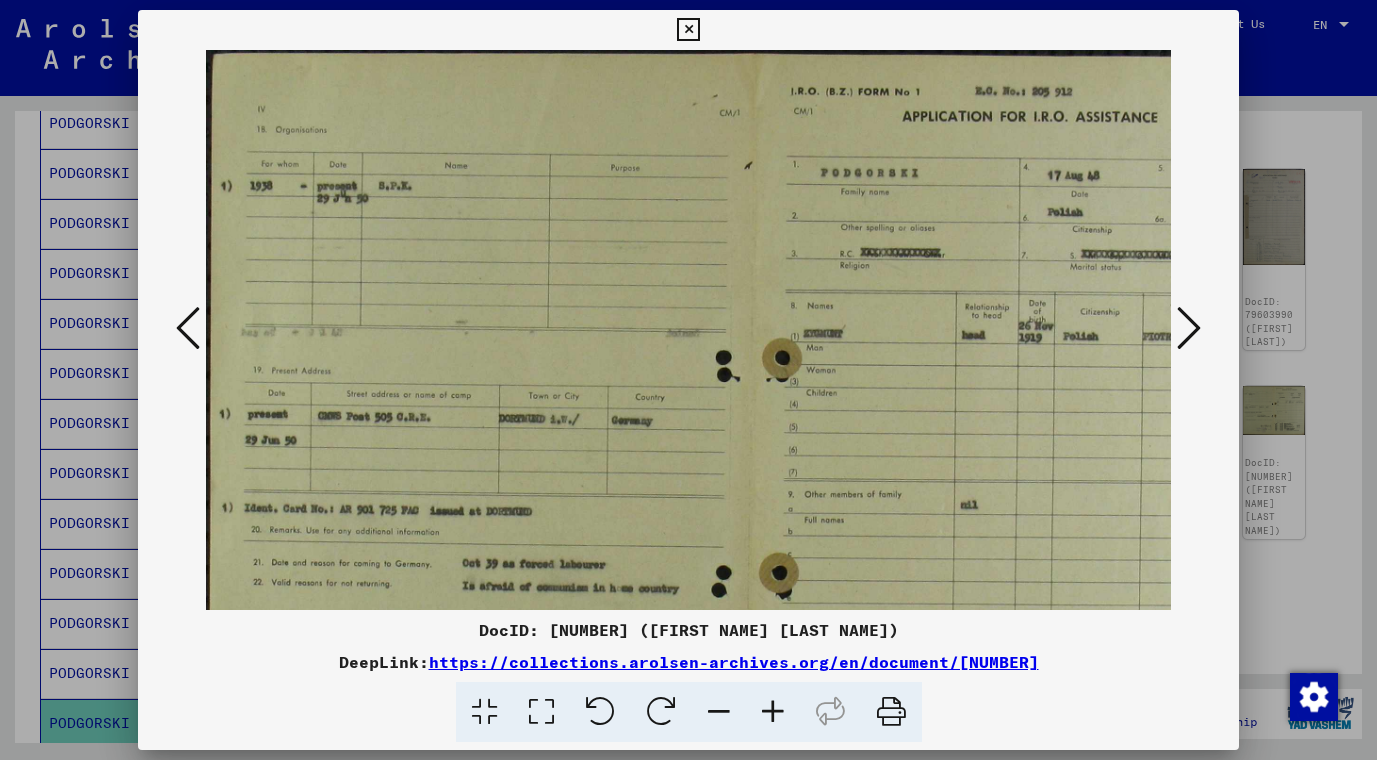 click at bounding box center (773, 712) 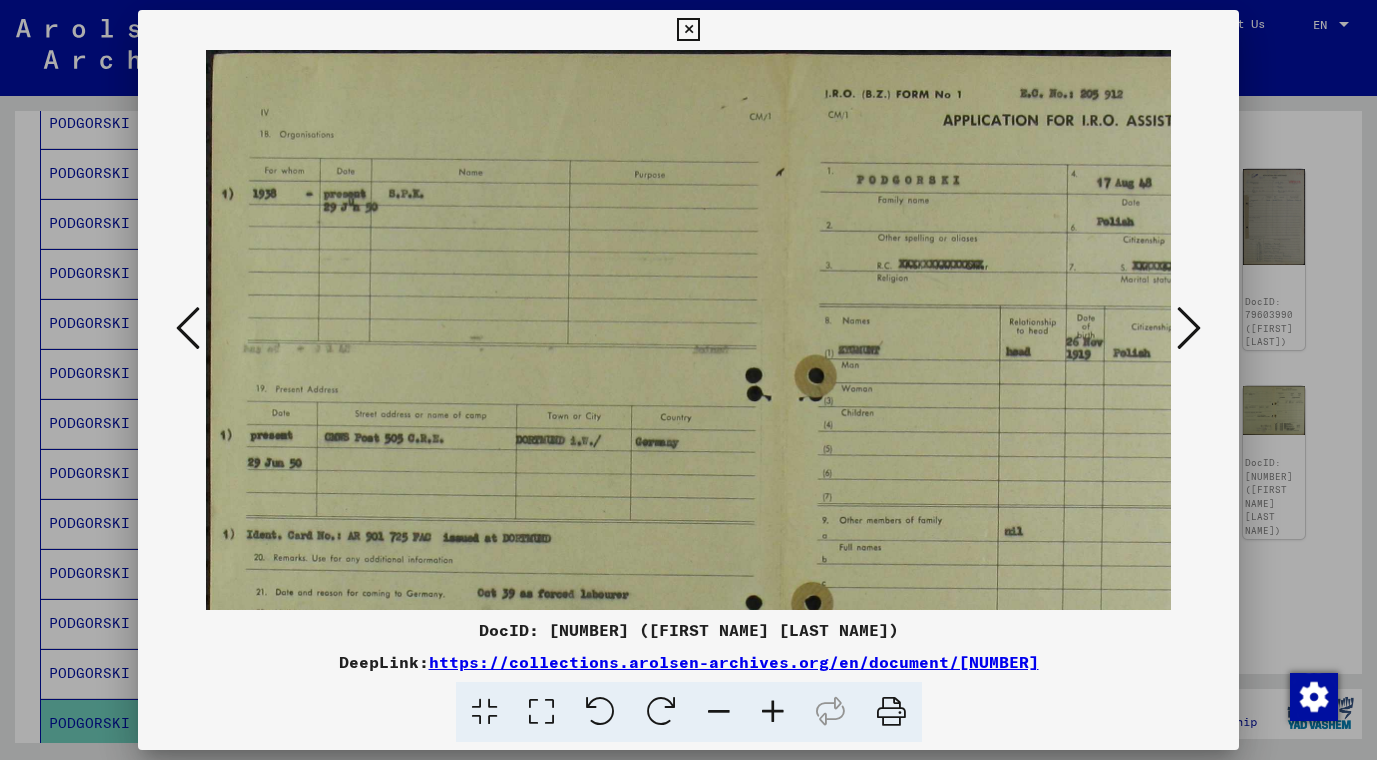 click at bounding box center (773, 712) 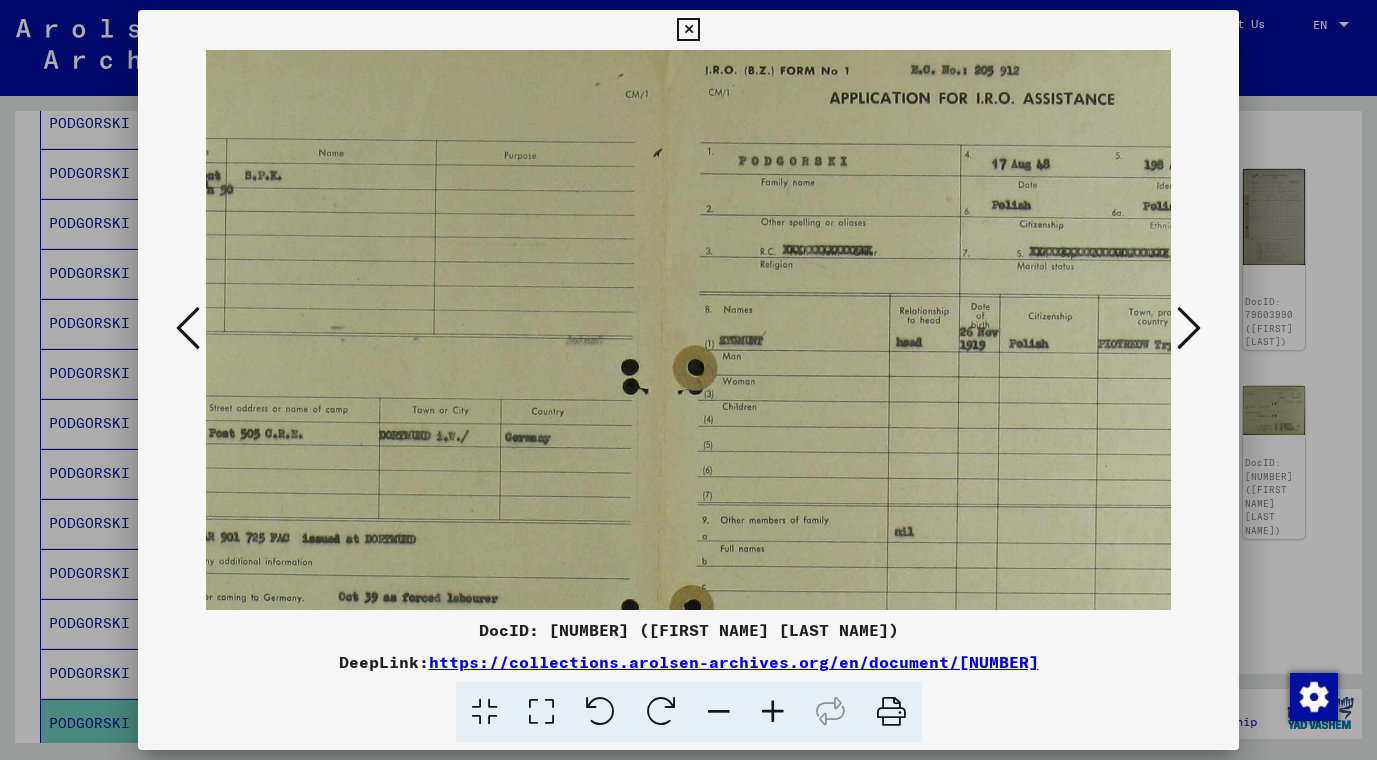 scroll, scrollTop: 35, scrollLeft: 39, axis: both 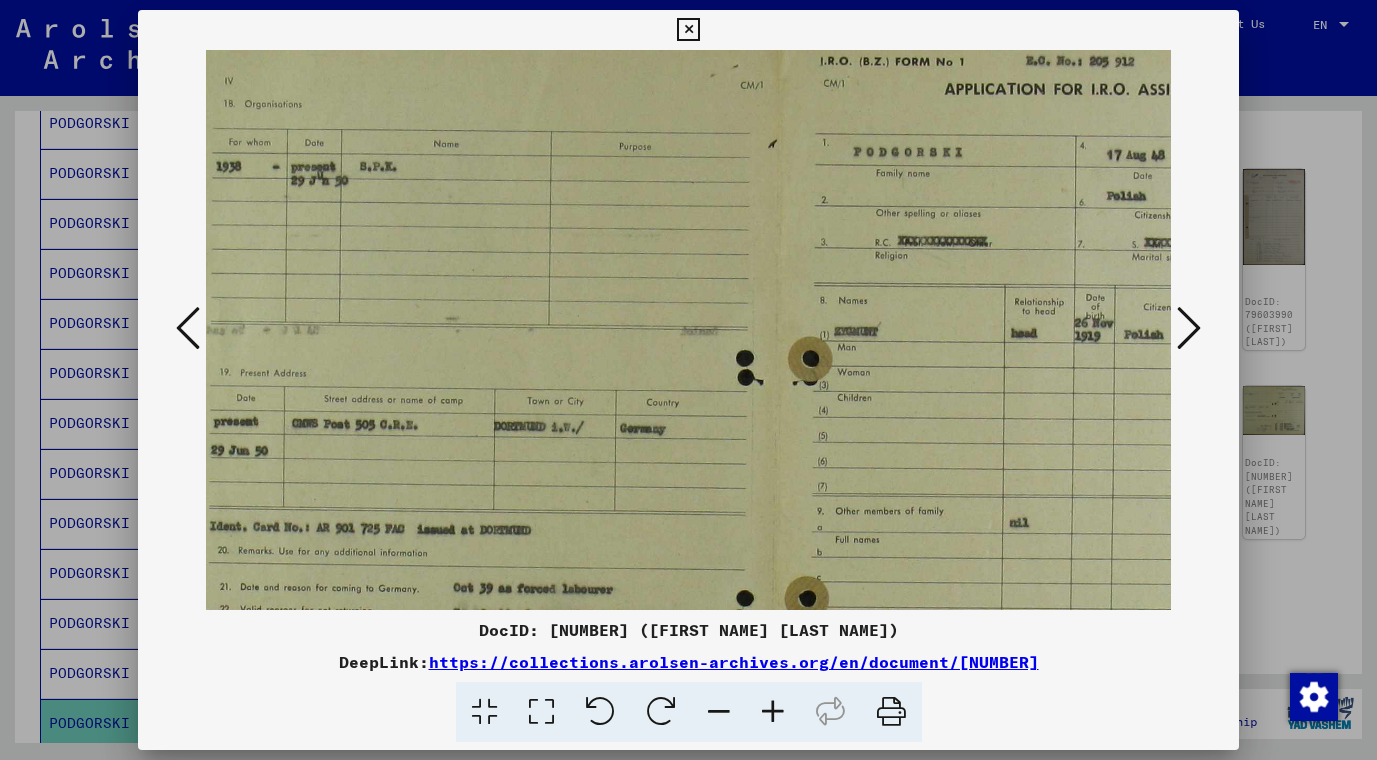 drag, startPoint x: 908, startPoint y: 544, endPoint x: 863, endPoint y: 526, distance: 48.466484 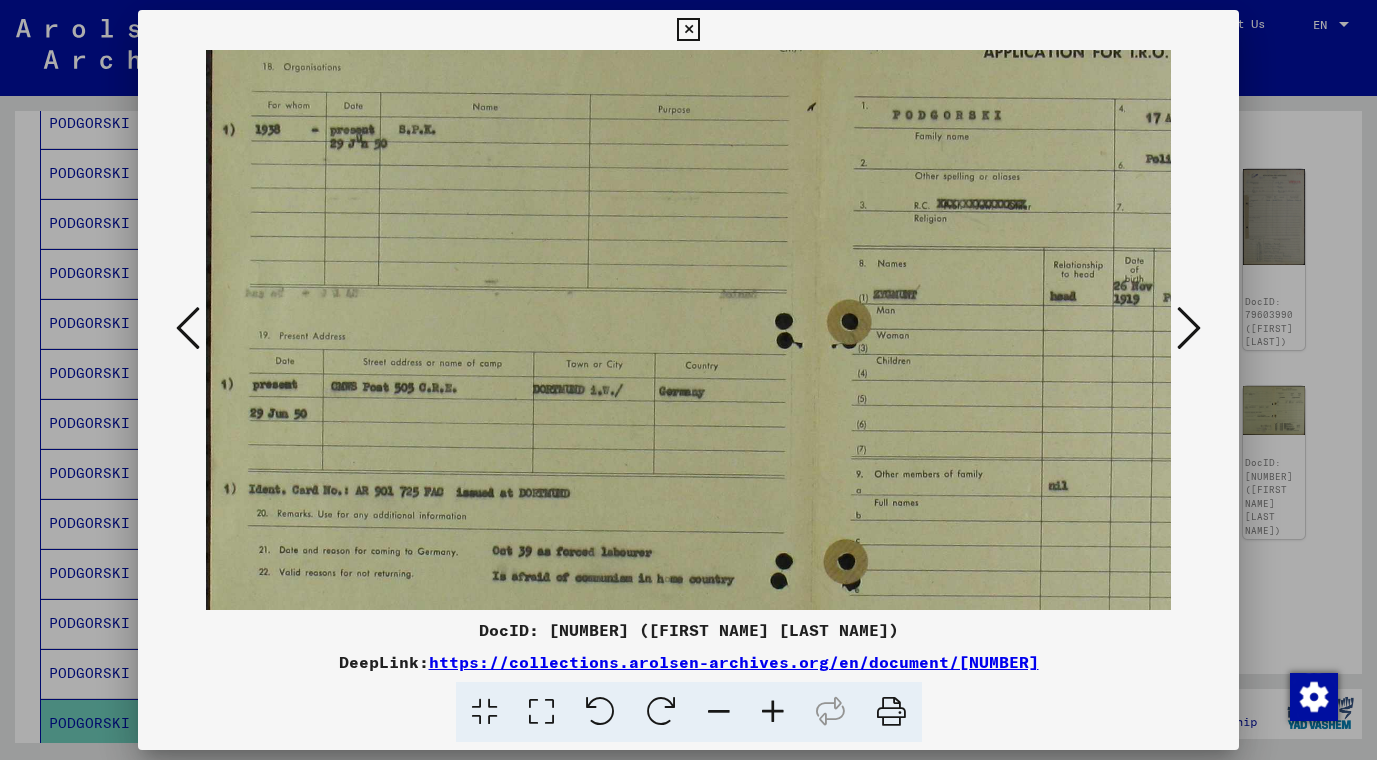 scroll, scrollTop: 96, scrollLeft: 0, axis: vertical 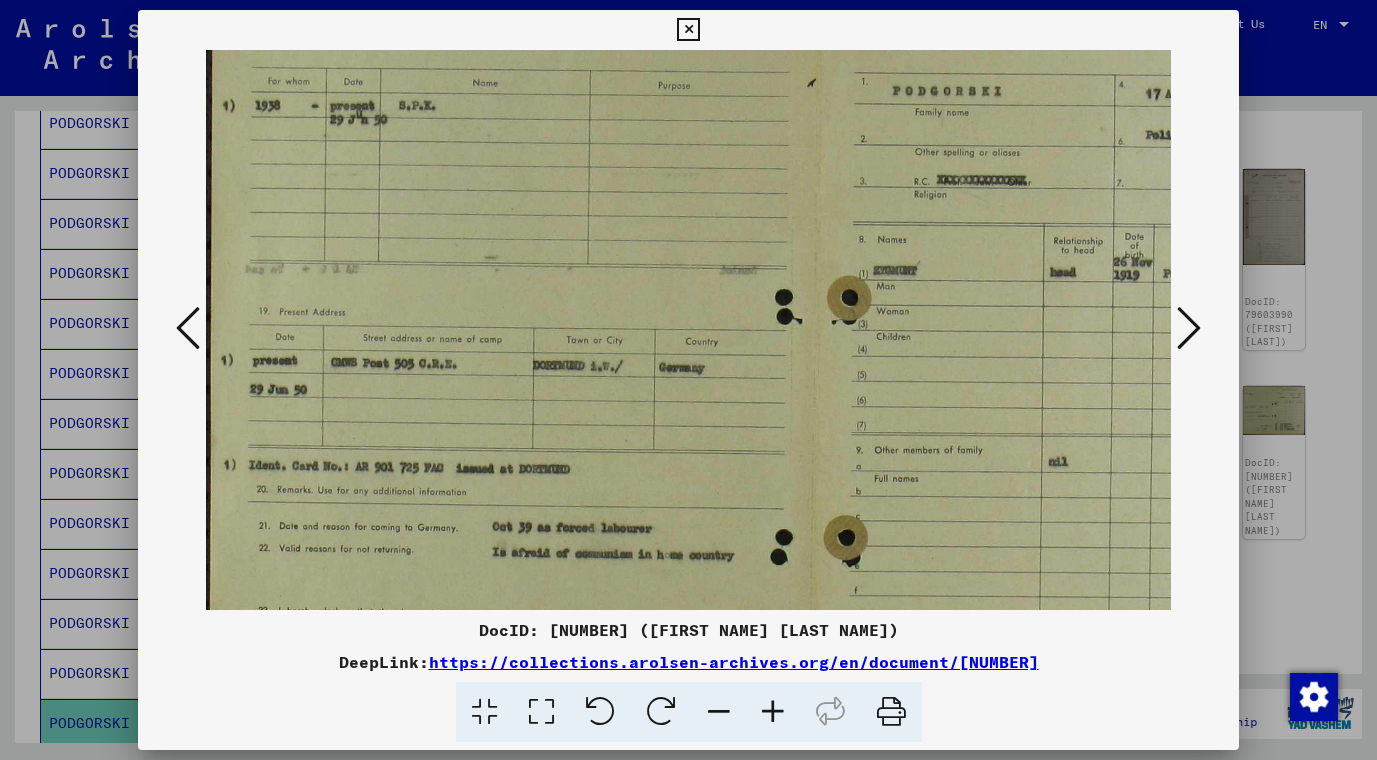 drag, startPoint x: 589, startPoint y: 496, endPoint x: 758, endPoint y: 435, distance: 179.67192 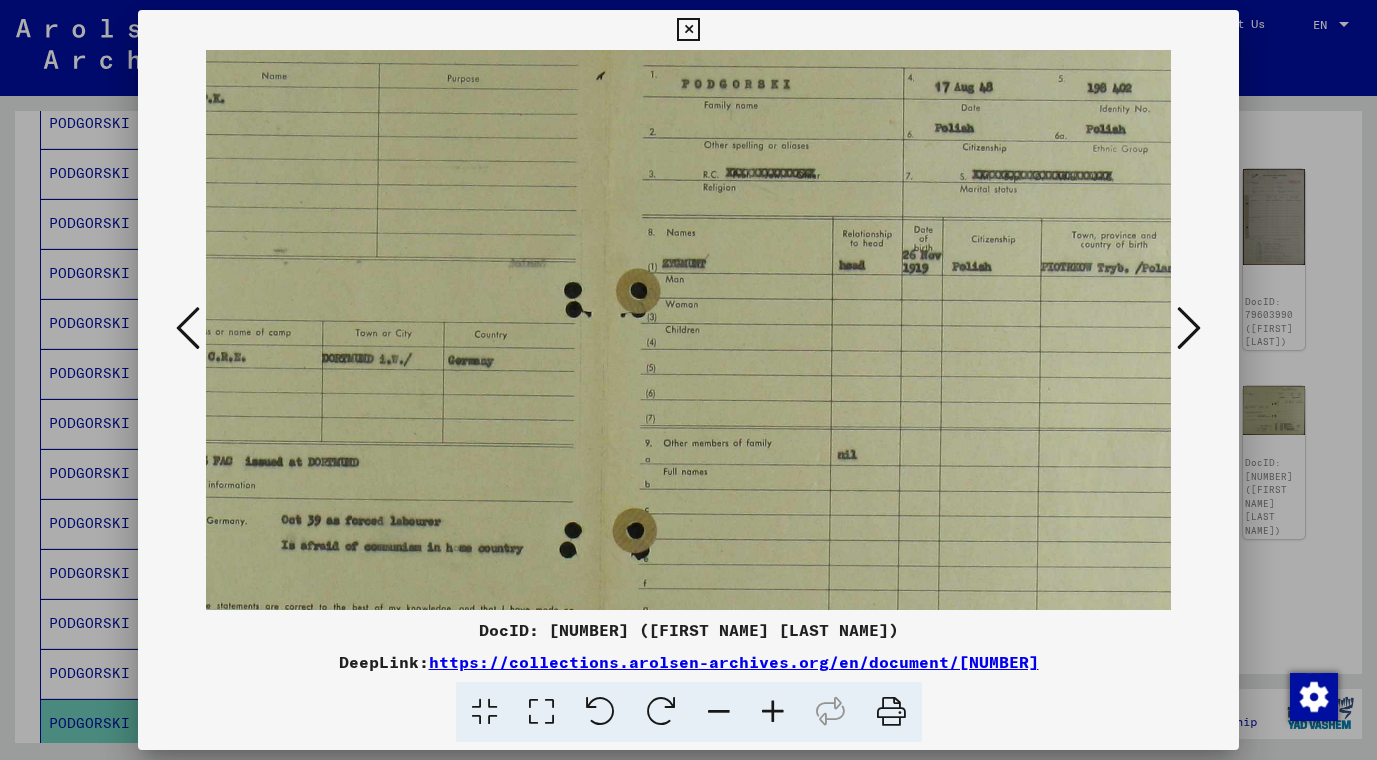 drag, startPoint x: 774, startPoint y: 491, endPoint x: 697, endPoint y: 492, distance: 77.00649 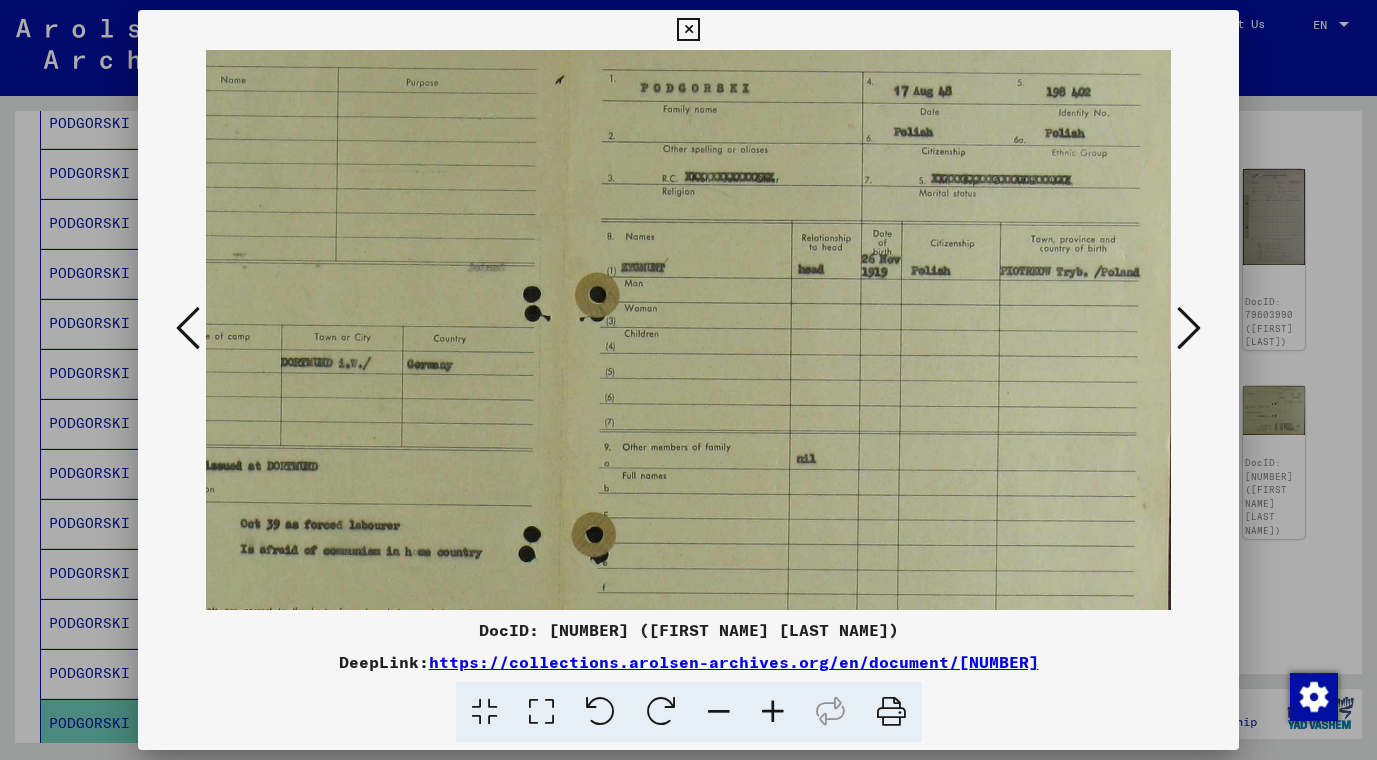 drag, startPoint x: 769, startPoint y: 481, endPoint x: 664, endPoint y: 485, distance: 105.076164 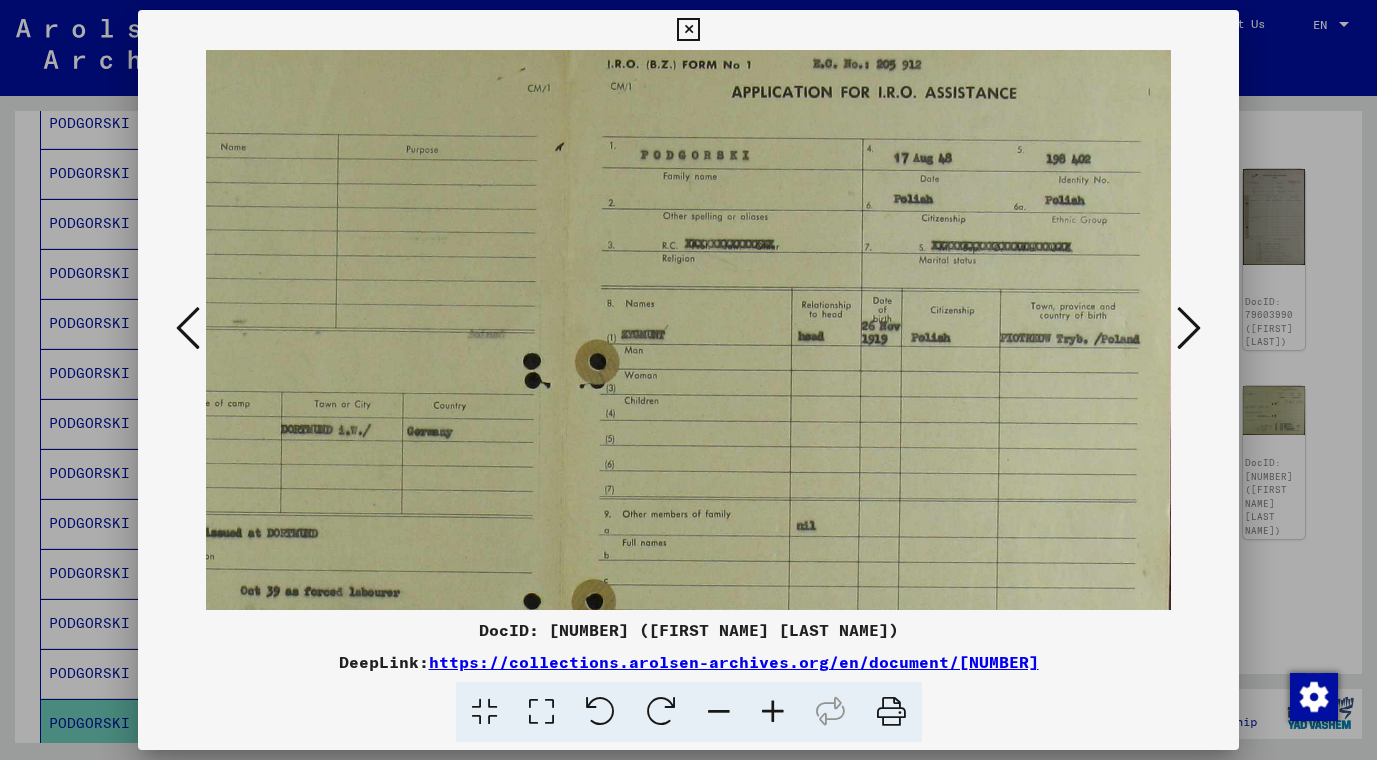 drag, startPoint x: 871, startPoint y: 423, endPoint x: 812, endPoint y: 490, distance: 89.27486 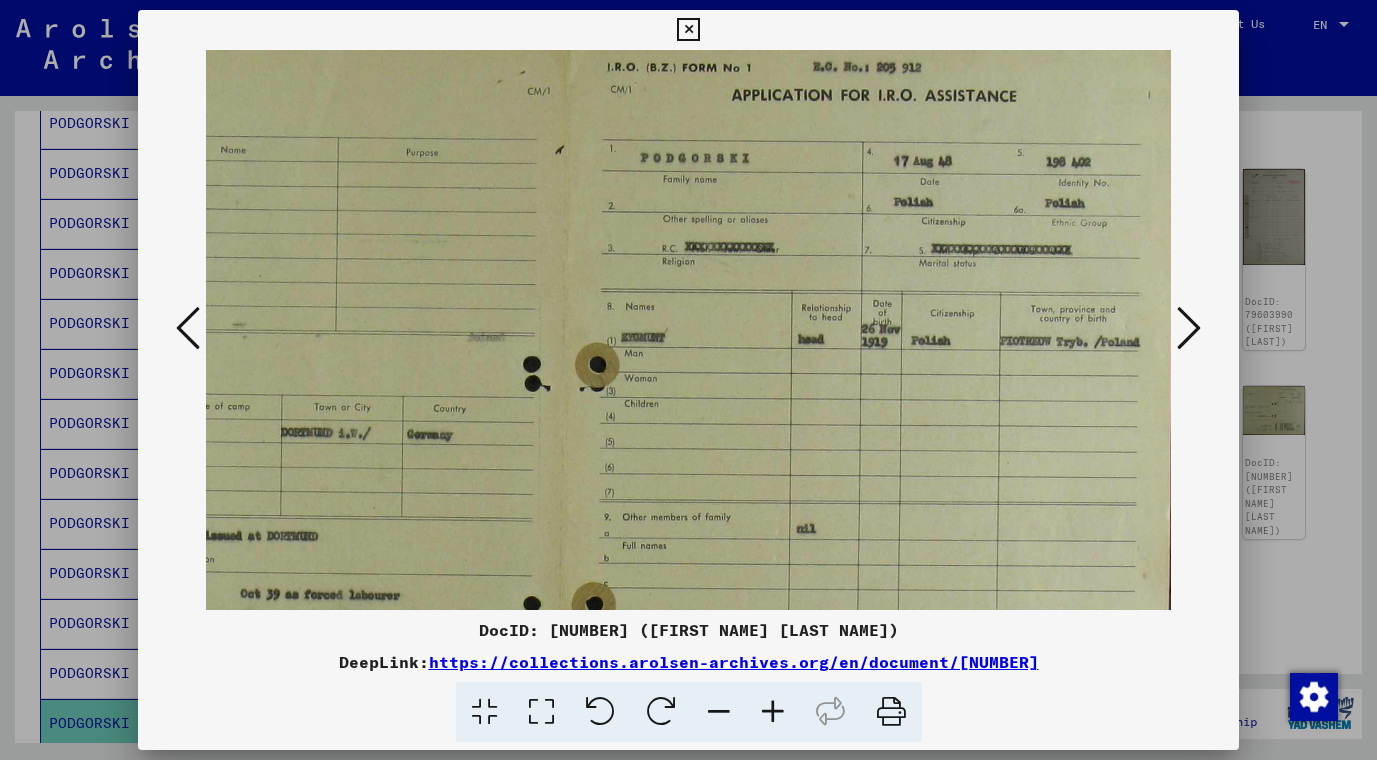 scroll, scrollTop: 23, scrollLeft: 252, axis: both 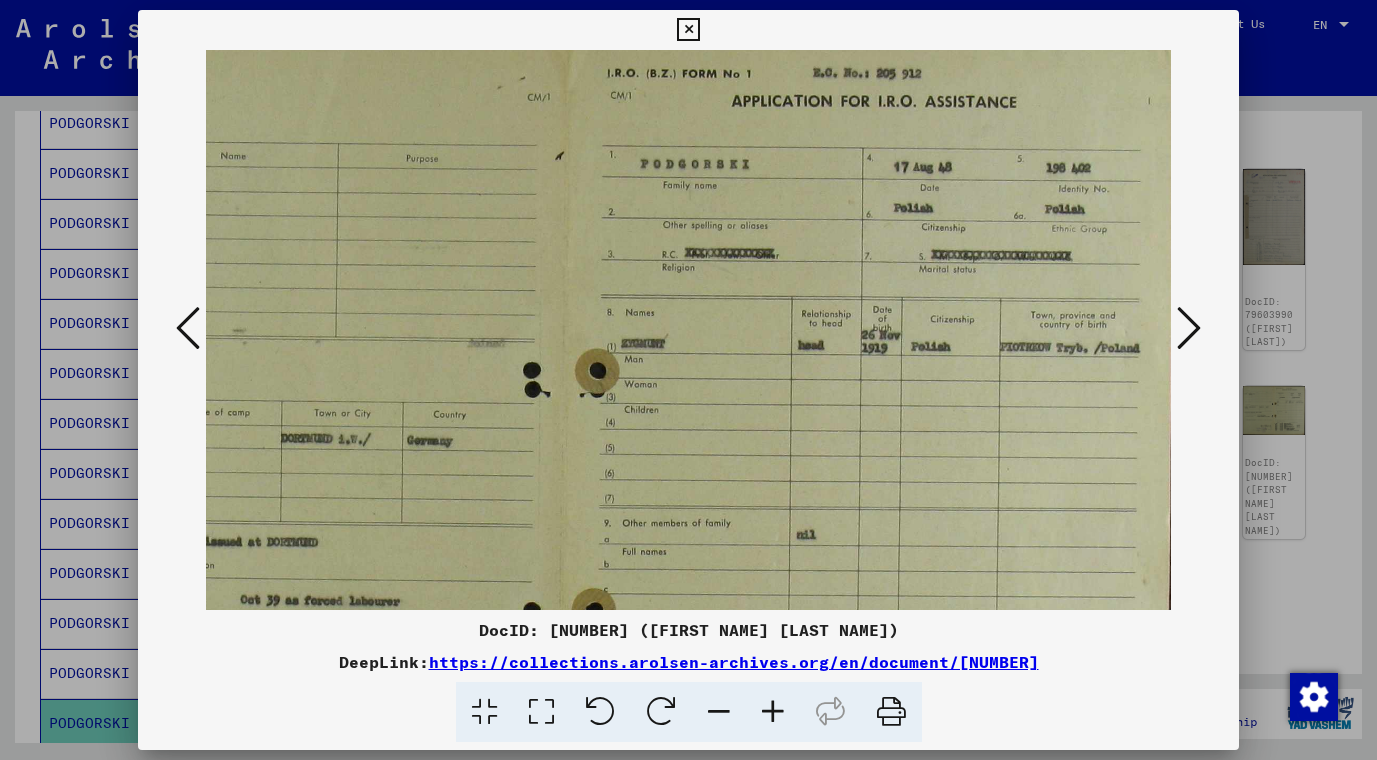 drag, startPoint x: 1093, startPoint y: 428, endPoint x: 1085, endPoint y: 437, distance: 12.0415945 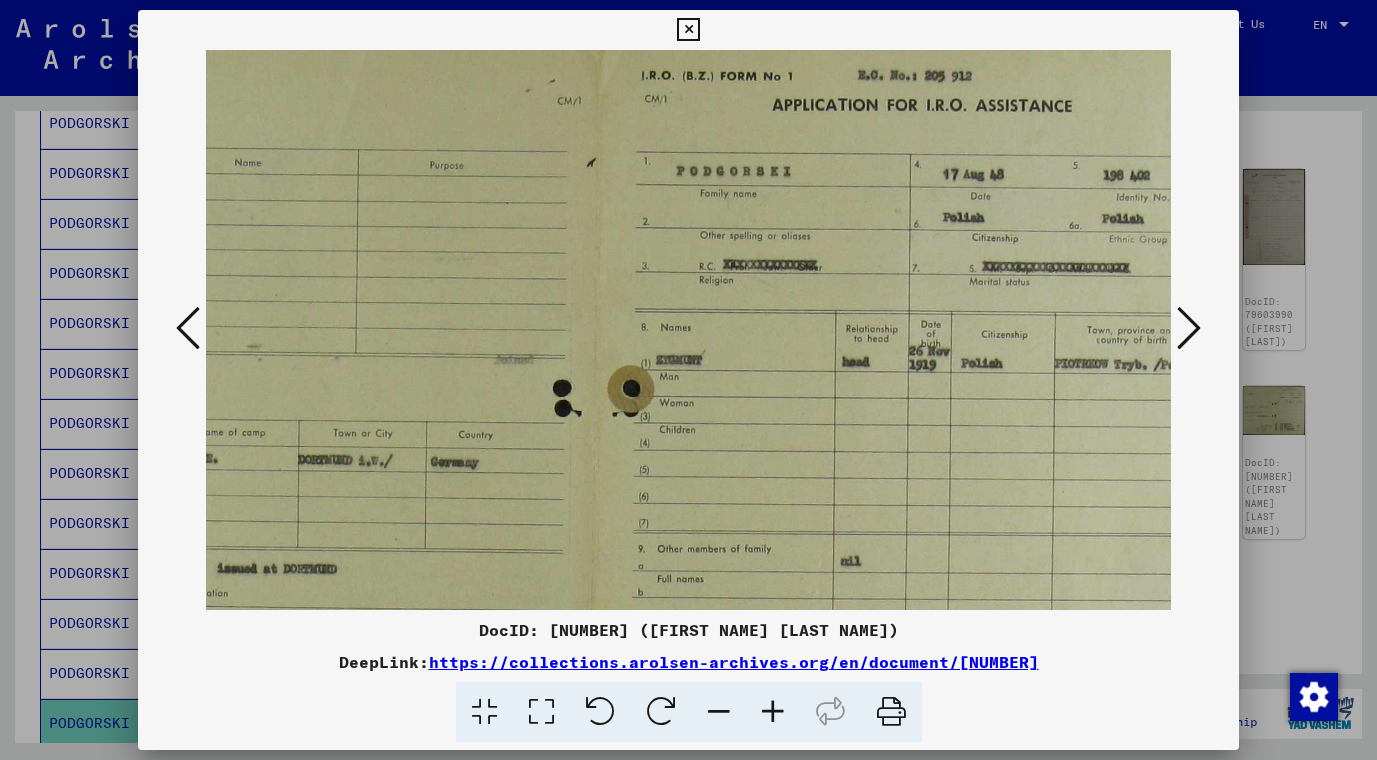 click at bounding box center (773, 712) 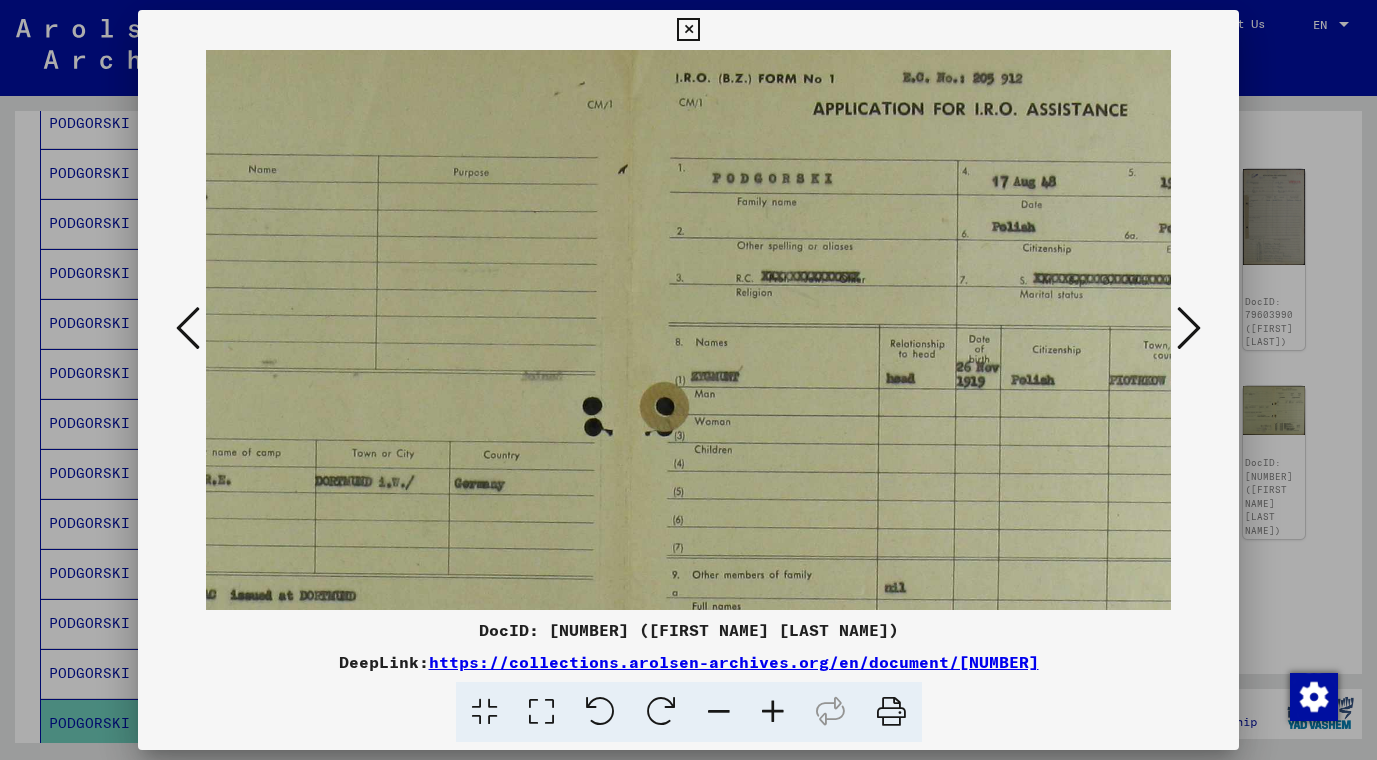 click at bounding box center [773, 712] 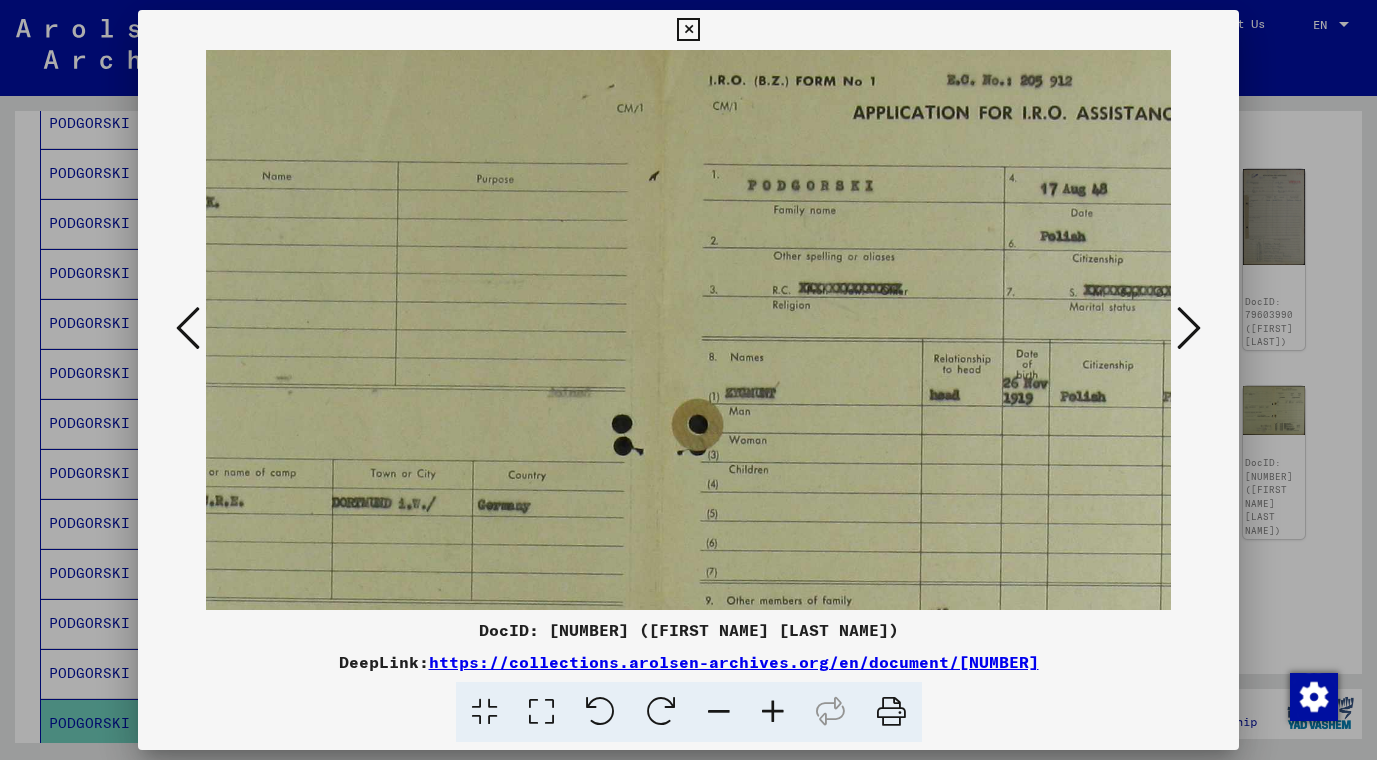 click at bounding box center [773, 712] 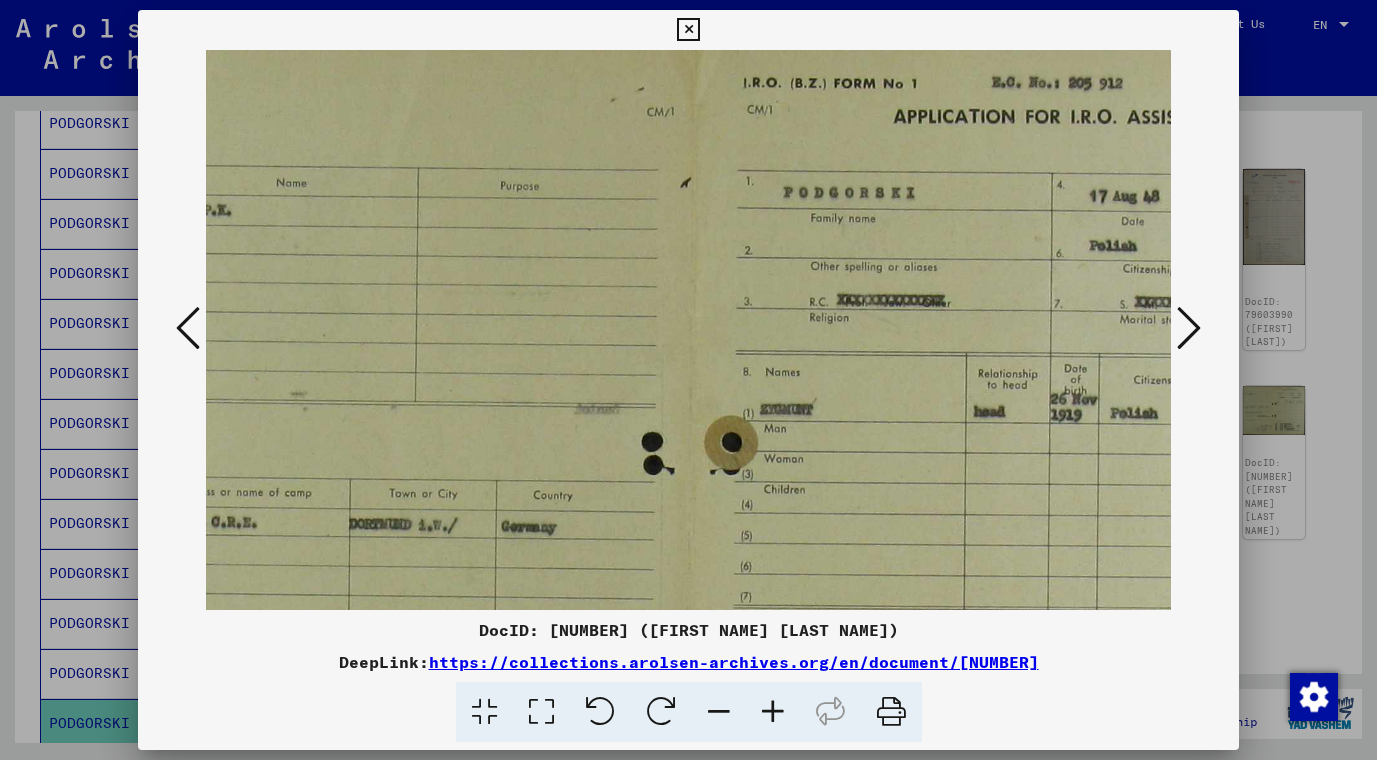 click at bounding box center (773, 712) 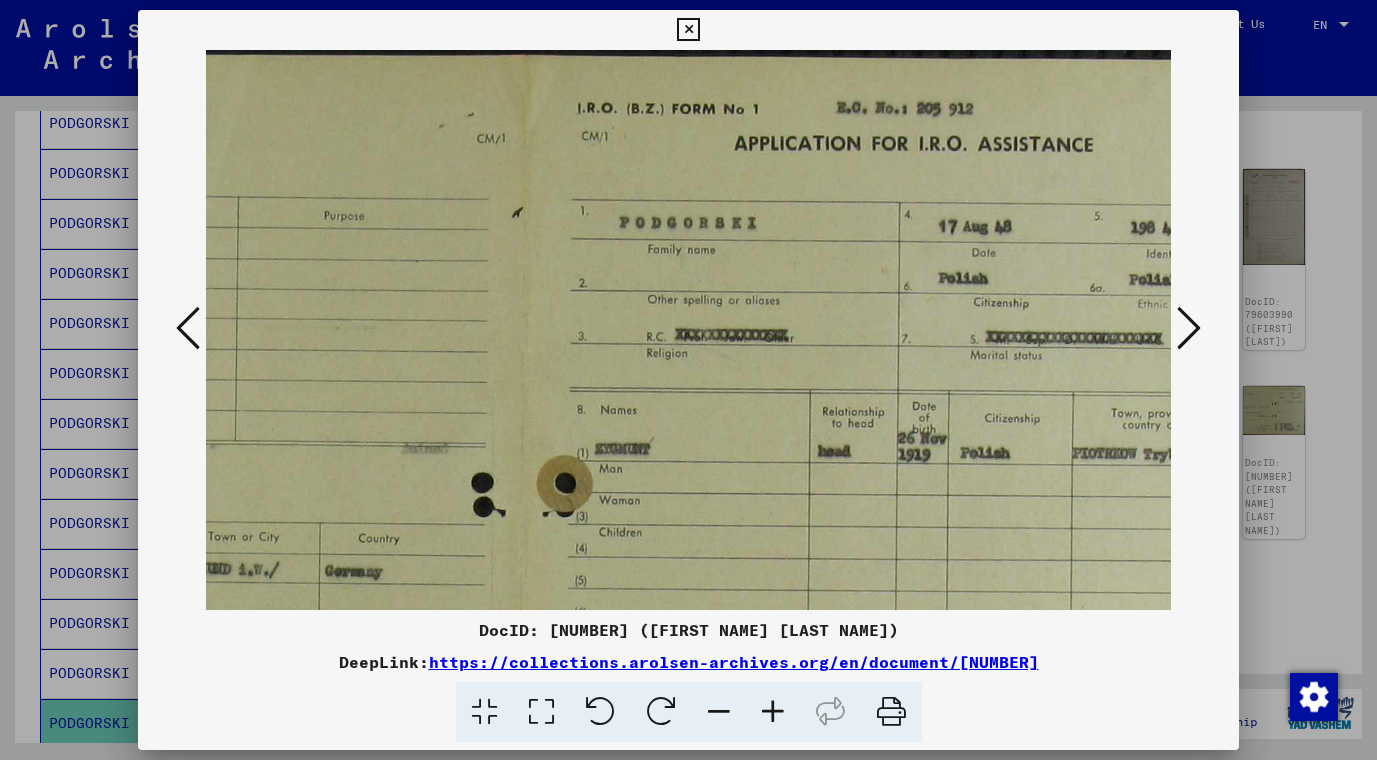 scroll, scrollTop: 3, scrollLeft: 530, axis: both 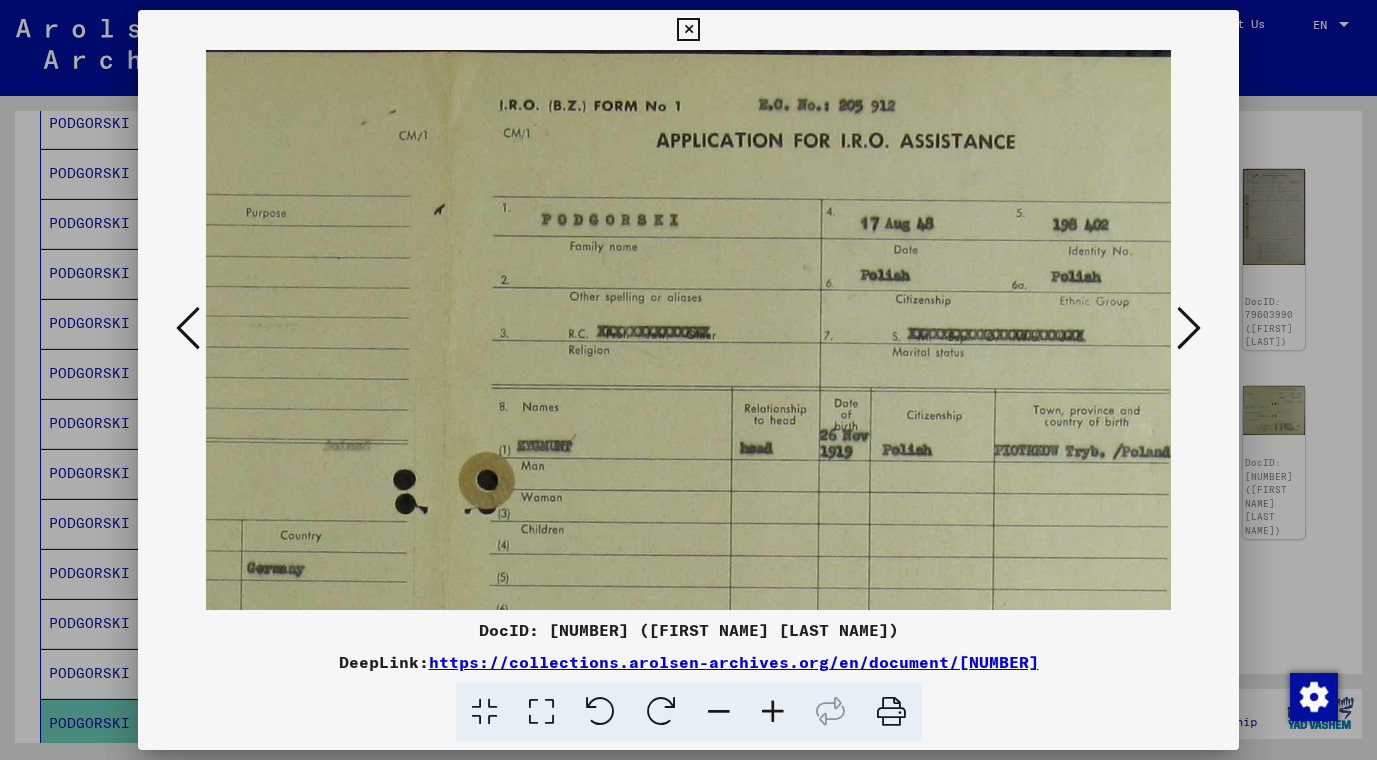 drag, startPoint x: 963, startPoint y: 492, endPoint x: 685, endPoint y: 524, distance: 279.83566 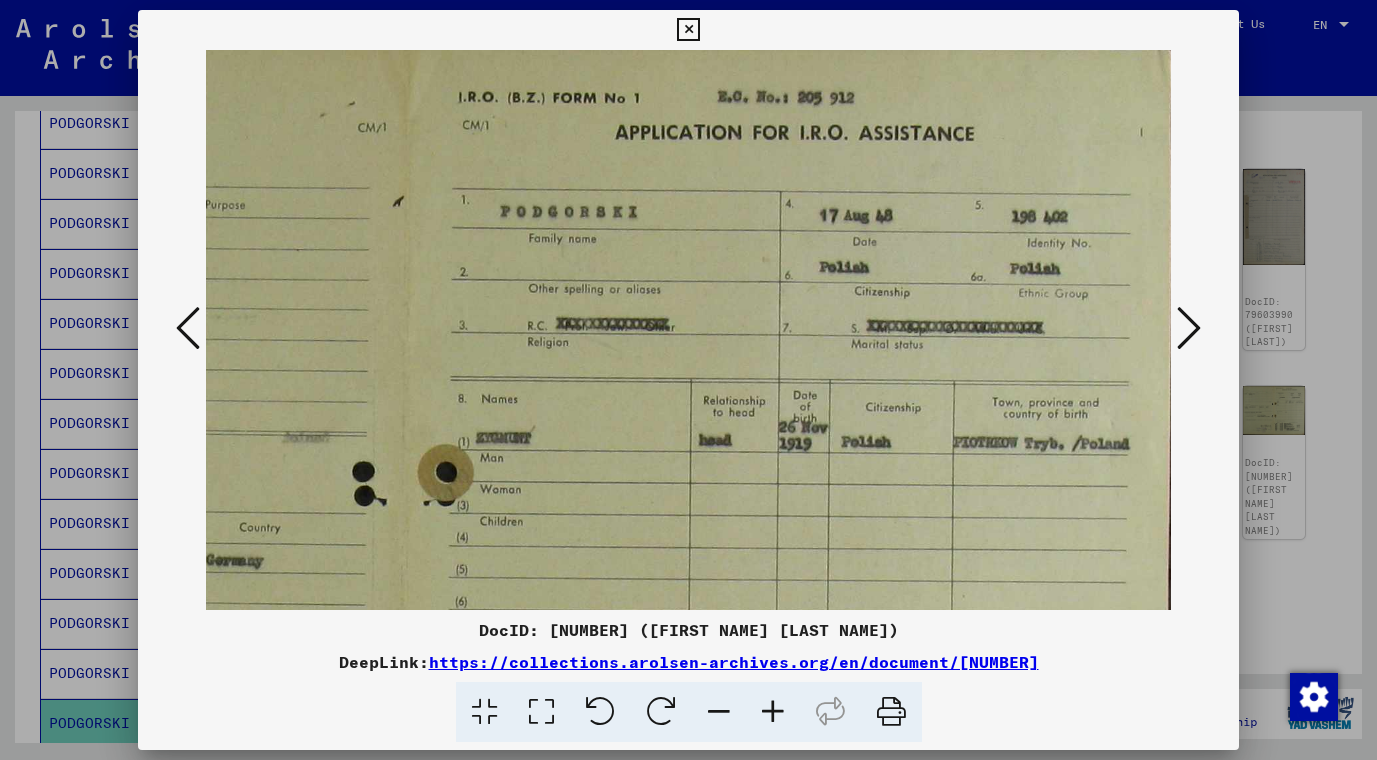 scroll, scrollTop: 100, scrollLeft: 569, axis: both 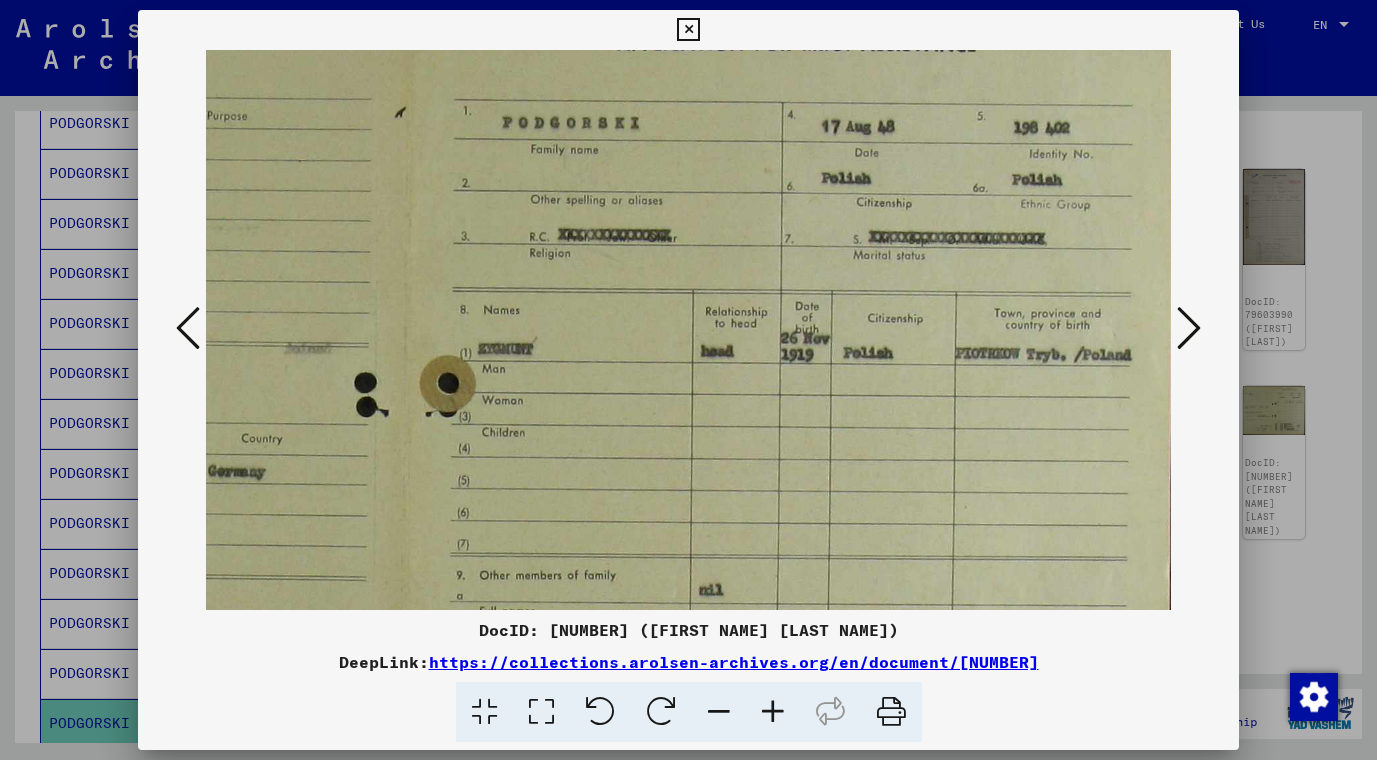drag, startPoint x: 986, startPoint y: 486, endPoint x: 915, endPoint y: 389, distance: 120.20815 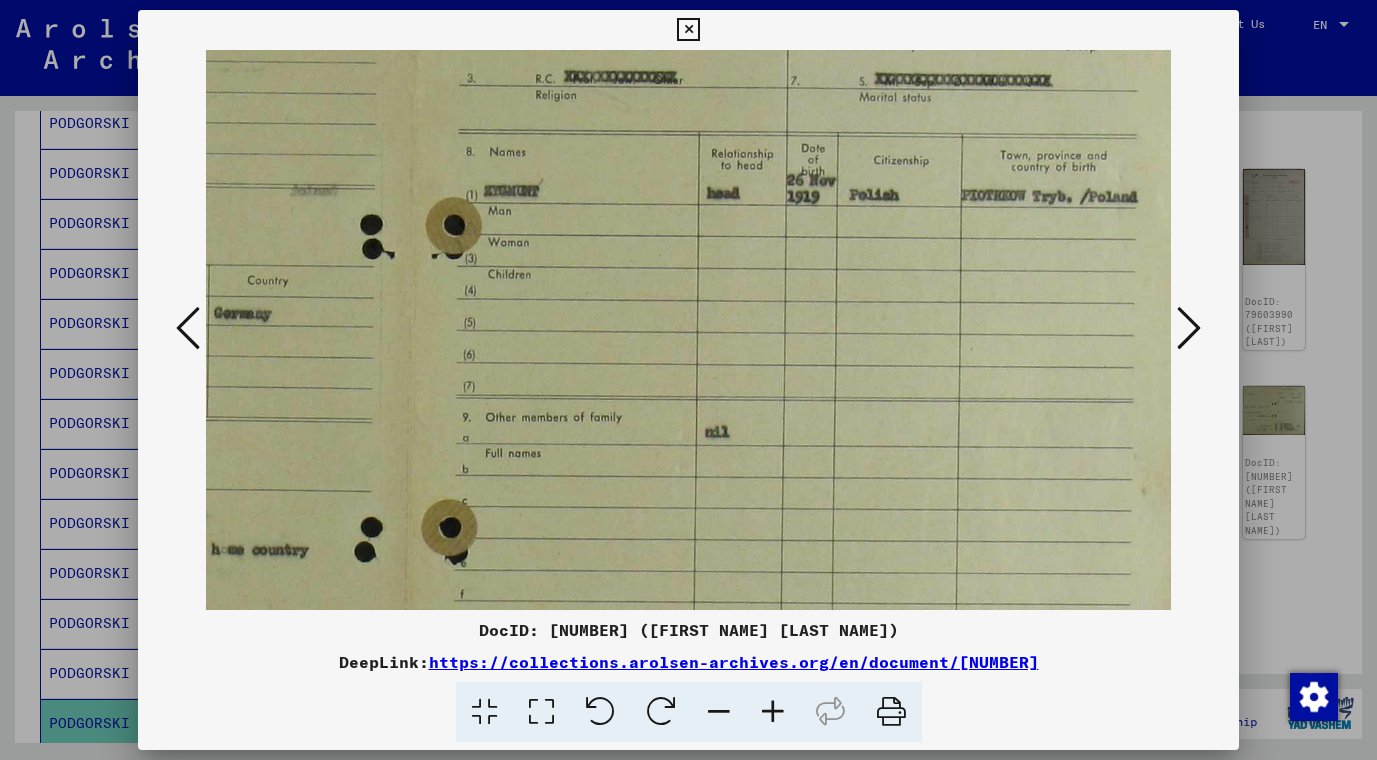drag, startPoint x: 915, startPoint y: 470, endPoint x: 916, endPoint y: 312, distance: 158.00316 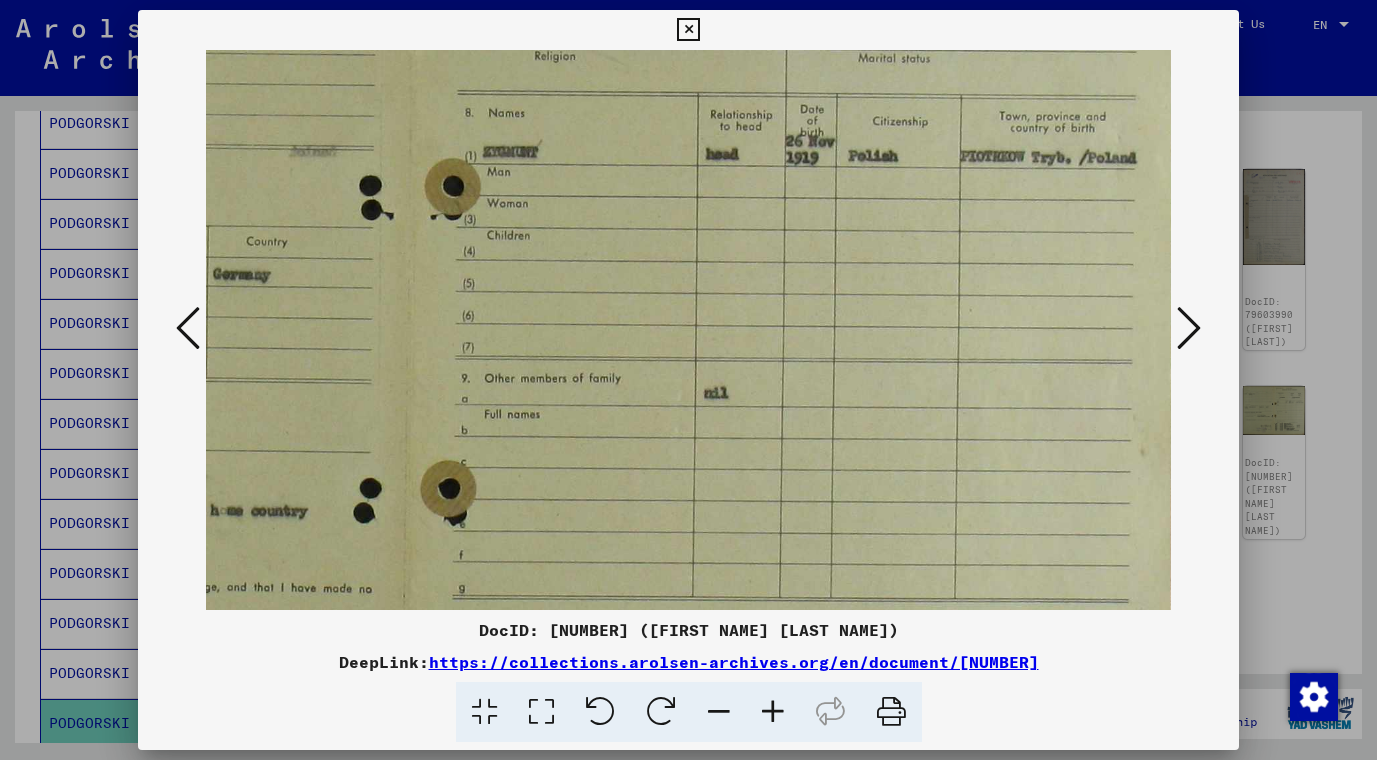 drag, startPoint x: 903, startPoint y: 404, endPoint x: 902, endPoint y: 365, distance: 39.012817 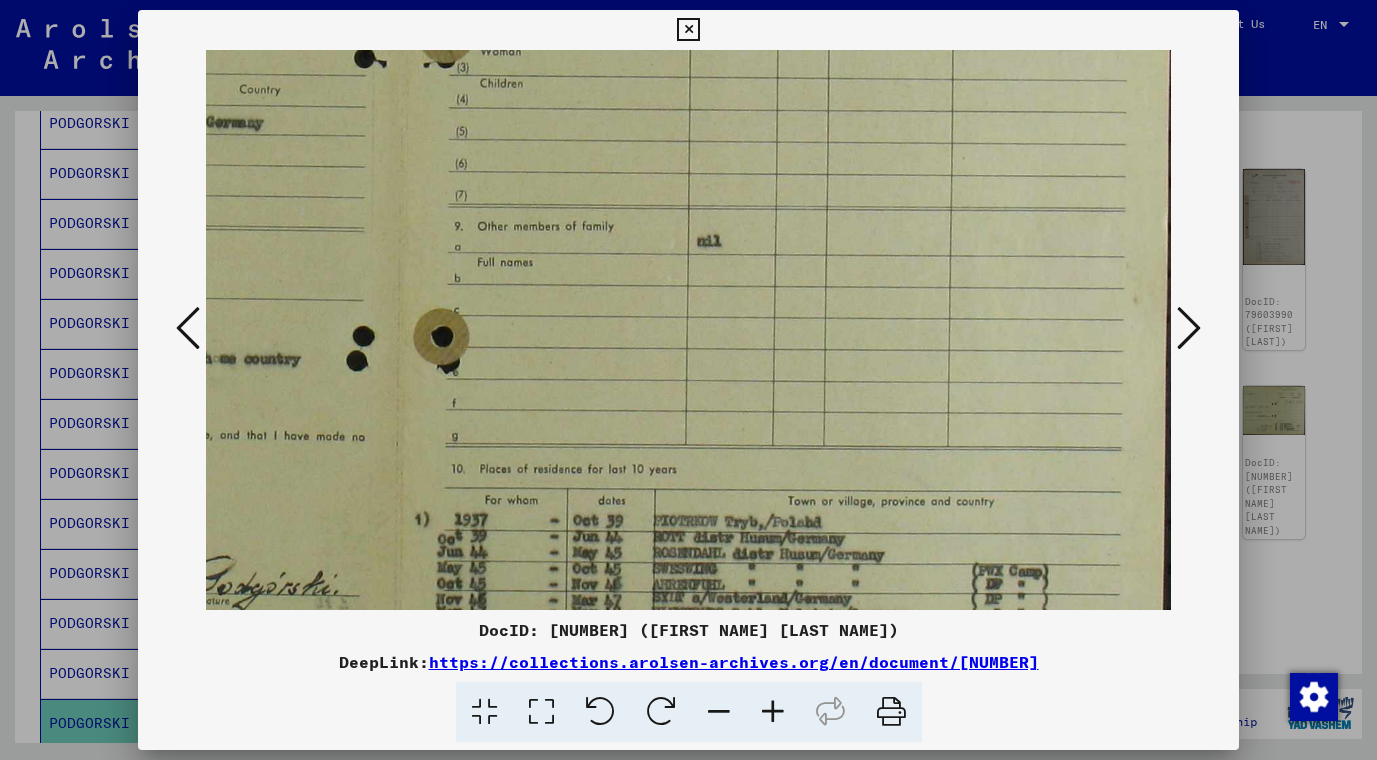 drag, startPoint x: 900, startPoint y: 449, endPoint x: 891, endPoint y: 297, distance: 152.26622 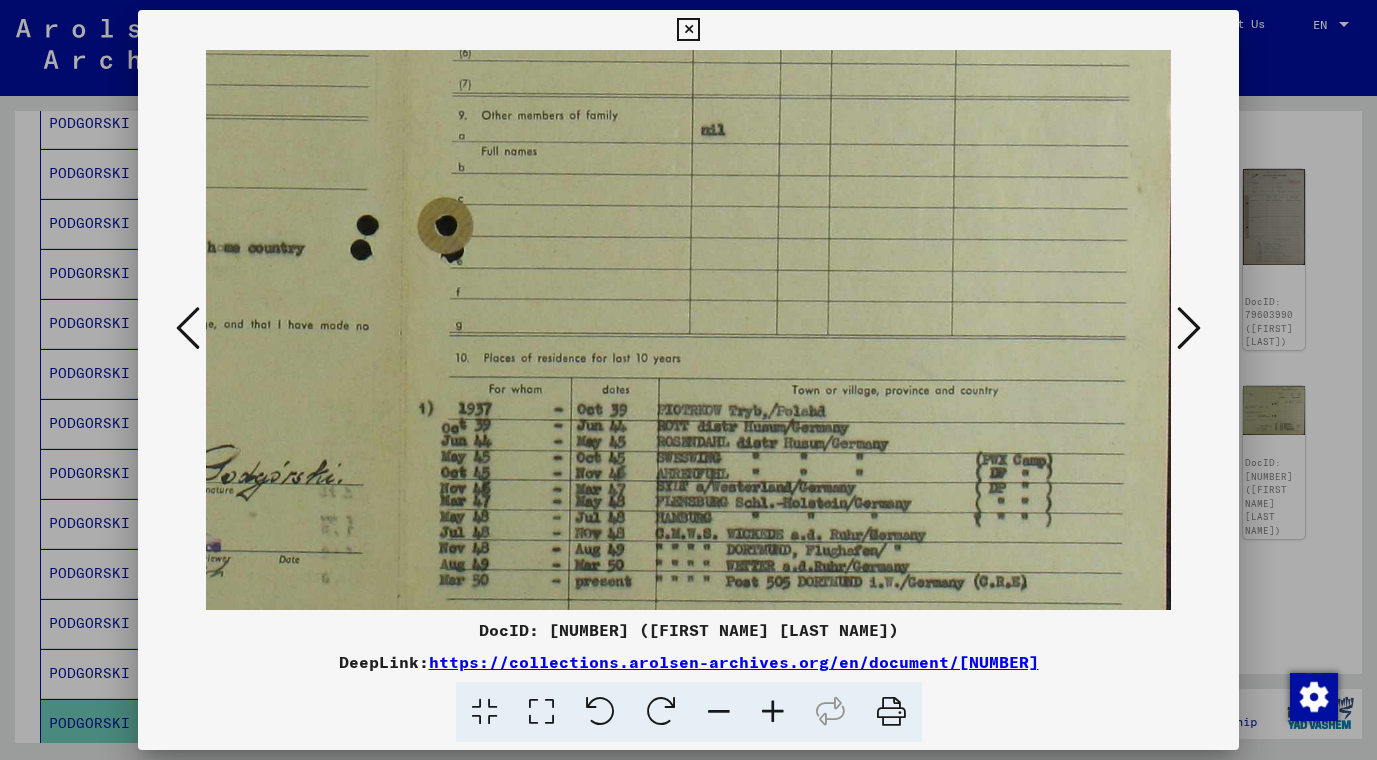 drag, startPoint x: 888, startPoint y: 426, endPoint x: 892, endPoint y: 315, distance: 111.07205 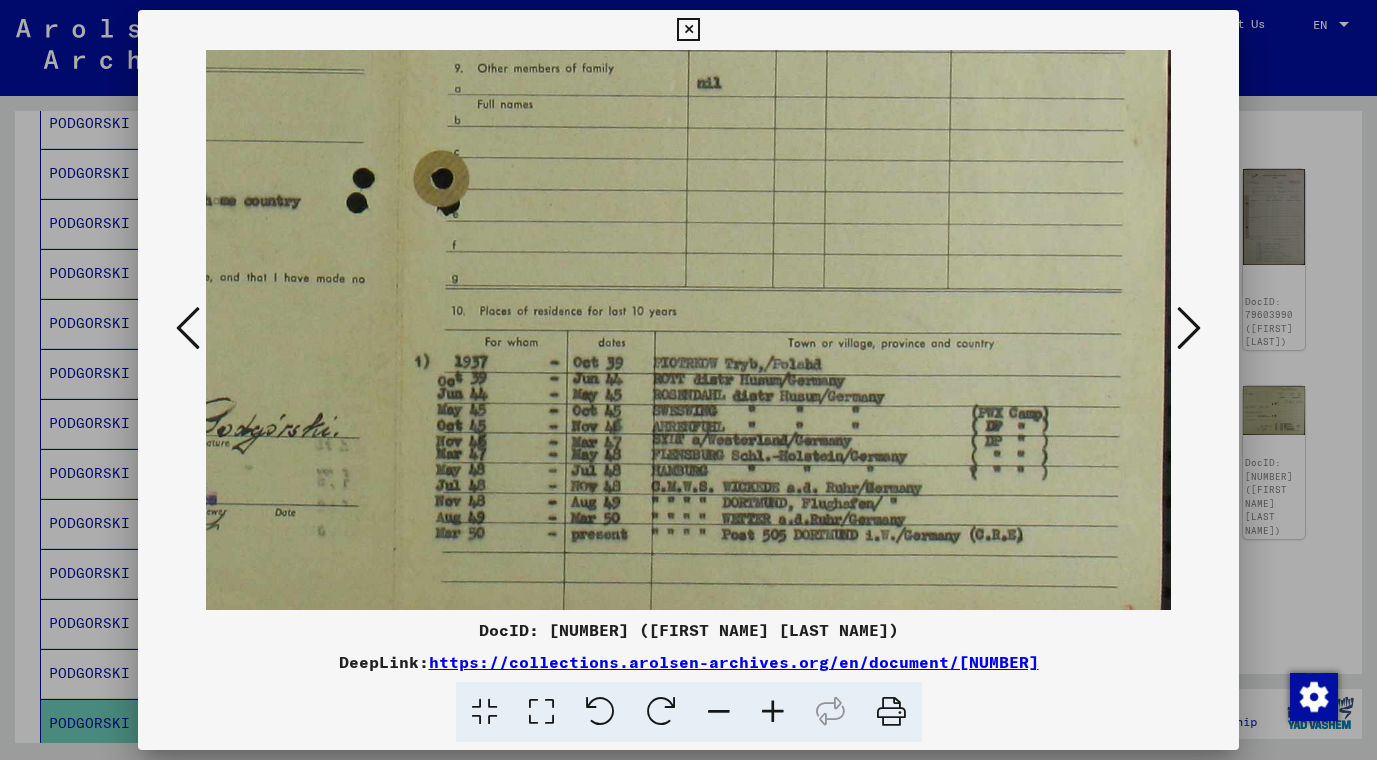 scroll, scrollTop: 608, scrollLeft: 571, axis: both 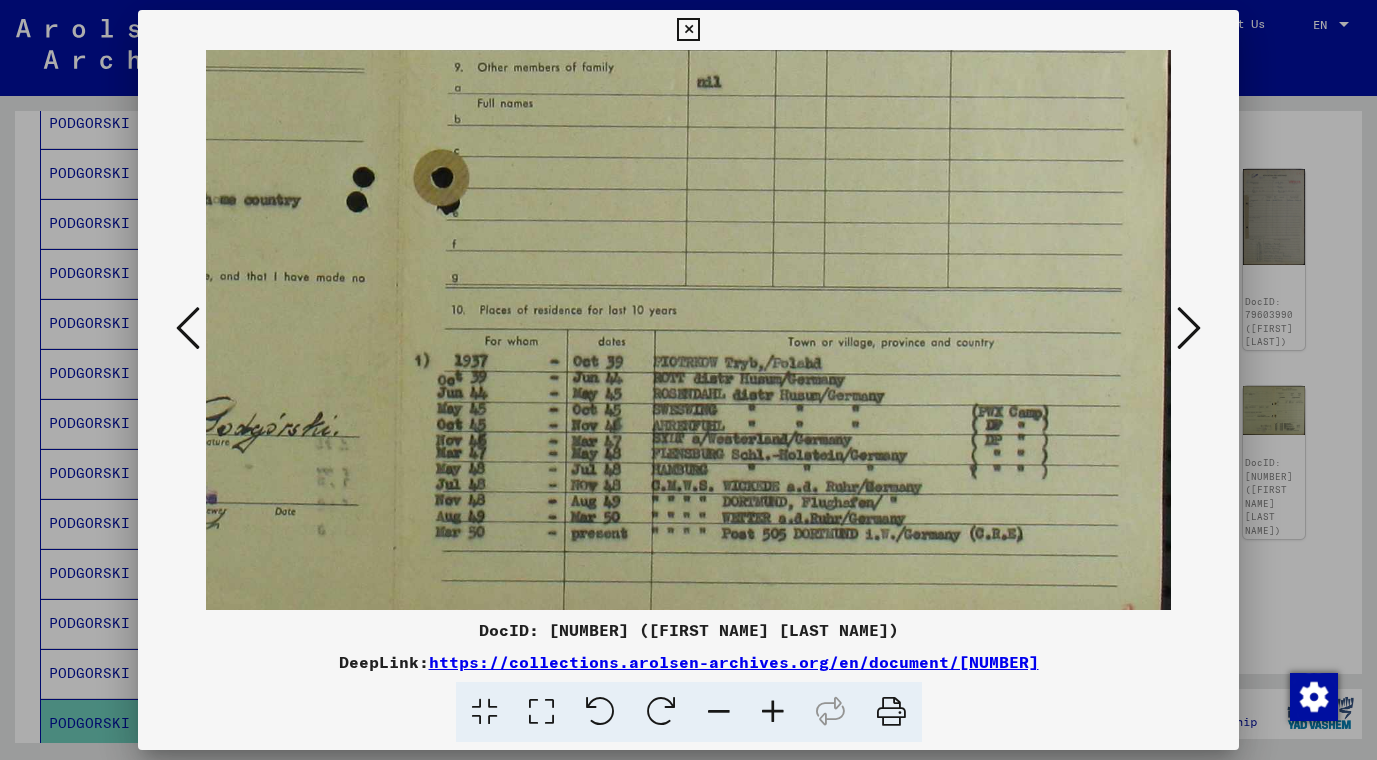 drag, startPoint x: 889, startPoint y: 364, endPoint x: 882, endPoint y: 316, distance: 48.507732 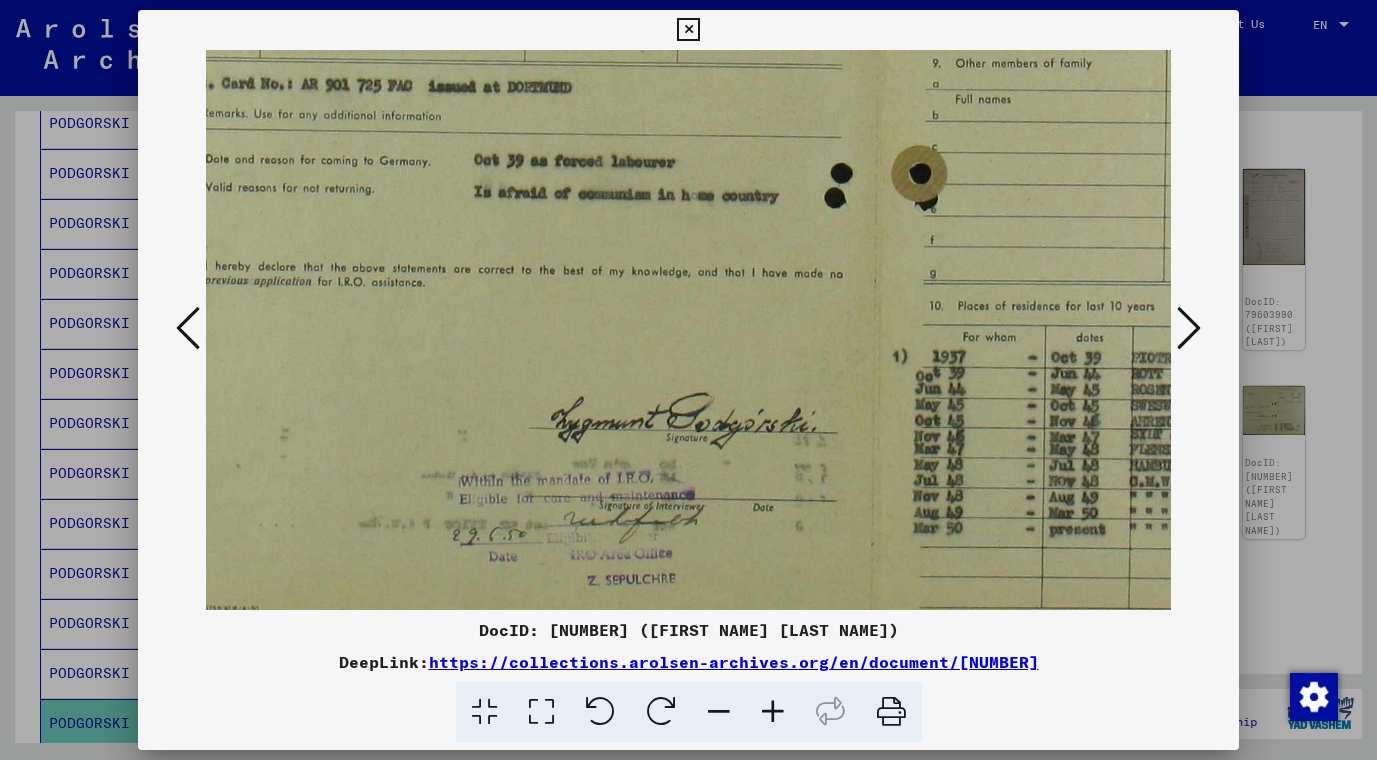scroll, scrollTop: 612, scrollLeft: 92, axis: both 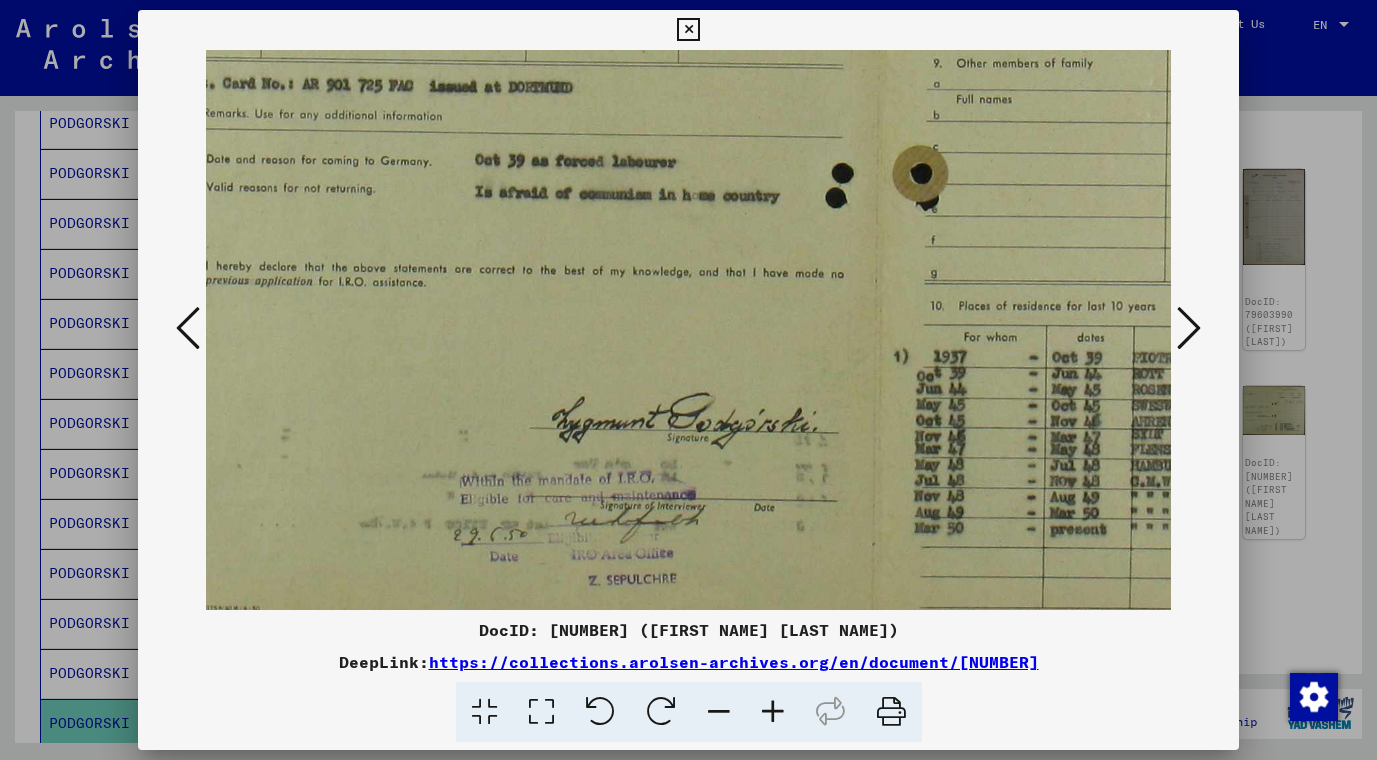 drag, startPoint x: 384, startPoint y: 440, endPoint x: 863, endPoint y: 436, distance: 479.0167 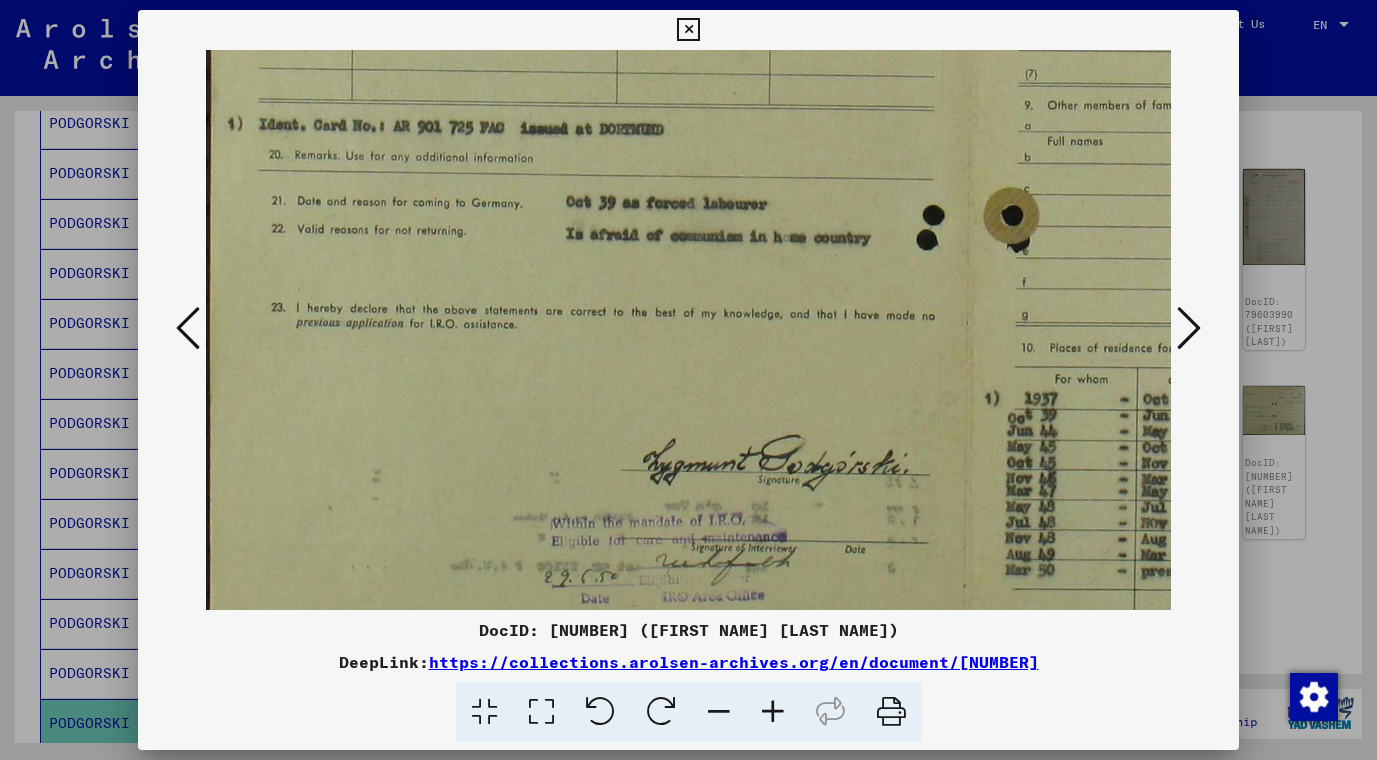 scroll, scrollTop: 571, scrollLeft: 8, axis: both 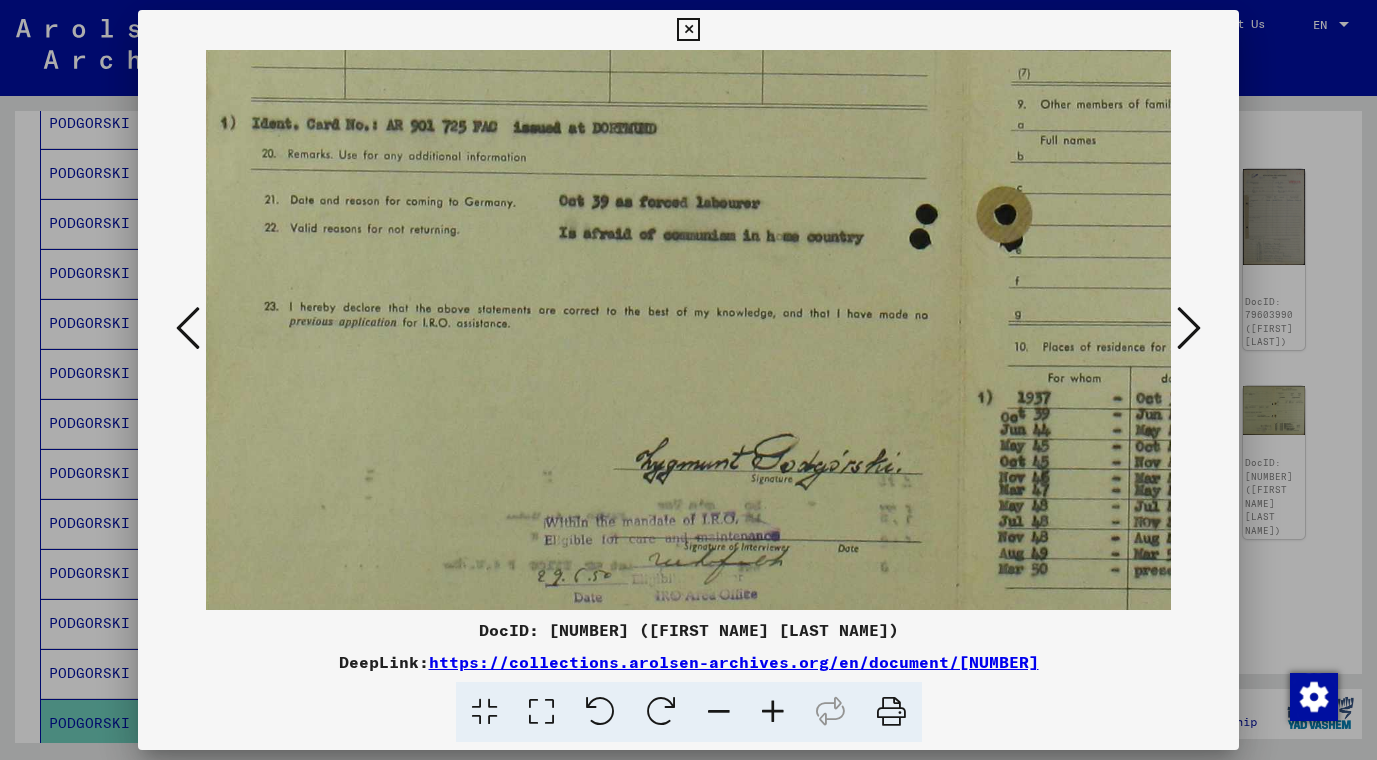 drag, startPoint x: 763, startPoint y: 482, endPoint x: 871, endPoint y: 523, distance: 115.52056 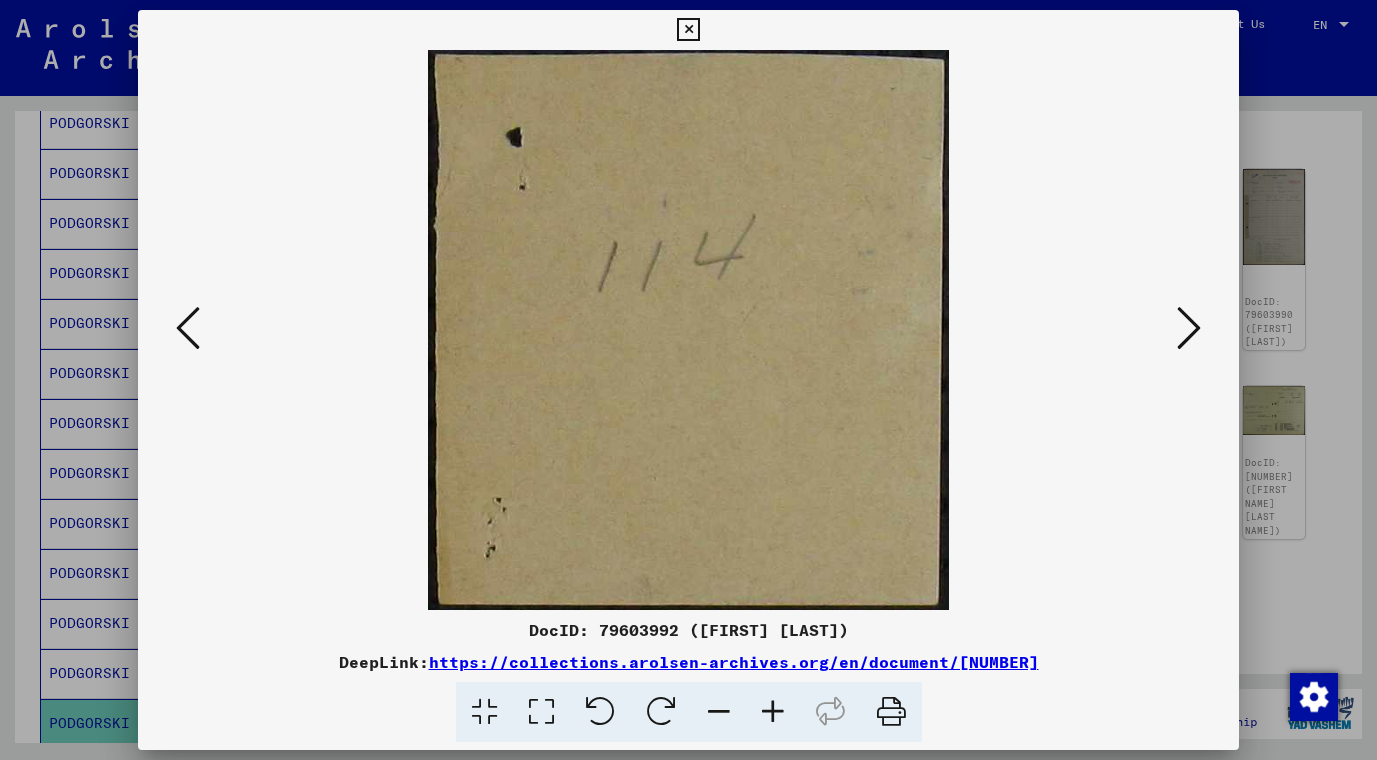 scroll, scrollTop: 0, scrollLeft: 0, axis: both 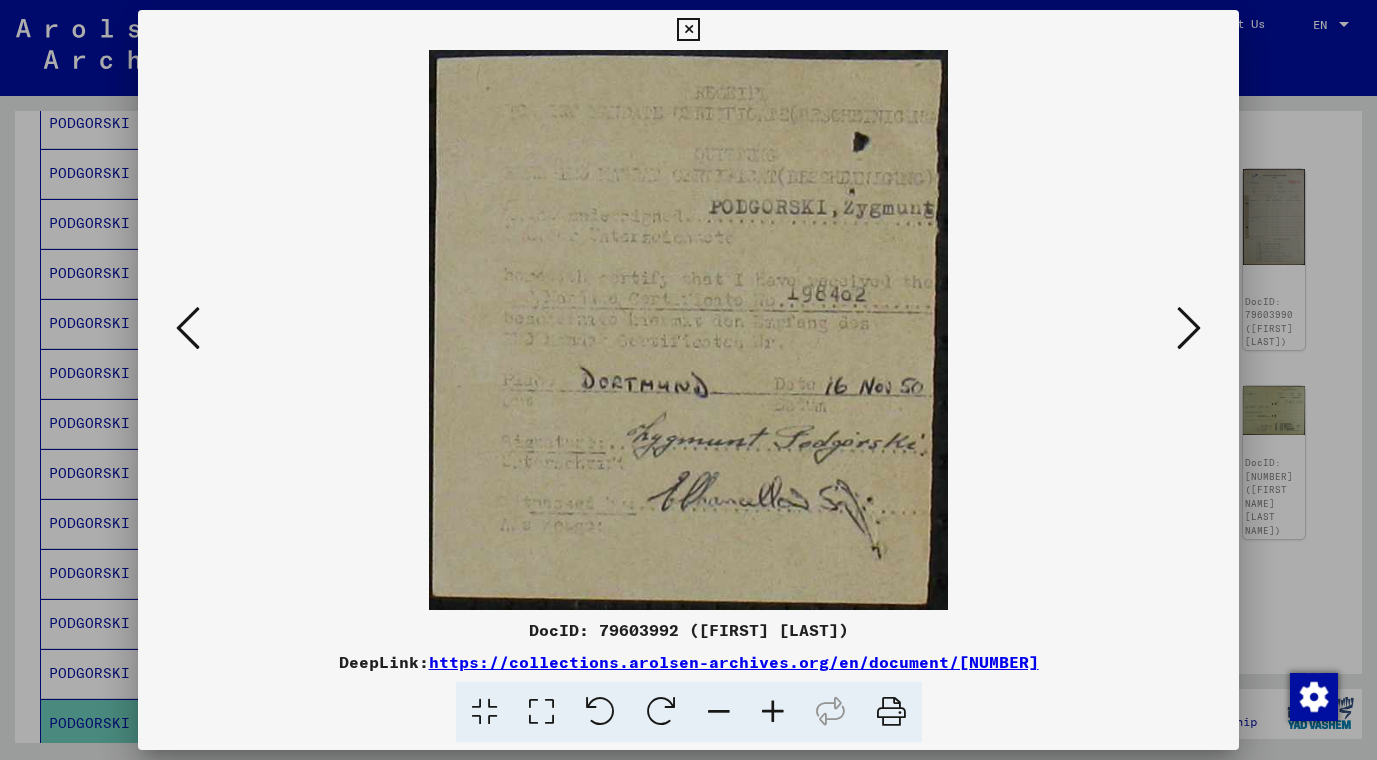 click at bounding box center (773, 712) 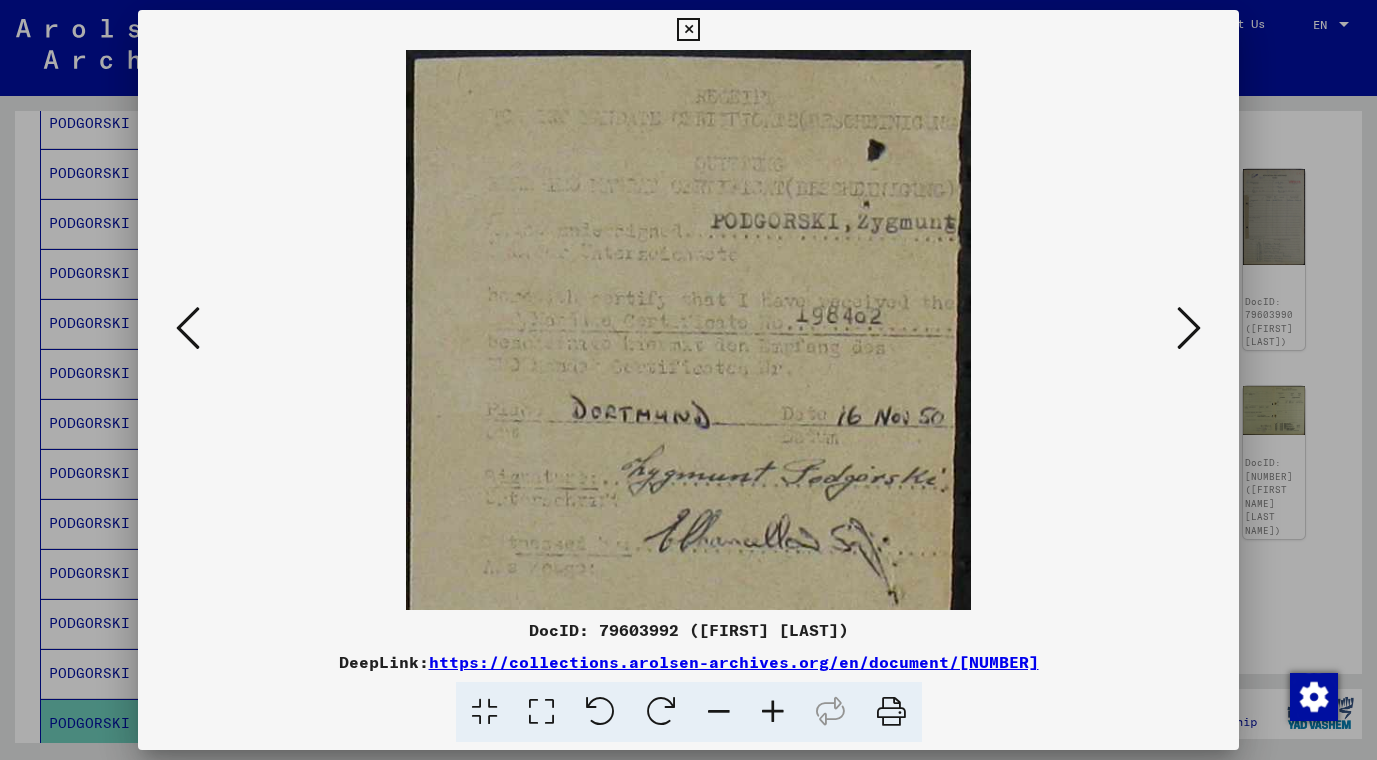 click at bounding box center [773, 712] 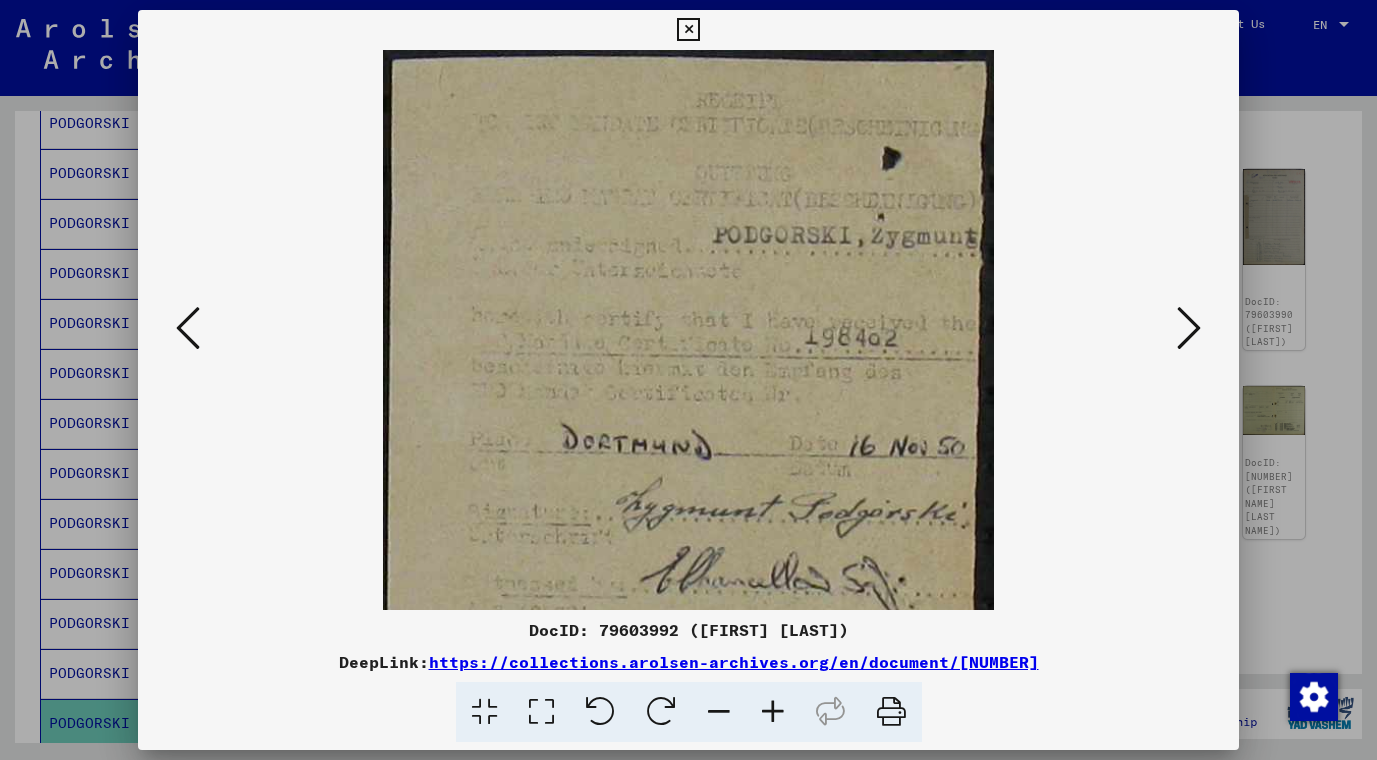 click at bounding box center (773, 712) 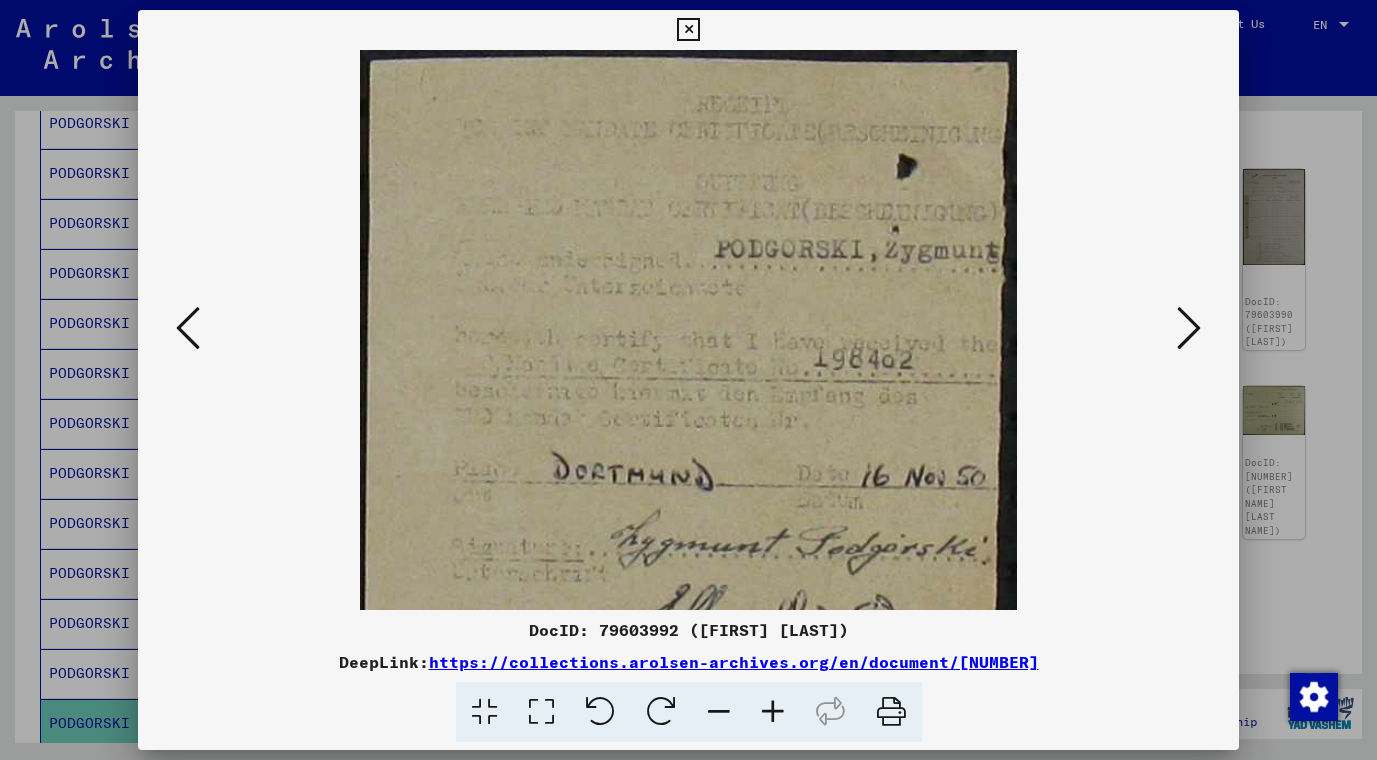 click at bounding box center (773, 712) 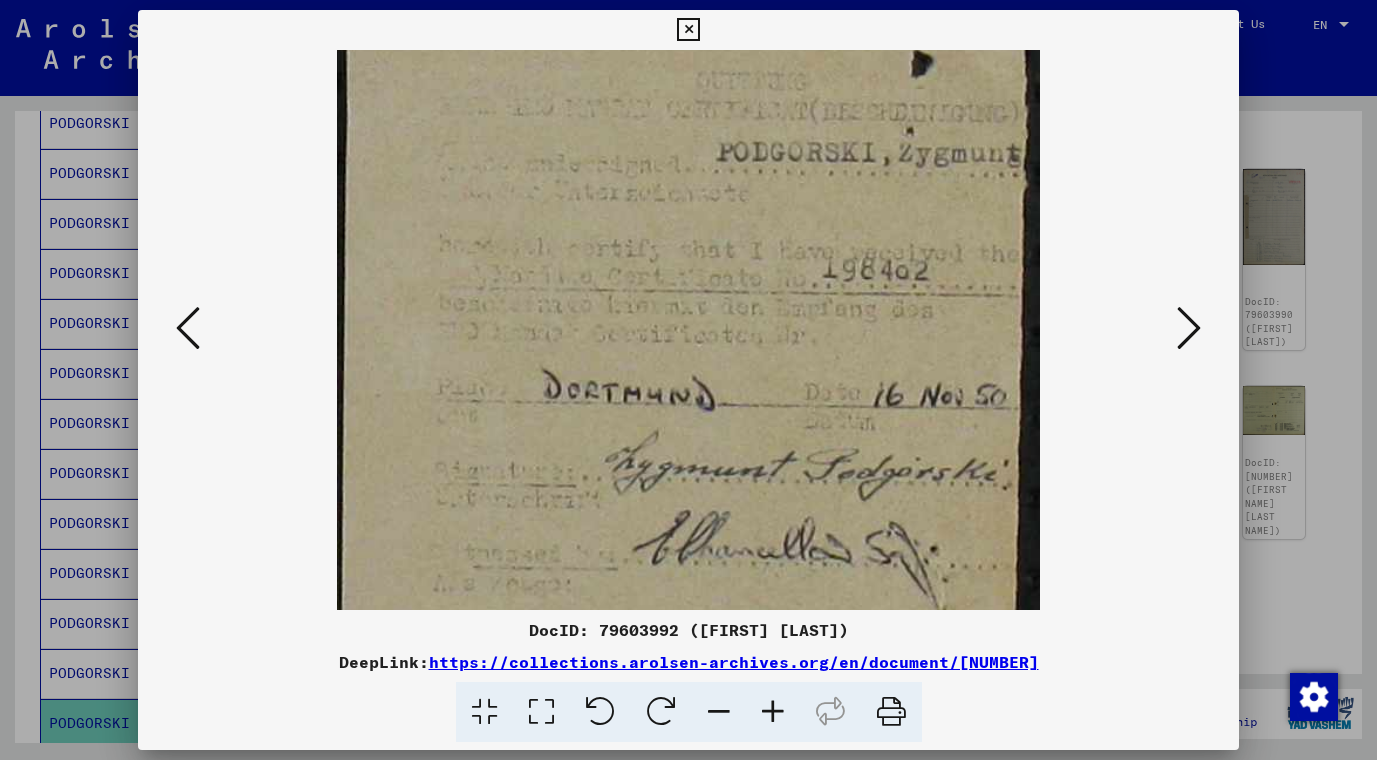 scroll, scrollTop: 166, scrollLeft: 0, axis: vertical 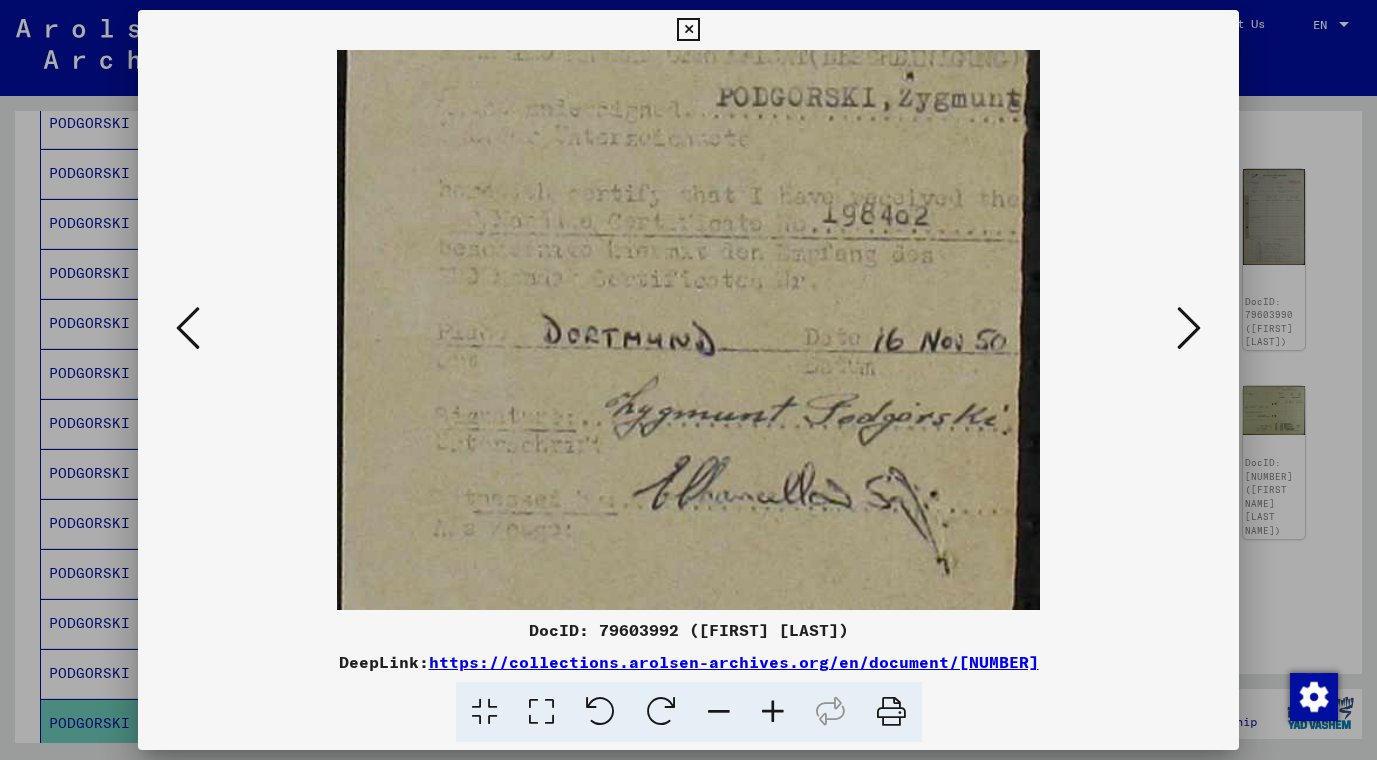drag, startPoint x: 805, startPoint y: 443, endPoint x: 683, endPoint y: 277, distance: 206.0097 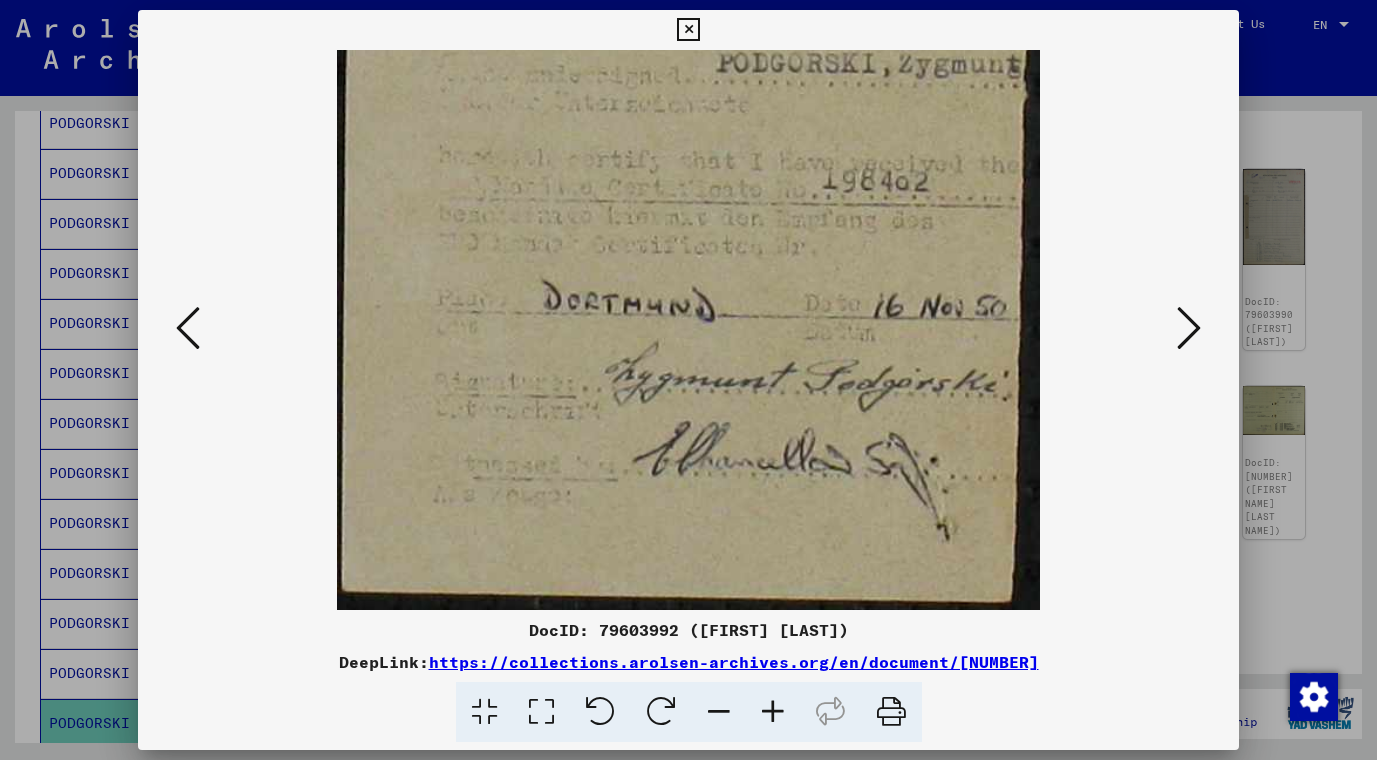 drag, startPoint x: 775, startPoint y: 455, endPoint x: 776, endPoint y: 287, distance: 168.00298 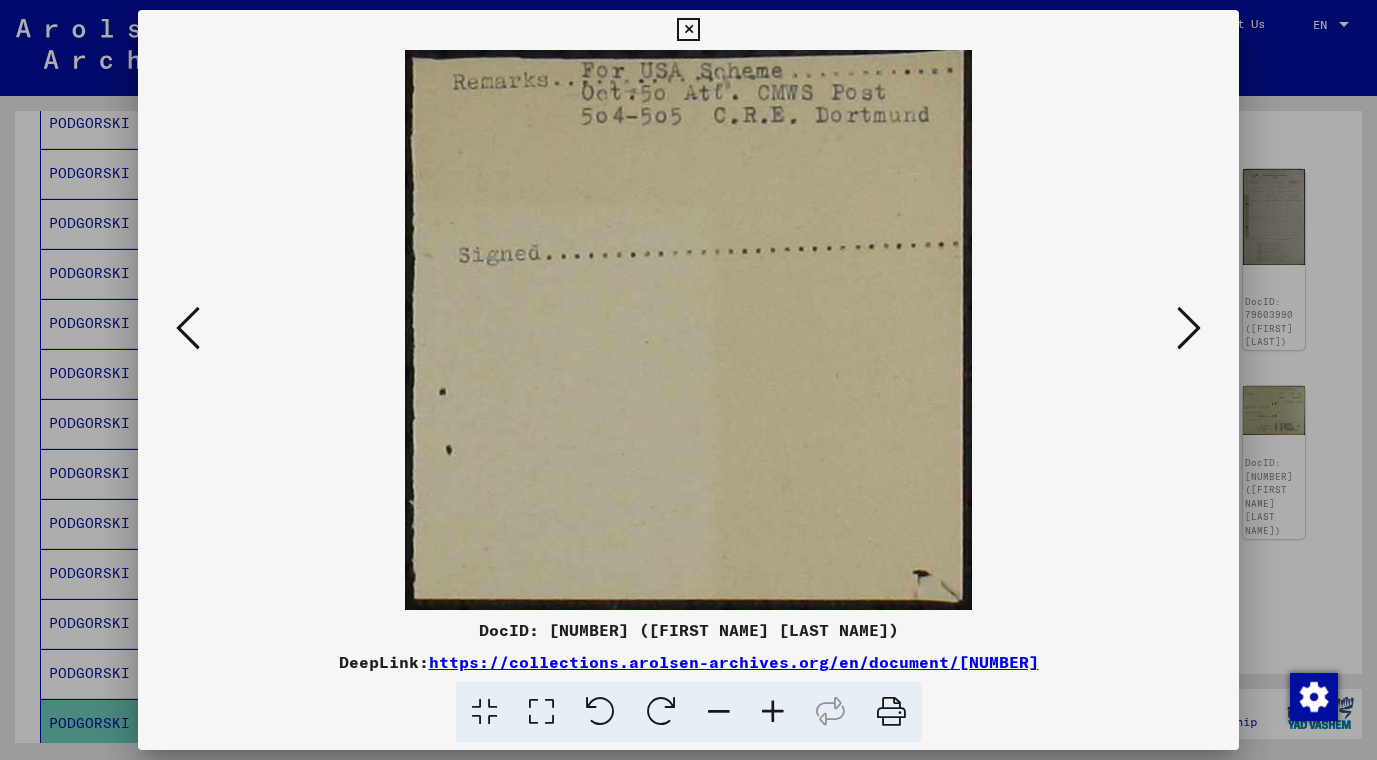 scroll, scrollTop: 0, scrollLeft: 0, axis: both 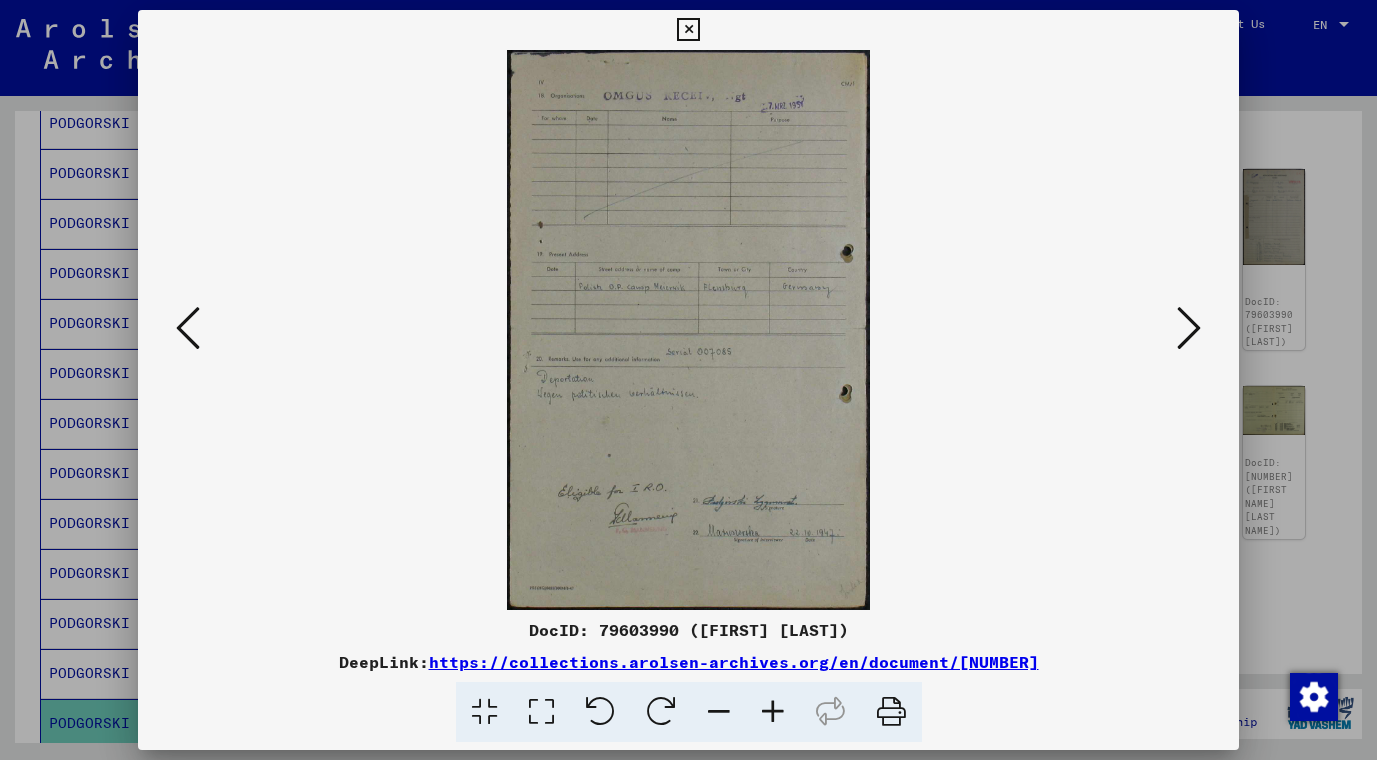 click at bounding box center (773, 712) 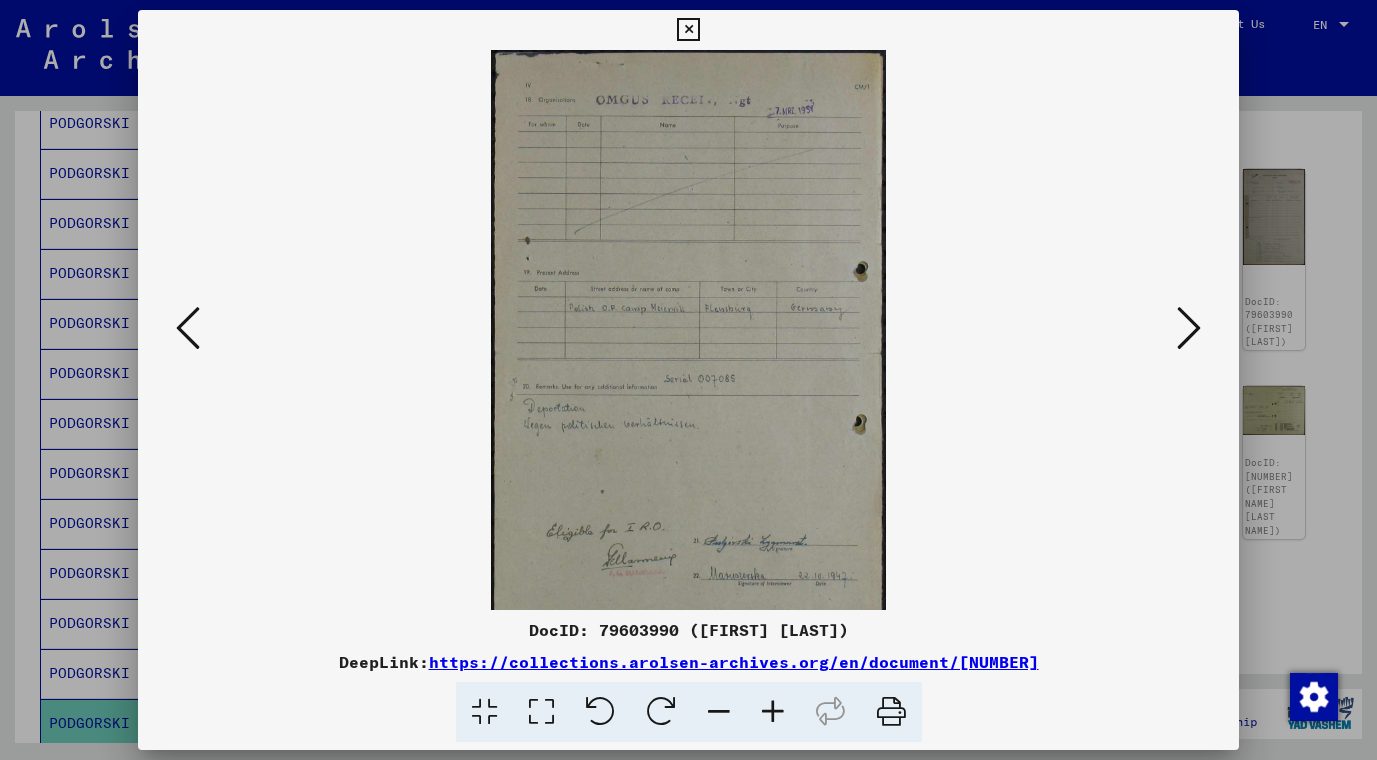 click at bounding box center (773, 712) 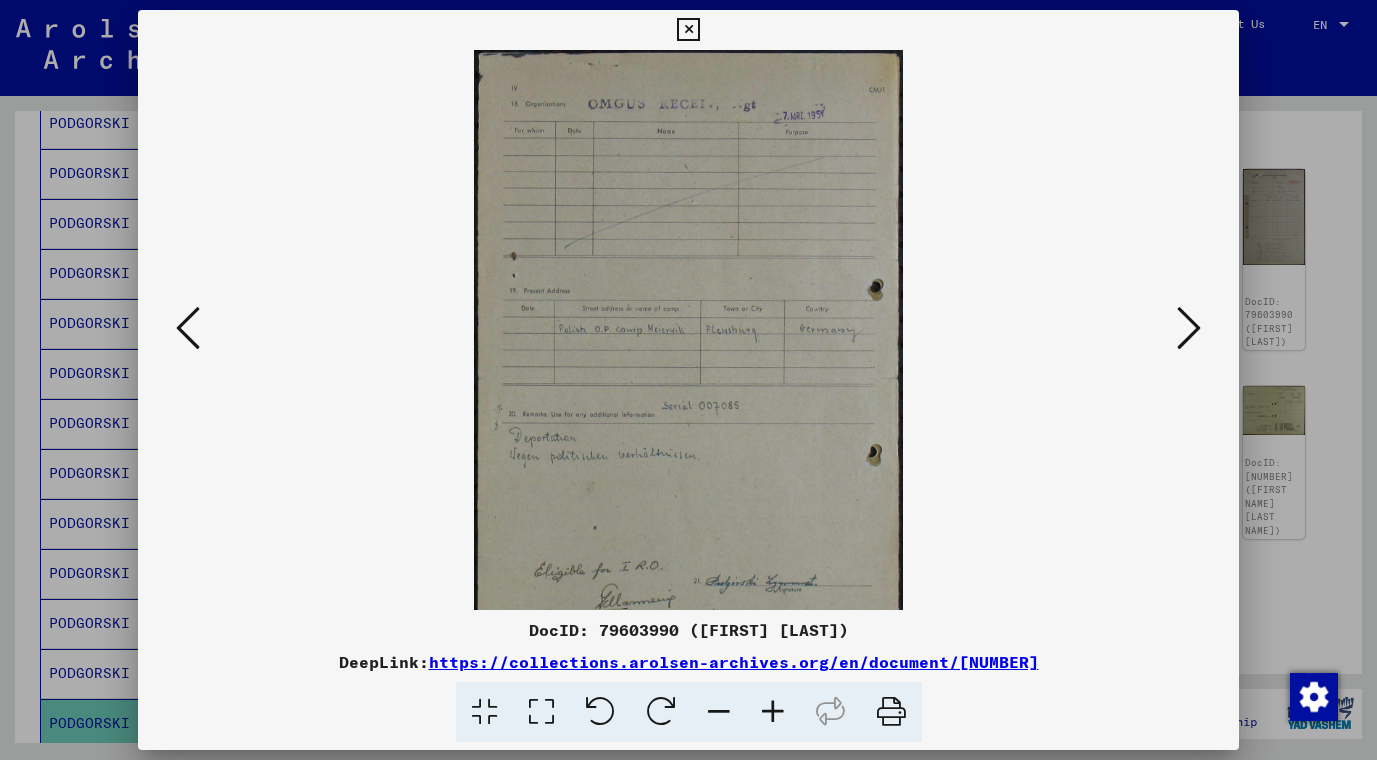 click at bounding box center (773, 712) 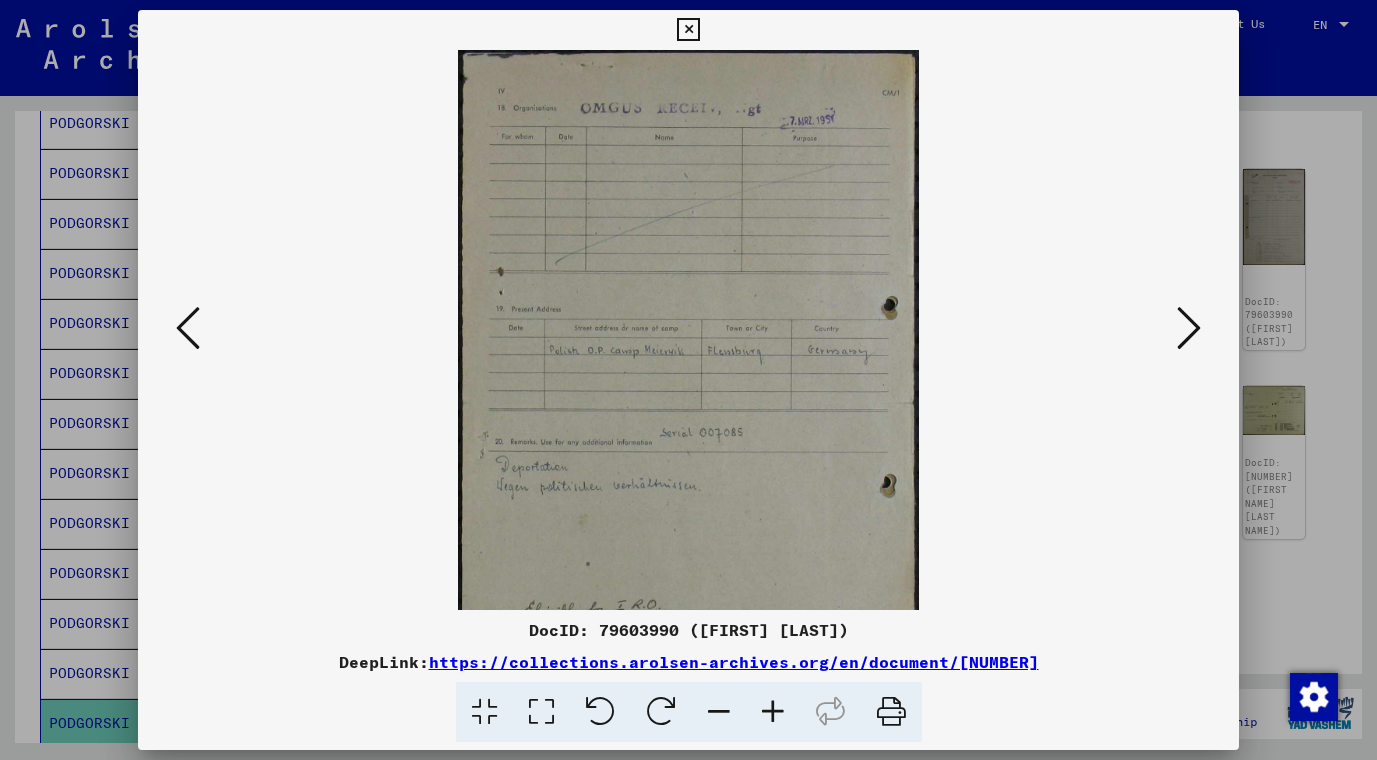 click at bounding box center (773, 712) 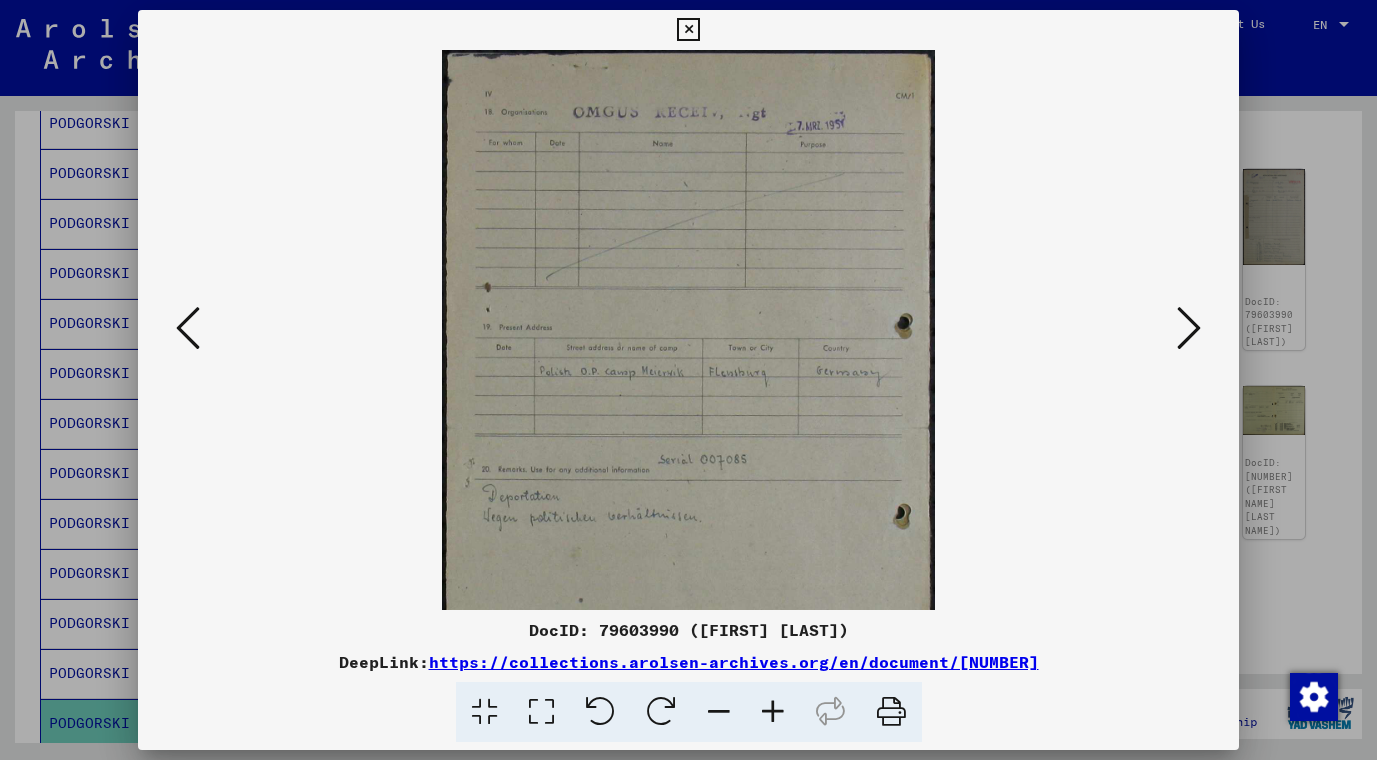 click at bounding box center (773, 712) 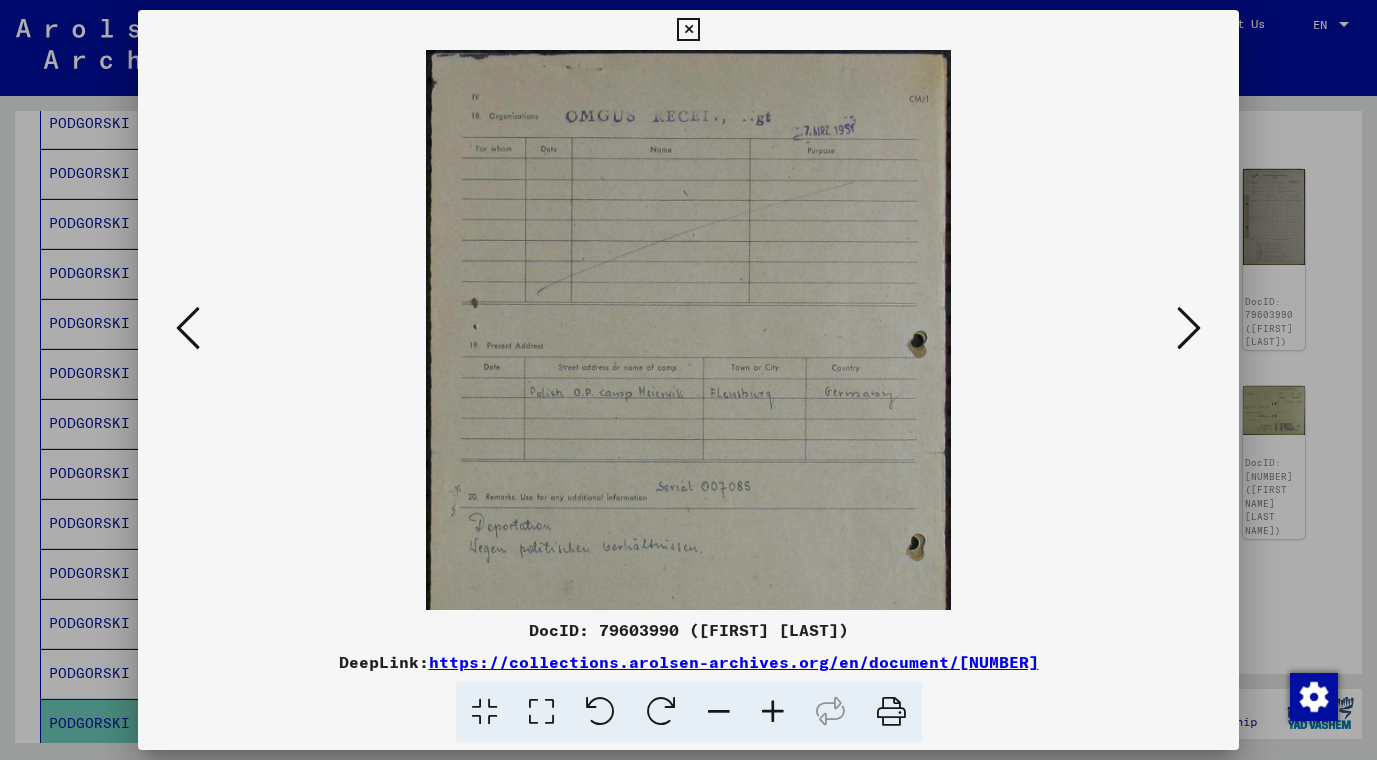 click at bounding box center [773, 712] 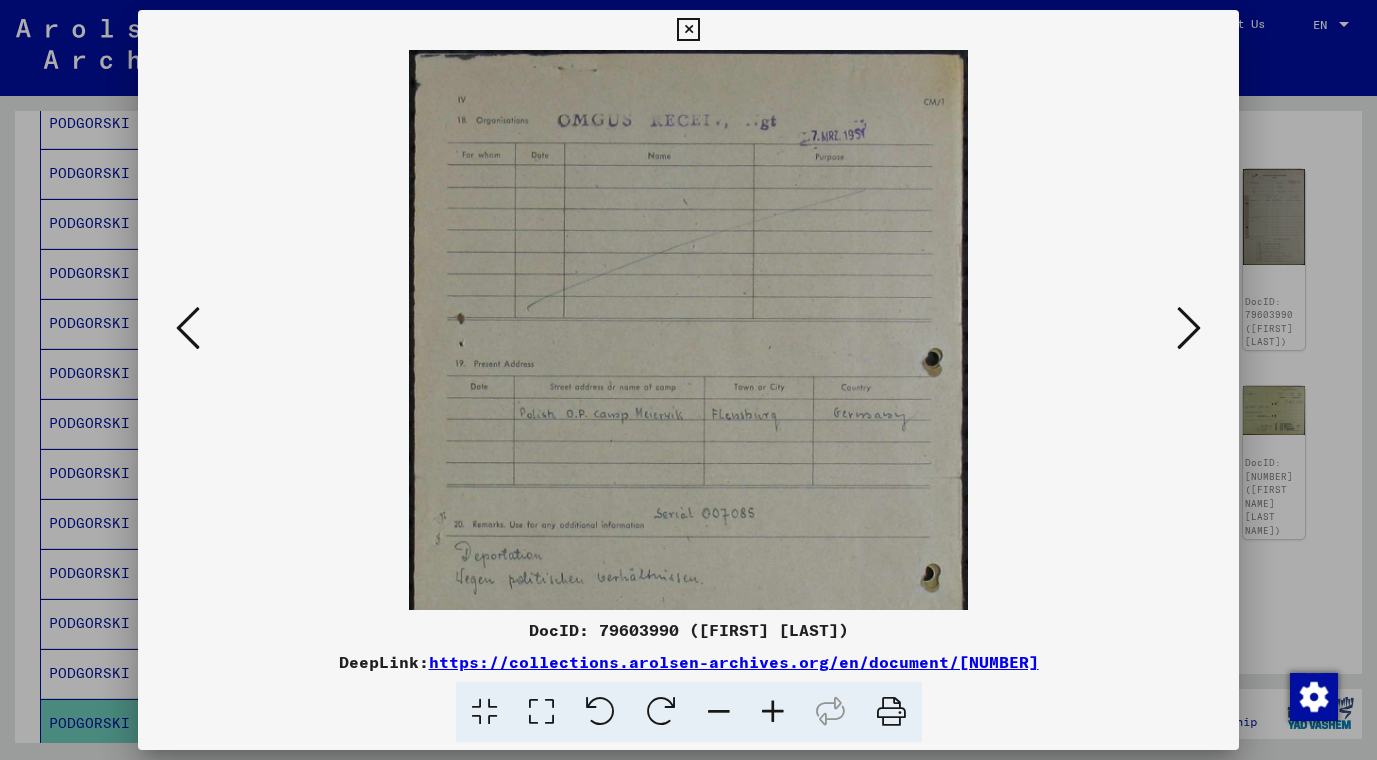 click at bounding box center (773, 712) 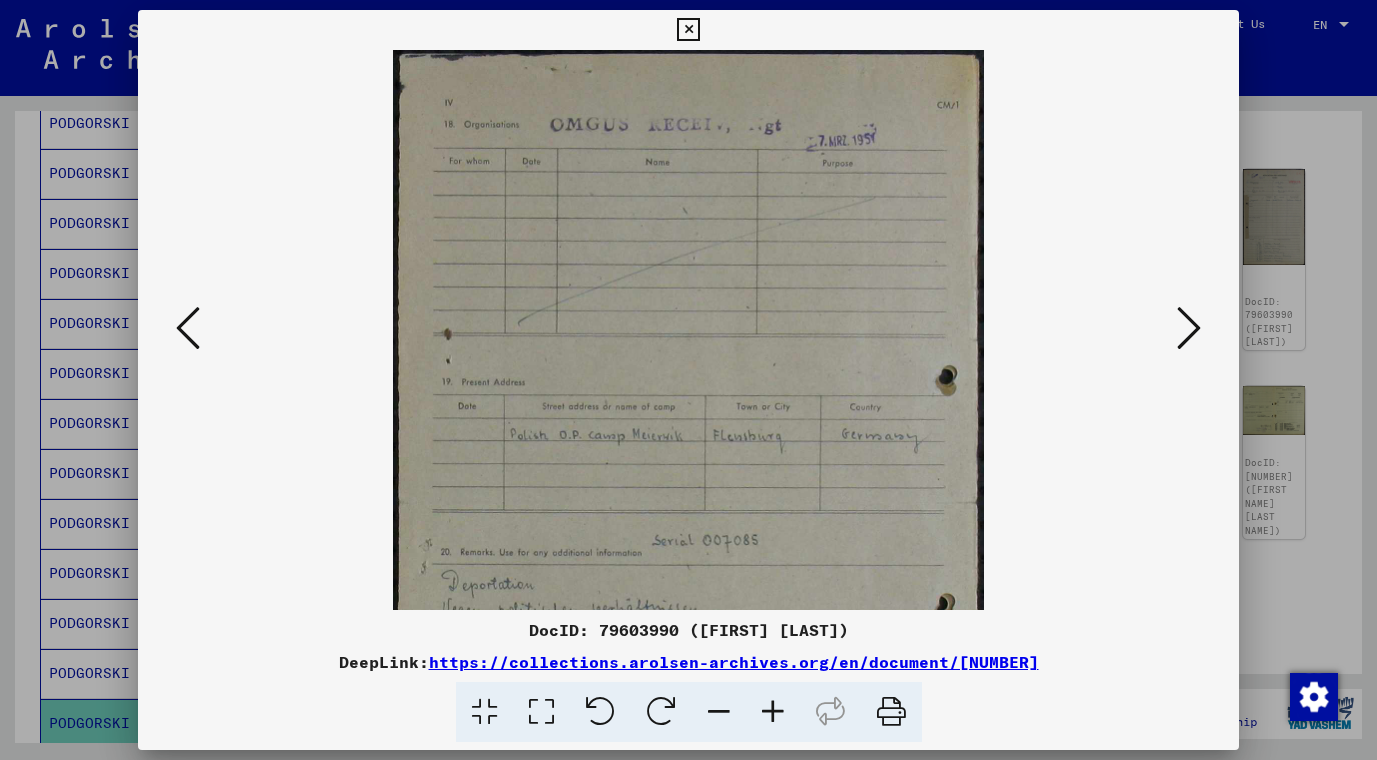 click at bounding box center [773, 712] 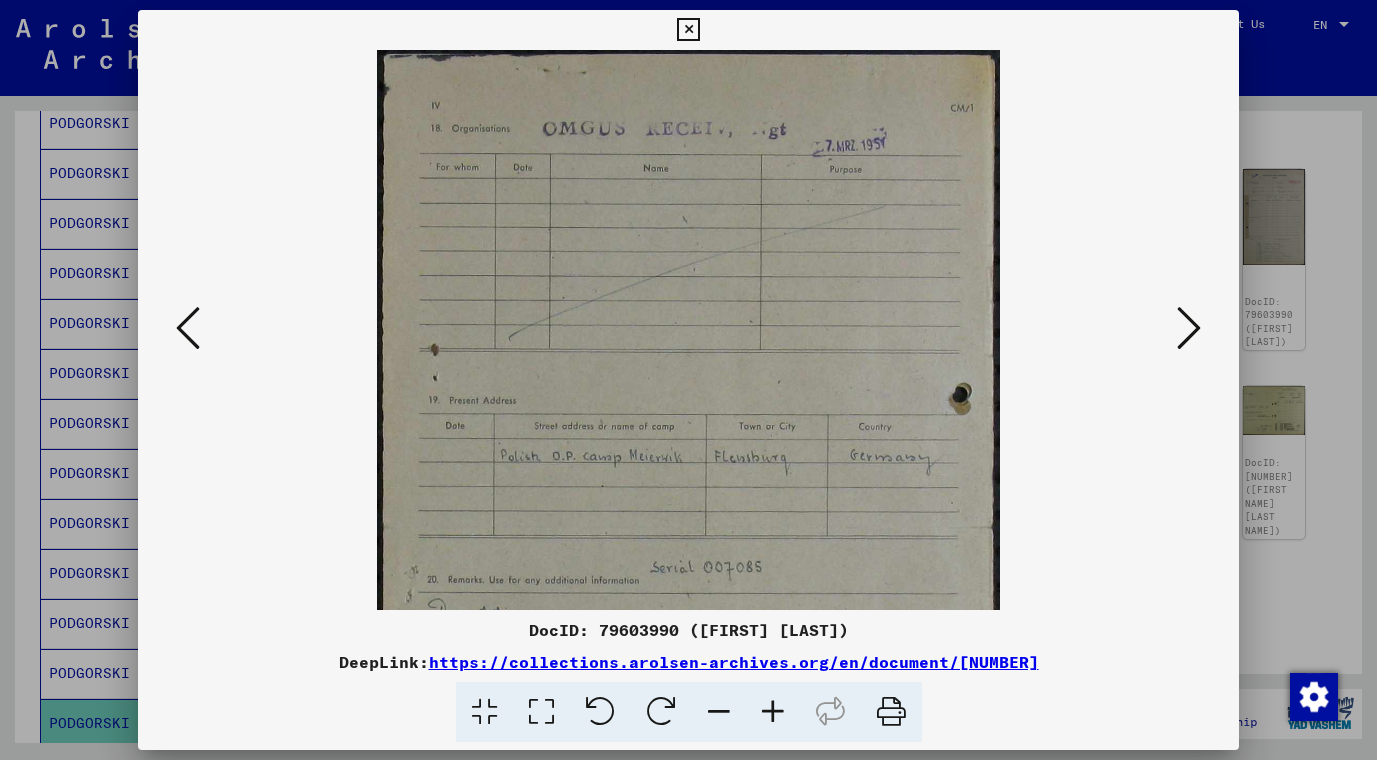click at bounding box center [773, 712] 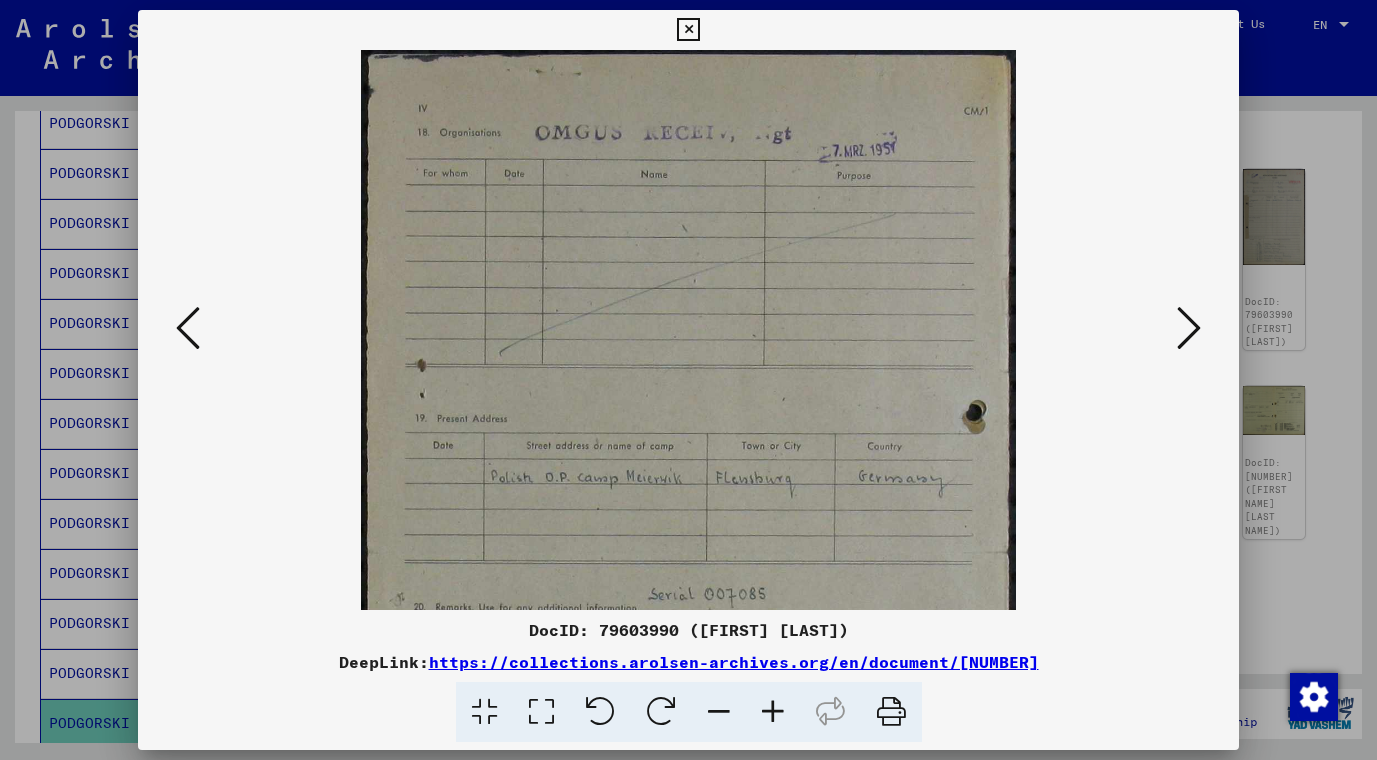 click at bounding box center [773, 712] 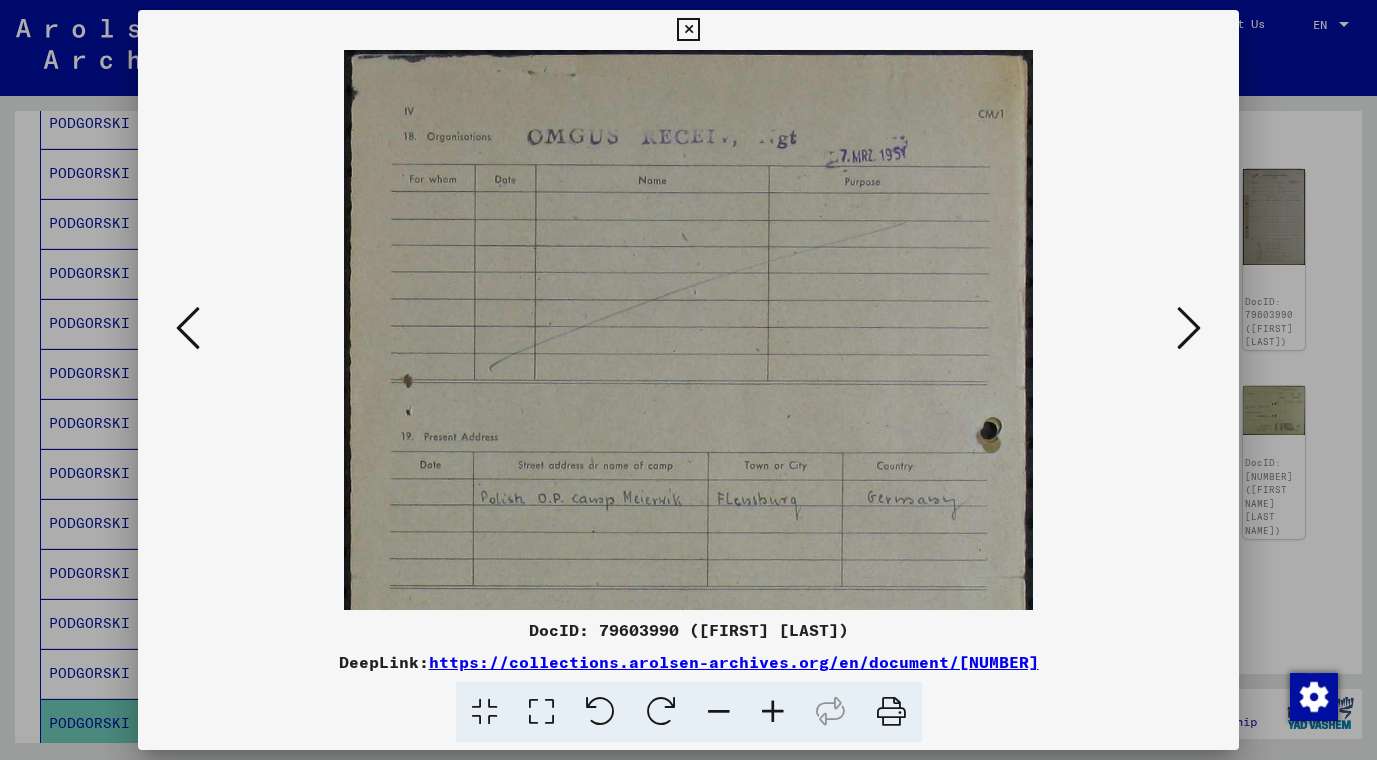 click at bounding box center [773, 712] 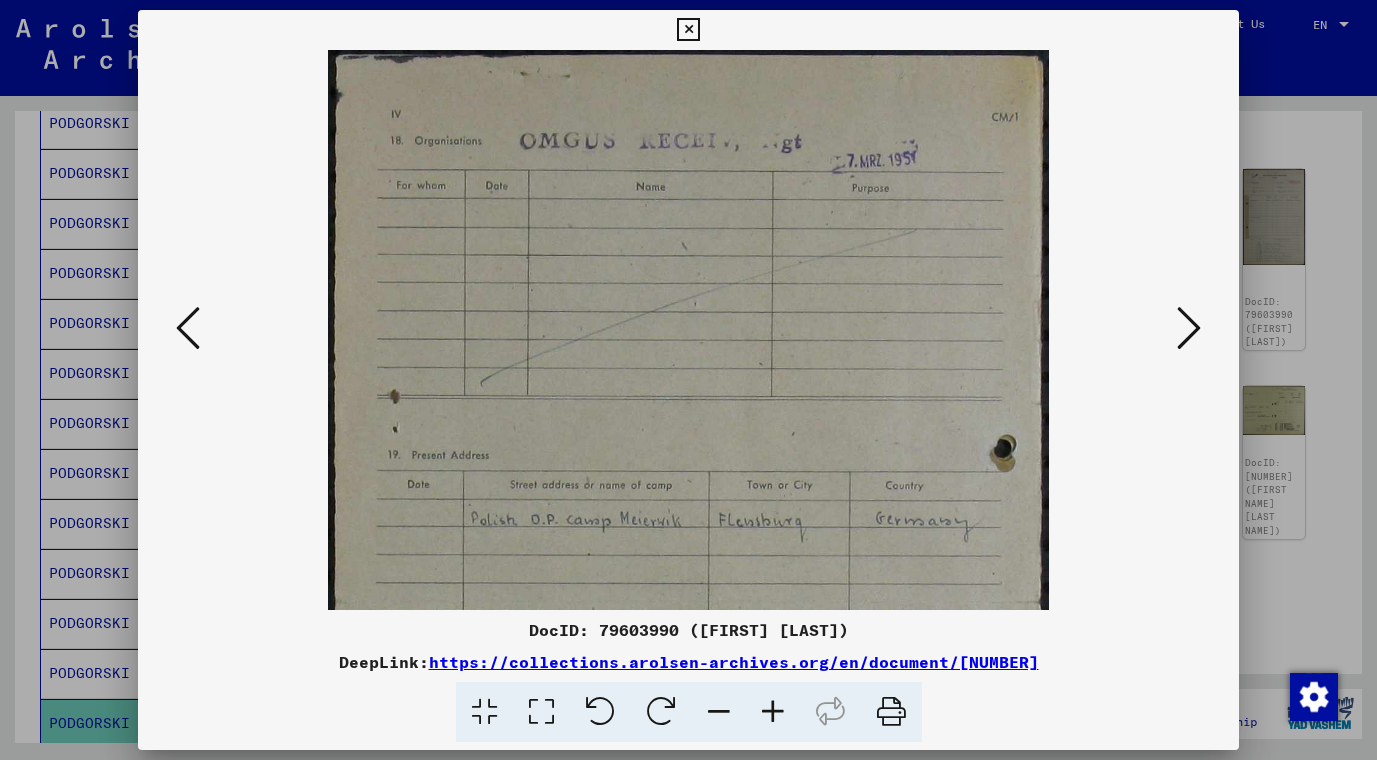 click at bounding box center (688, 605) 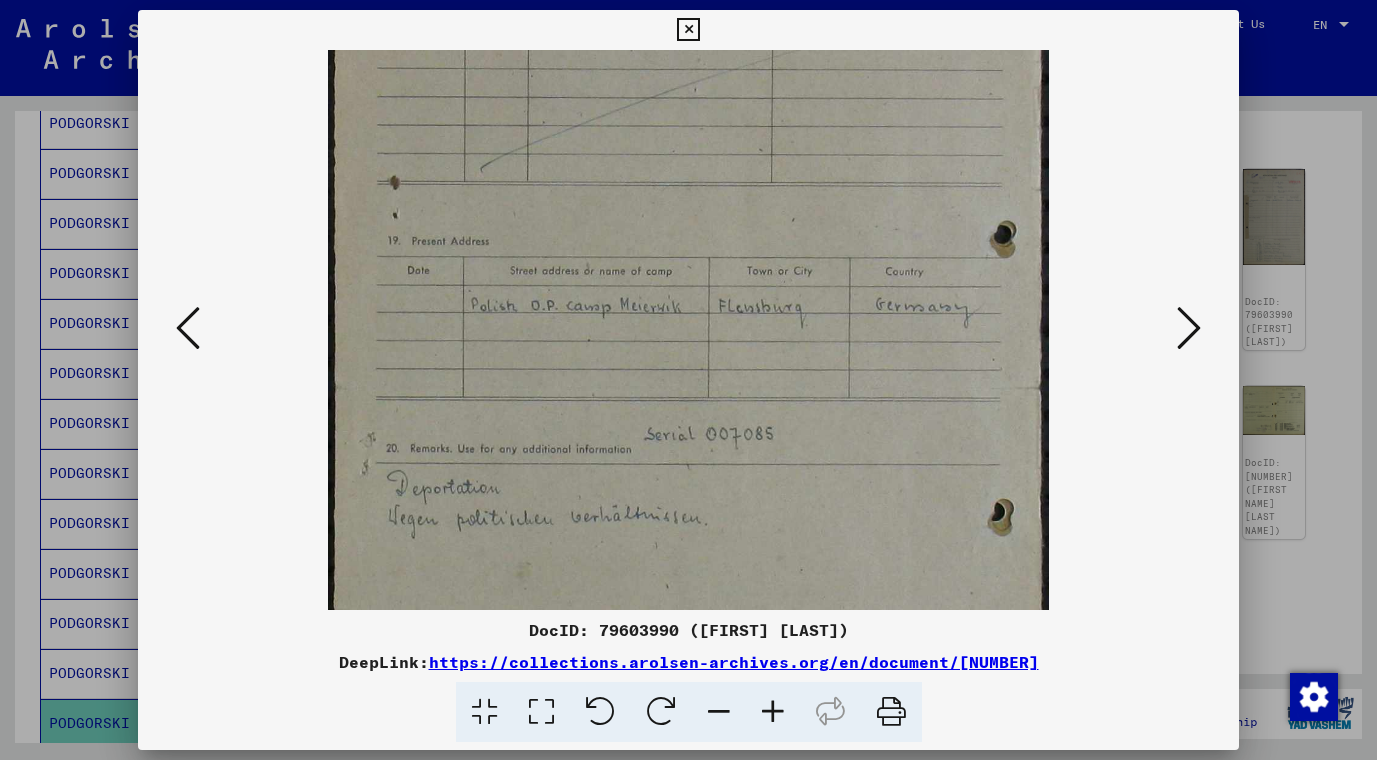 drag, startPoint x: 912, startPoint y: 503, endPoint x: 942, endPoint y: 285, distance: 220.05453 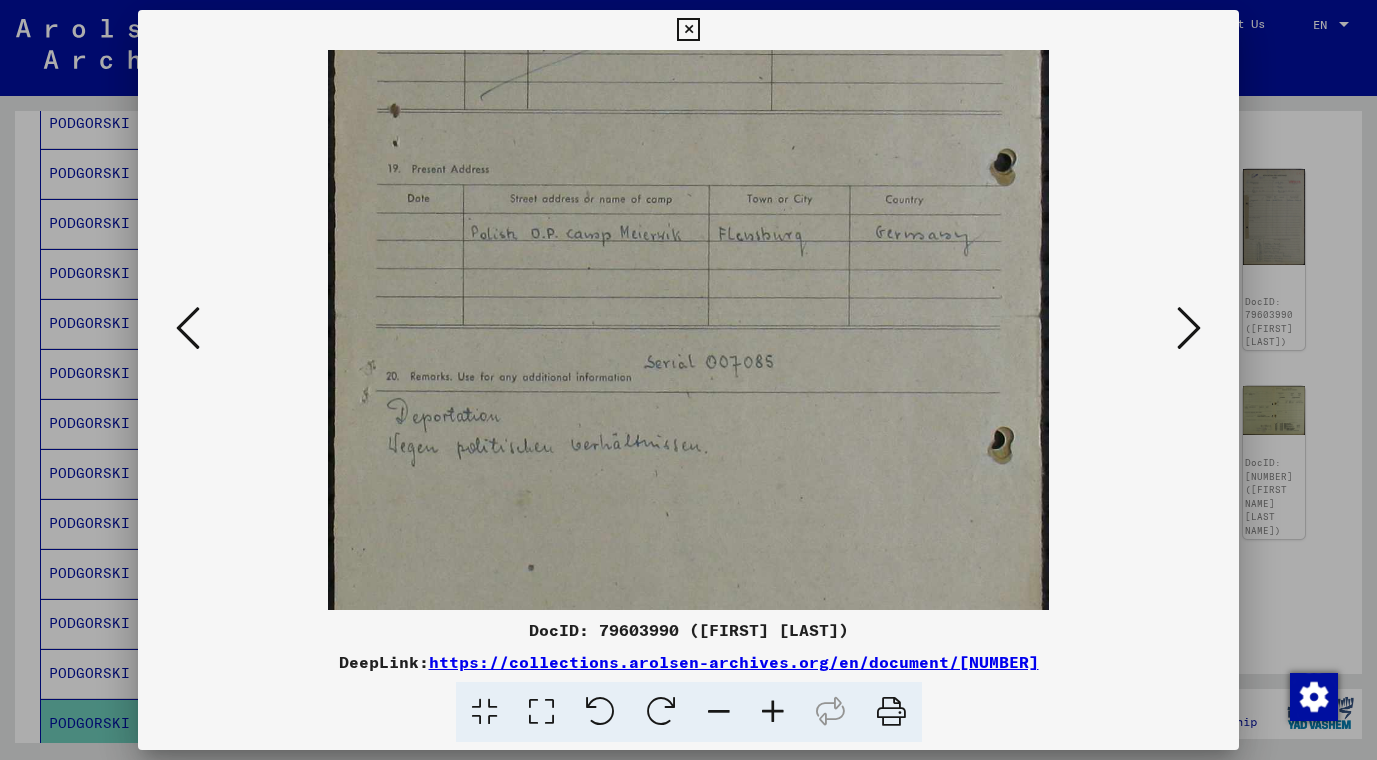drag, startPoint x: 882, startPoint y: 417, endPoint x: 902, endPoint y: 348, distance: 71.8401 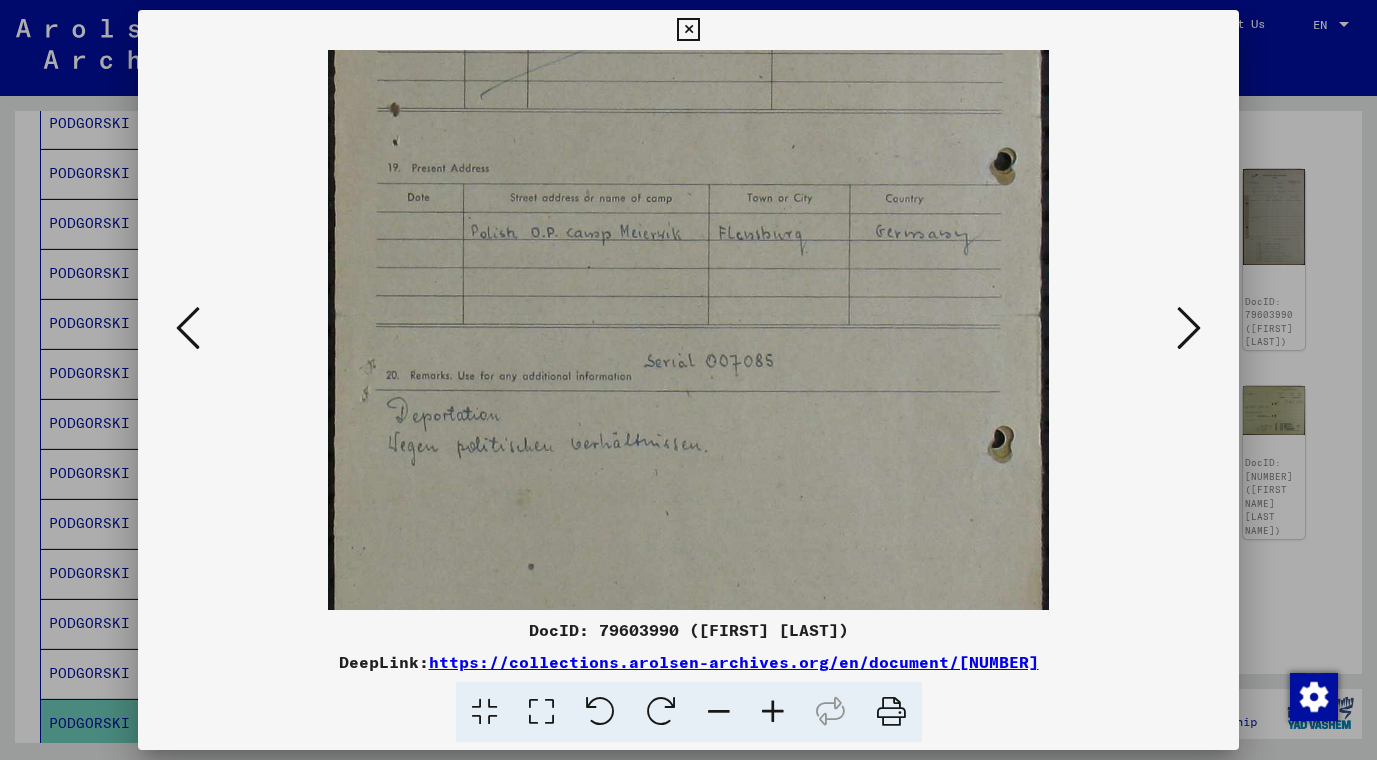 click at bounding box center (188, 329) 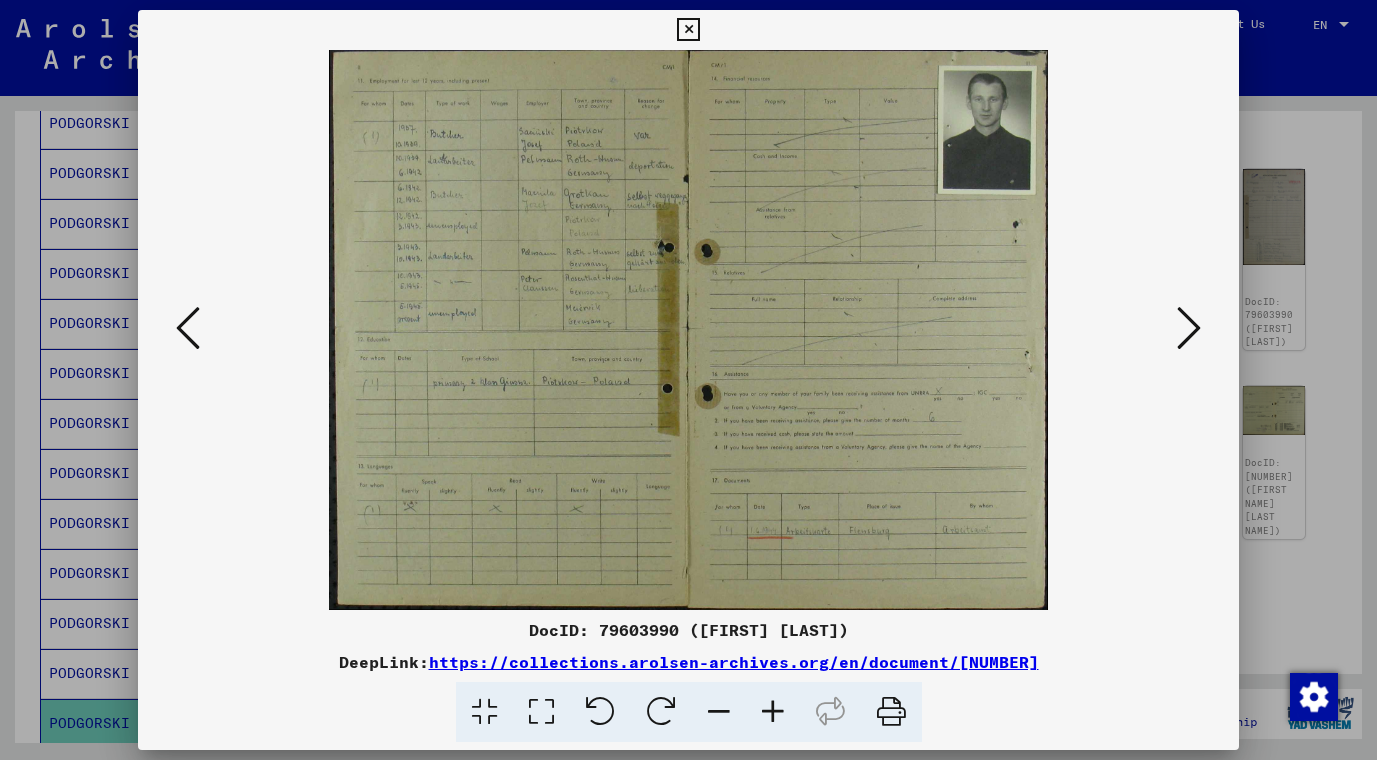 scroll, scrollTop: 0, scrollLeft: 0, axis: both 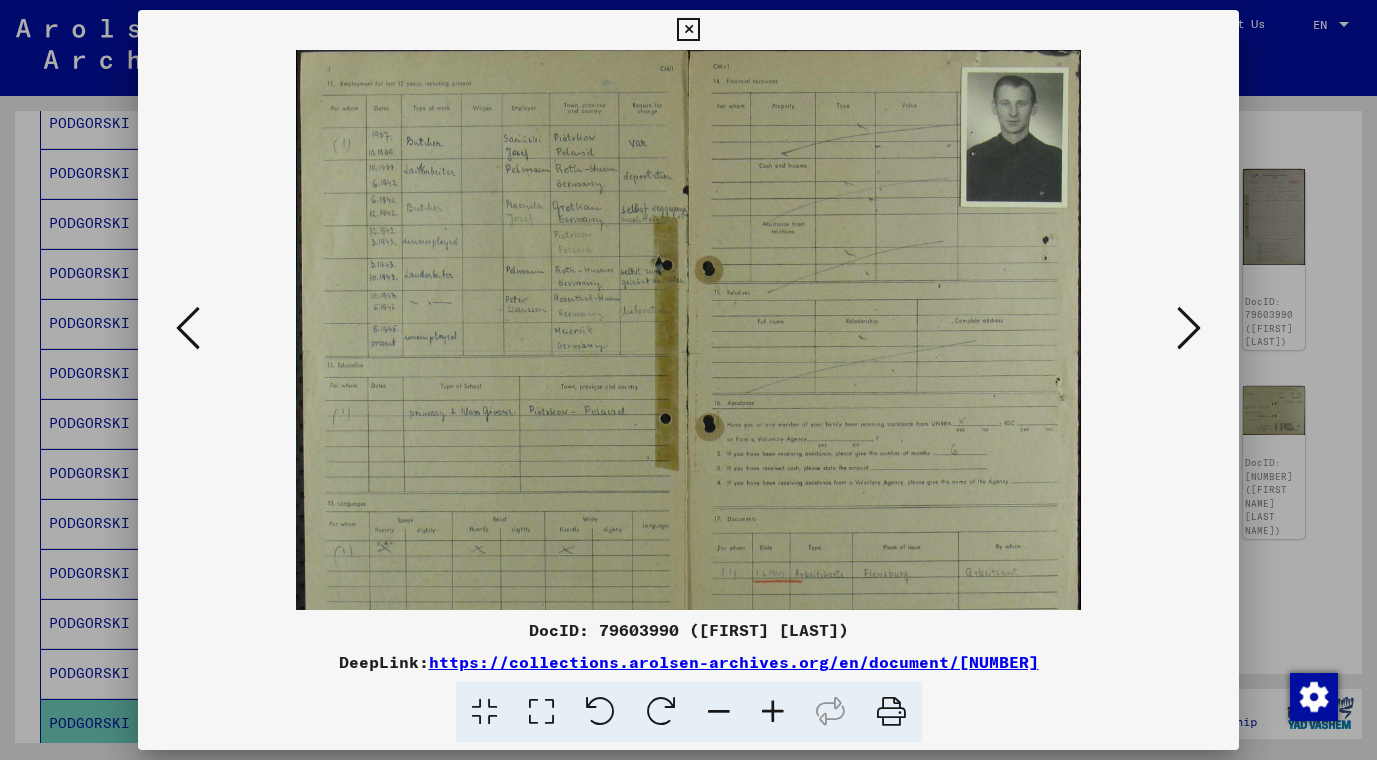 click at bounding box center [773, 712] 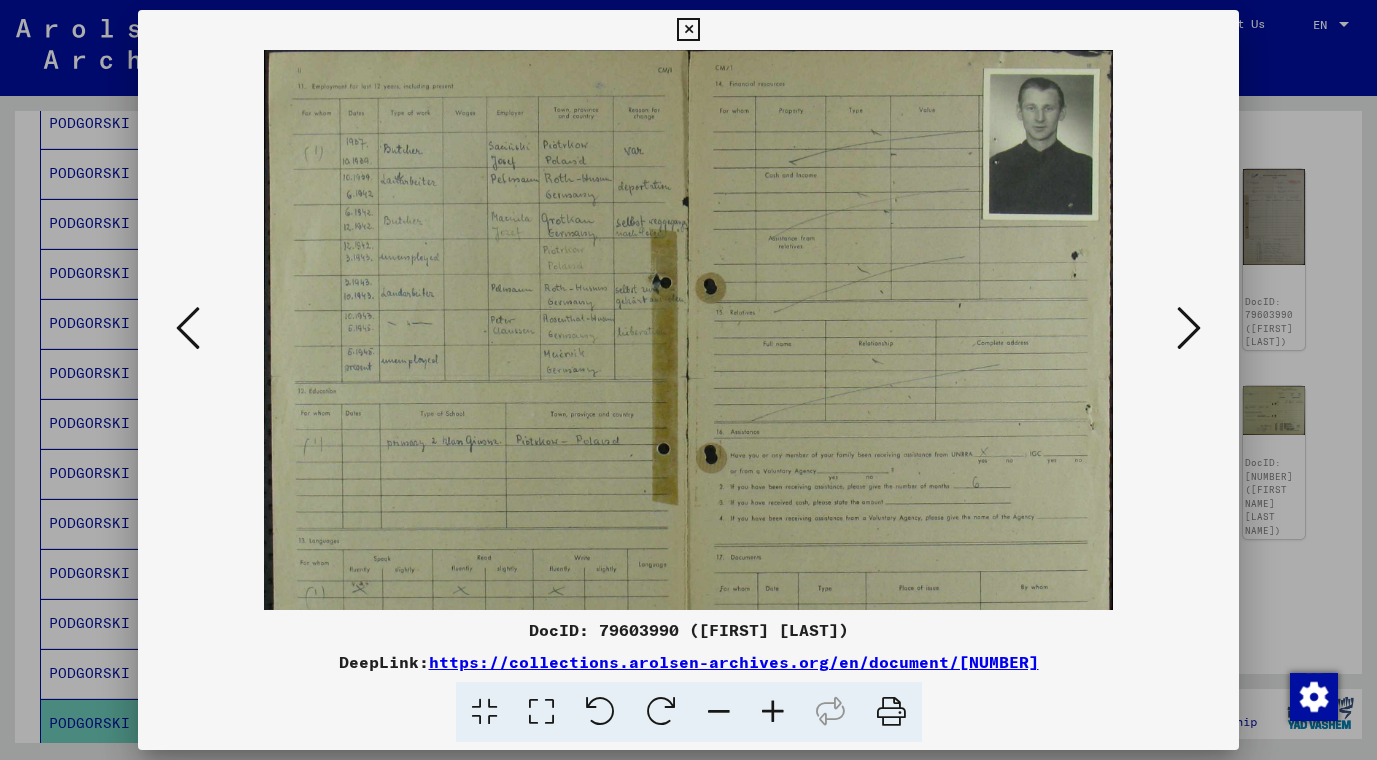 click at bounding box center [773, 712] 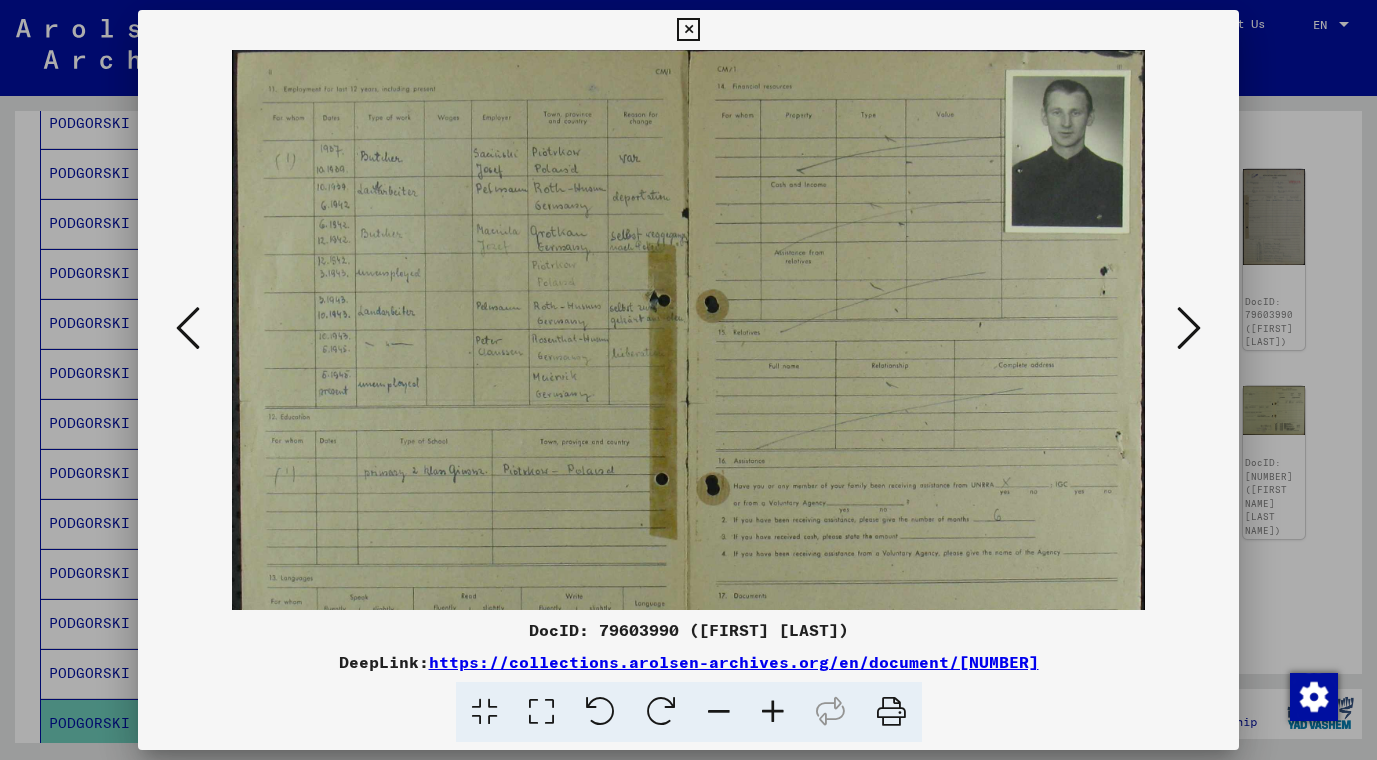 click at bounding box center [773, 712] 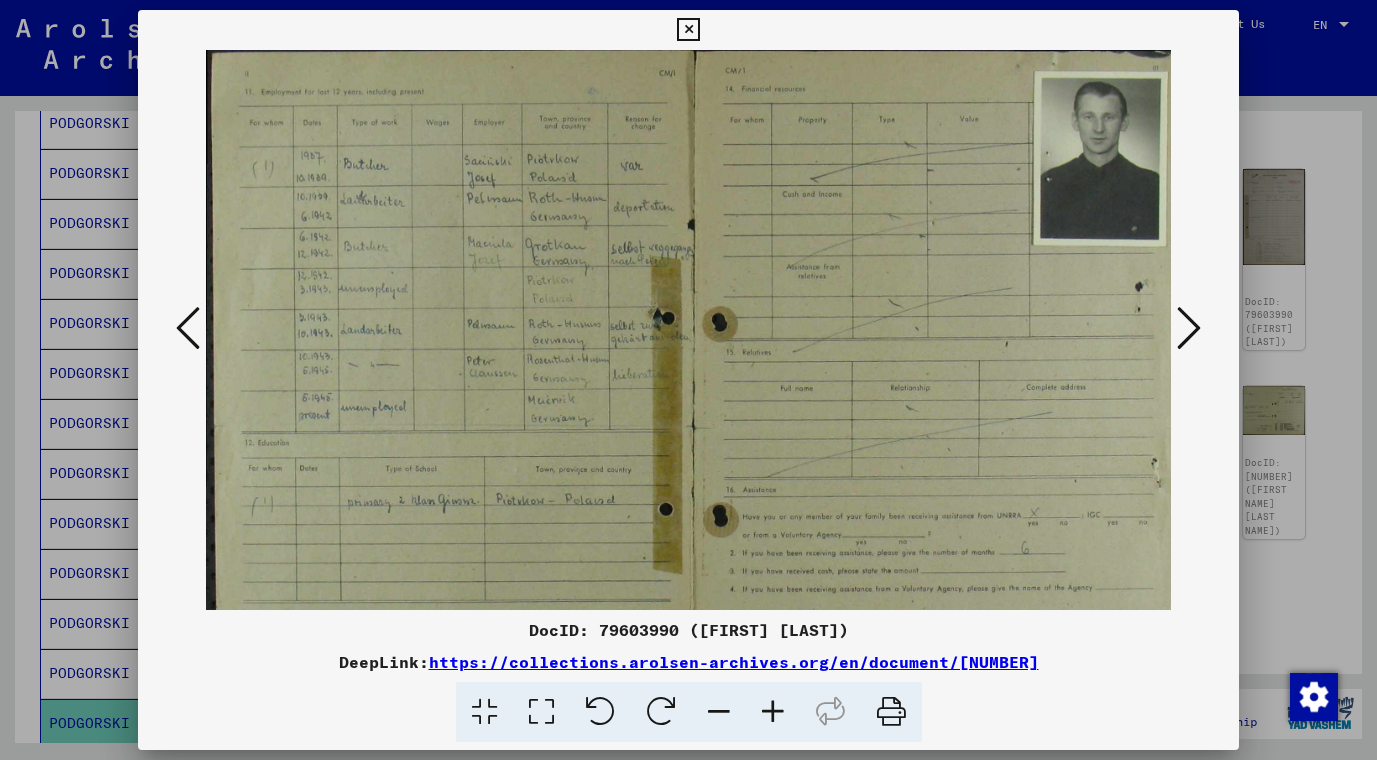 click at bounding box center [773, 712] 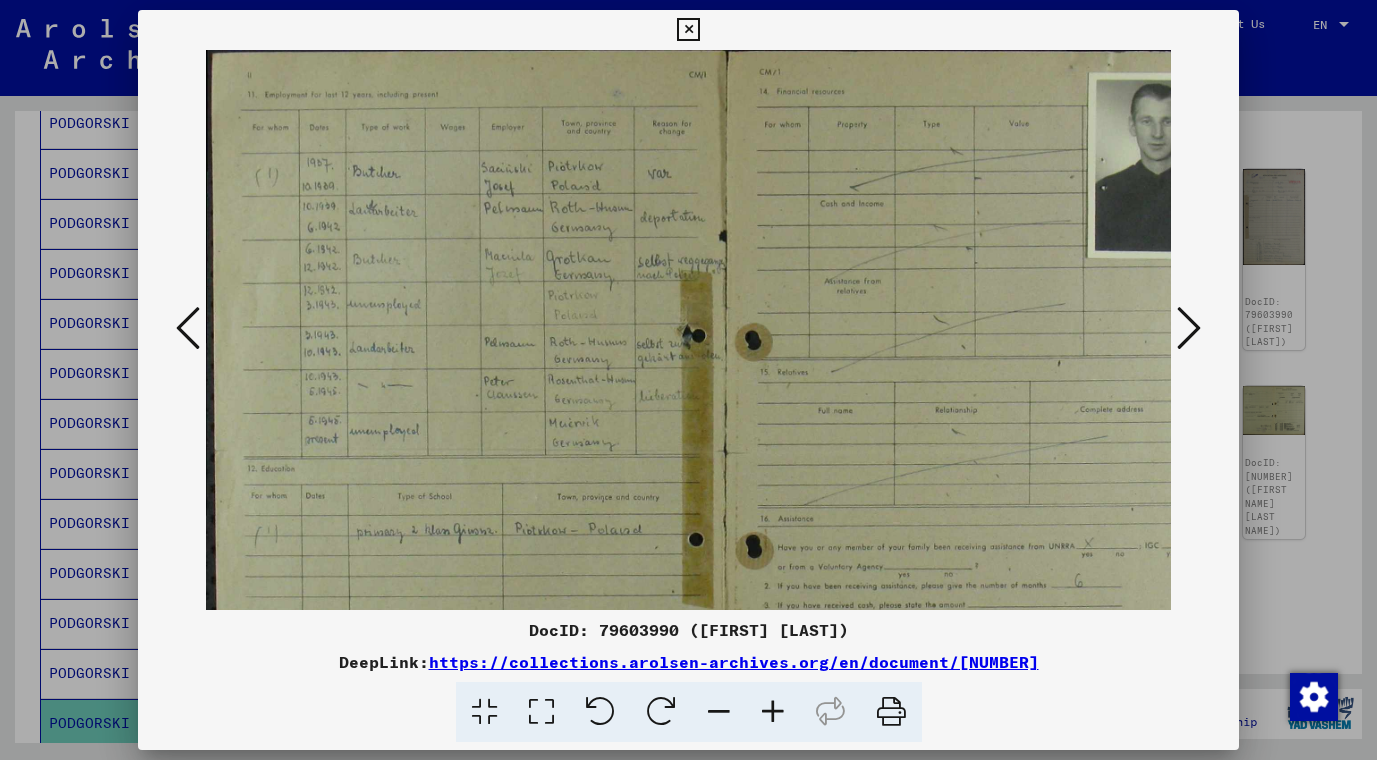 click at bounding box center (773, 712) 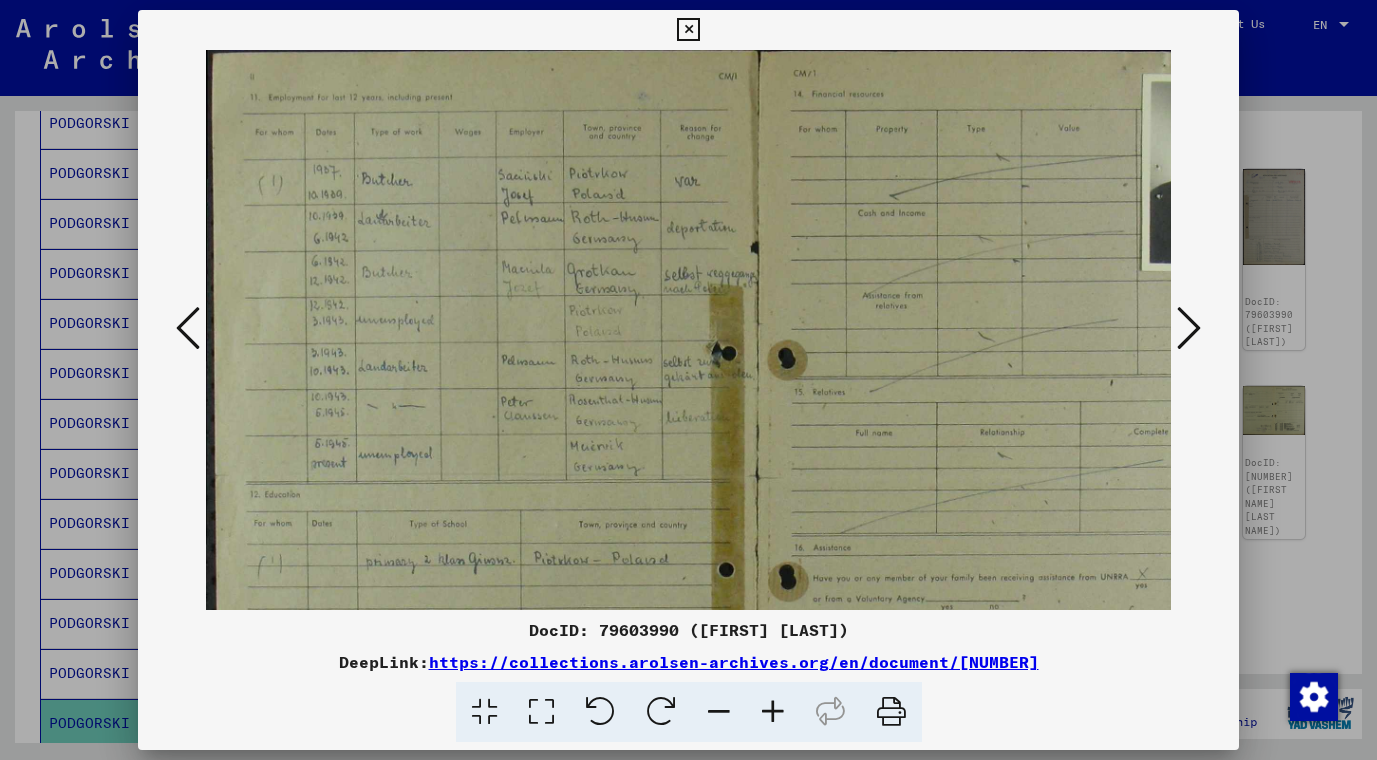 click at bounding box center (773, 712) 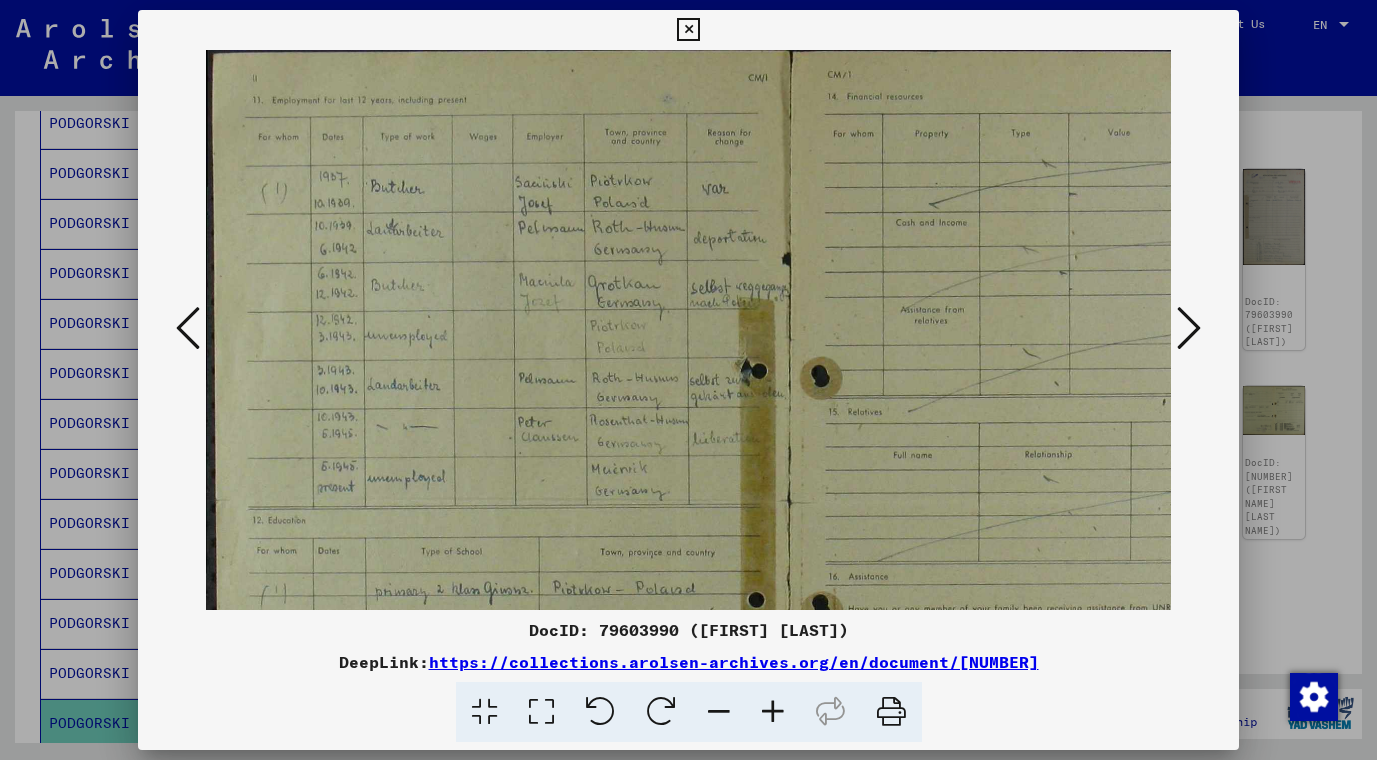 drag, startPoint x: 859, startPoint y: 336, endPoint x: 898, endPoint y: 444, distance: 114.82596 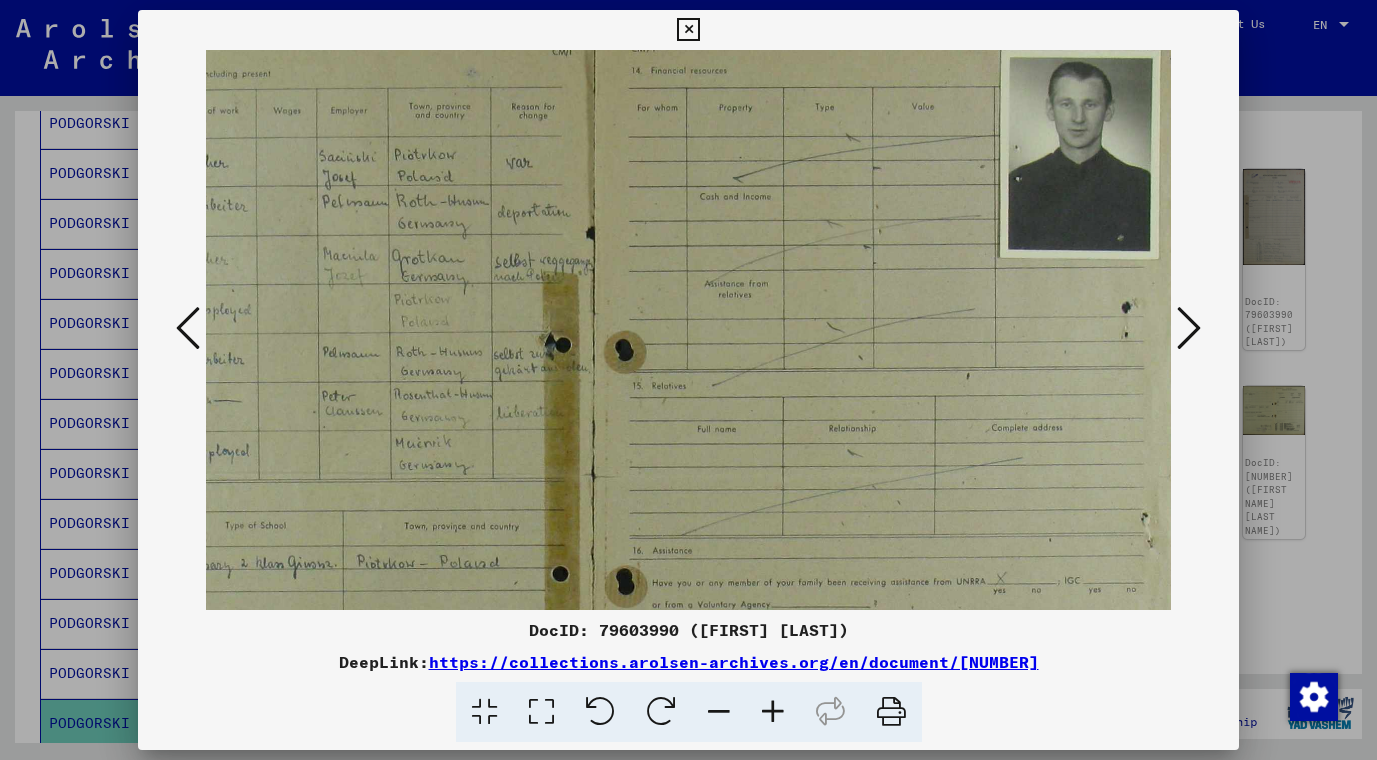 scroll, scrollTop: 28, scrollLeft: 196, axis: both 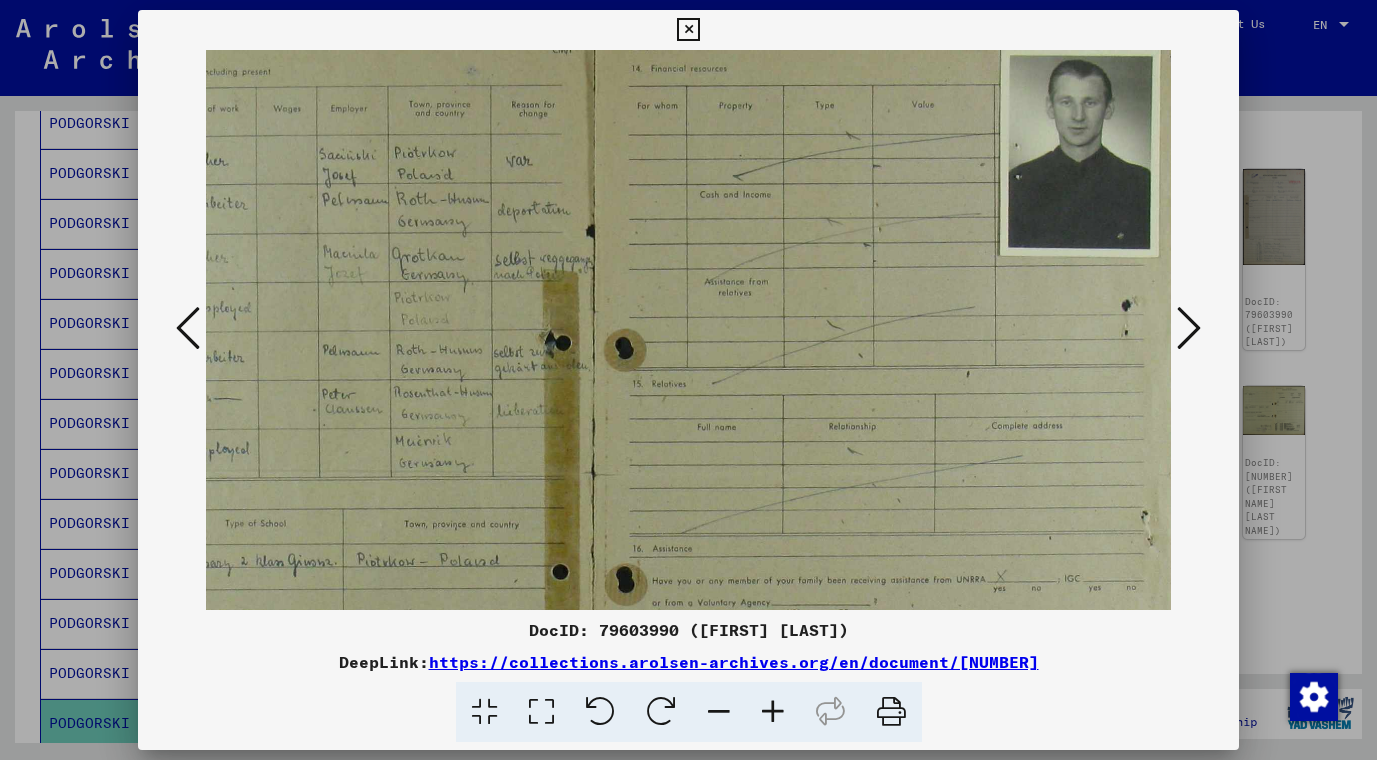 drag, startPoint x: 552, startPoint y: 321, endPoint x: 332, endPoint y: 361, distance: 223.6068 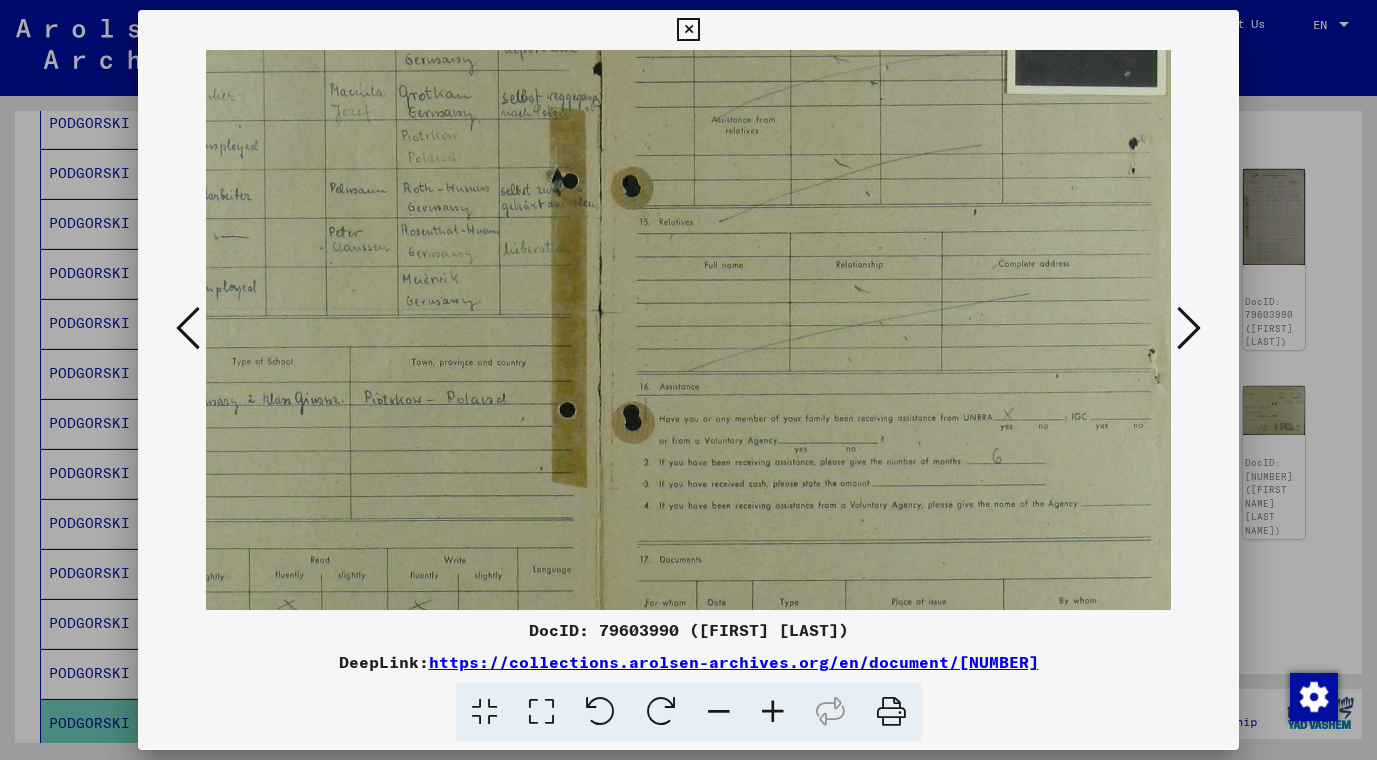 drag, startPoint x: 458, startPoint y: 375, endPoint x: 464, endPoint y: 203, distance: 172.10461 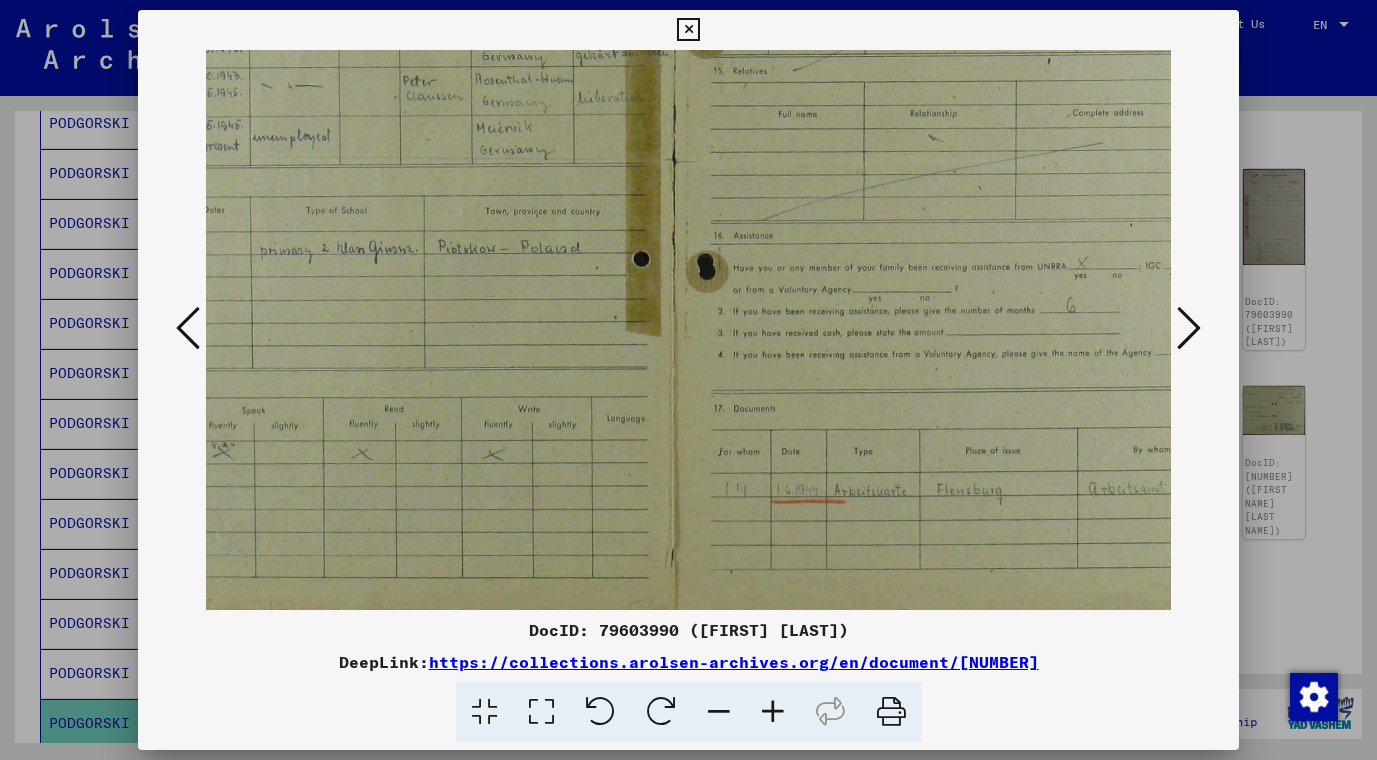 drag, startPoint x: 505, startPoint y: 424, endPoint x: 580, endPoint y: 283, distance: 159.70598 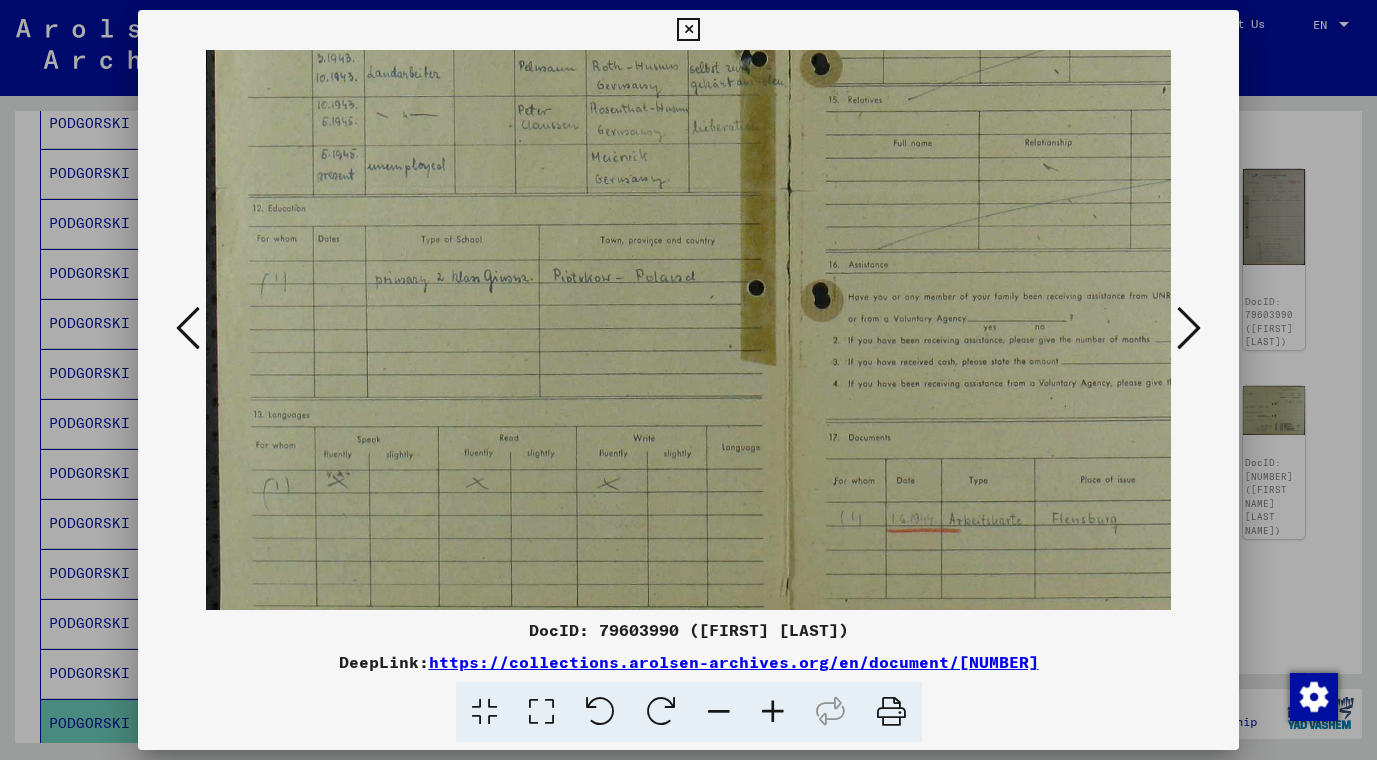 scroll, scrollTop: 310, scrollLeft: 0, axis: vertical 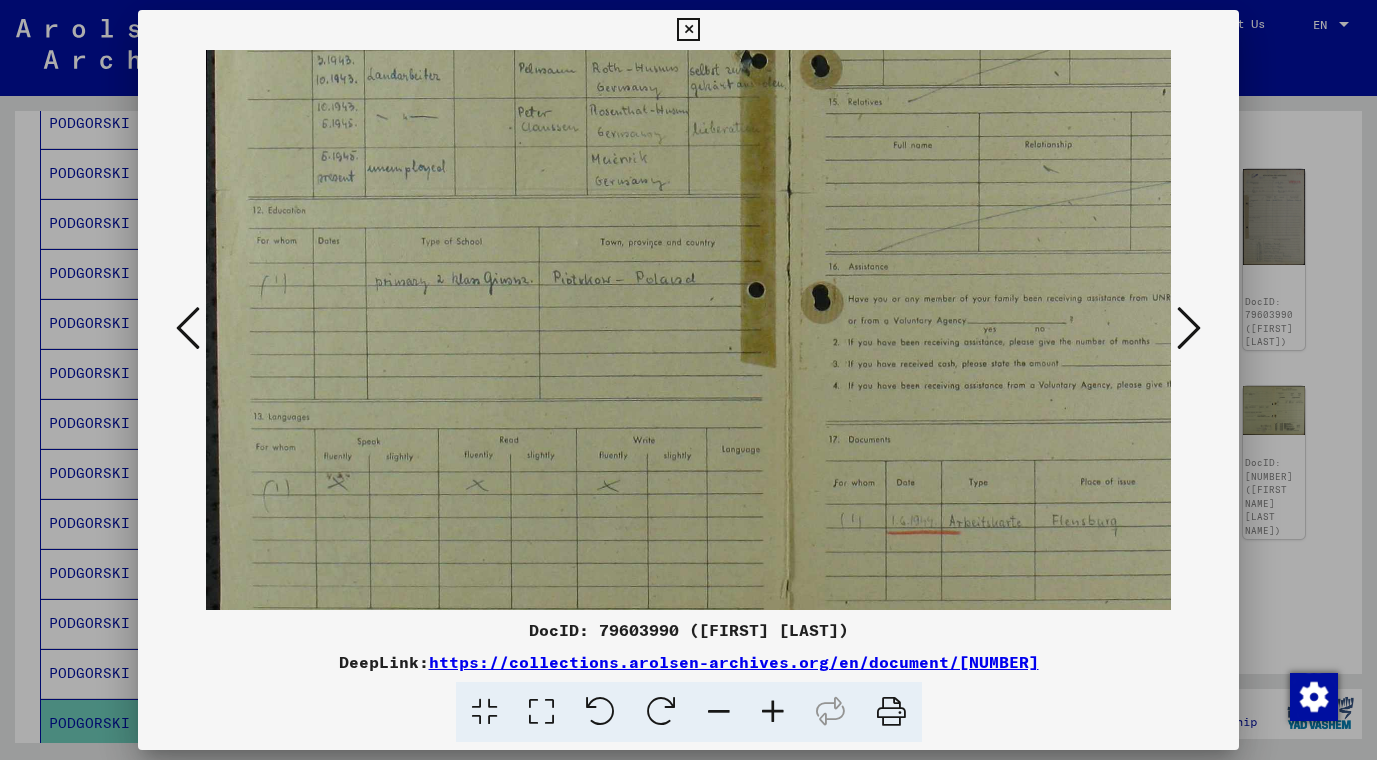 drag, startPoint x: 578, startPoint y: 357, endPoint x: 1033, endPoint y: 388, distance: 456.0548 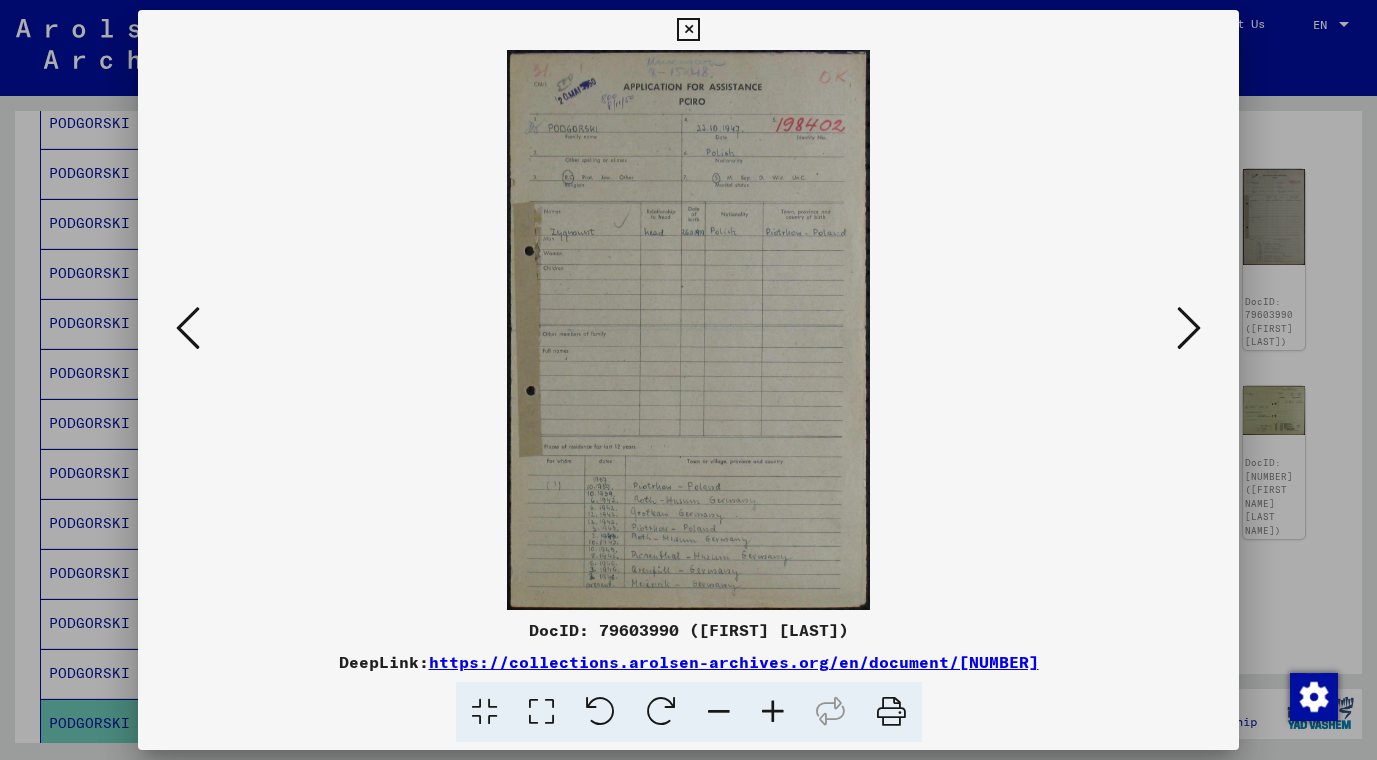scroll, scrollTop: 0, scrollLeft: 0, axis: both 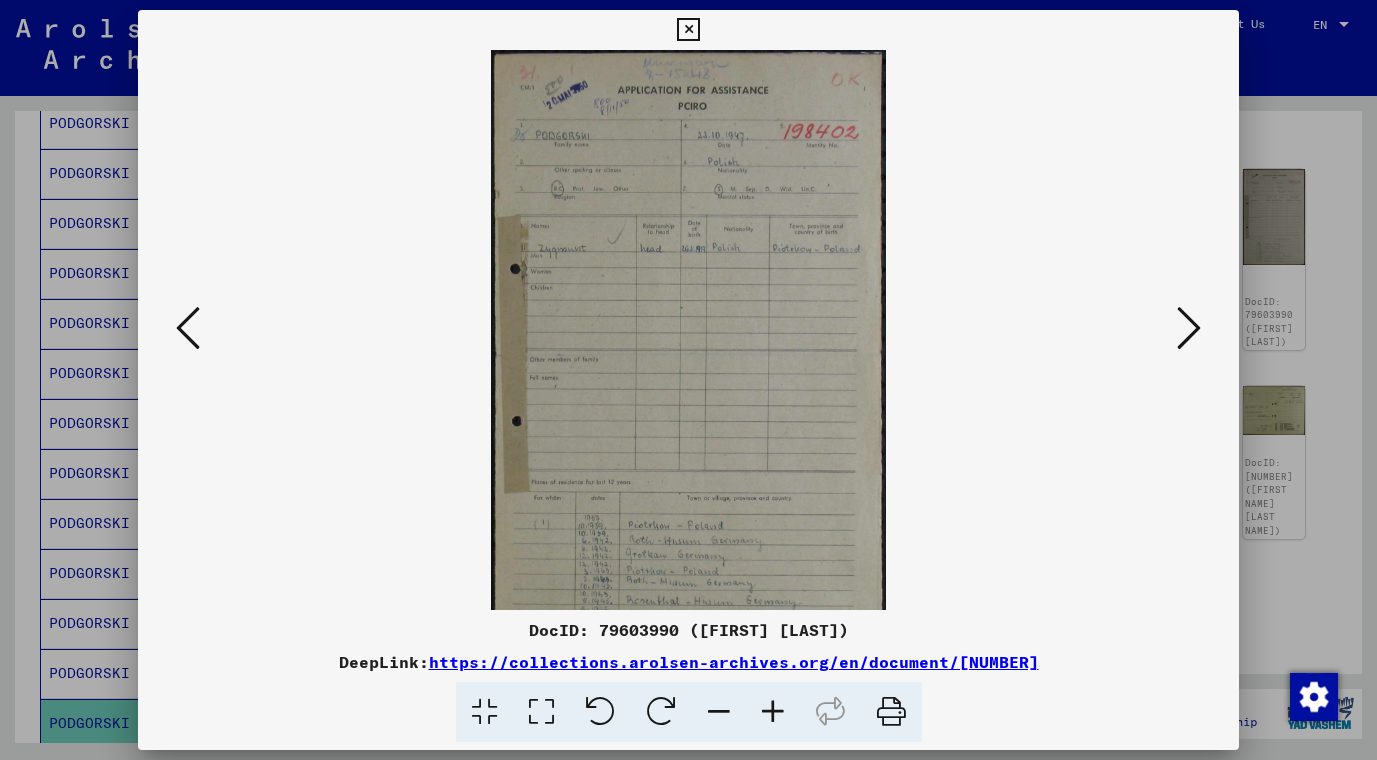click at bounding box center (773, 712) 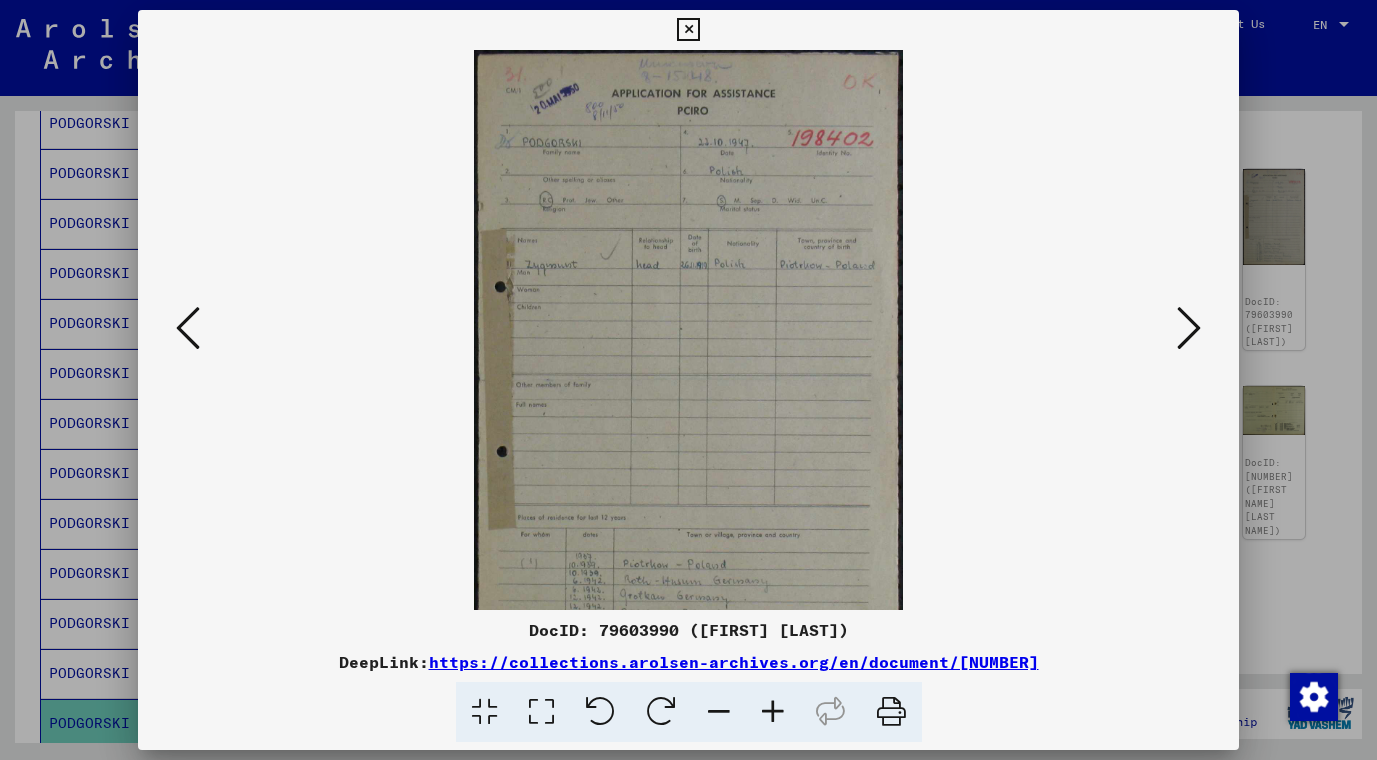 click at bounding box center [773, 712] 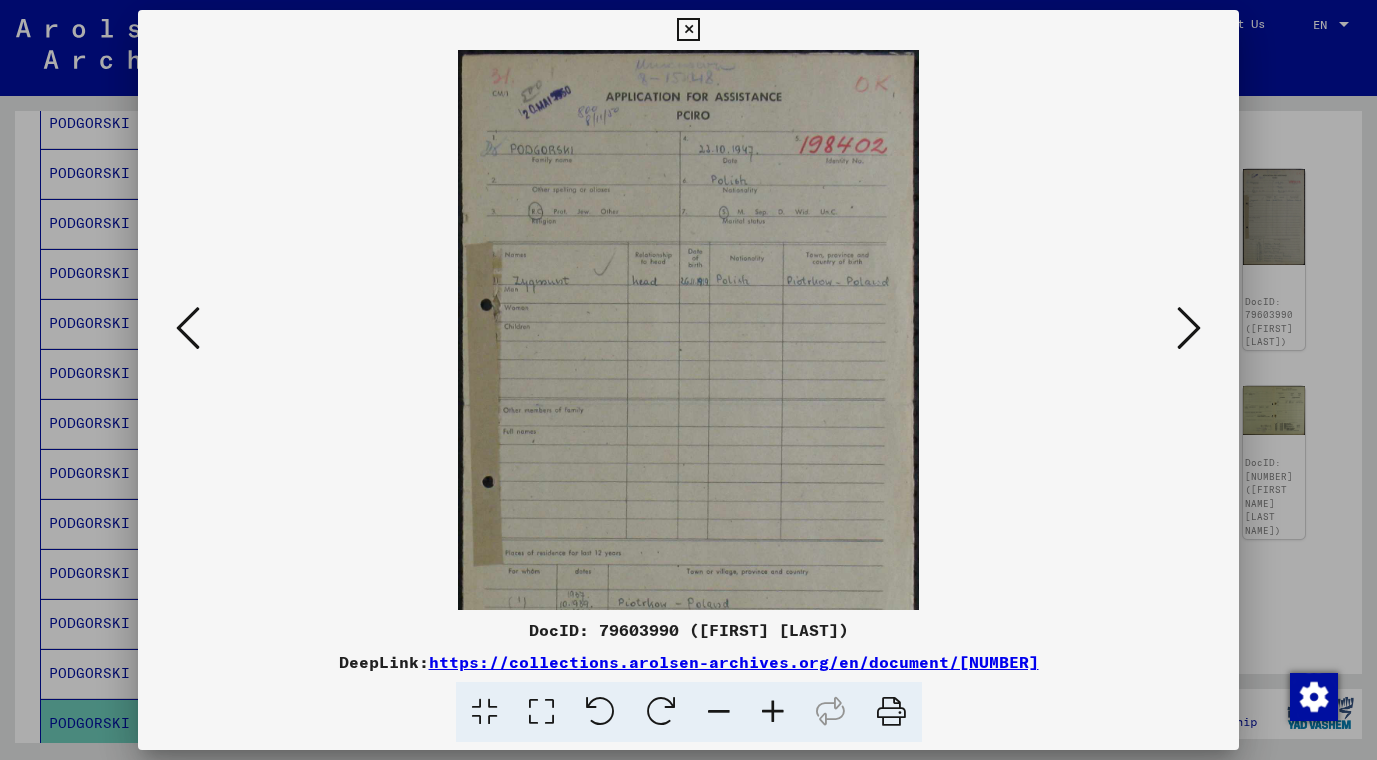 click at bounding box center [773, 712] 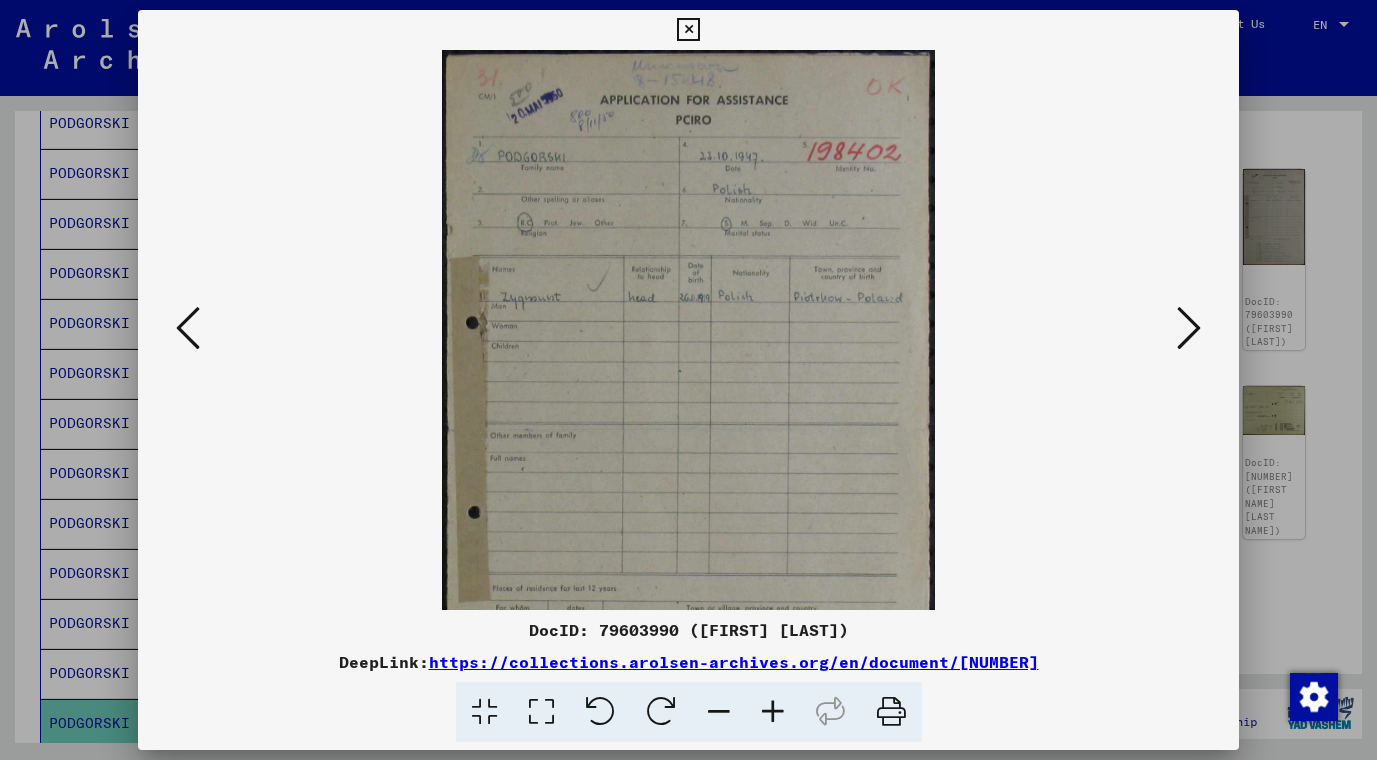 click at bounding box center (773, 712) 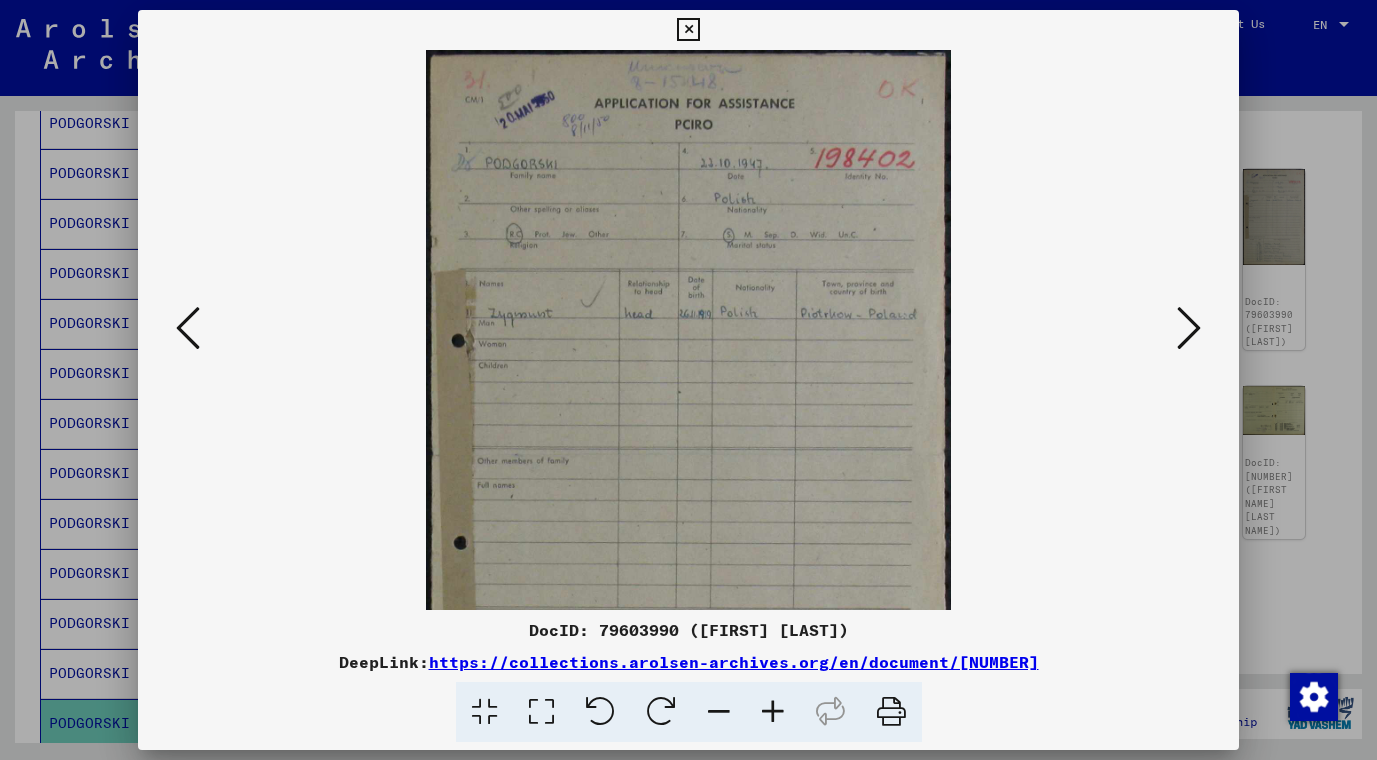 click at bounding box center [773, 712] 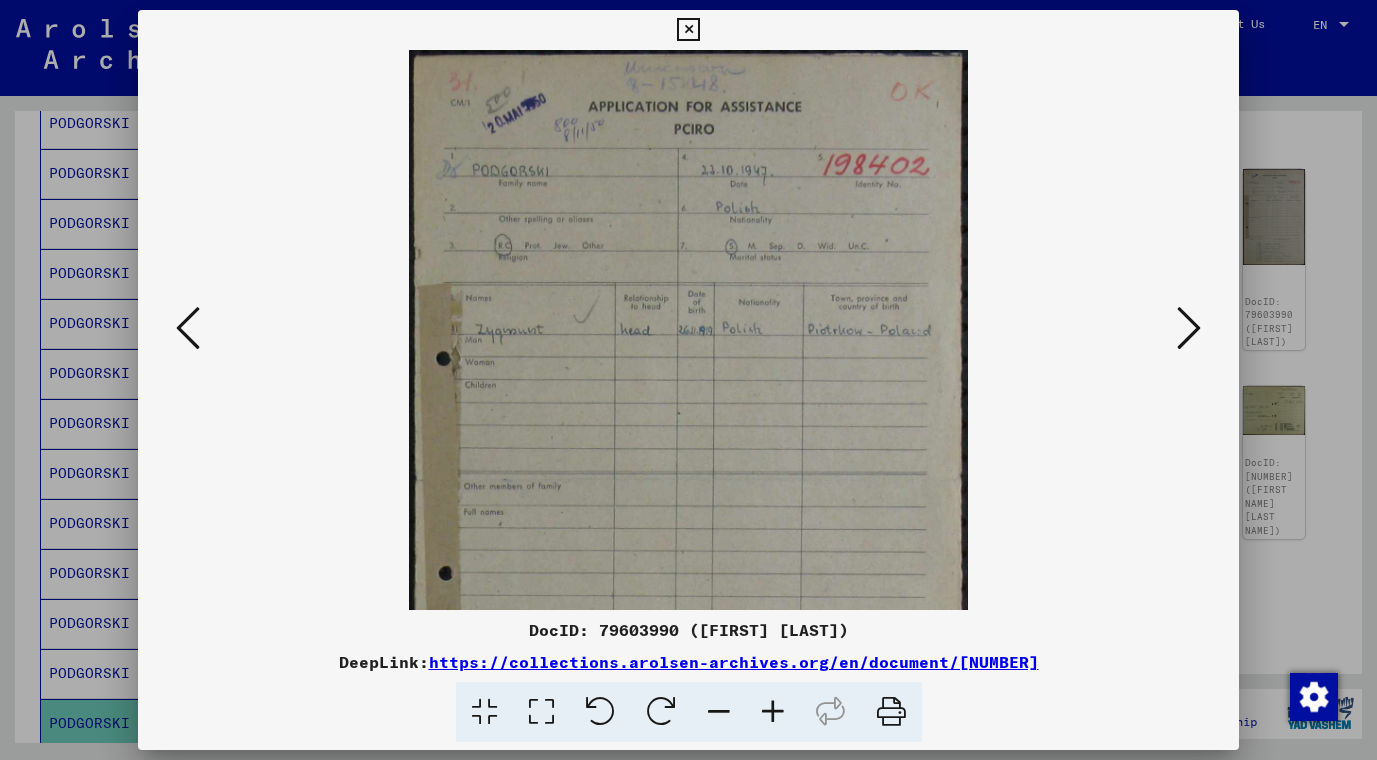 click at bounding box center [773, 712] 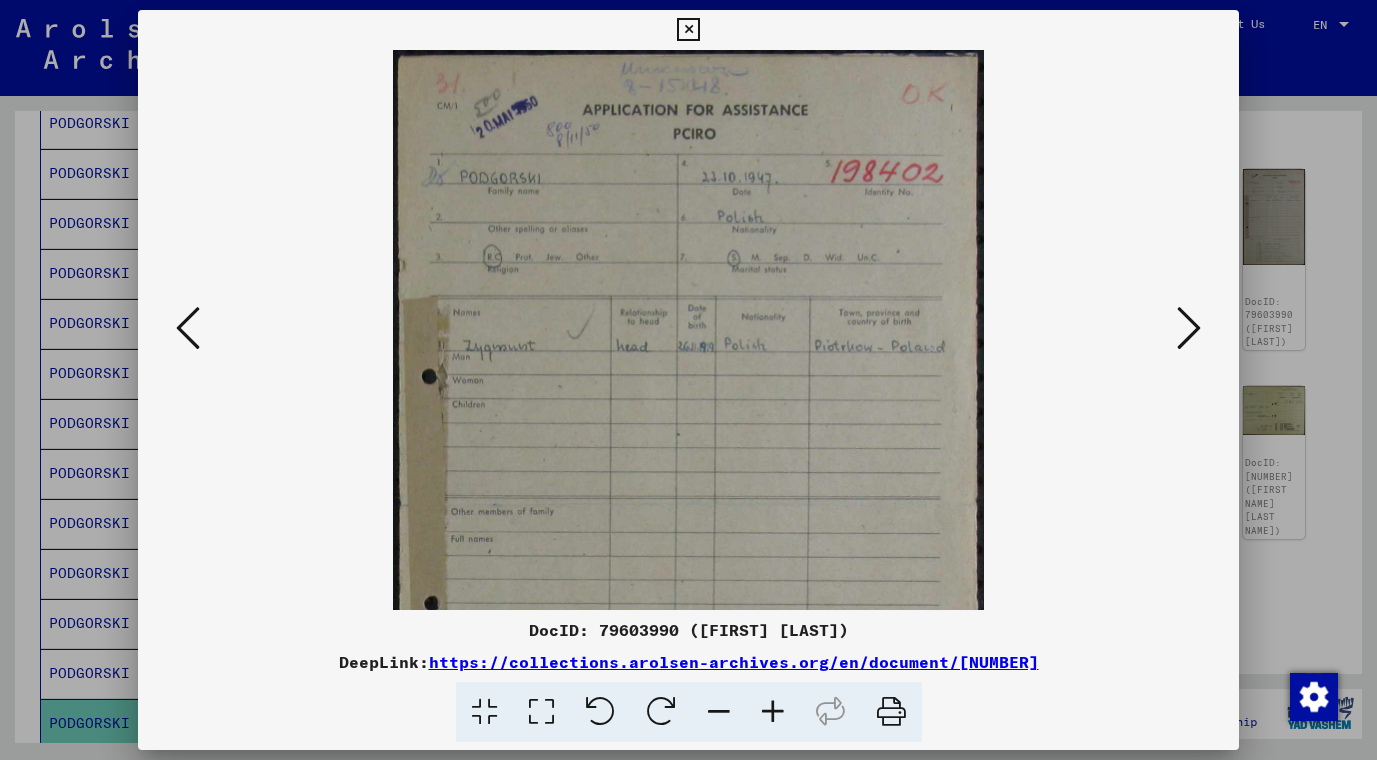 click at bounding box center (773, 712) 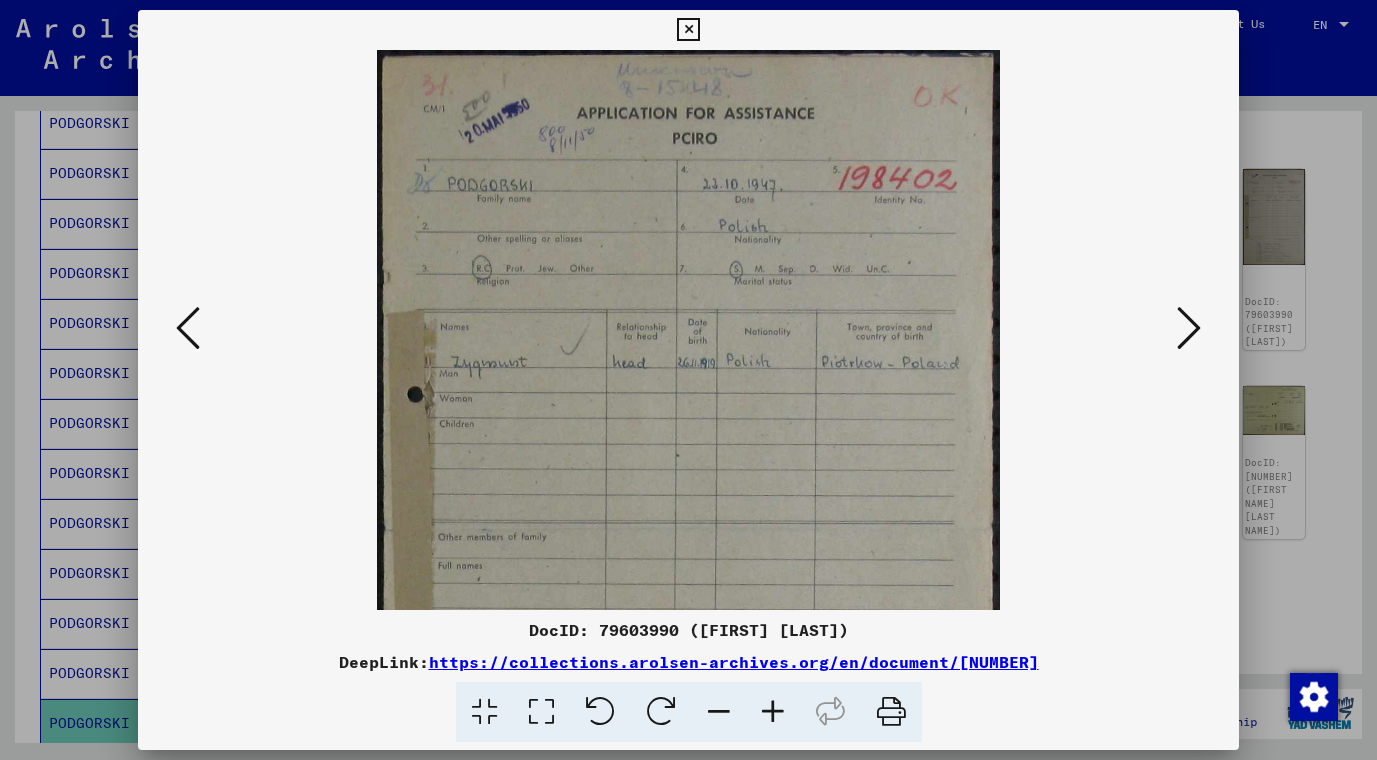 click at bounding box center (773, 712) 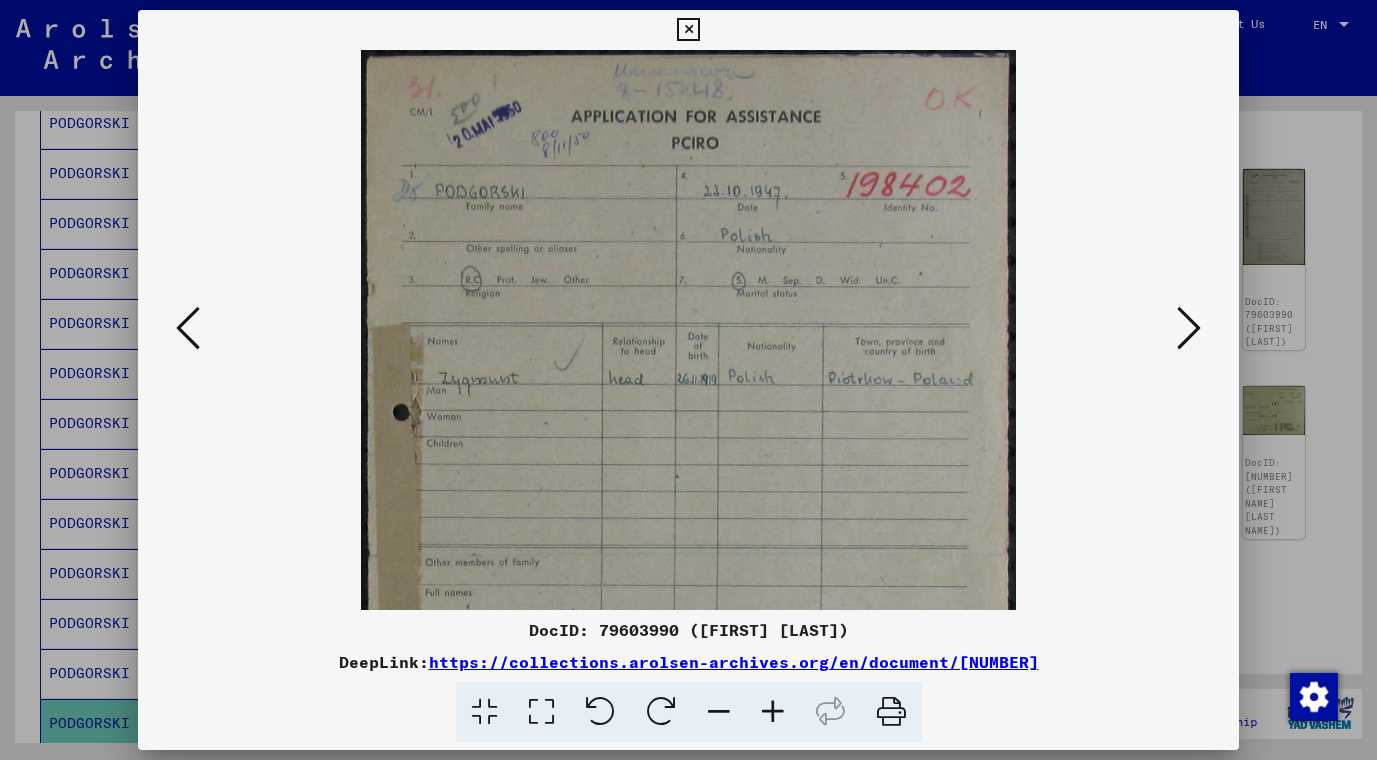 click at bounding box center [773, 712] 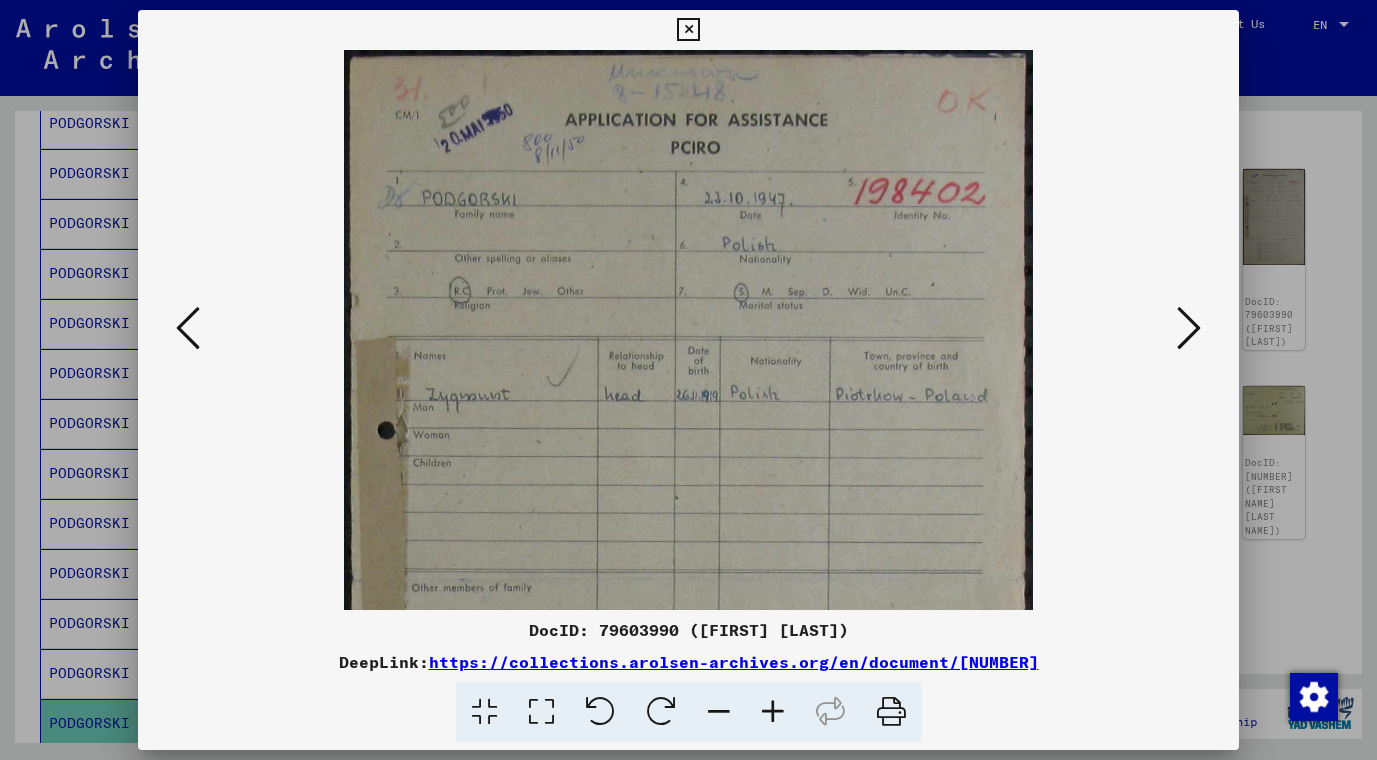 click at bounding box center [773, 712] 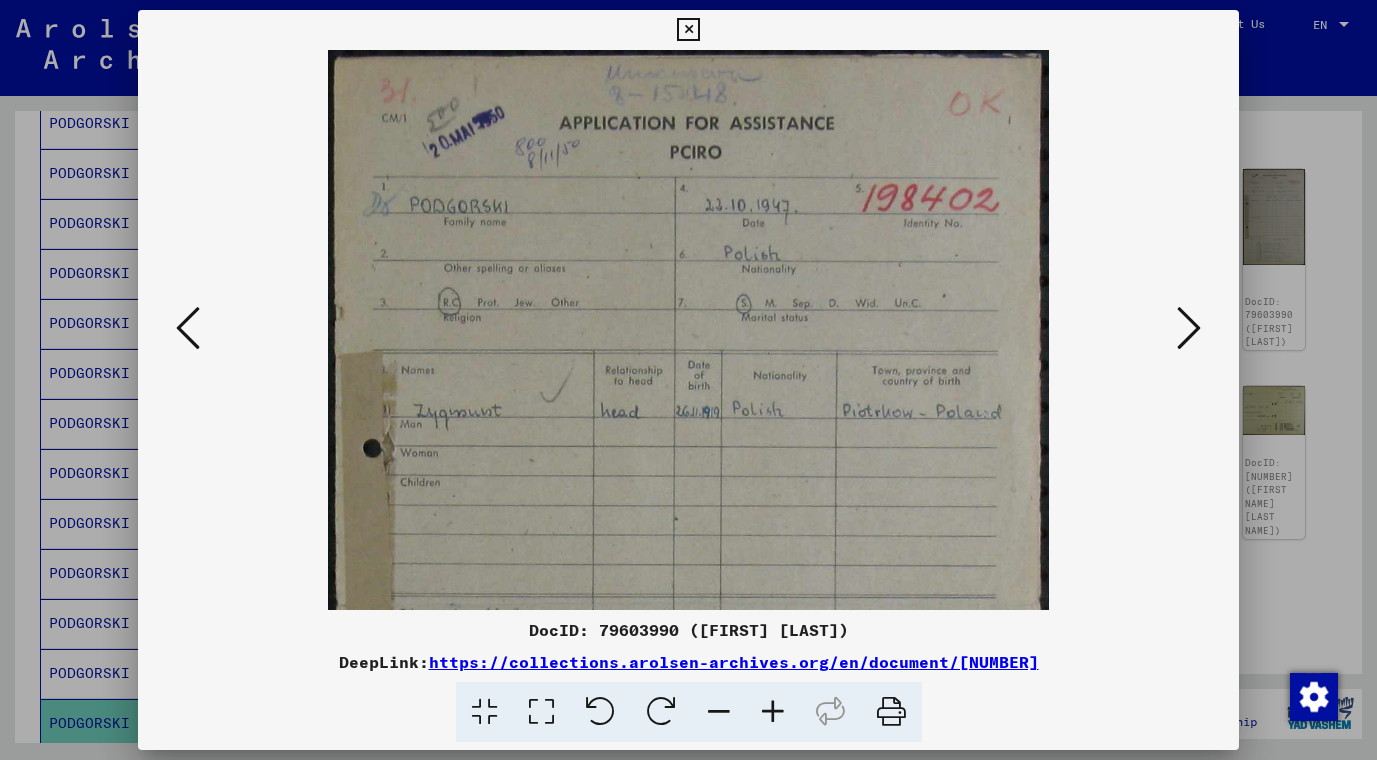 click at bounding box center [773, 712] 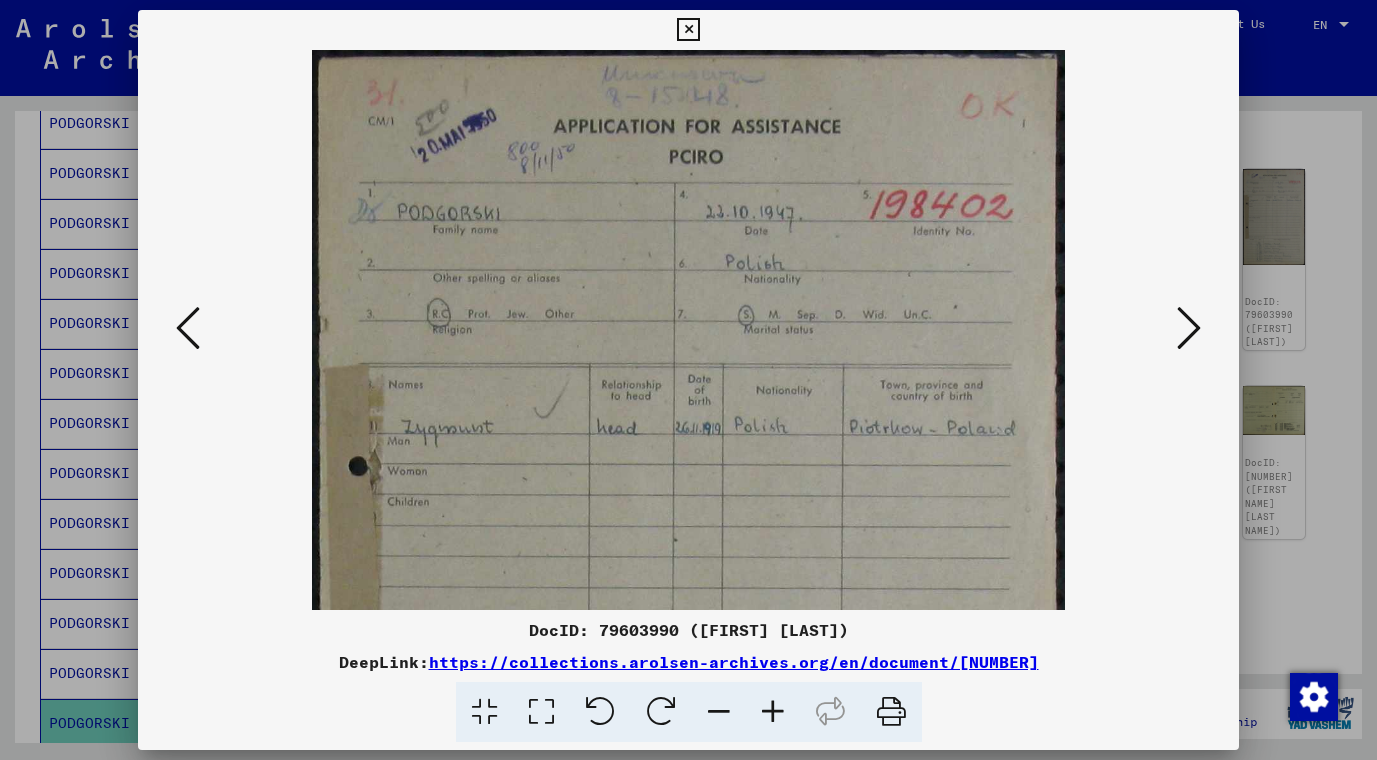 click at bounding box center (773, 712) 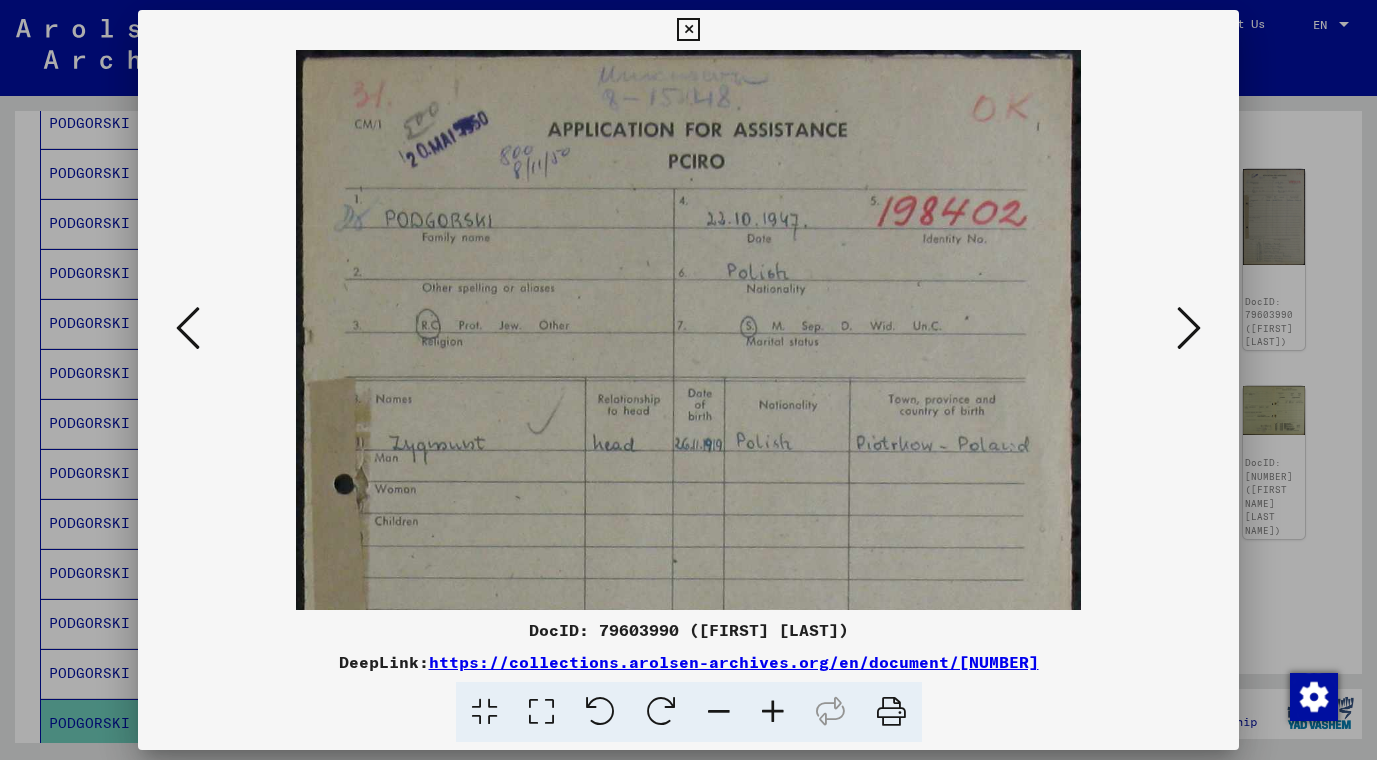 click at bounding box center (773, 712) 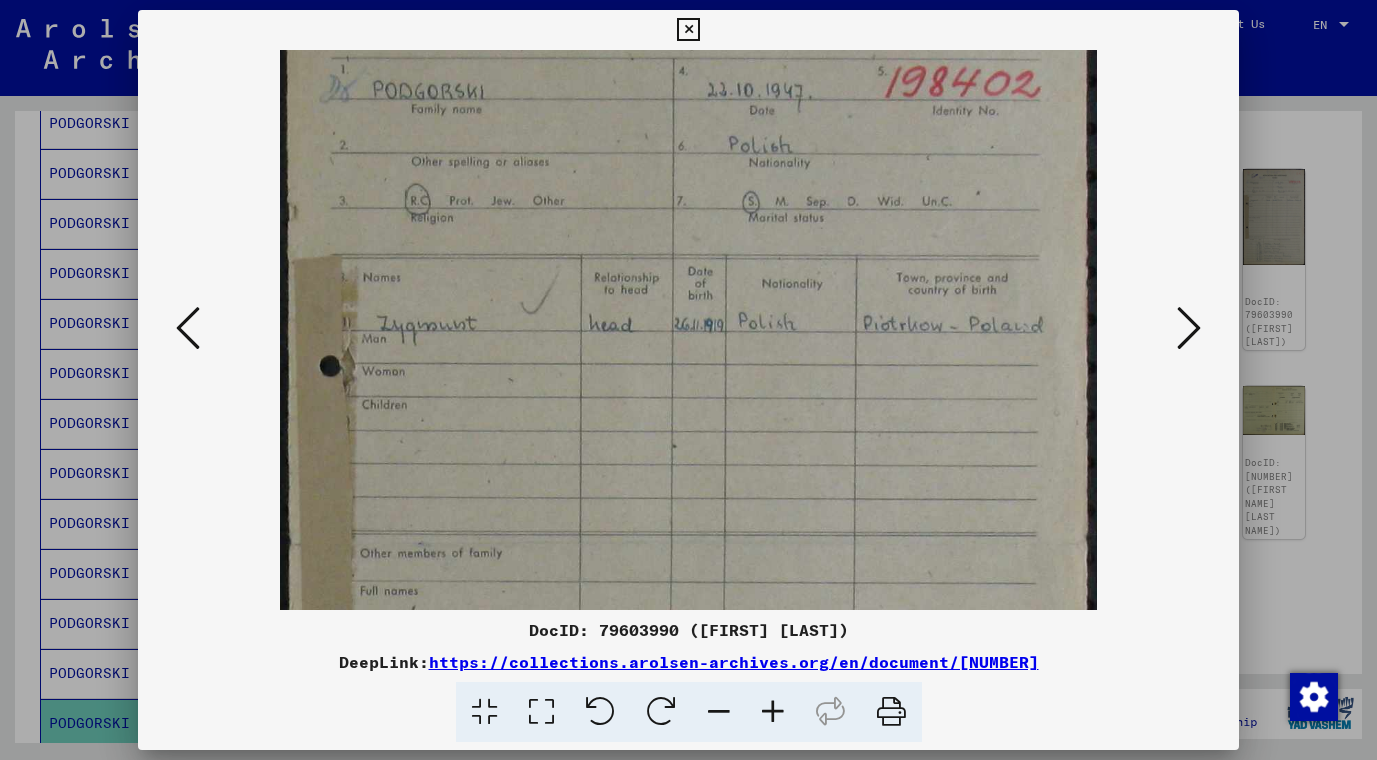 drag, startPoint x: 776, startPoint y: 527, endPoint x: 789, endPoint y: 414, distance: 113.74533 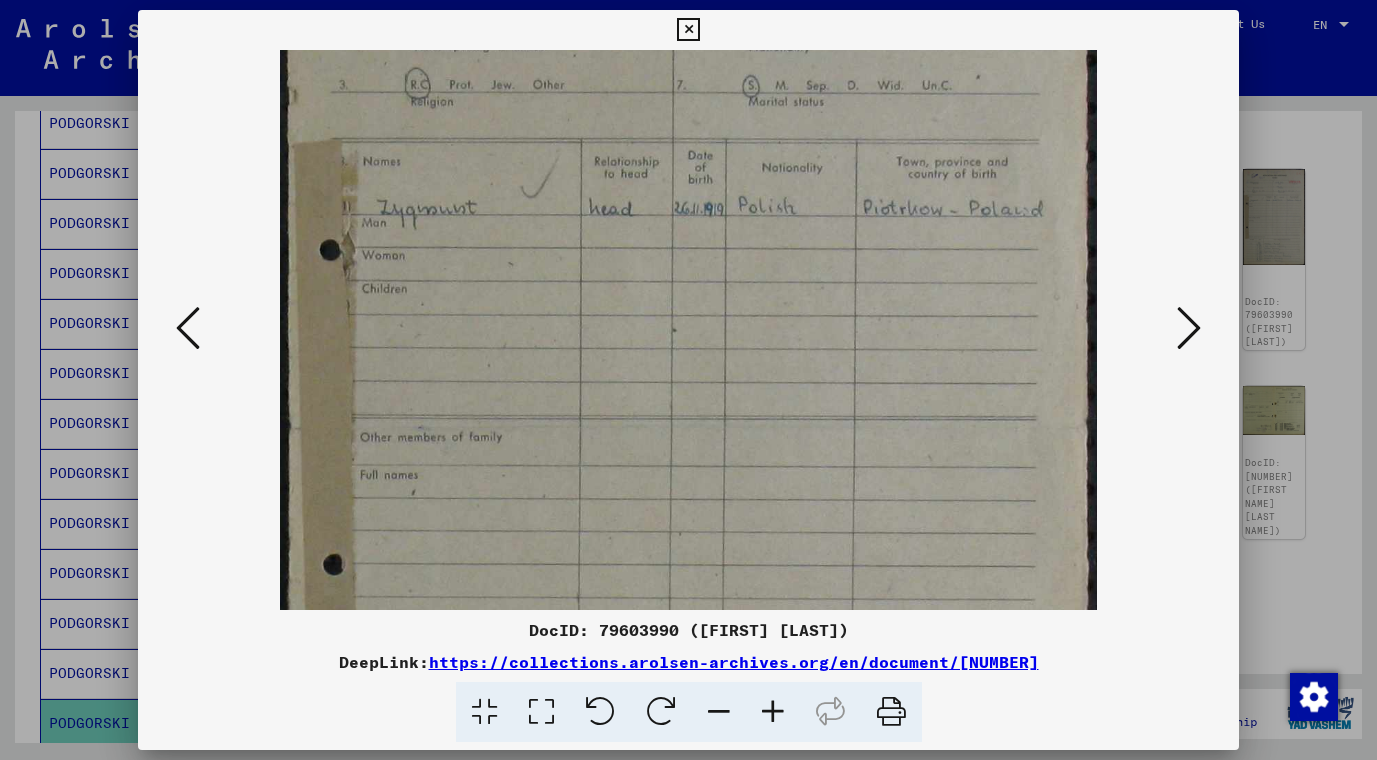 drag, startPoint x: 785, startPoint y: 463, endPoint x: 796, endPoint y: 346, distance: 117.51595 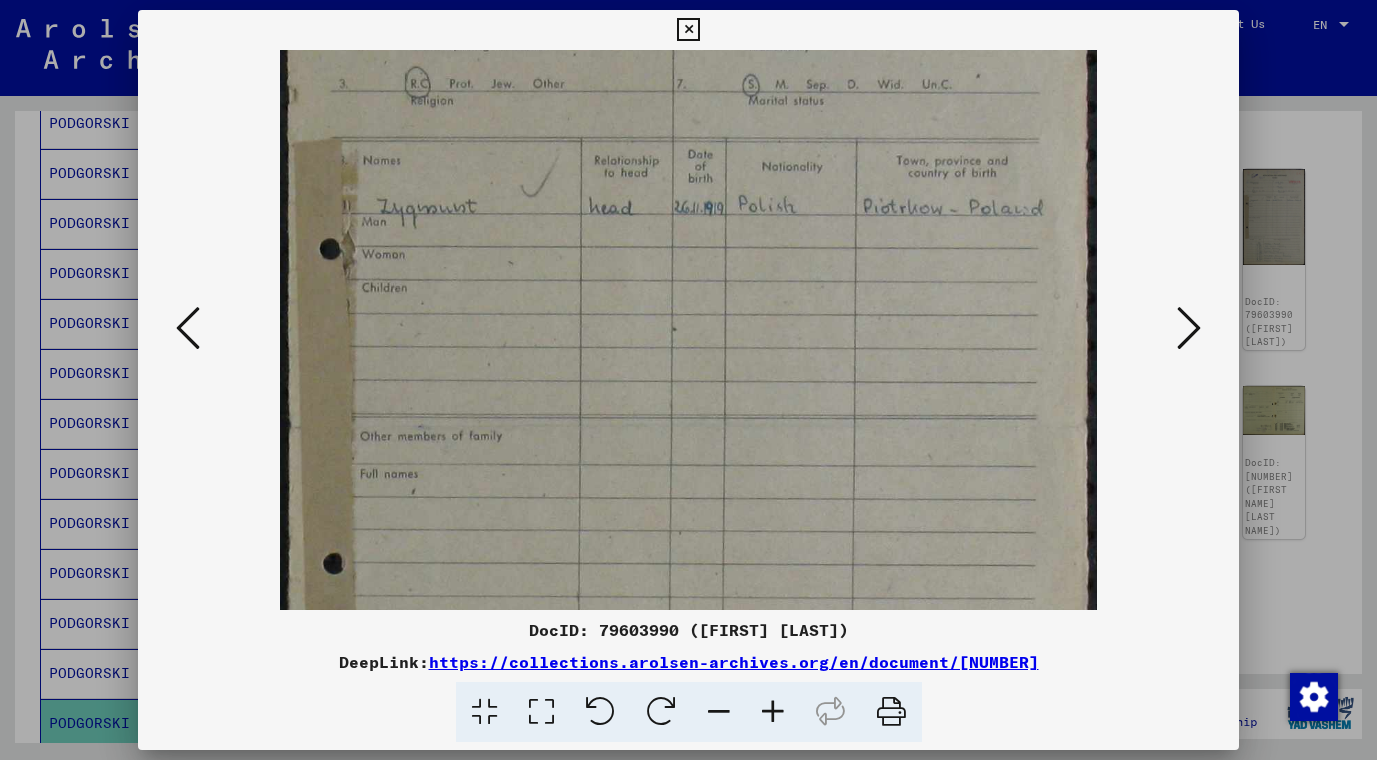 drag, startPoint x: 775, startPoint y: 464, endPoint x: 795, endPoint y: 301, distance: 164.22241 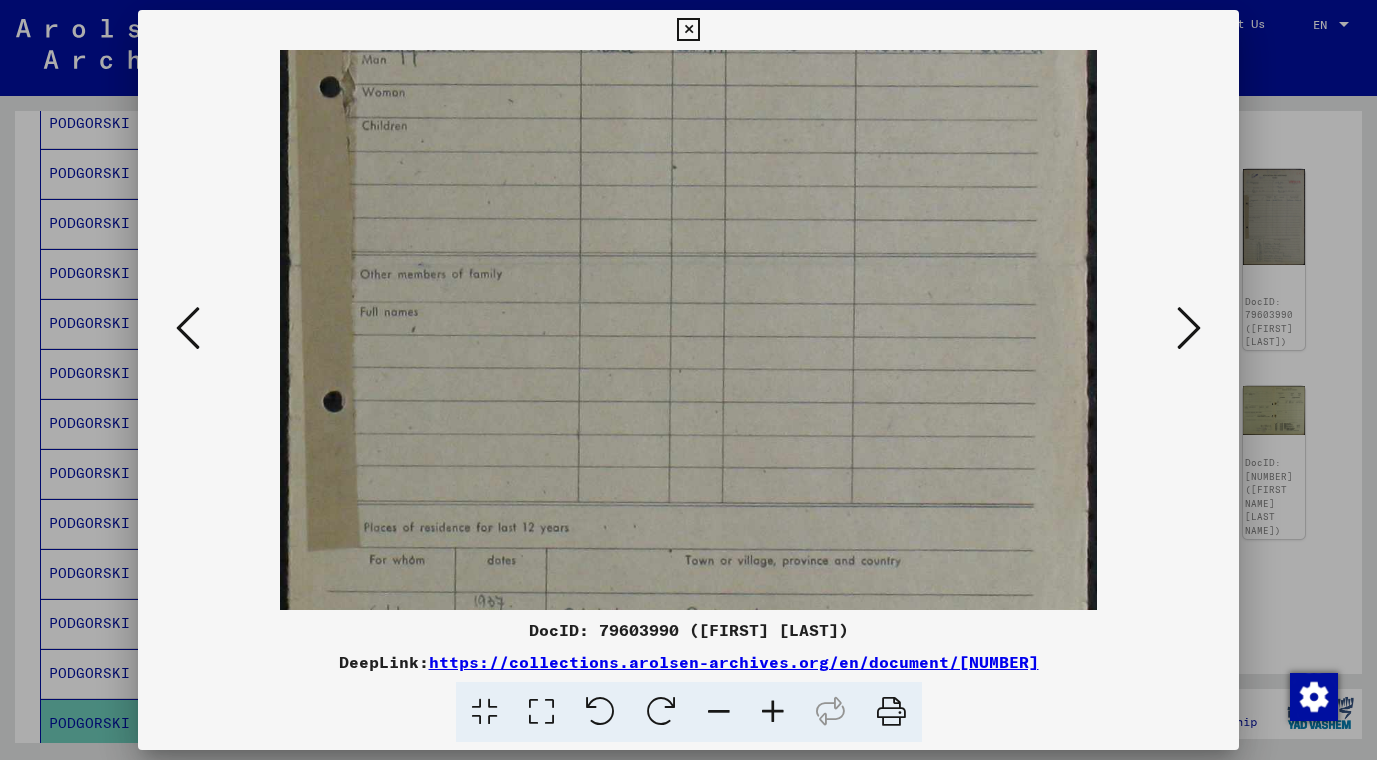 drag, startPoint x: 783, startPoint y: 439, endPoint x: 821, endPoint y: 292, distance: 151.83214 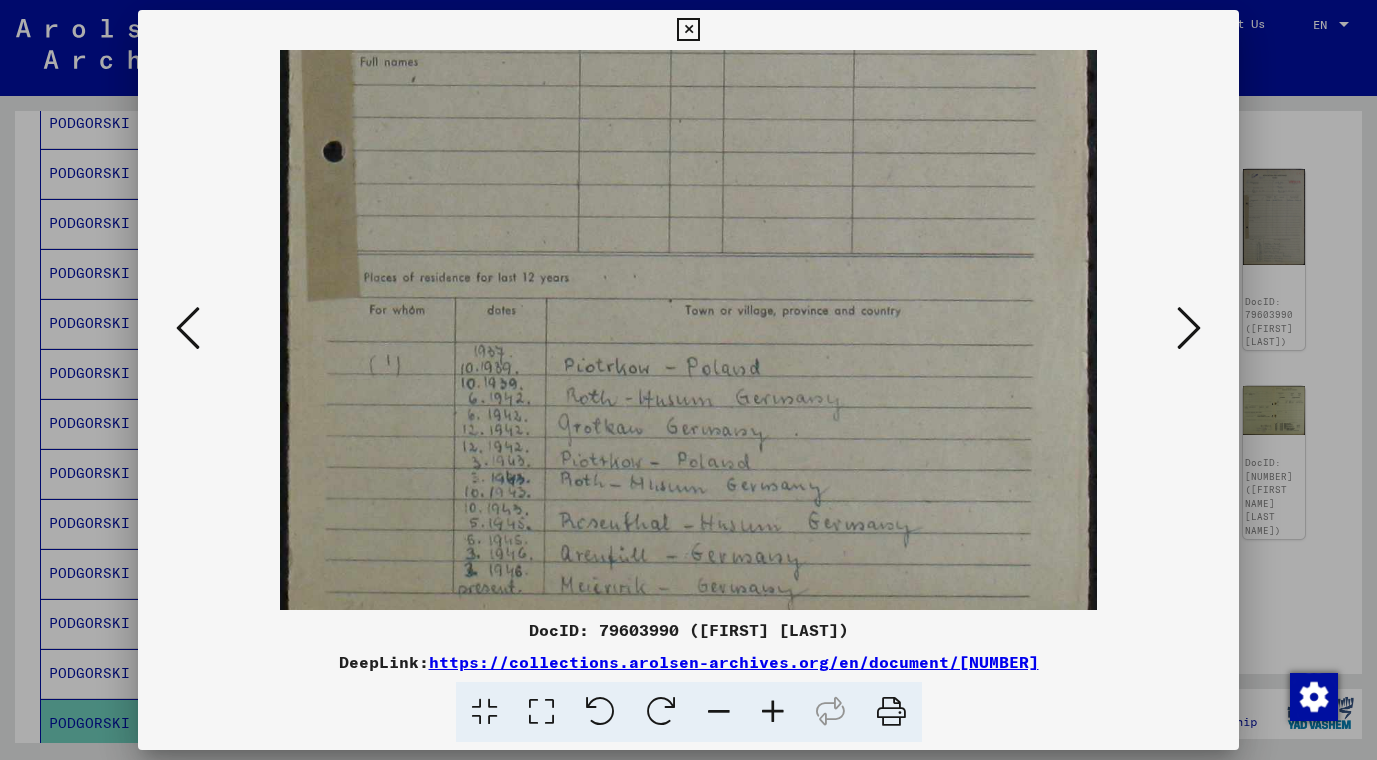 drag, startPoint x: 802, startPoint y: 438, endPoint x: 814, endPoint y: 335, distance: 103.69667 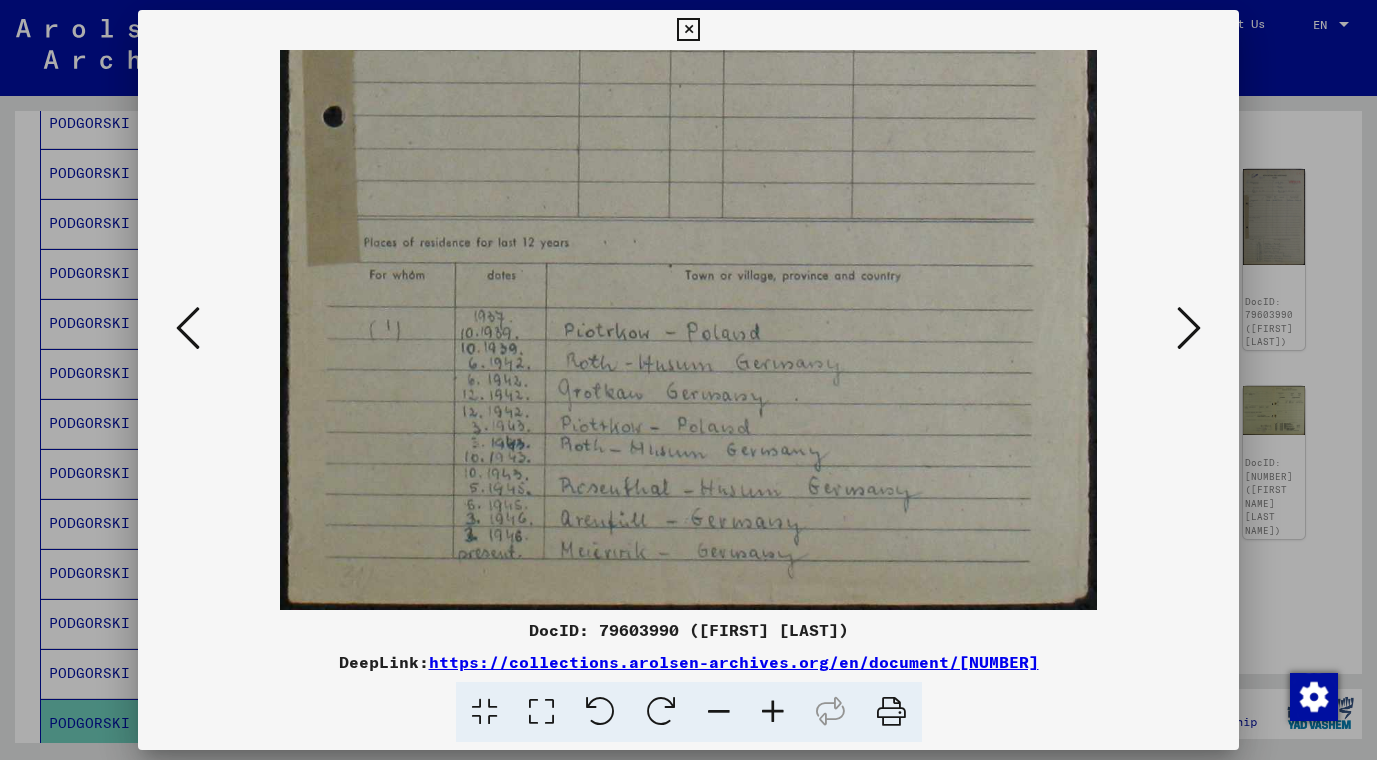 drag, startPoint x: 817, startPoint y: 423, endPoint x: 822, endPoint y: 341, distance: 82.1523 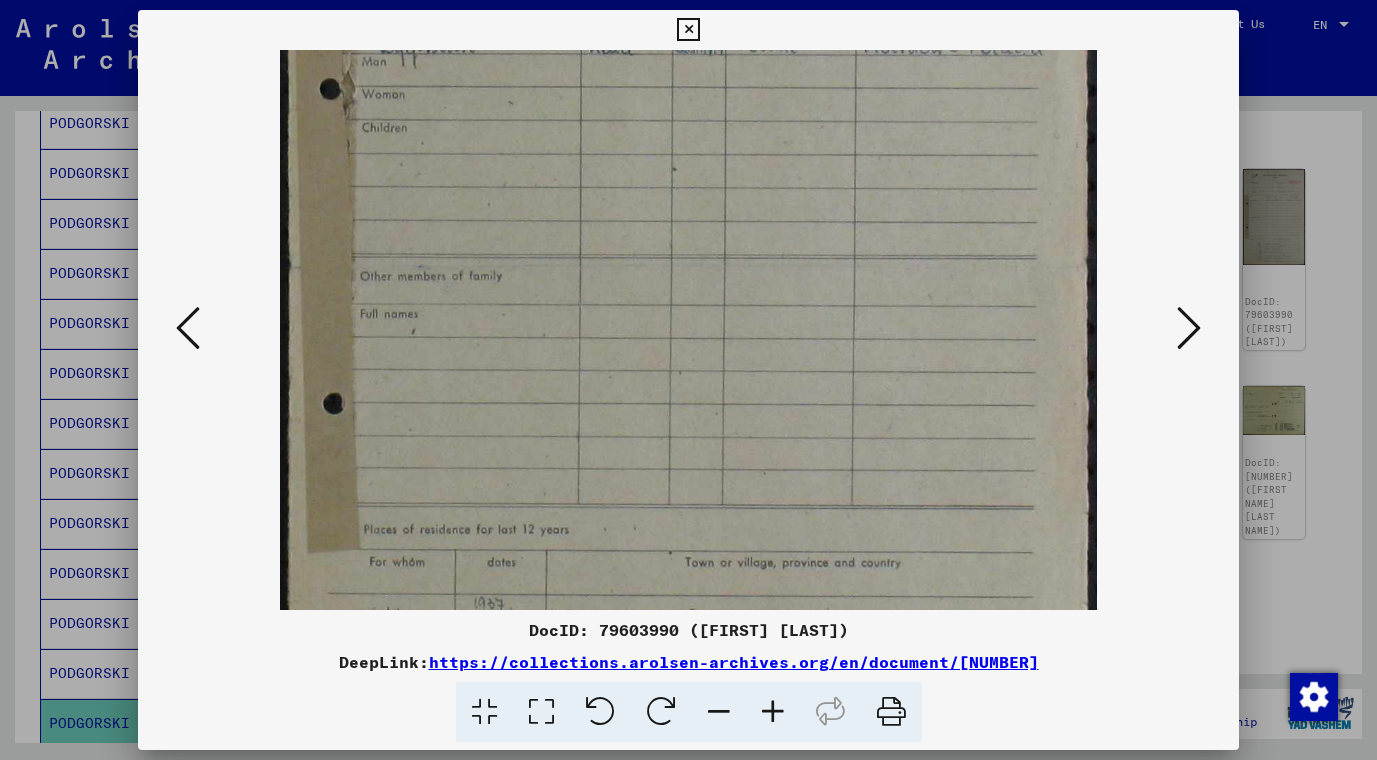 drag, startPoint x: 814, startPoint y: 259, endPoint x: 778, endPoint y: 546, distance: 289.24902 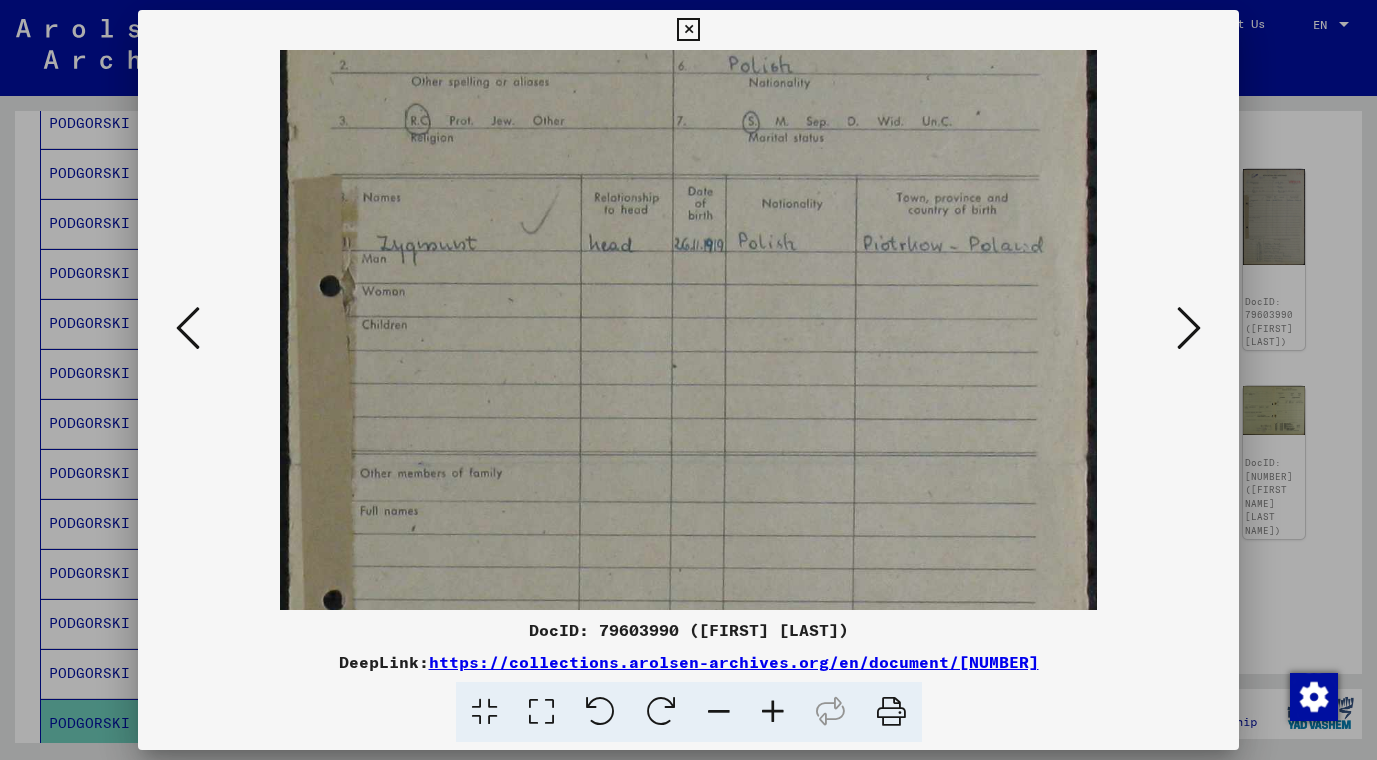 drag, startPoint x: 802, startPoint y: 276, endPoint x: 766, endPoint y: 458, distance: 185.52628 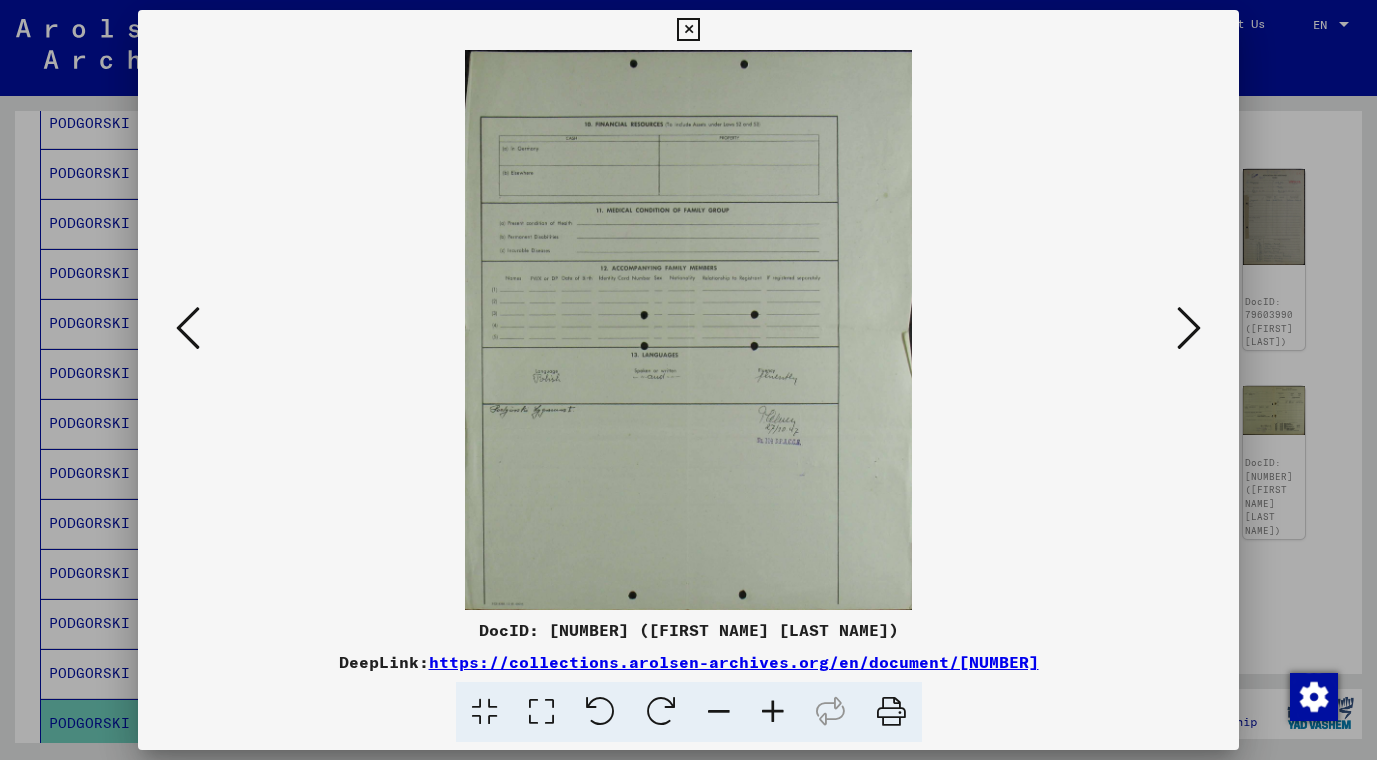 scroll, scrollTop: 0, scrollLeft: 0, axis: both 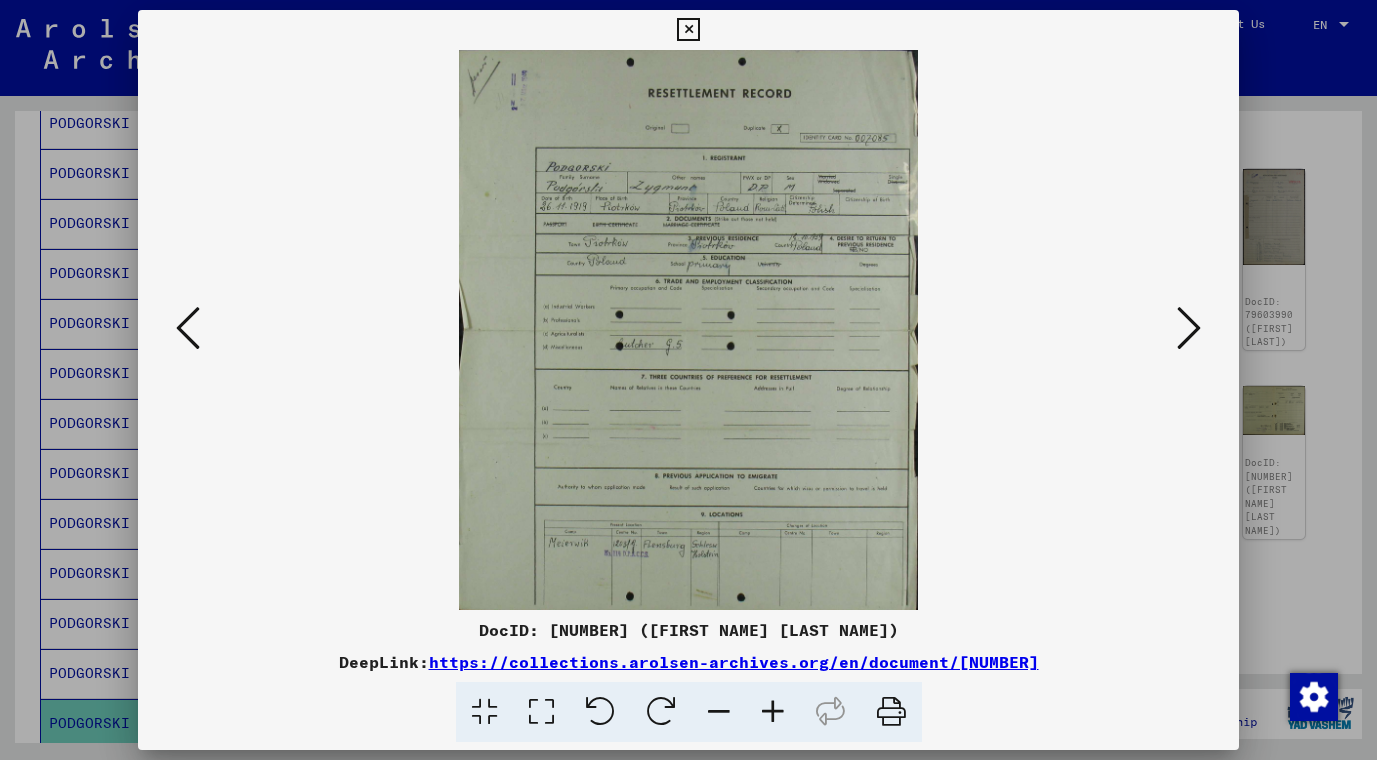 click at bounding box center (773, 712) 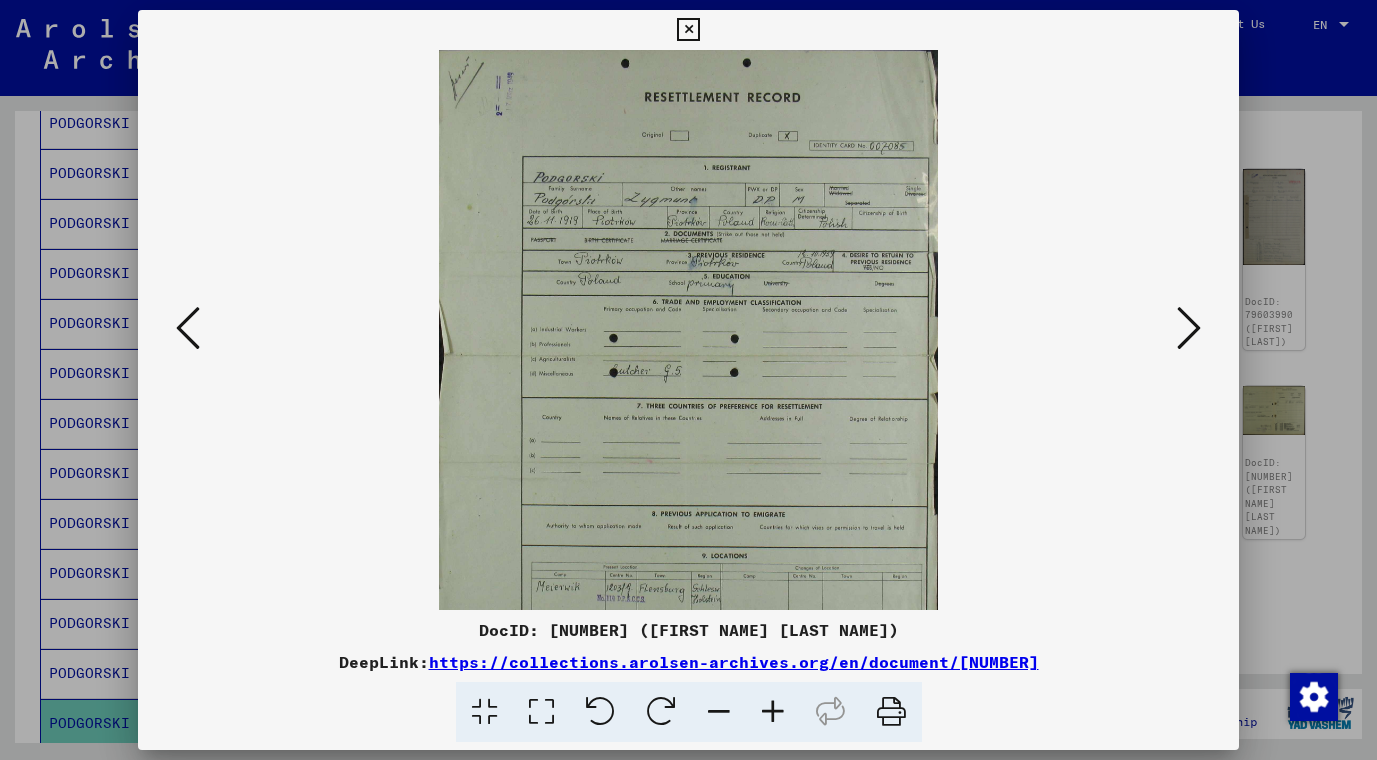 click at bounding box center [773, 712] 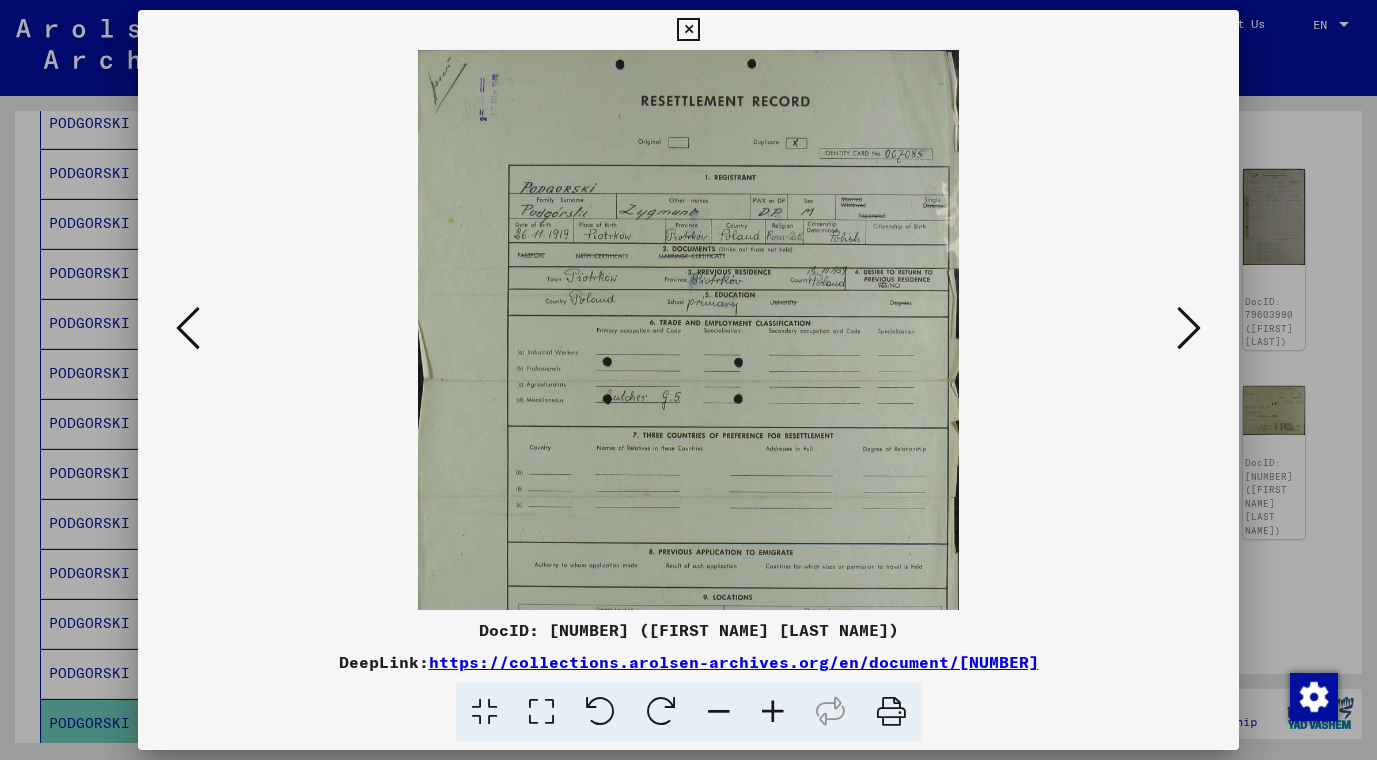 click at bounding box center [773, 712] 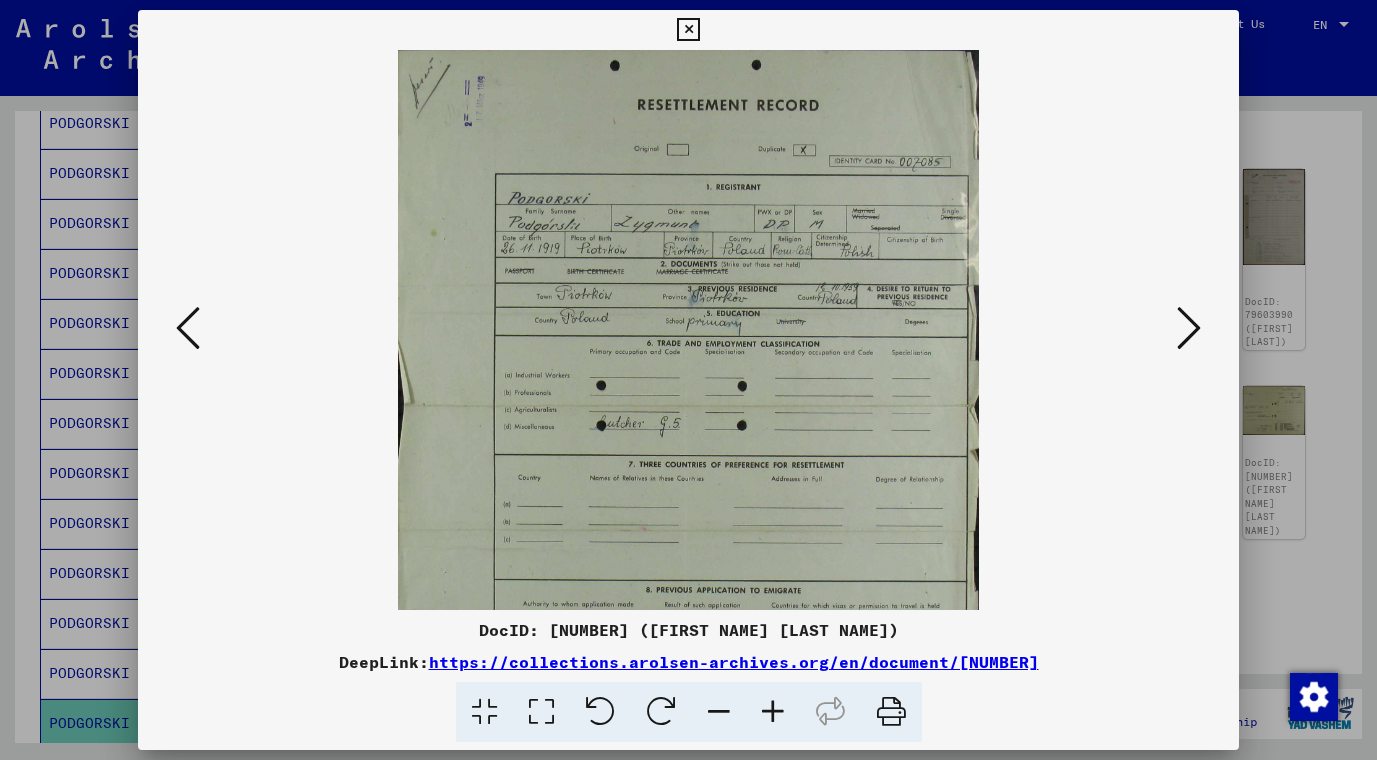 click at bounding box center (773, 712) 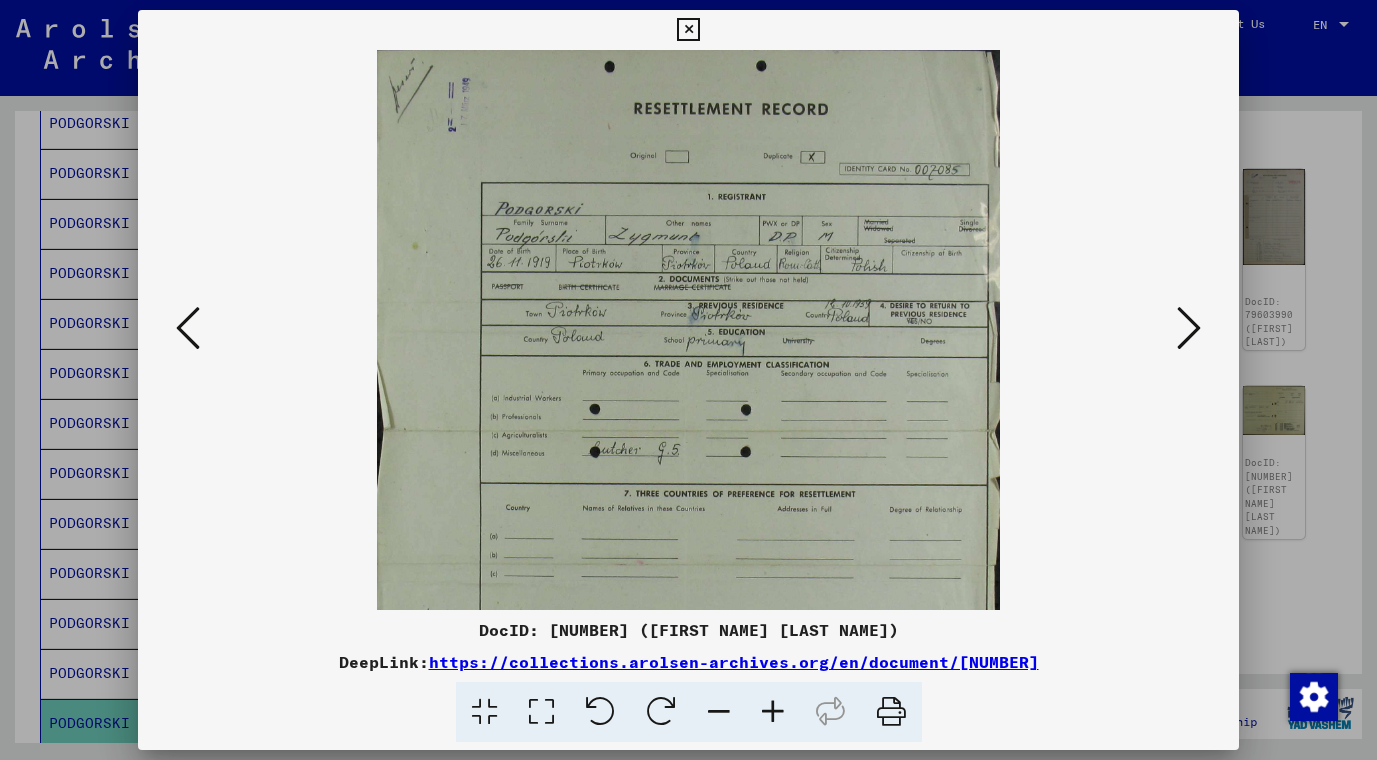 click at bounding box center [773, 712] 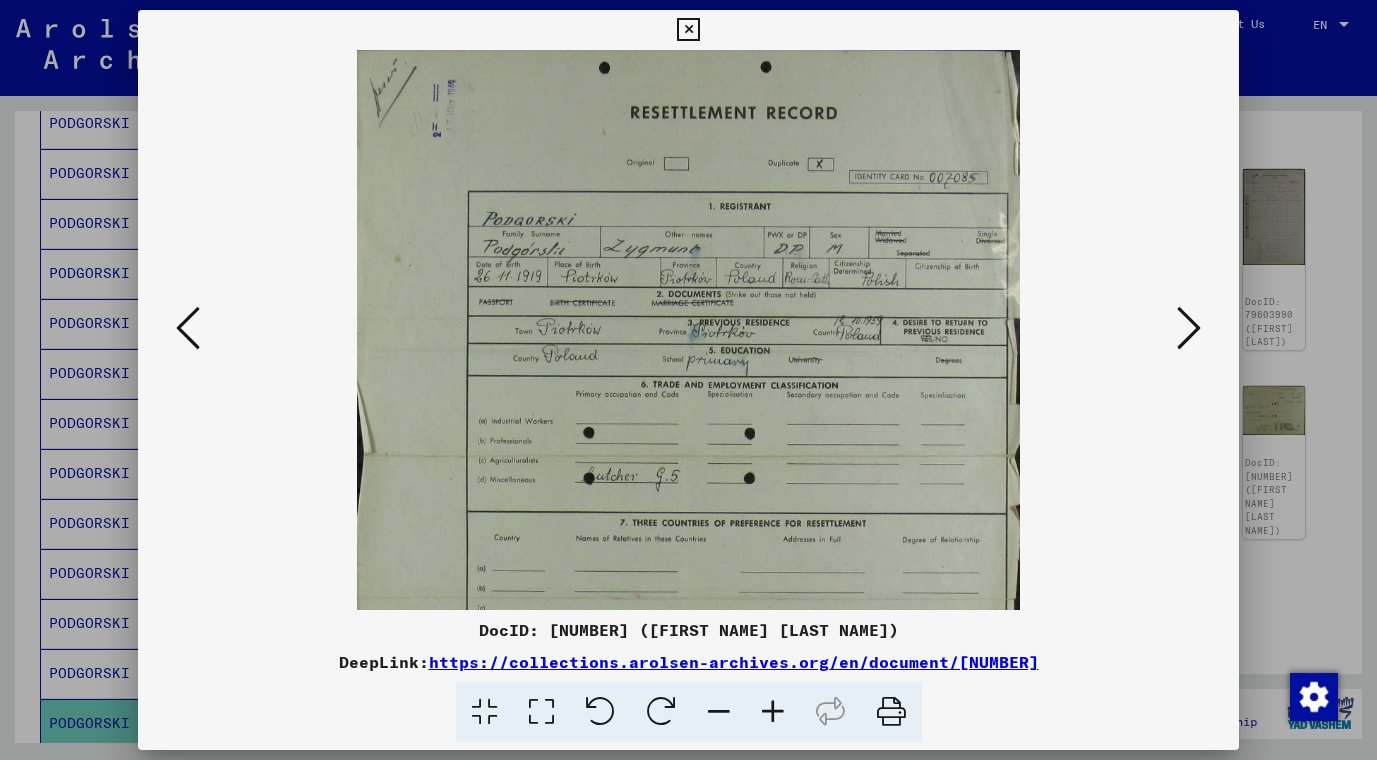 click at bounding box center (773, 712) 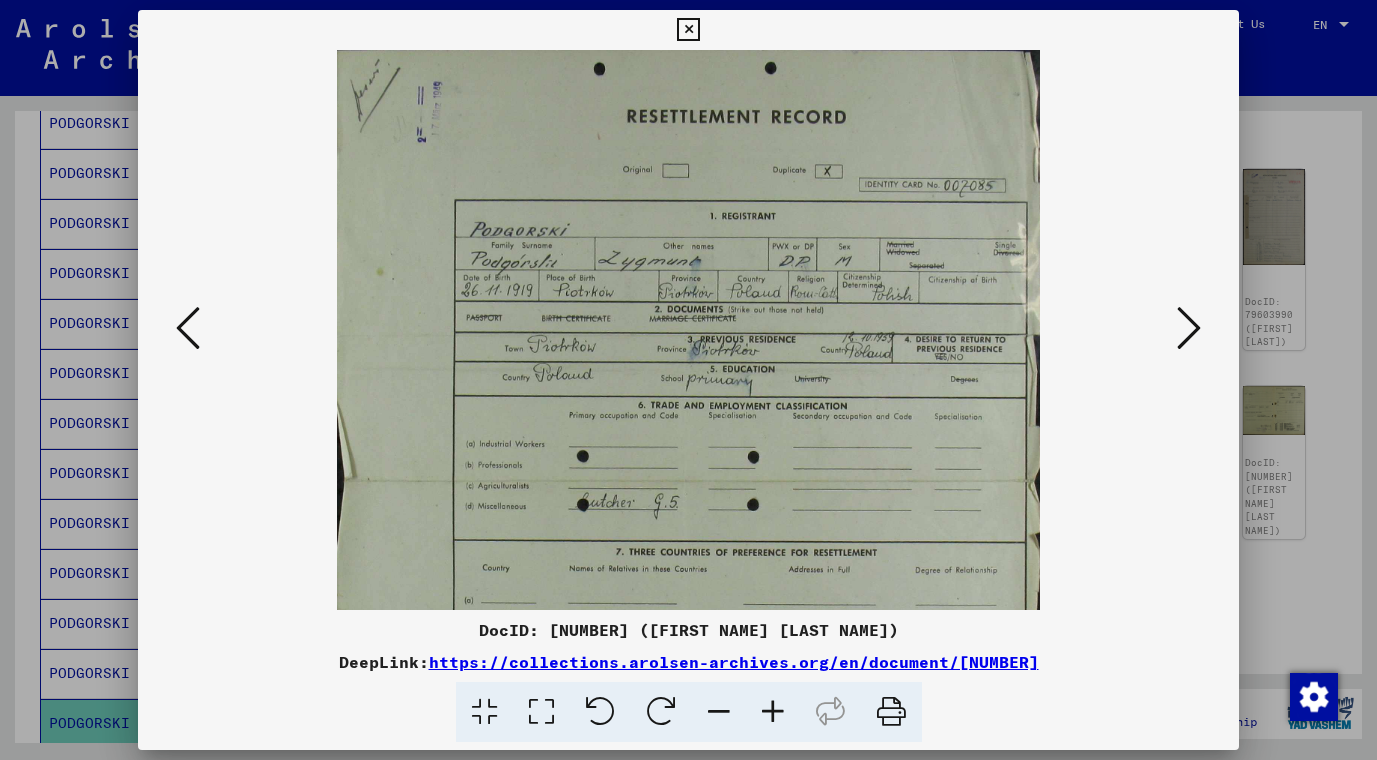 click at bounding box center [773, 712] 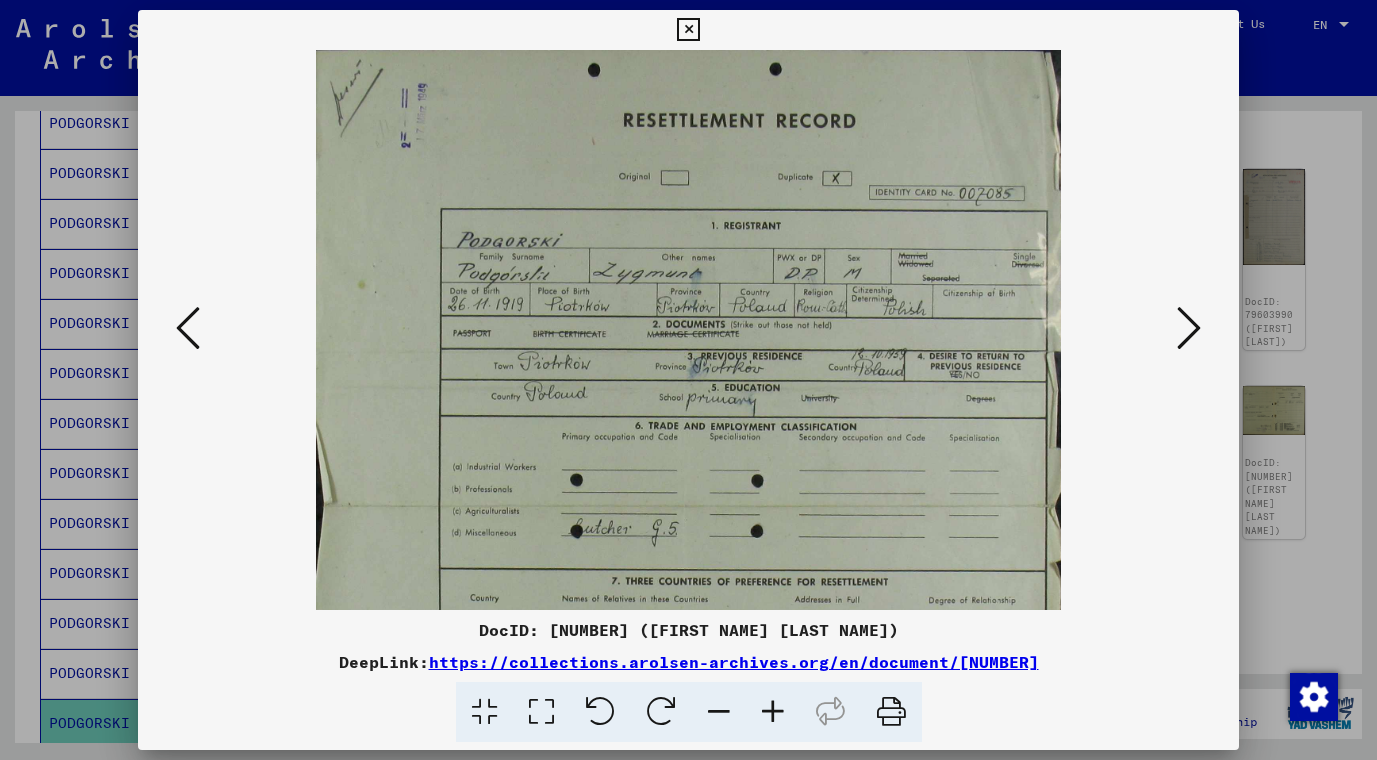 click at bounding box center [773, 712] 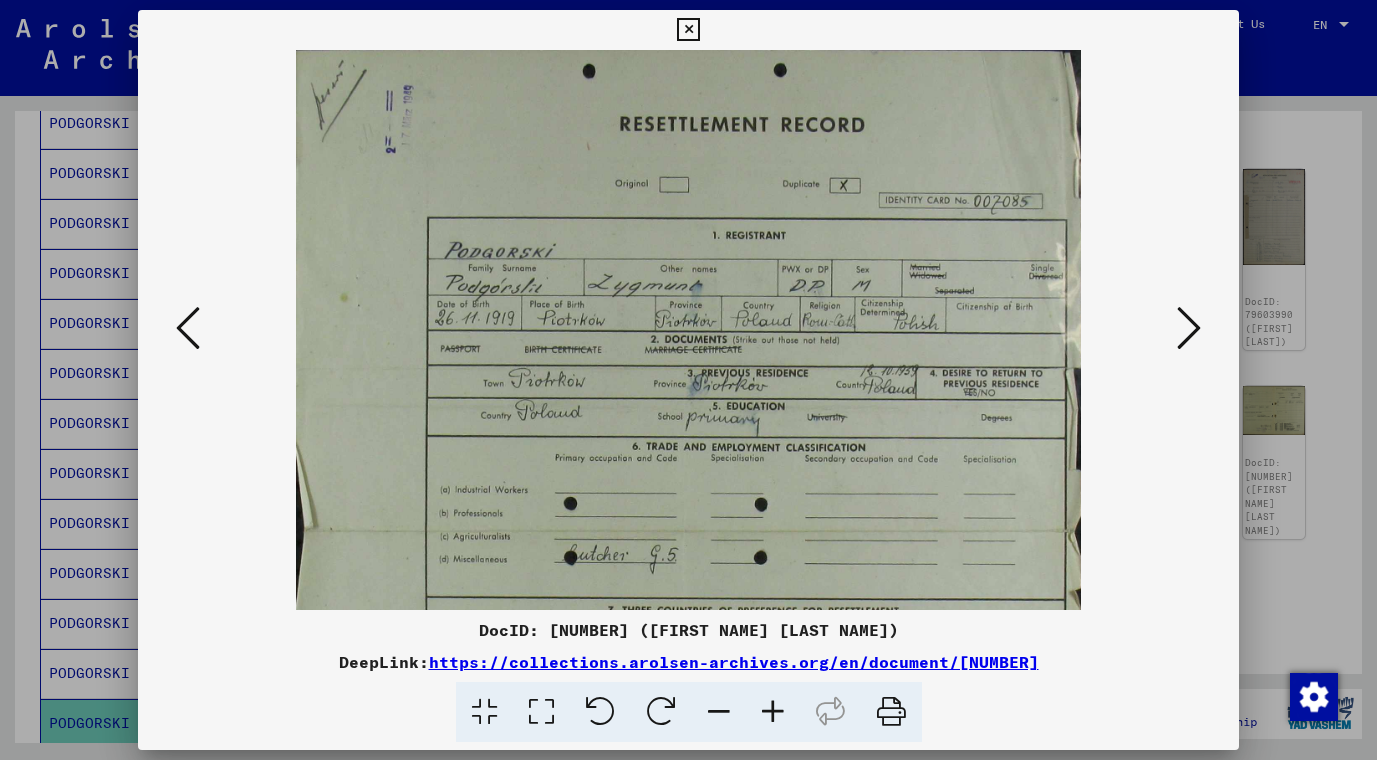 click at bounding box center [773, 712] 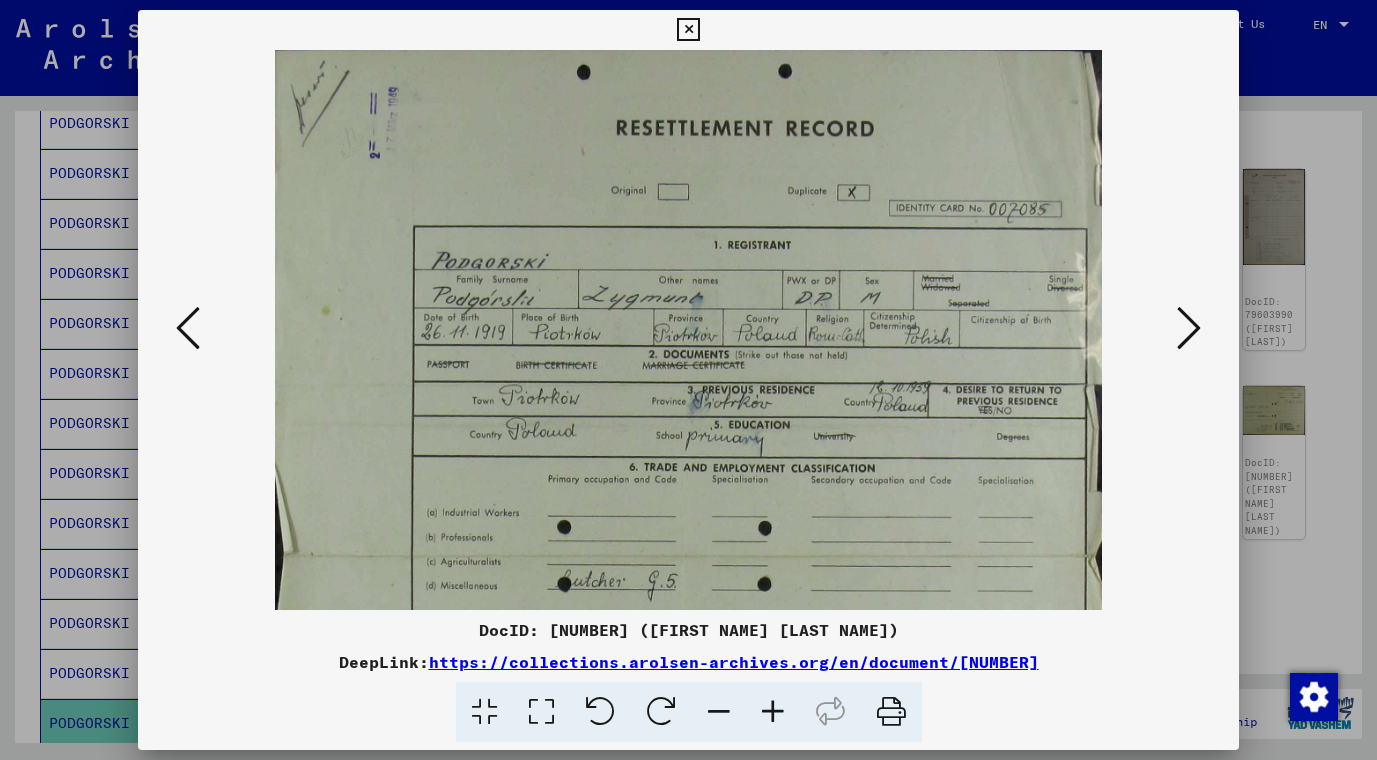 click at bounding box center [773, 712] 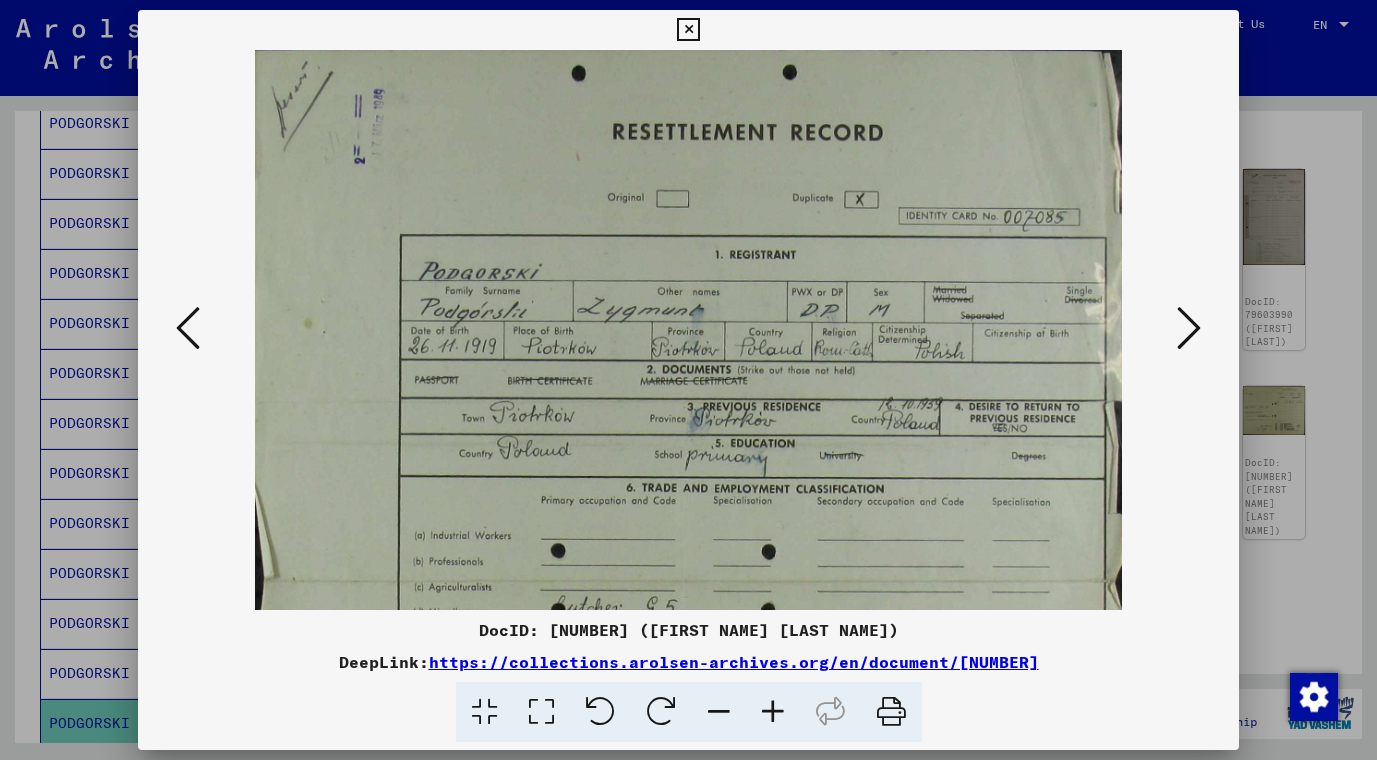 click at bounding box center [773, 712] 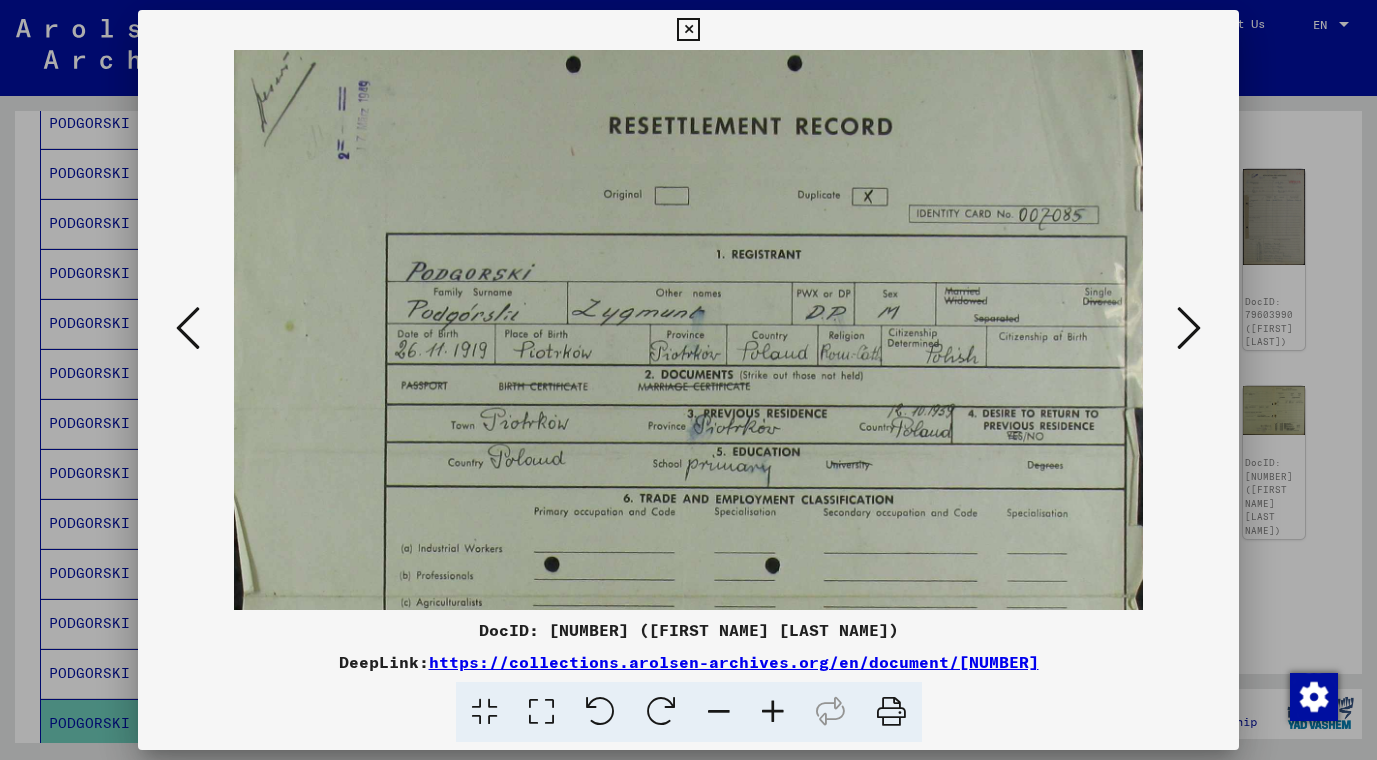scroll, scrollTop: 25, scrollLeft: 0, axis: vertical 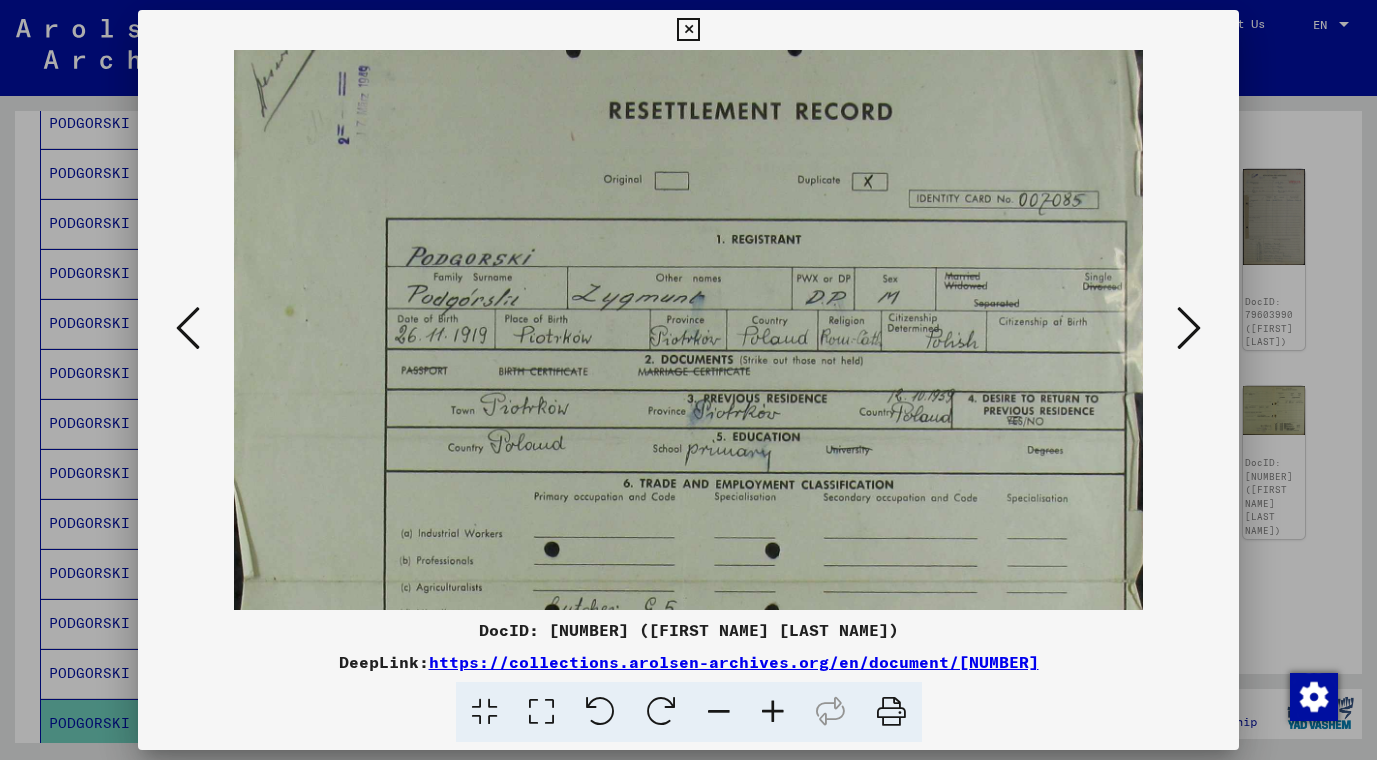 drag, startPoint x: 802, startPoint y: 570, endPoint x: 762, endPoint y: 545, distance: 47.169907 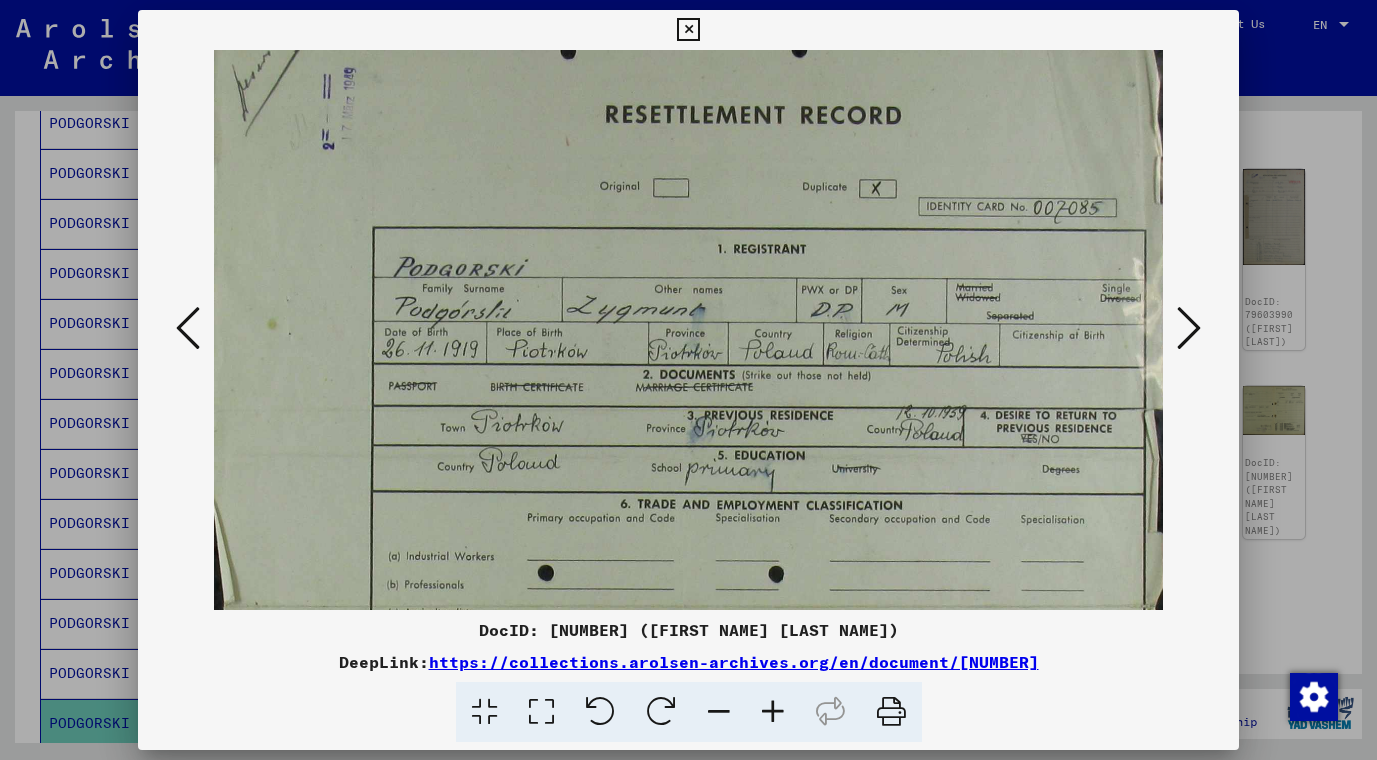 click at bounding box center (773, 712) 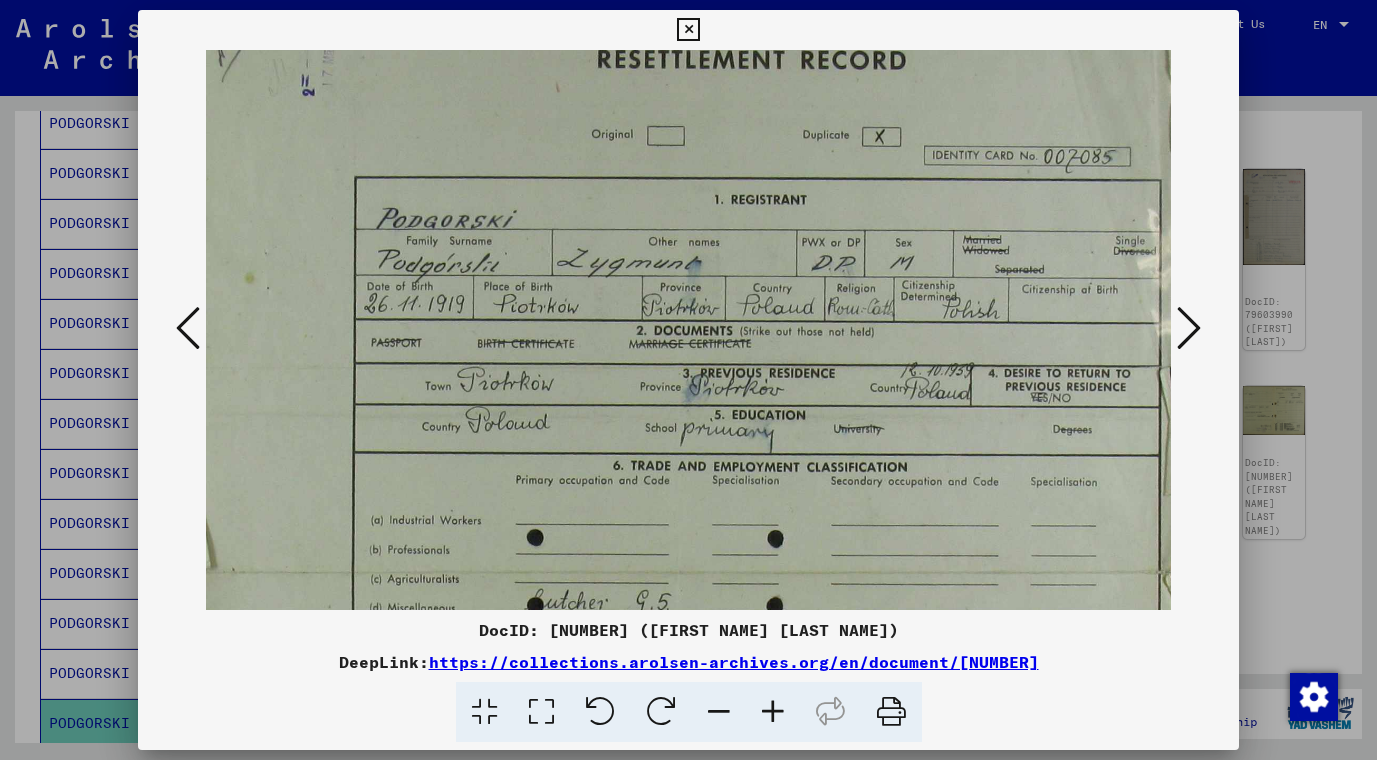 scroll, scrollTop: 228, scrollLeft: 17, axis: both 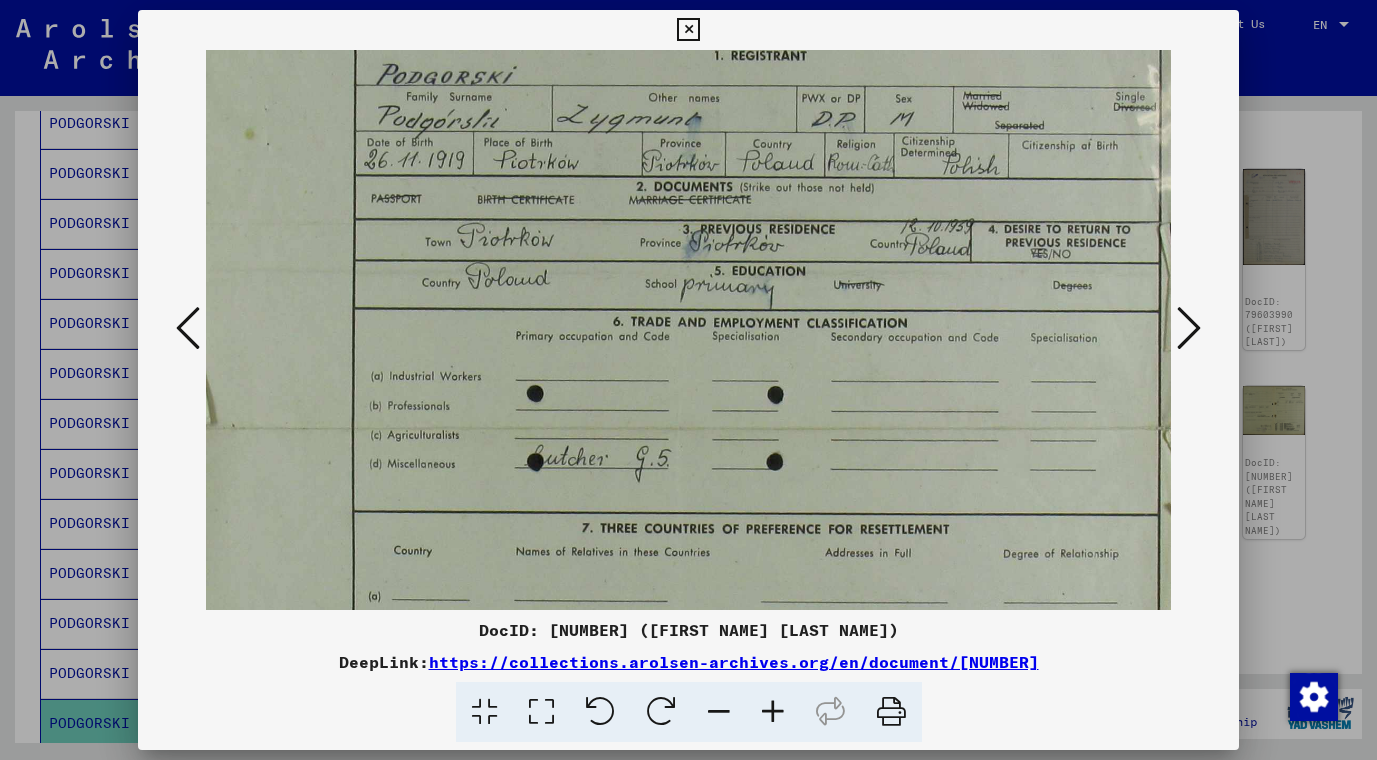 drag, startPoint x: 735, startPoint y: 543, endPoint x: 660, endPoint y: 340, distance: 216.41165 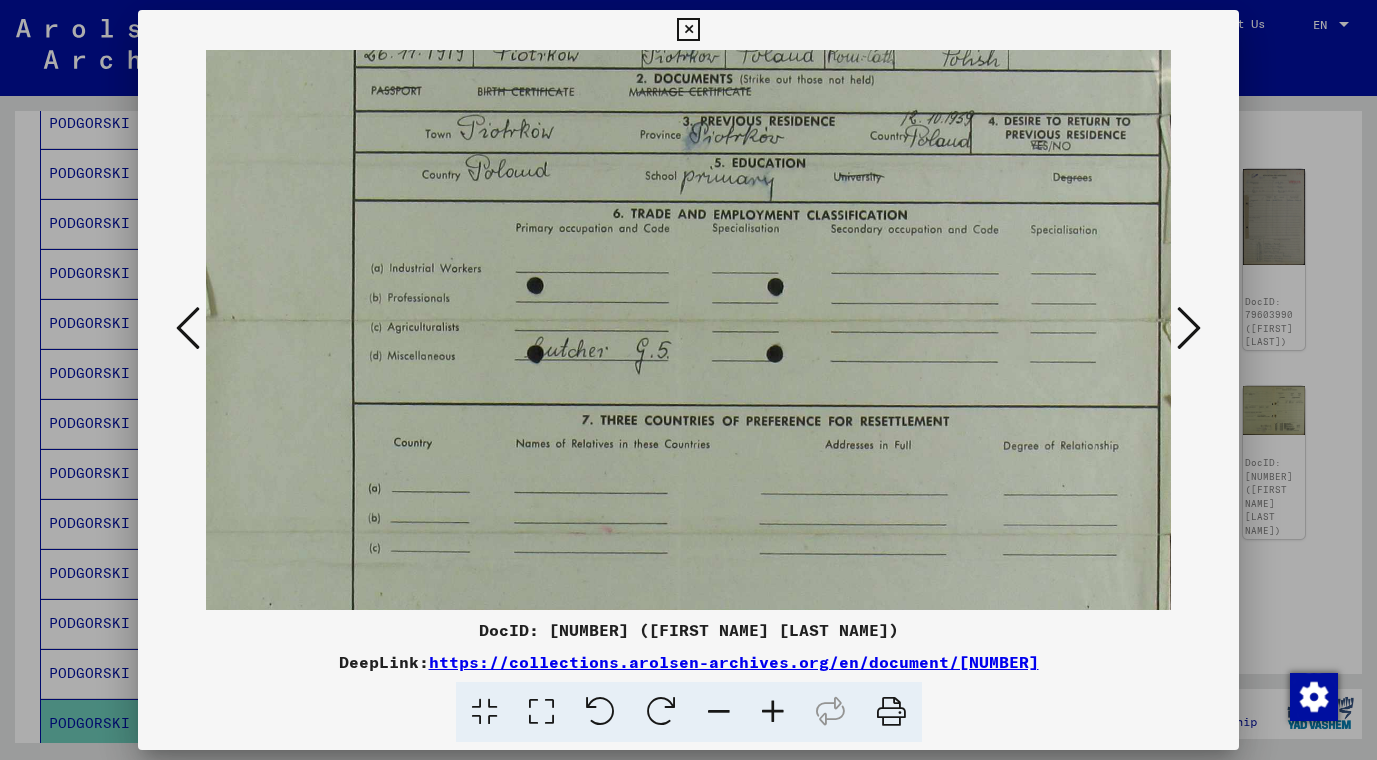 drag, startPoint x: 722, startPoint y: 465, endPoint x: 705, endPoint y: 357, distance: 109.32977 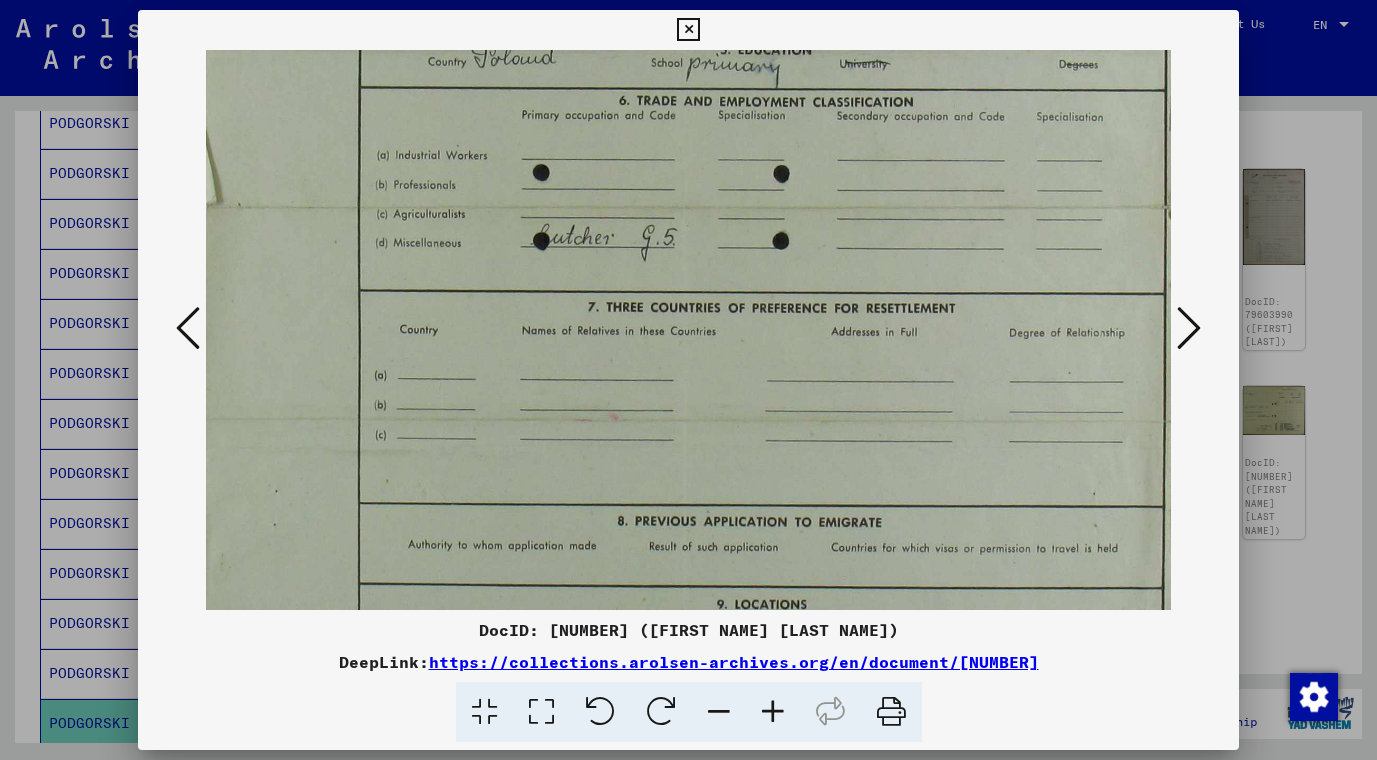 drag, startPoint x: 733, startPoint y: 473, endPoint x: 706, endPoint y: 314, distance: 161.27615 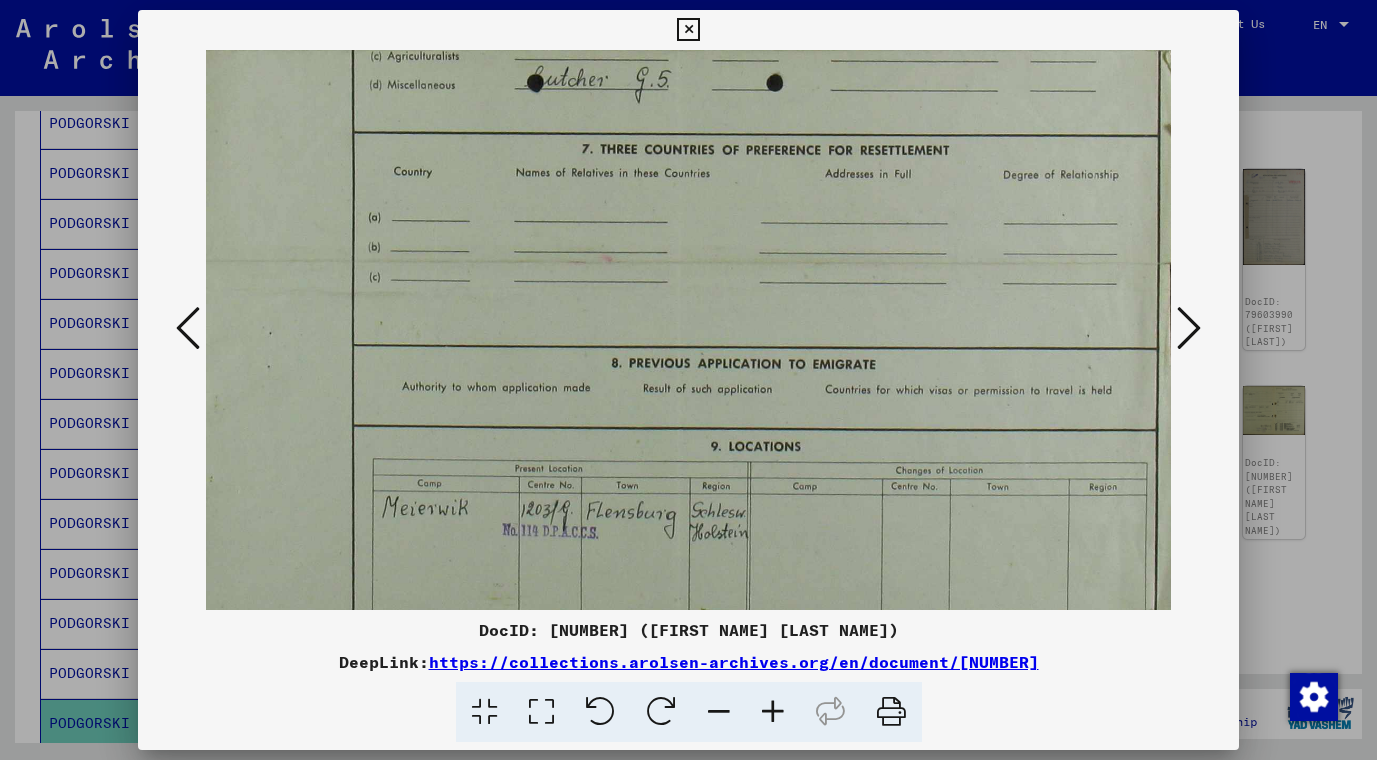 scroll, scrollTop: 650, scrollLeft: 17, axis: both 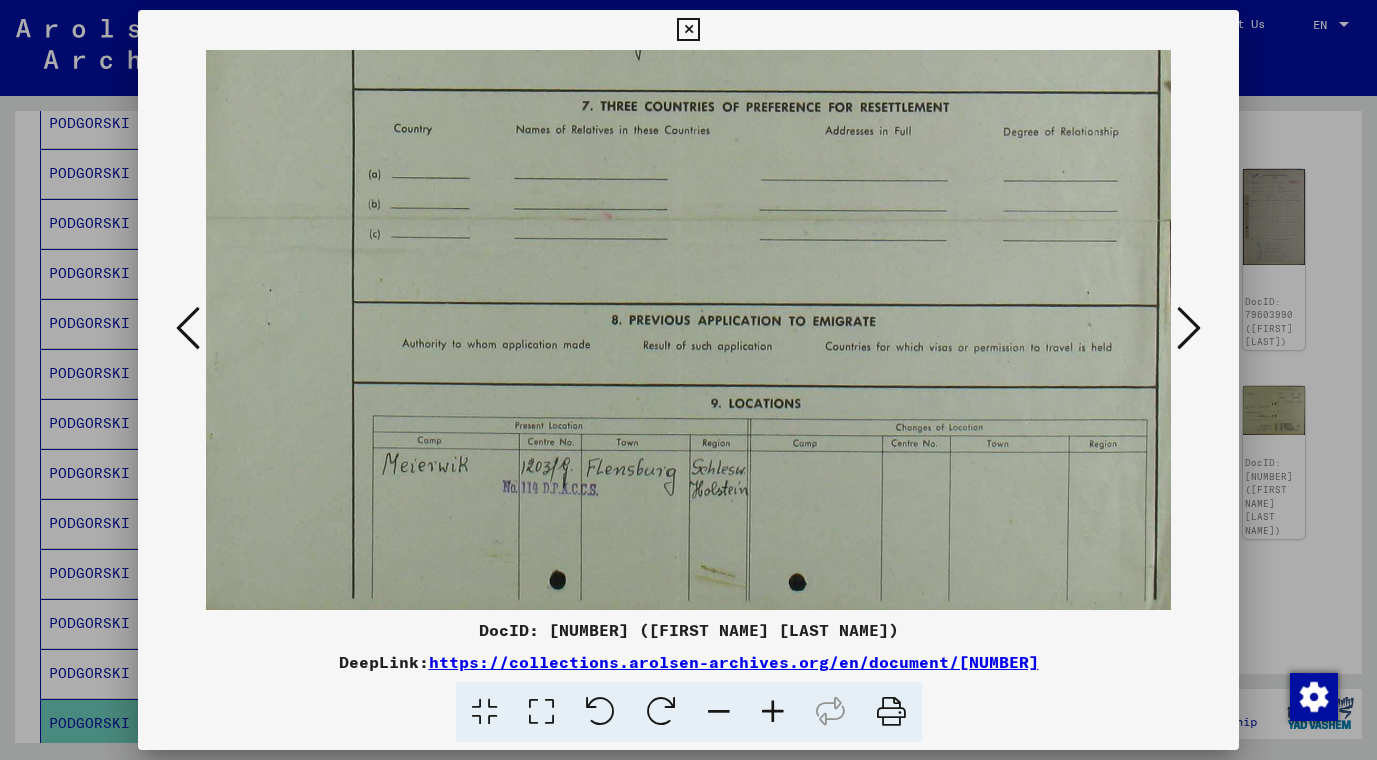 drag, startPoint x: 722, startPoint y: 458, endPoint x: 694, endPoint y: 357, distance: 104.80935 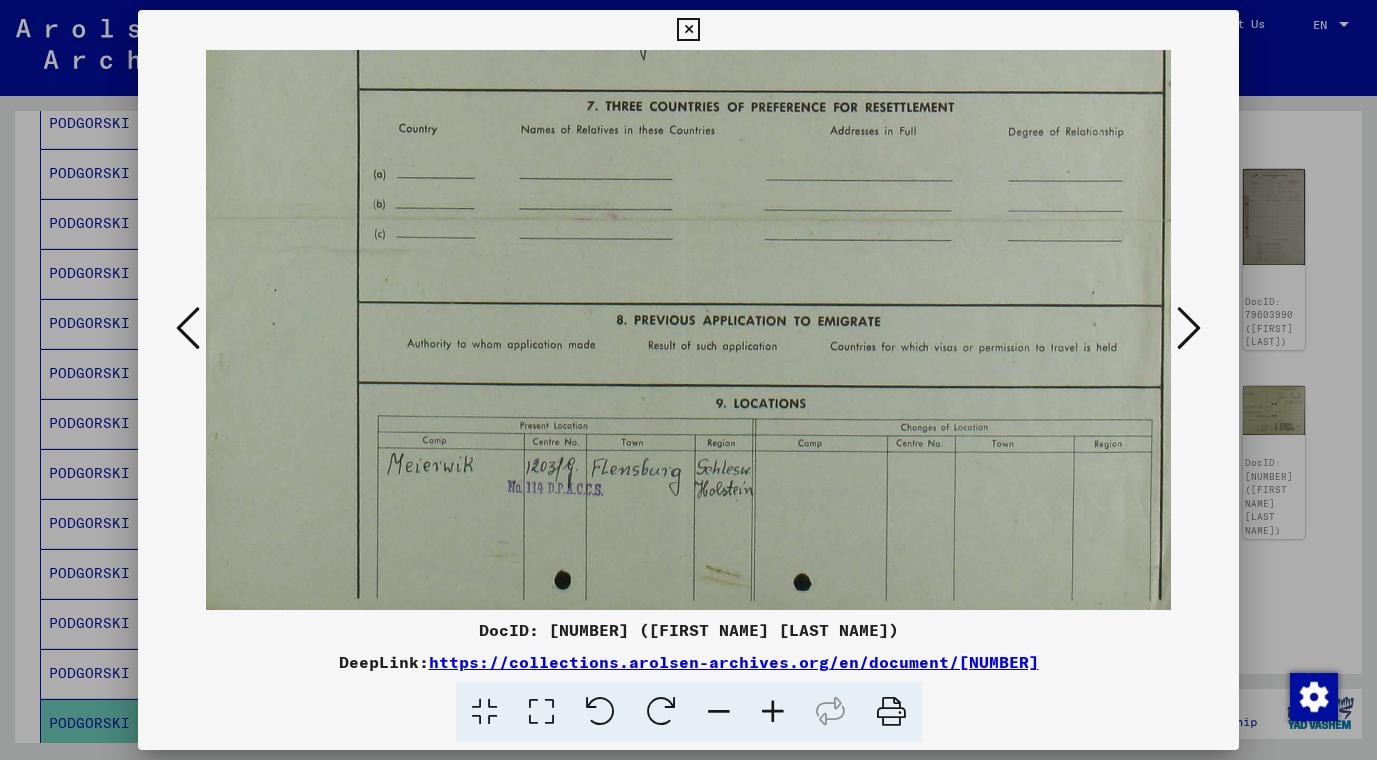 scroll, scrollTop: 650, scrollLeft: 17, axis: both 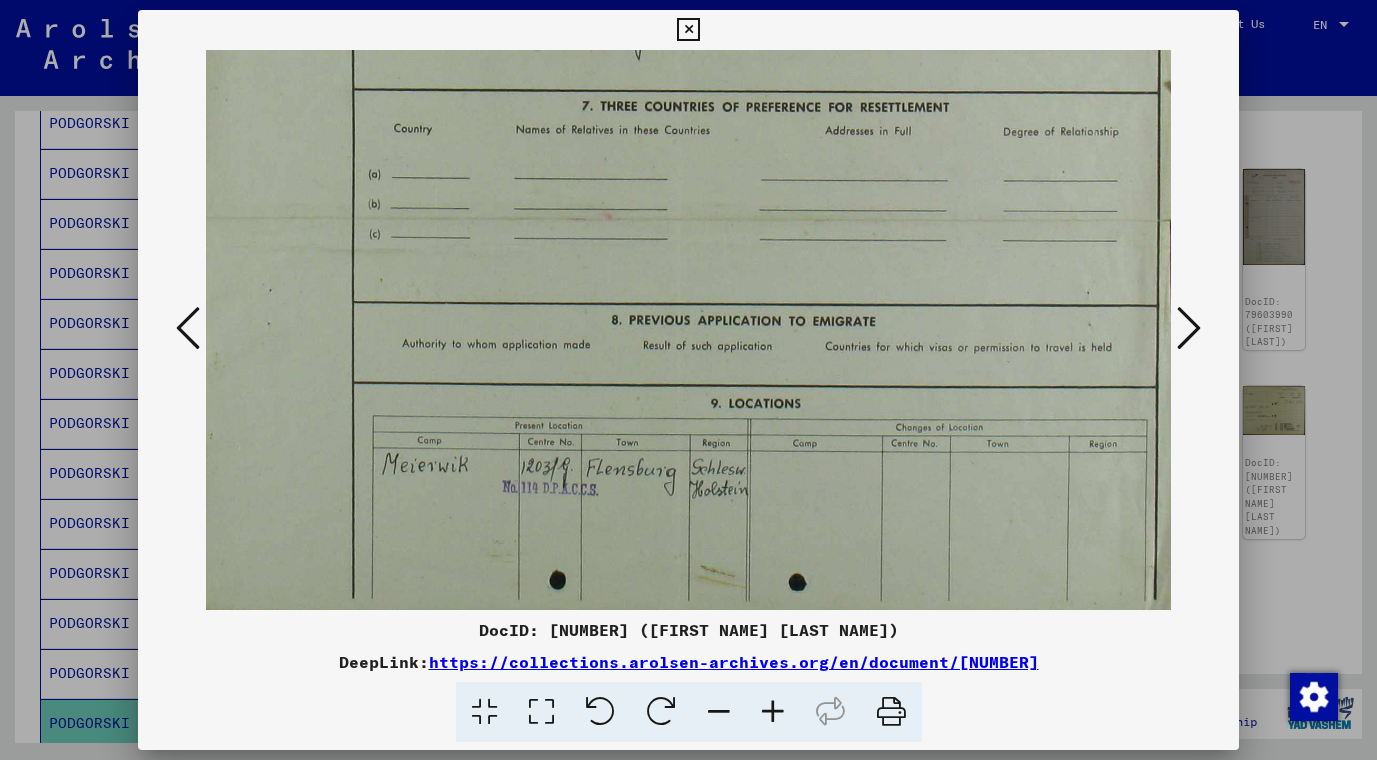 drag, startPoint x: 609, startPoint y: 537, endPoint x: 350, endPoint y: 396, distance: 294.8932 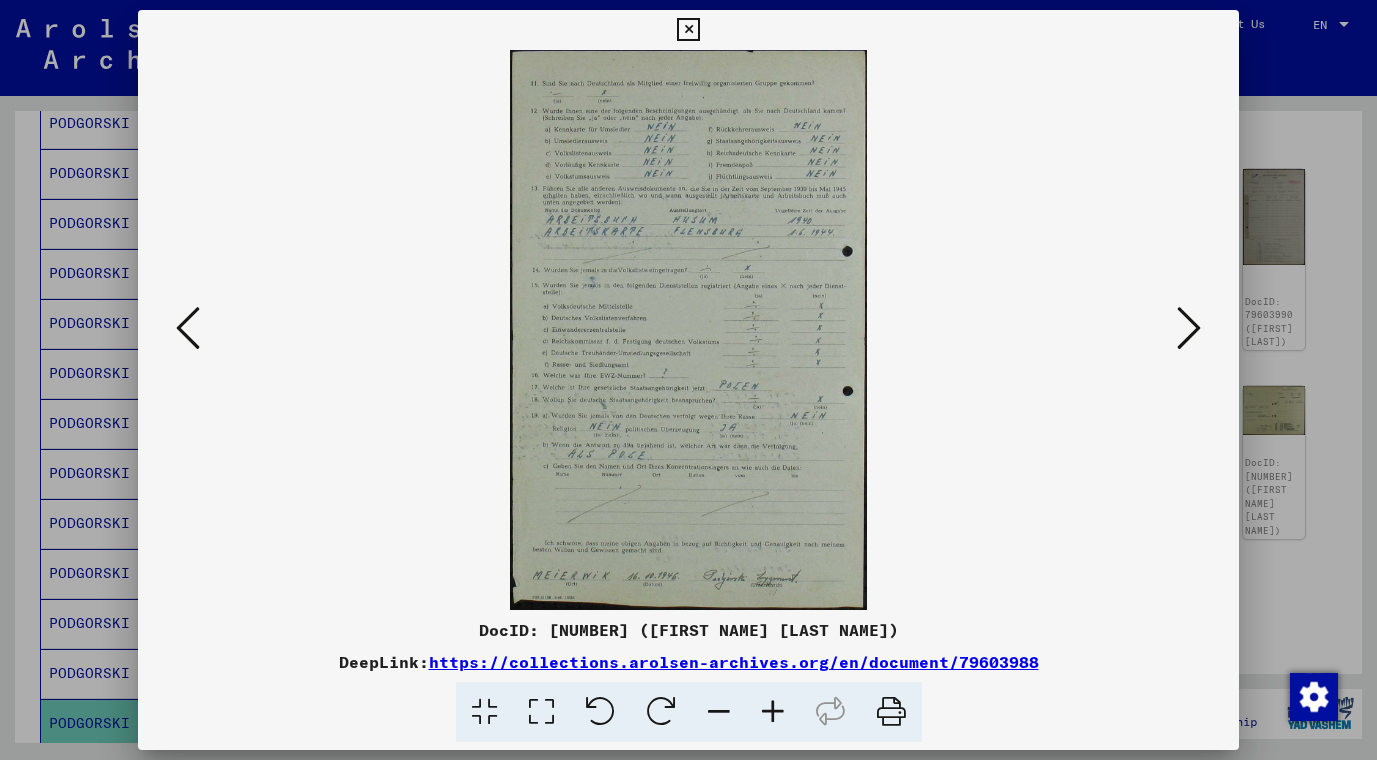 scroll, scrollTop: 0, scrollLeft: 0, axis: both 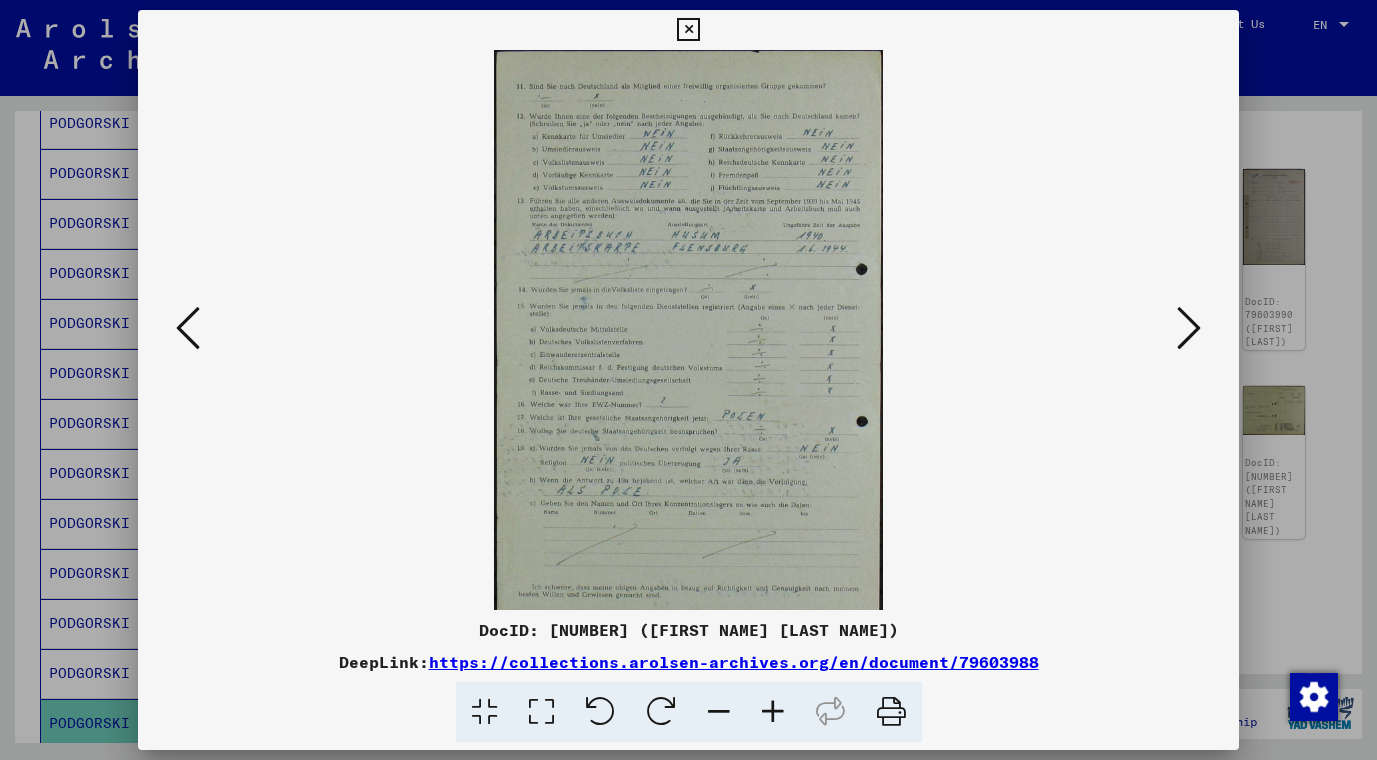 click at bounding box center [773, 712] 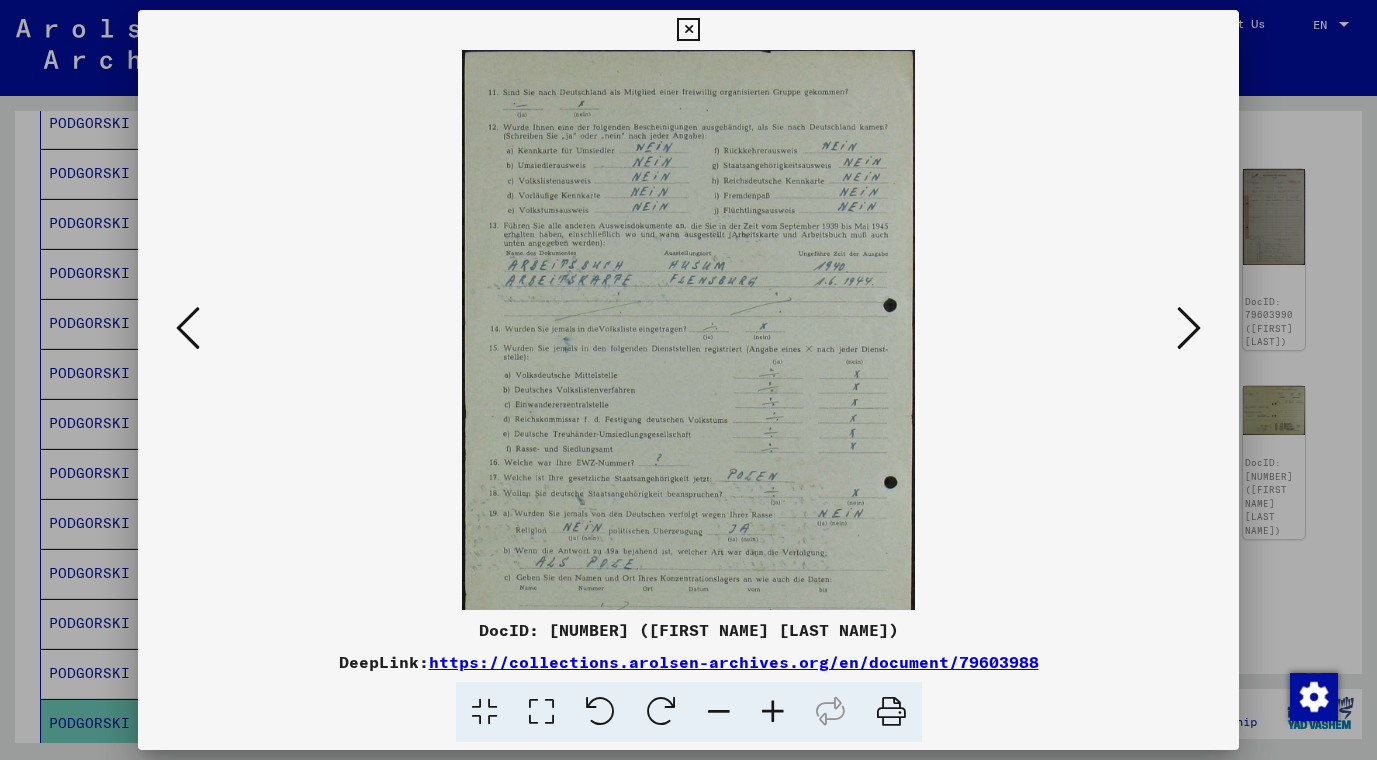 click at bounding box center (773, 712) 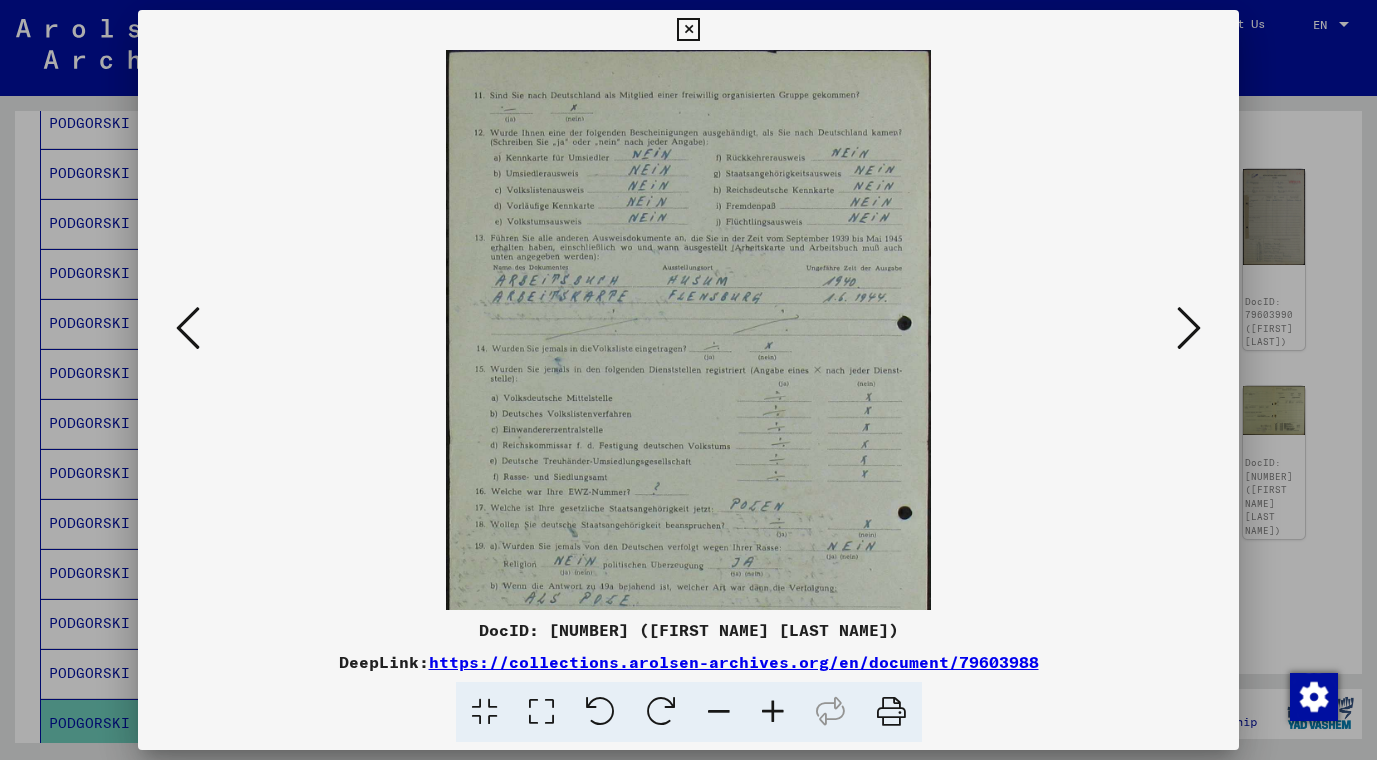click at bounding box center (773, 712) 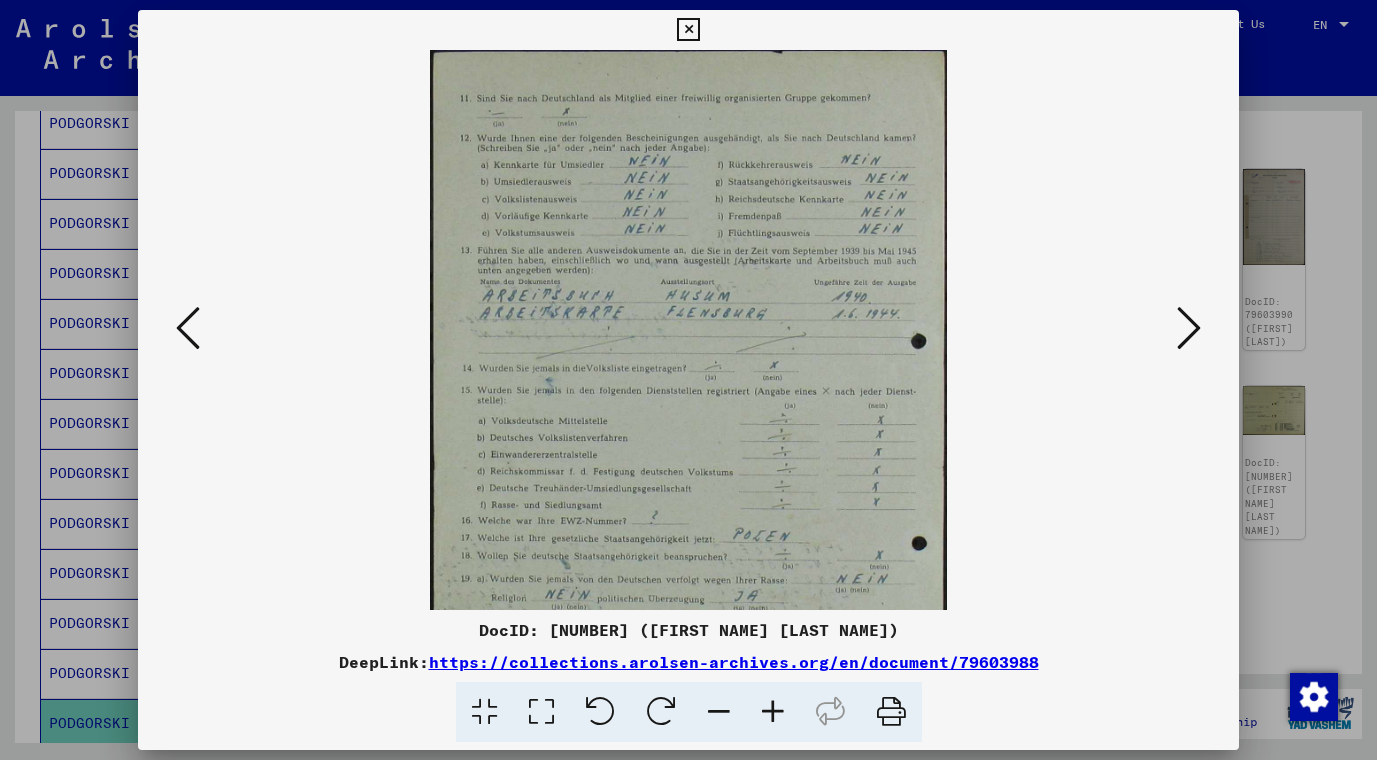 click at bounding box center (773, 712) 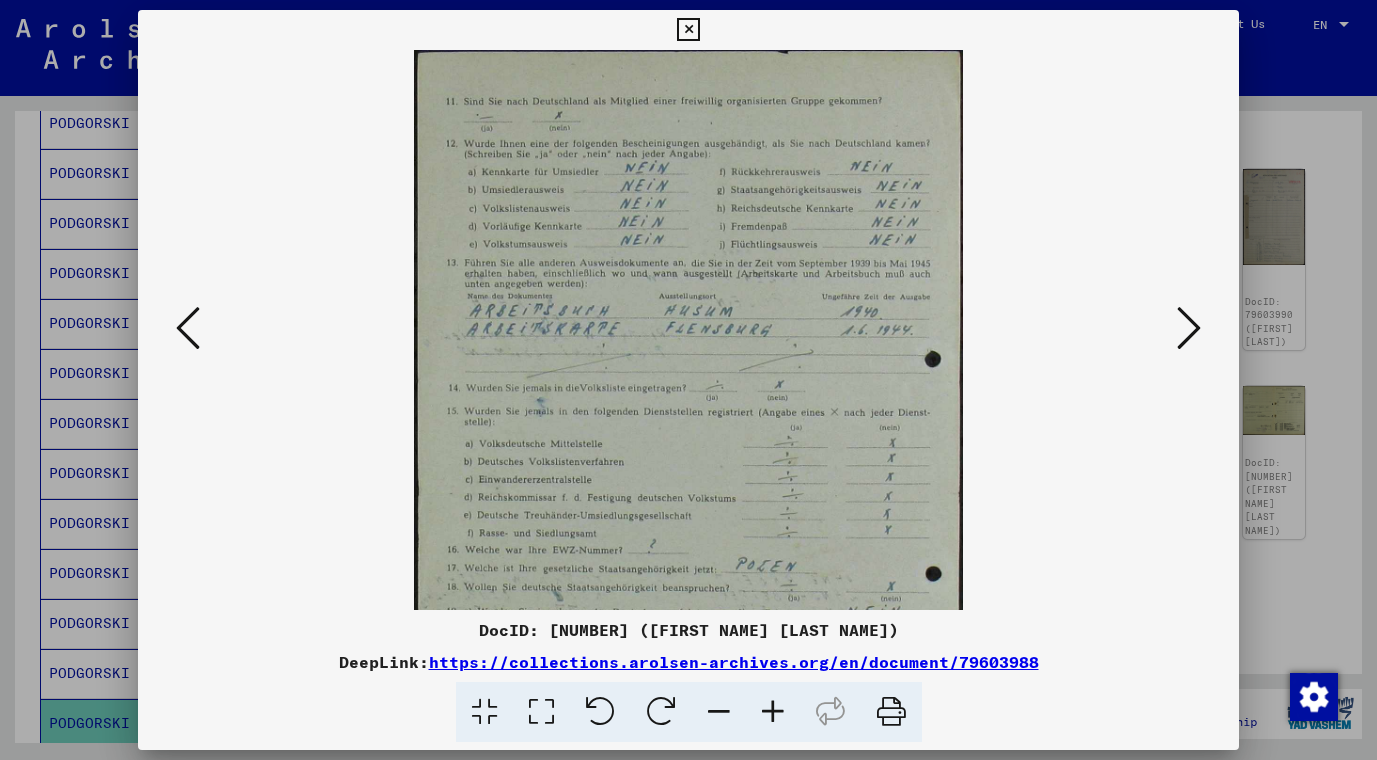click at bounding box center [773, 712] 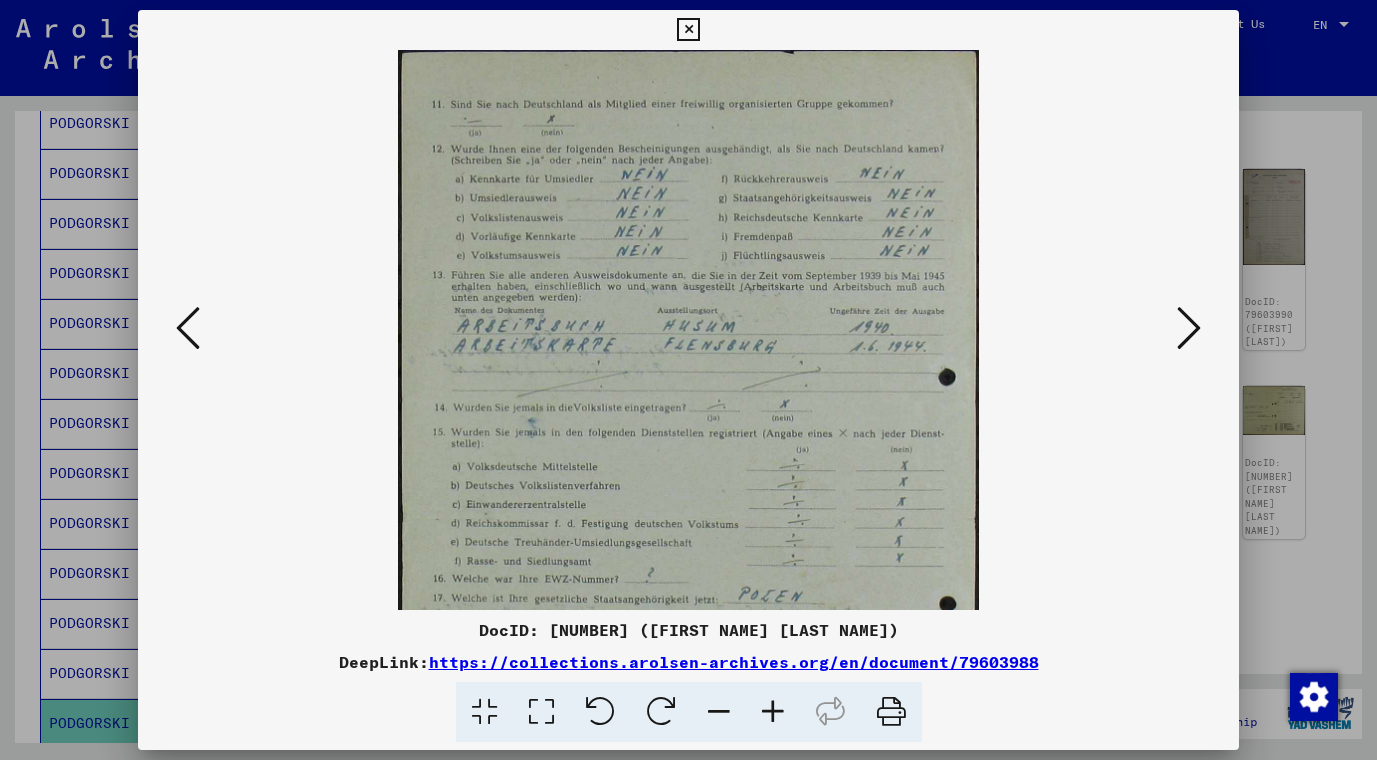 click at bounding box center (773, 712) 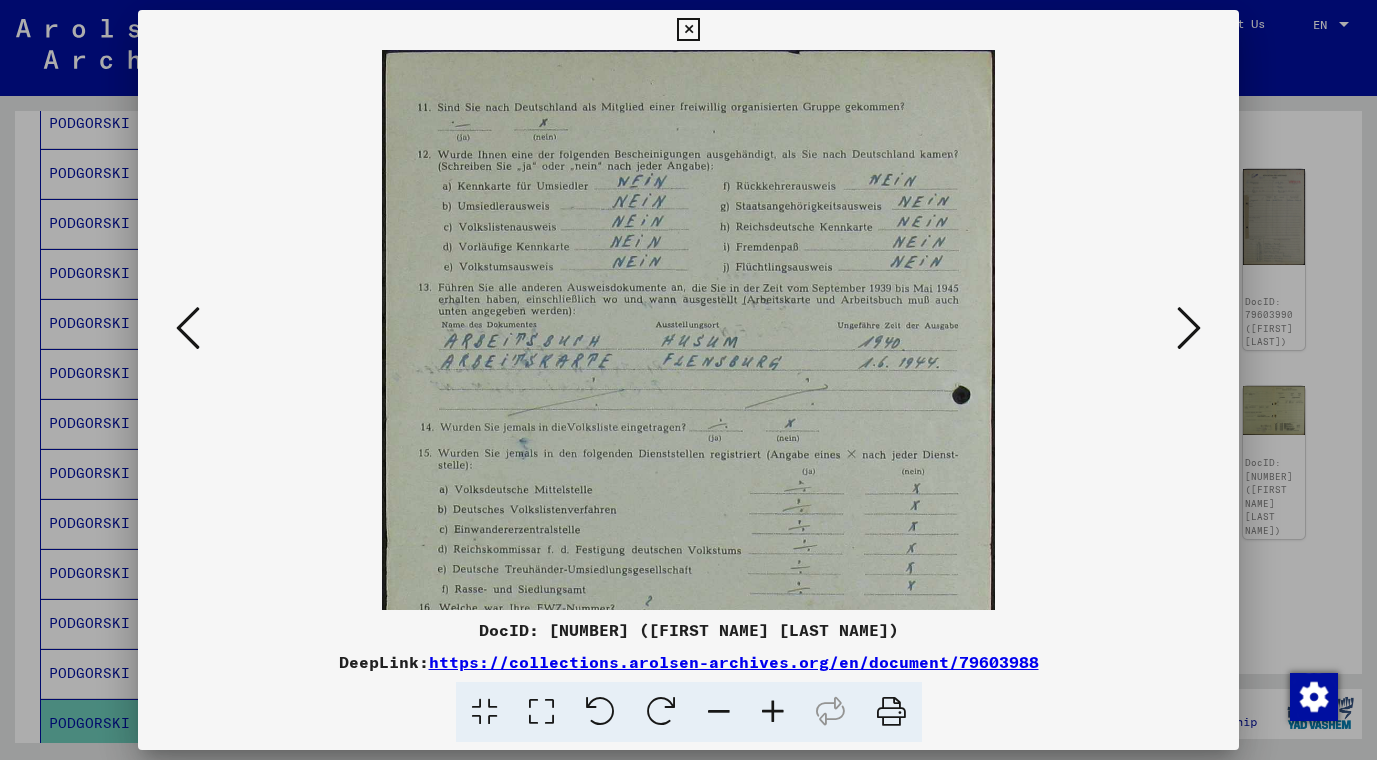 click at bounding box center [773, 712] 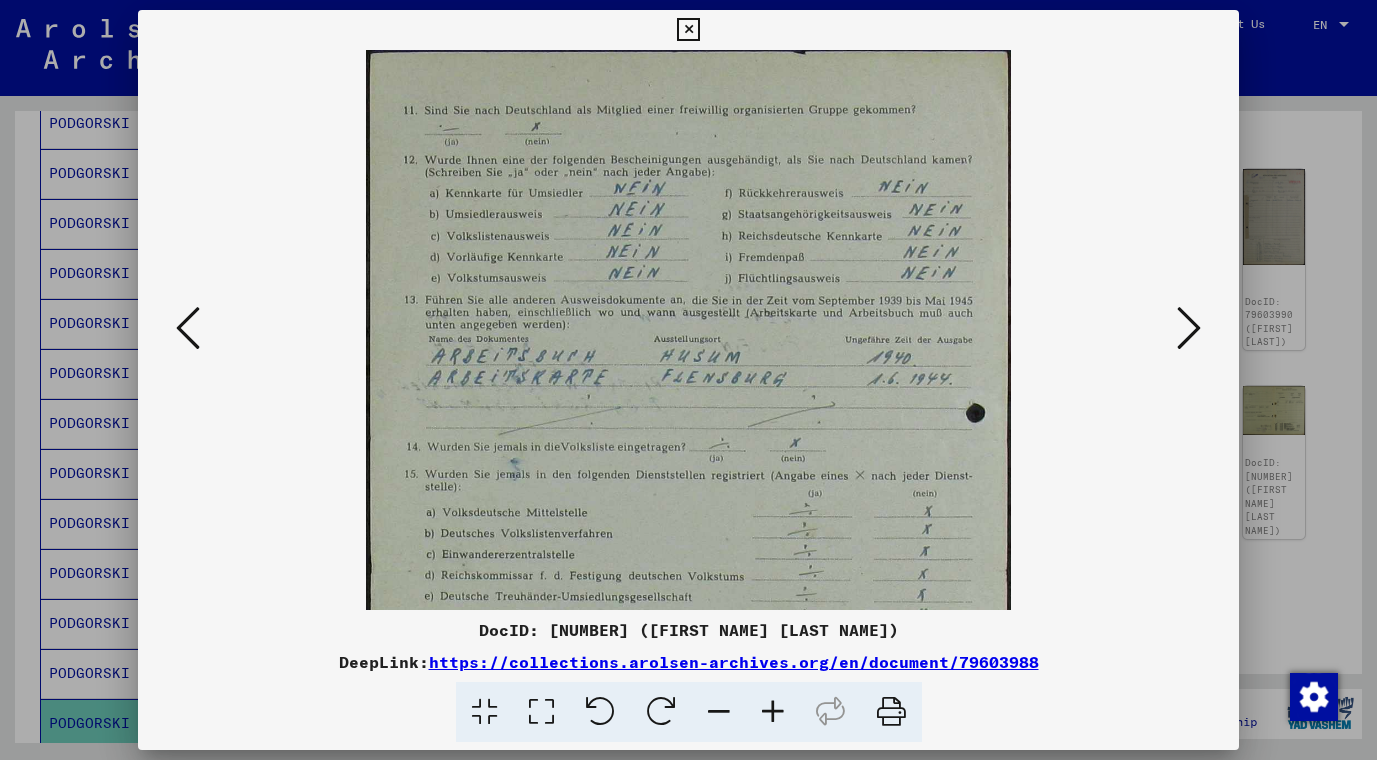 click at bounding box center (773, 712) 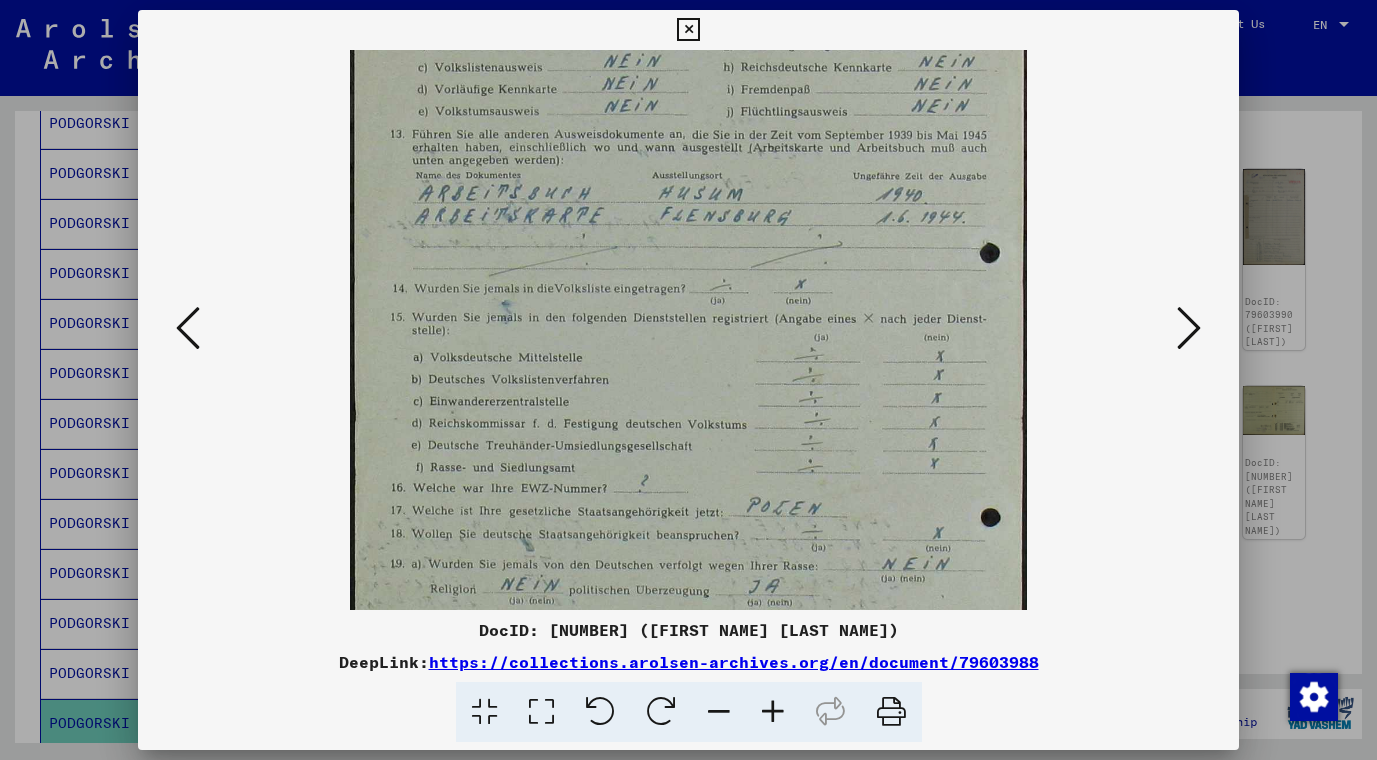 scroll, scrollTop: 205, scrollLeft: 0, axis: vertical 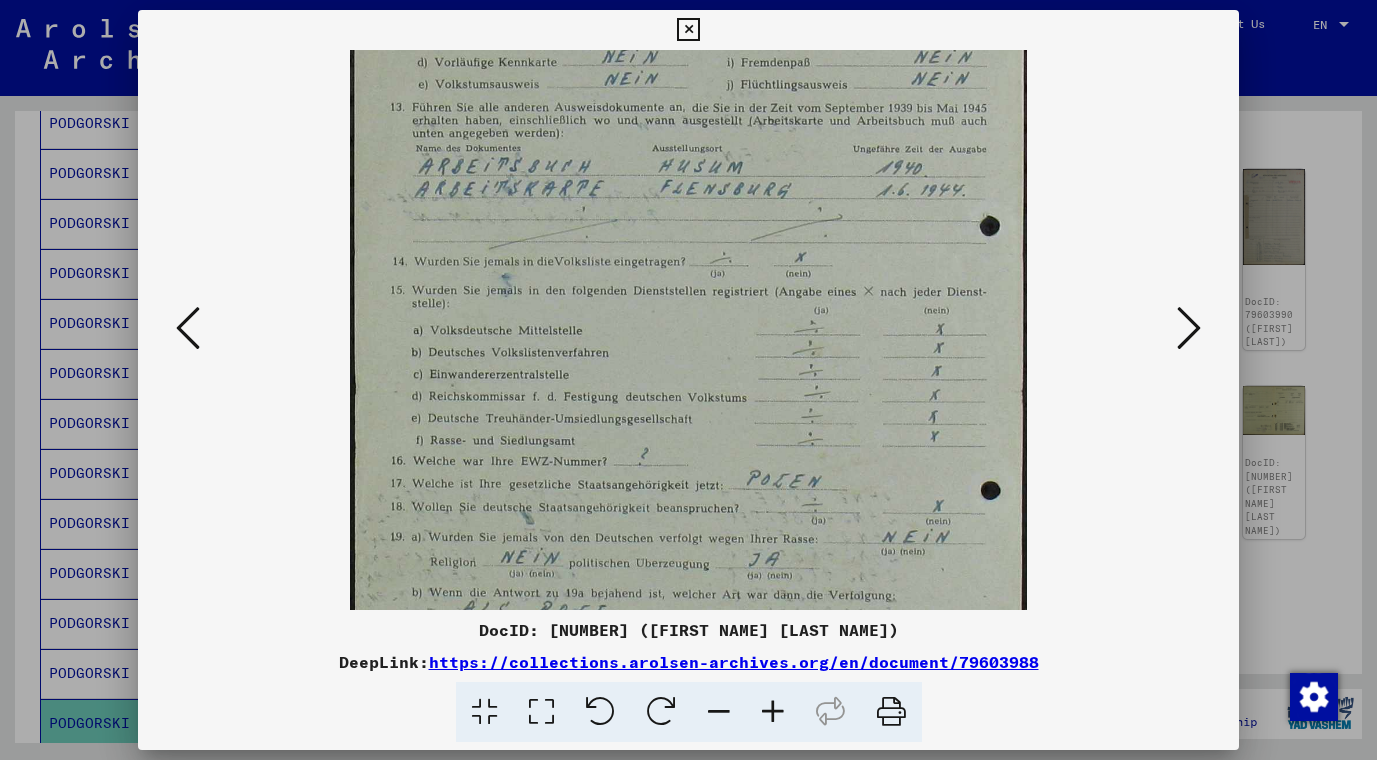 drag, startPoint x: 737, startPoint y: 529, endPoint x: 770, endPoint y: 324, distance: 207.63911 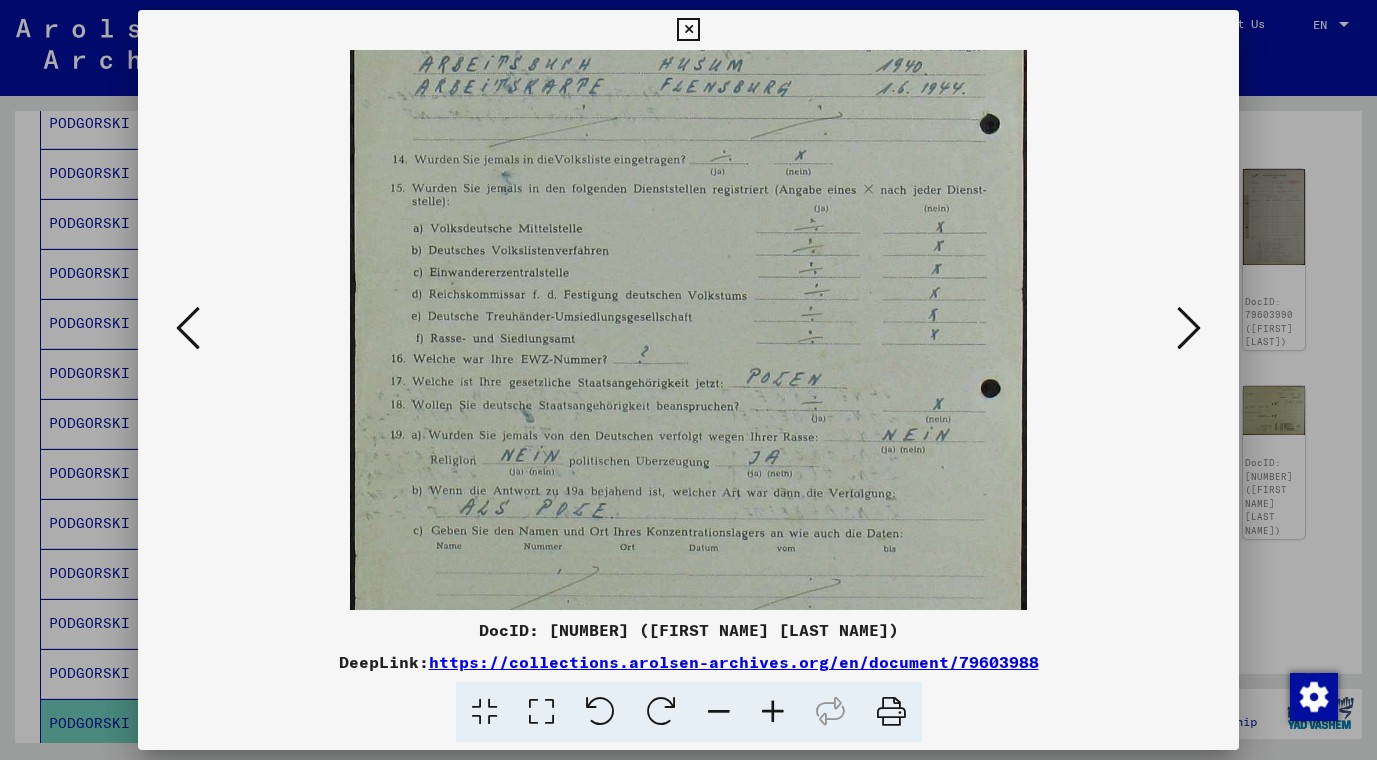 drag, startPoint x: 770, startPoint y: 456, endPoint x: 799, endPoint y: 354, distance: 106.04244 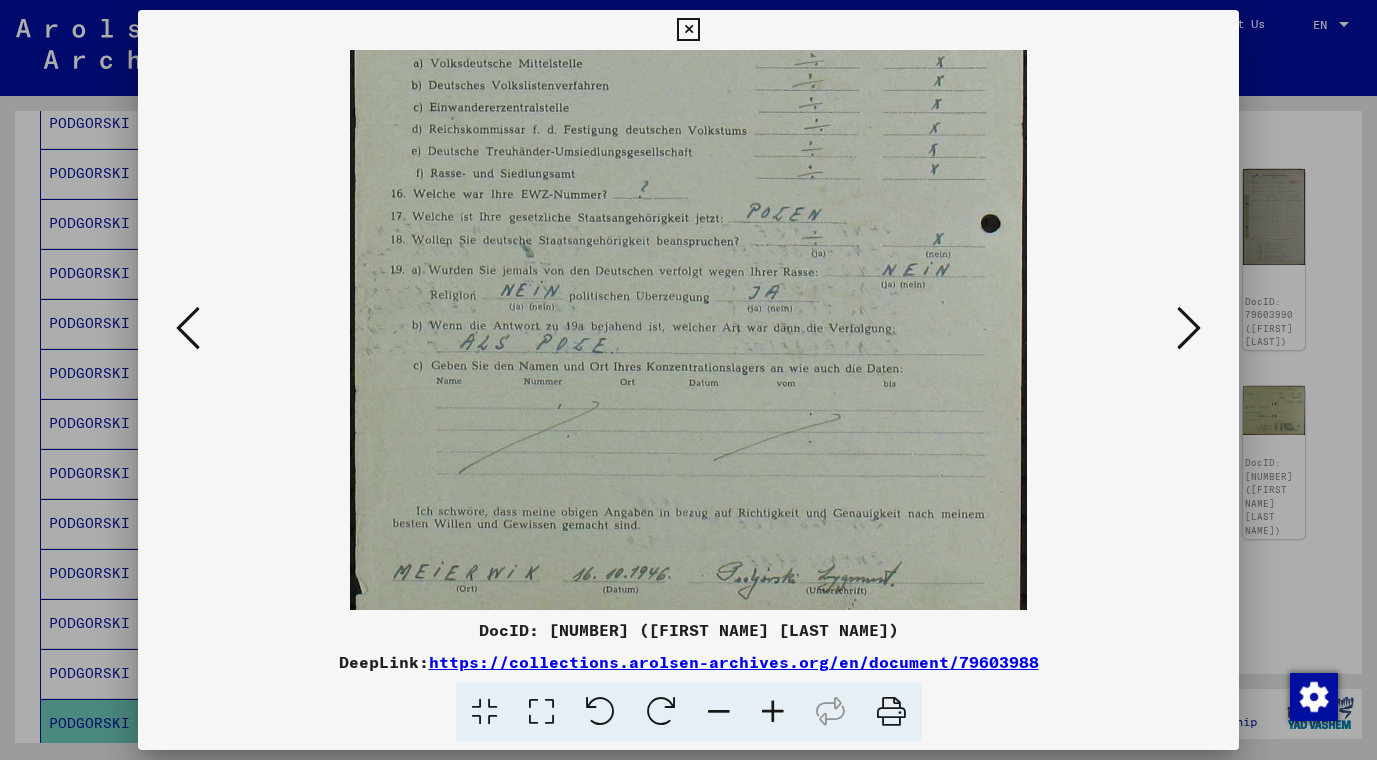 scroll, scrollTop: 487, scrollLeft: 0, axis: vertical 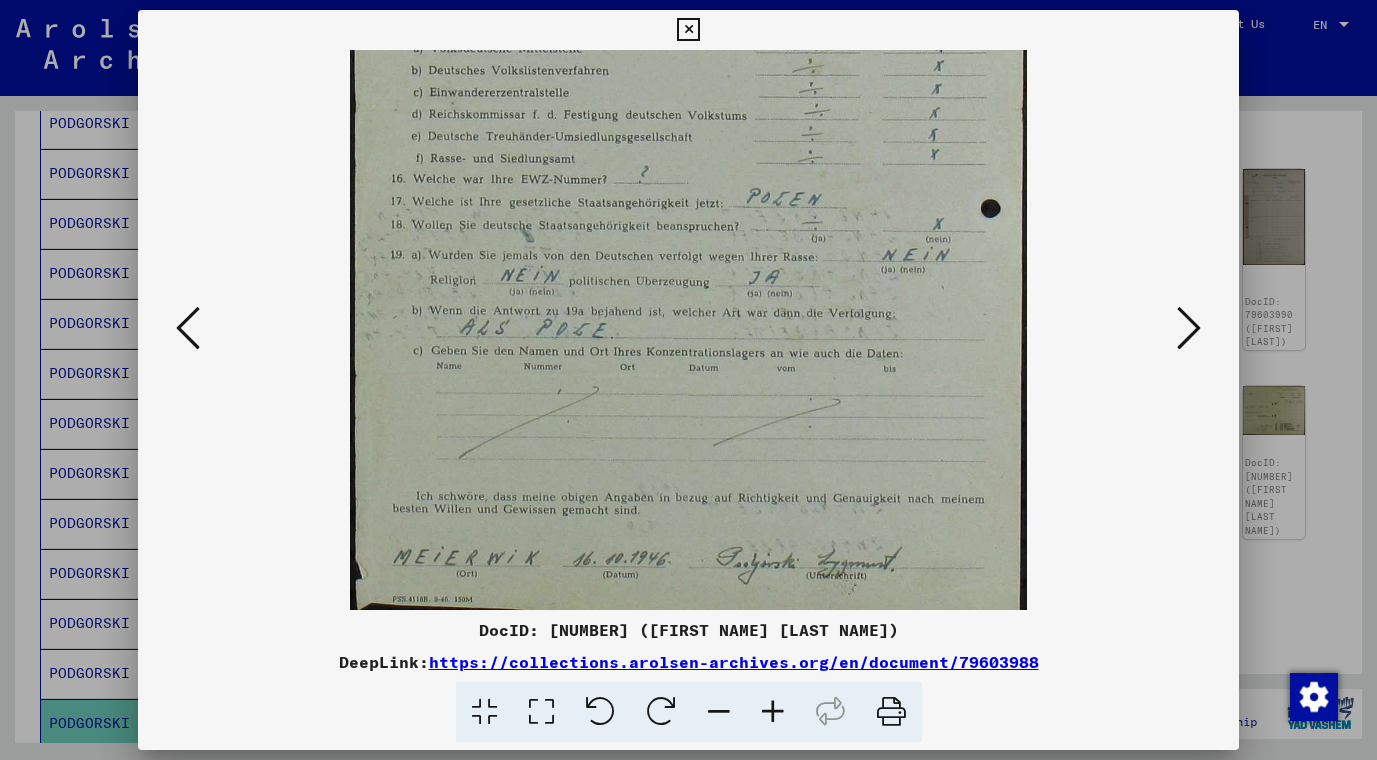 drag, startPoint x: 800, startPoint y: 453, endPoint x: 829, endPoint y: 273, distance: 182.32115 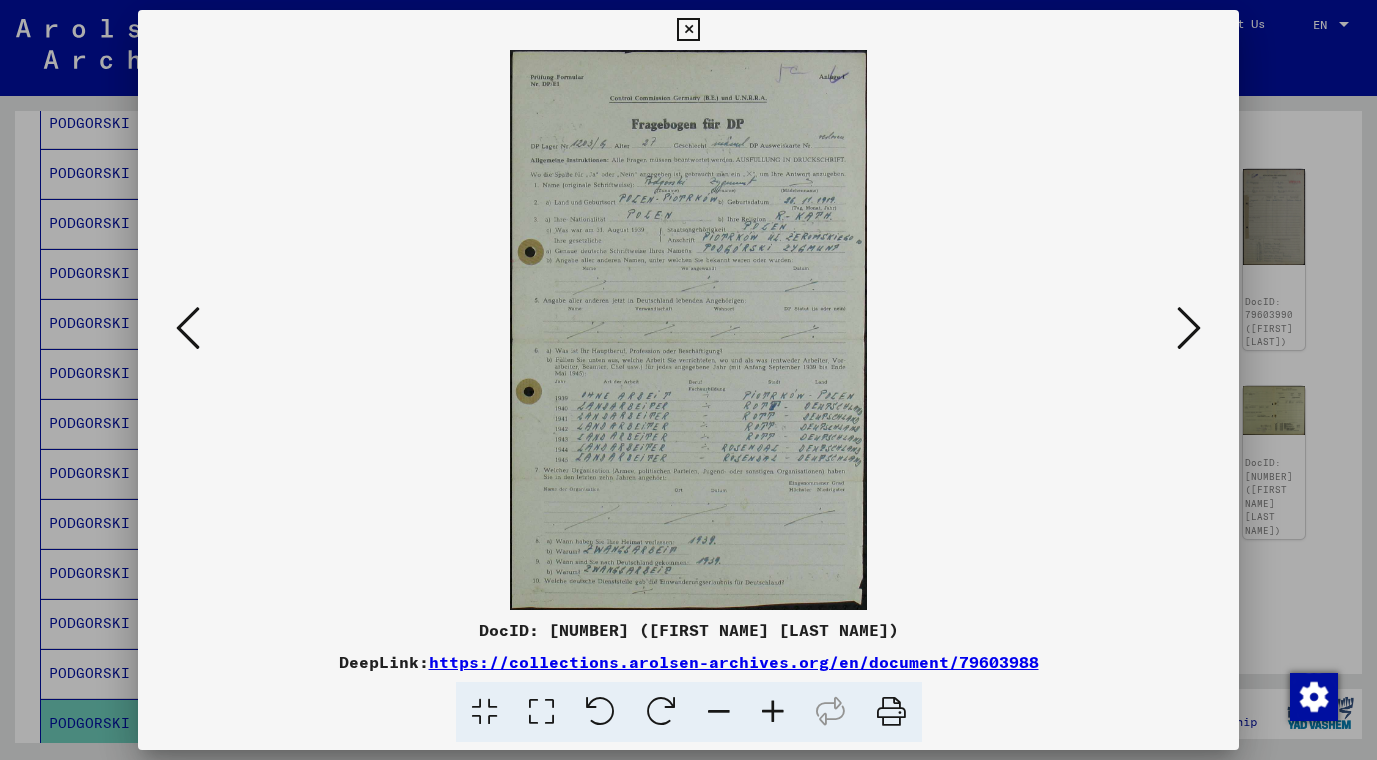 click at bounding box center [773, 712] 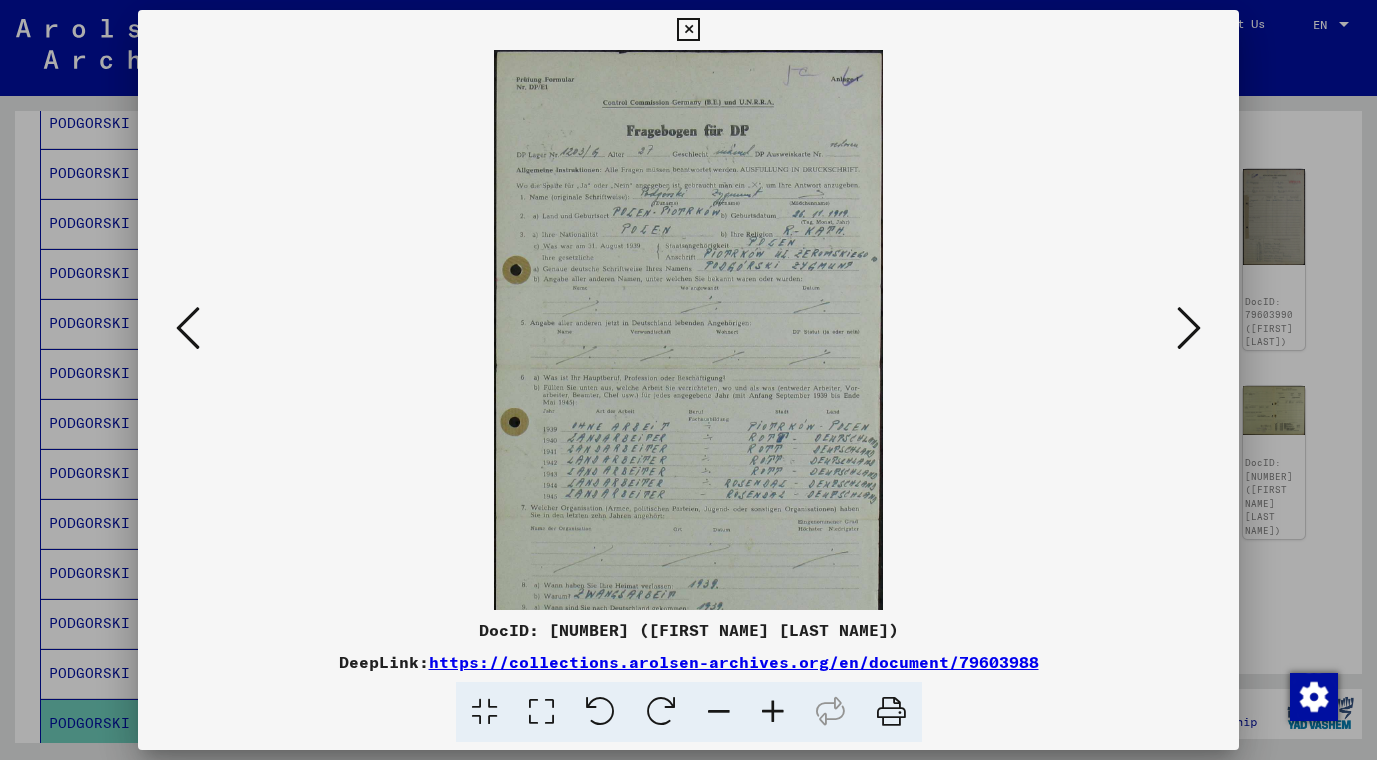 click at bounding box center (773, 712) 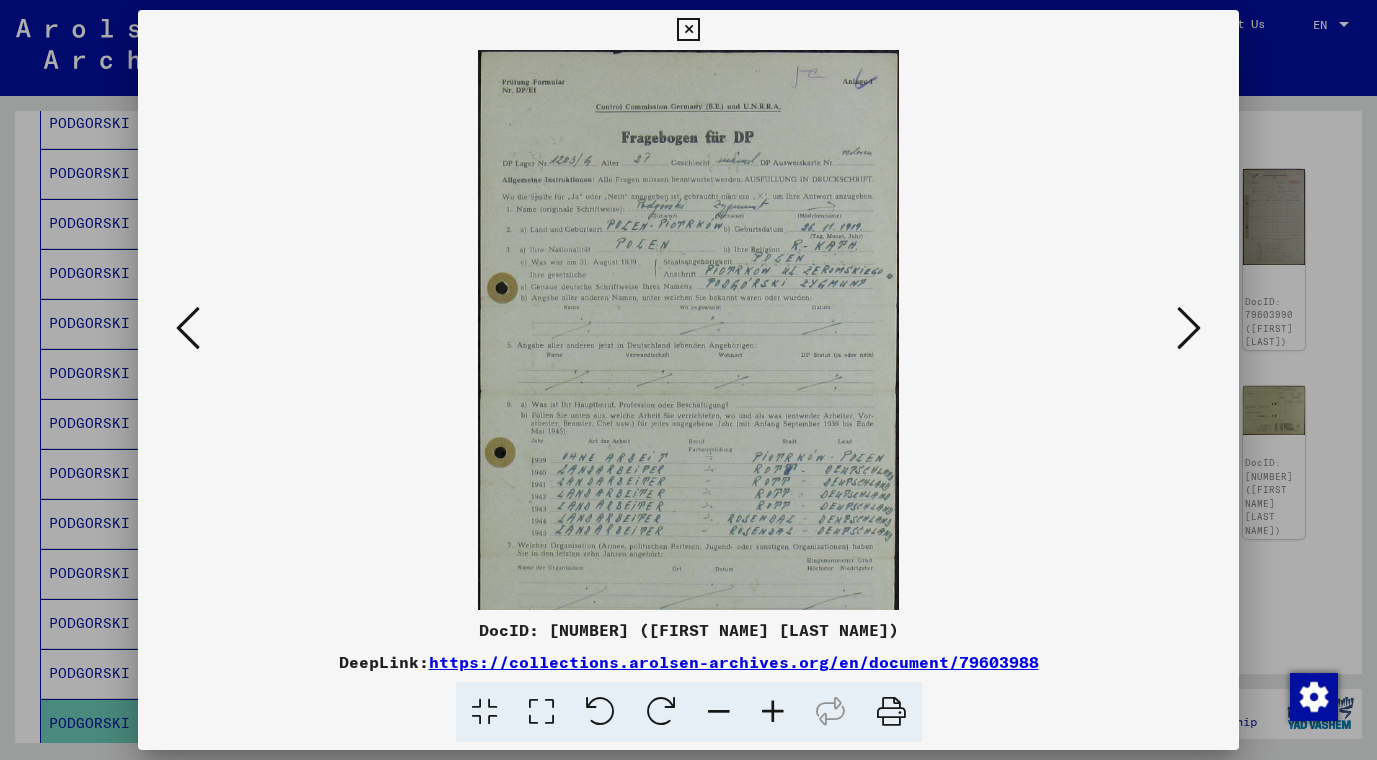 click at bounding box center [773, 712] 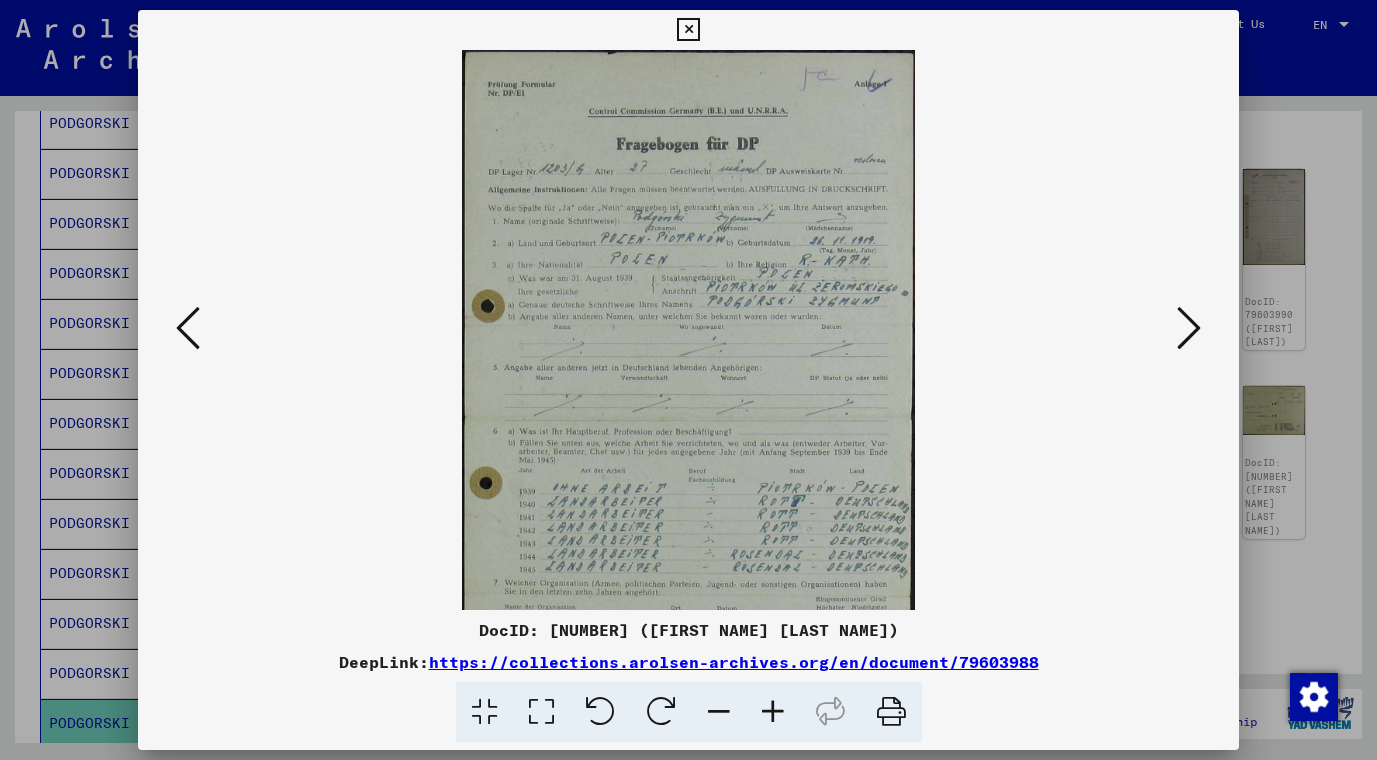 click at bounding box center [773, 712] 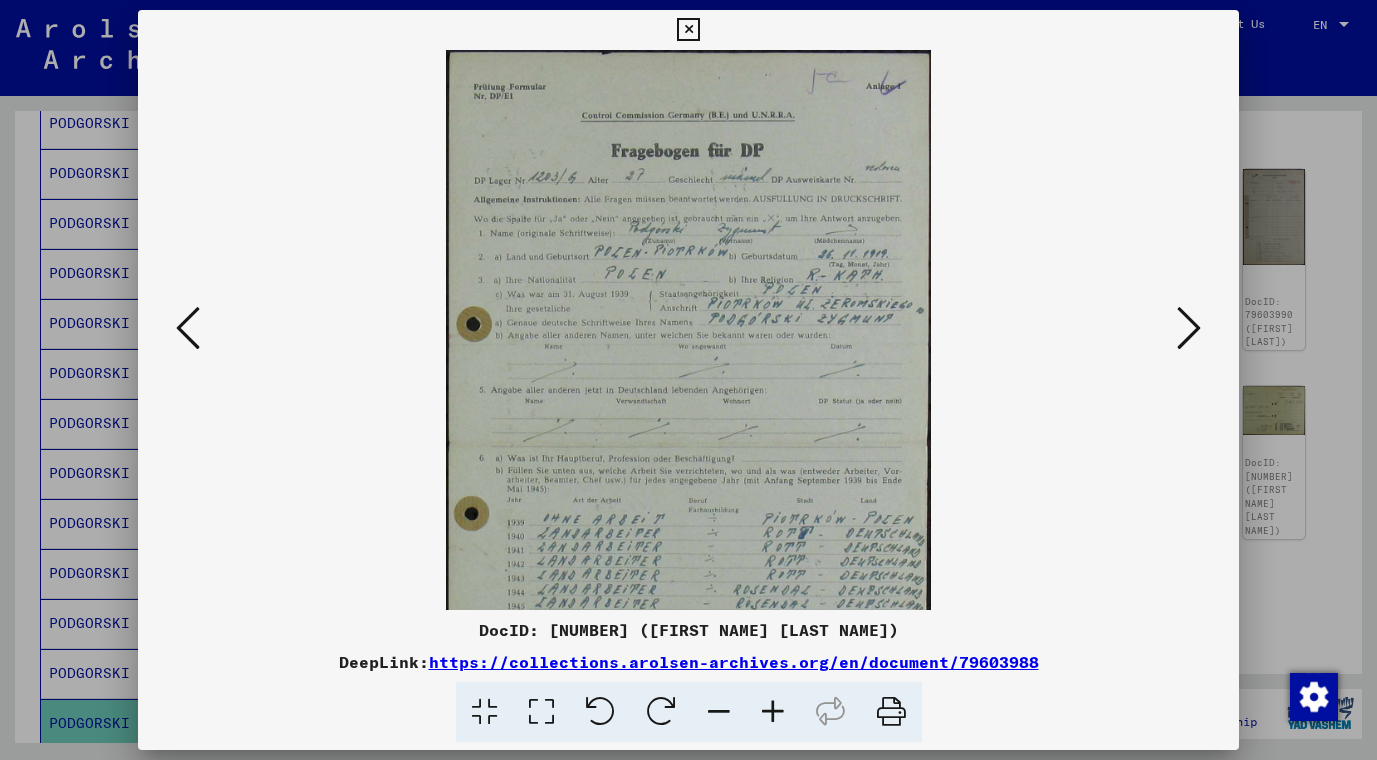click at bounding box center (773, 712) 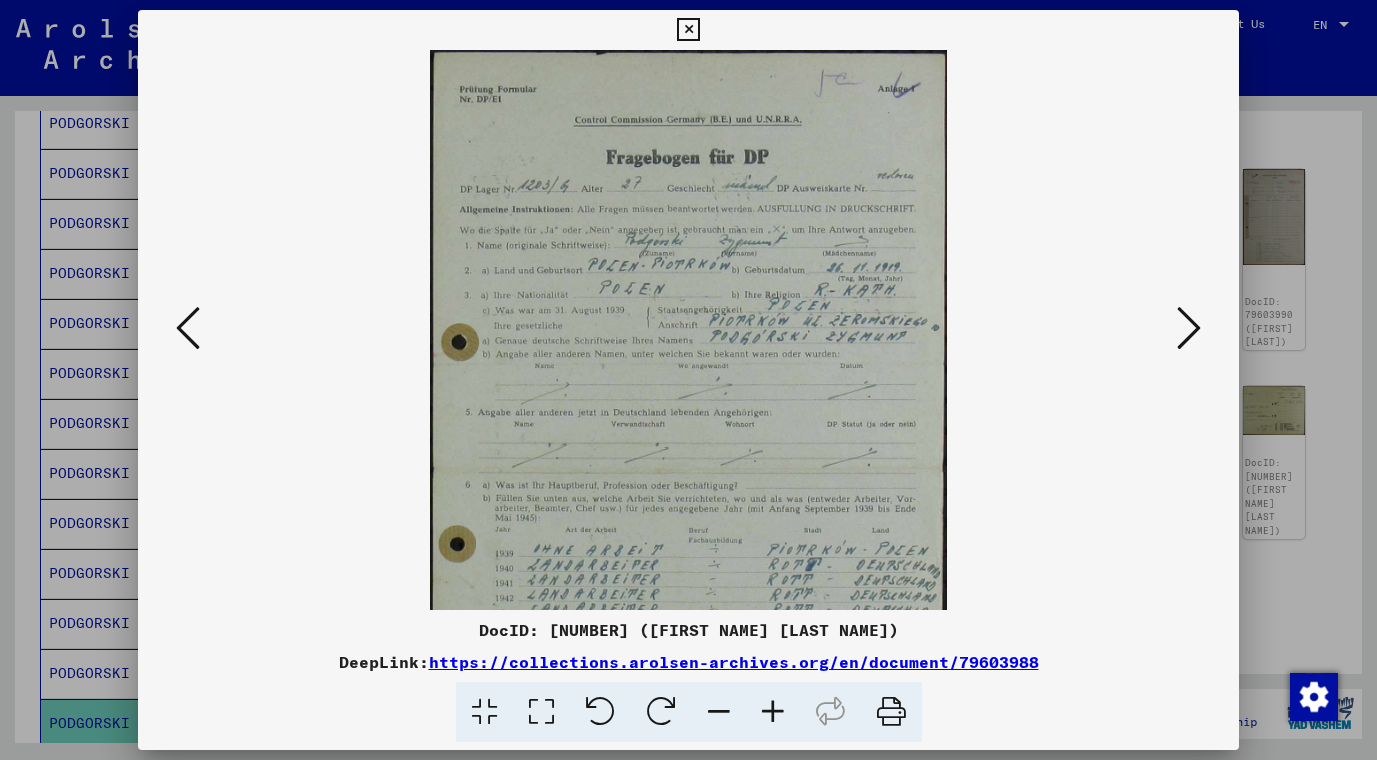 click at bounding box center (773, 712) 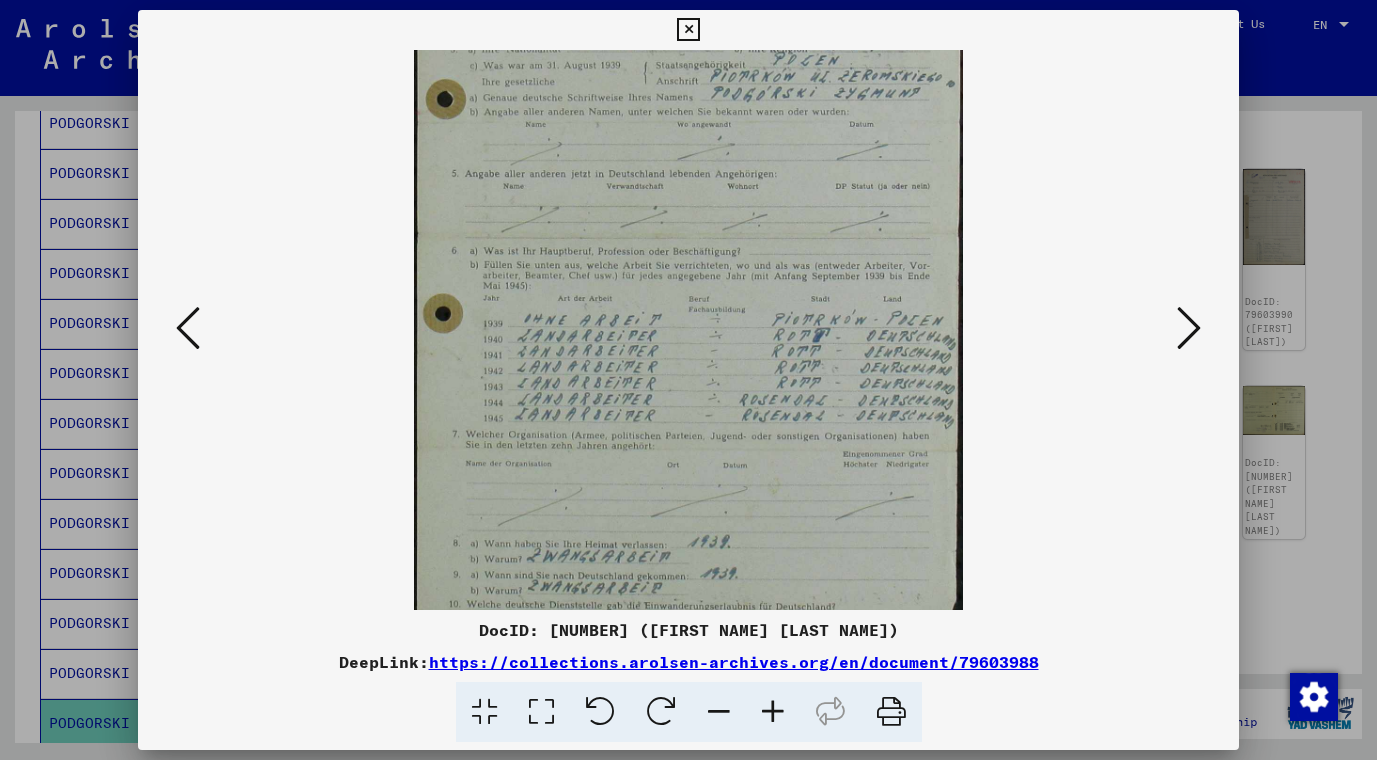 scroll, scrollTop: 263, scrollLeft: 0, axis: vertical 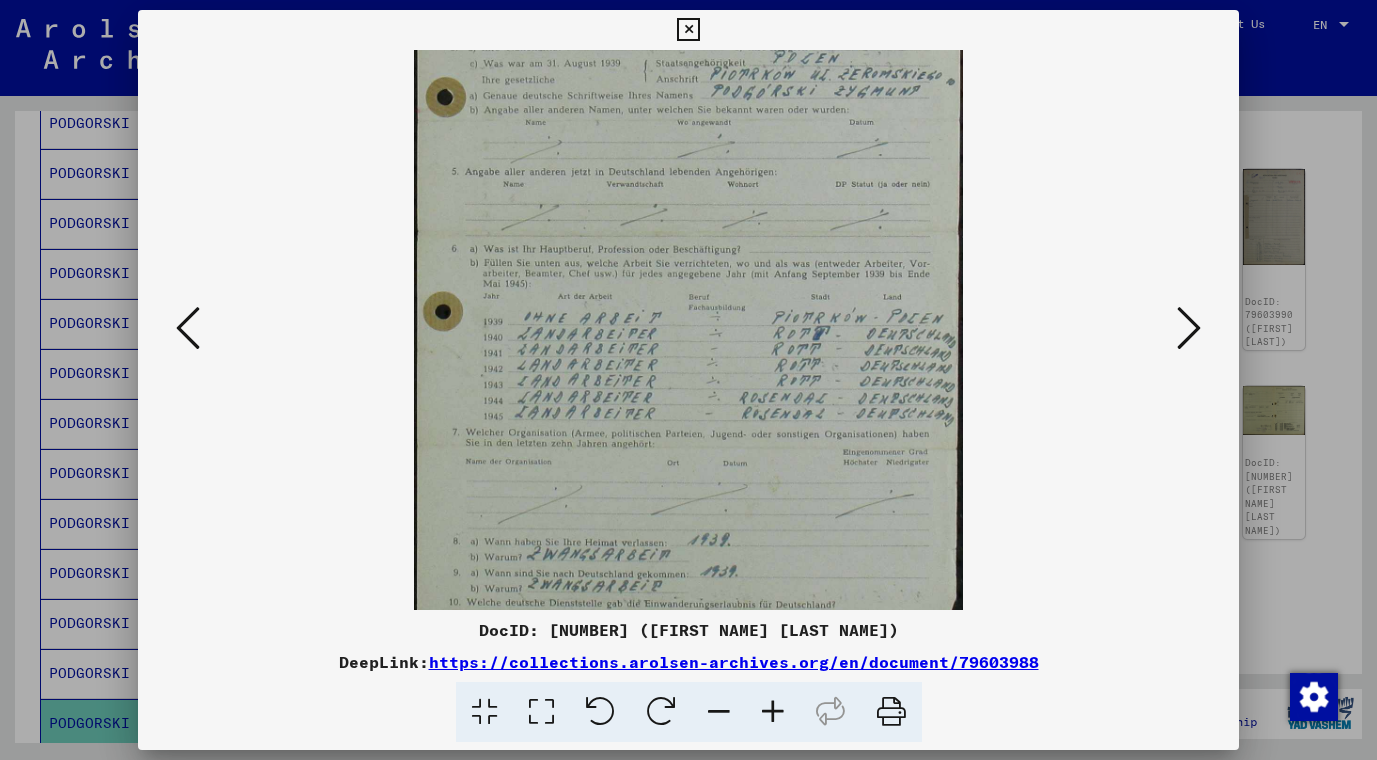 drag, startPoint x: 790, startPoint y: 532, endPoint x: 784, endPoint y: 269, distance: 263.06842 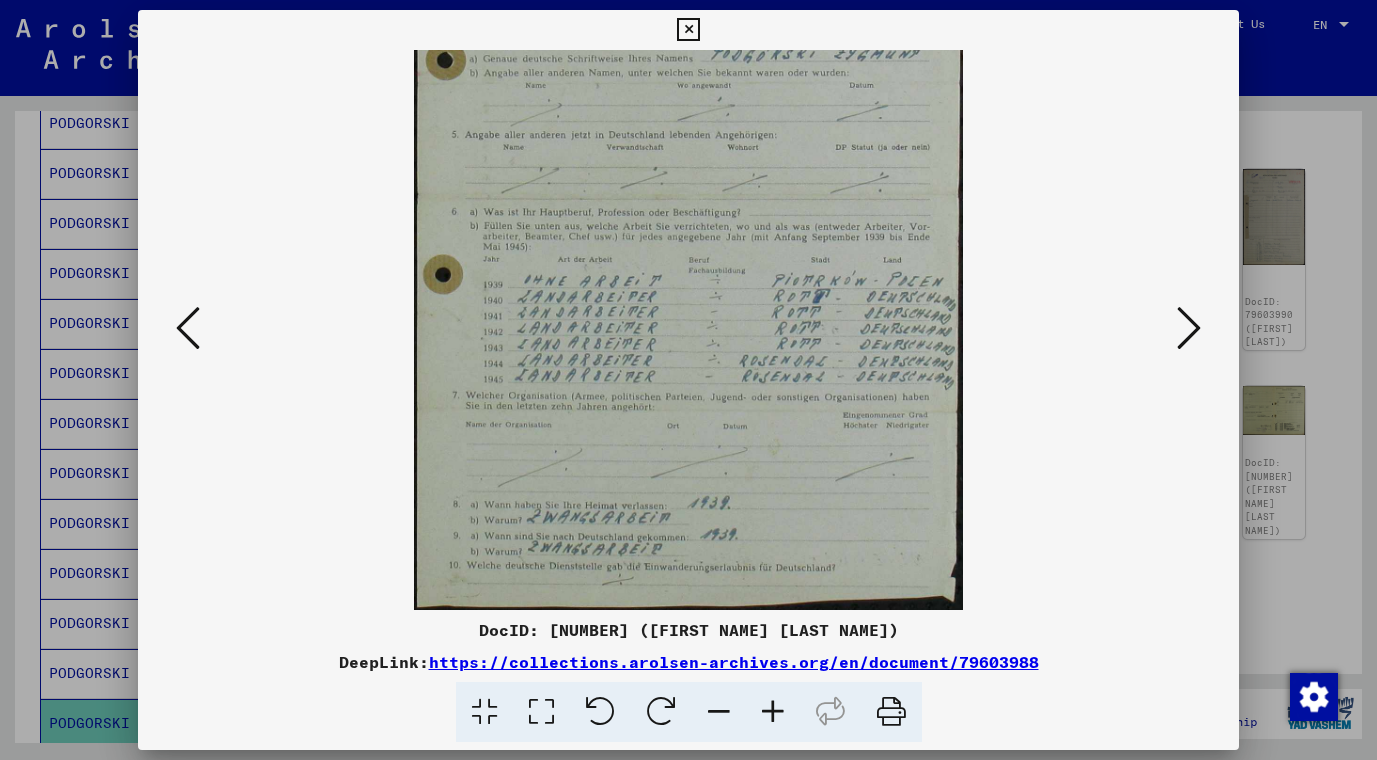 drag, startPoint x: 784, startPoint y: 399, endPoint x: 787, endPoint y: 355, distance: 44.102154 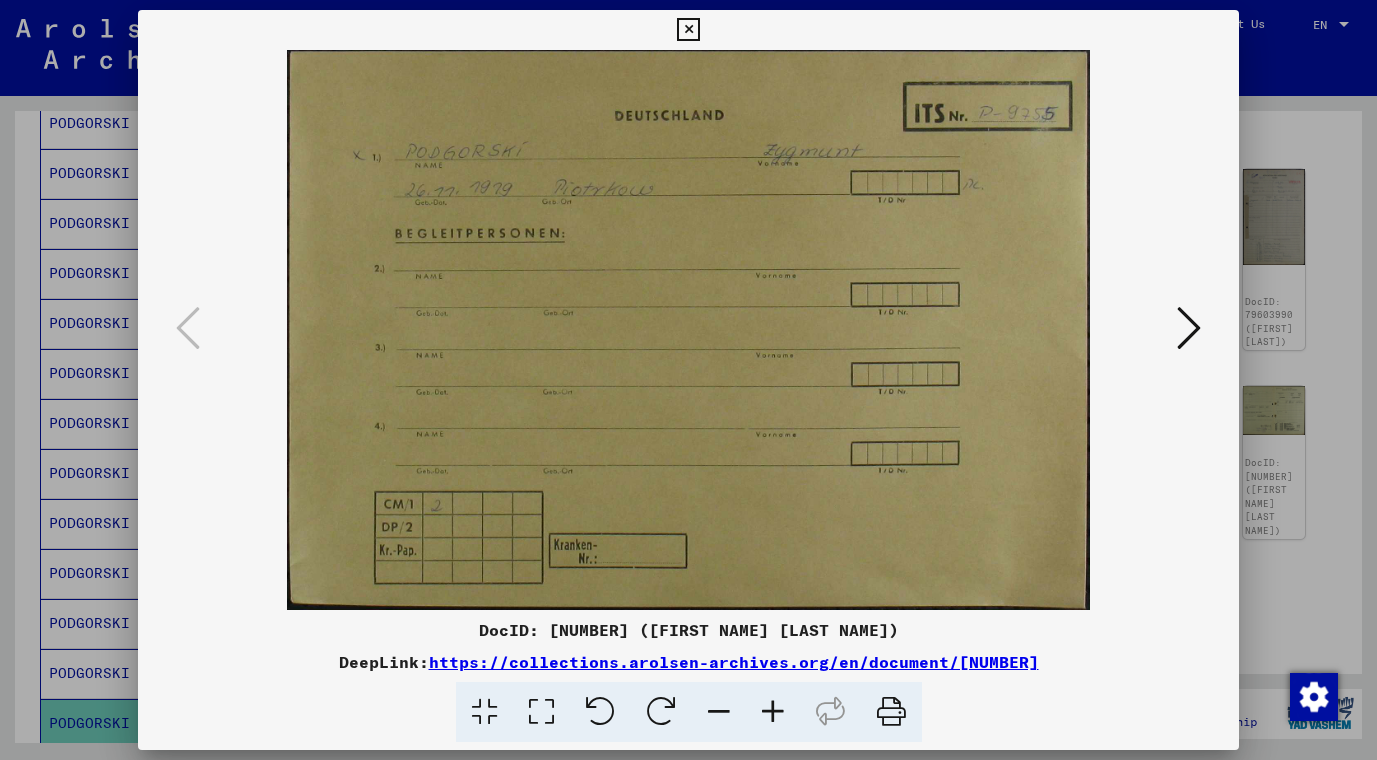 scroll, scrollTop: 0, scrollLeft: 0, axis: both 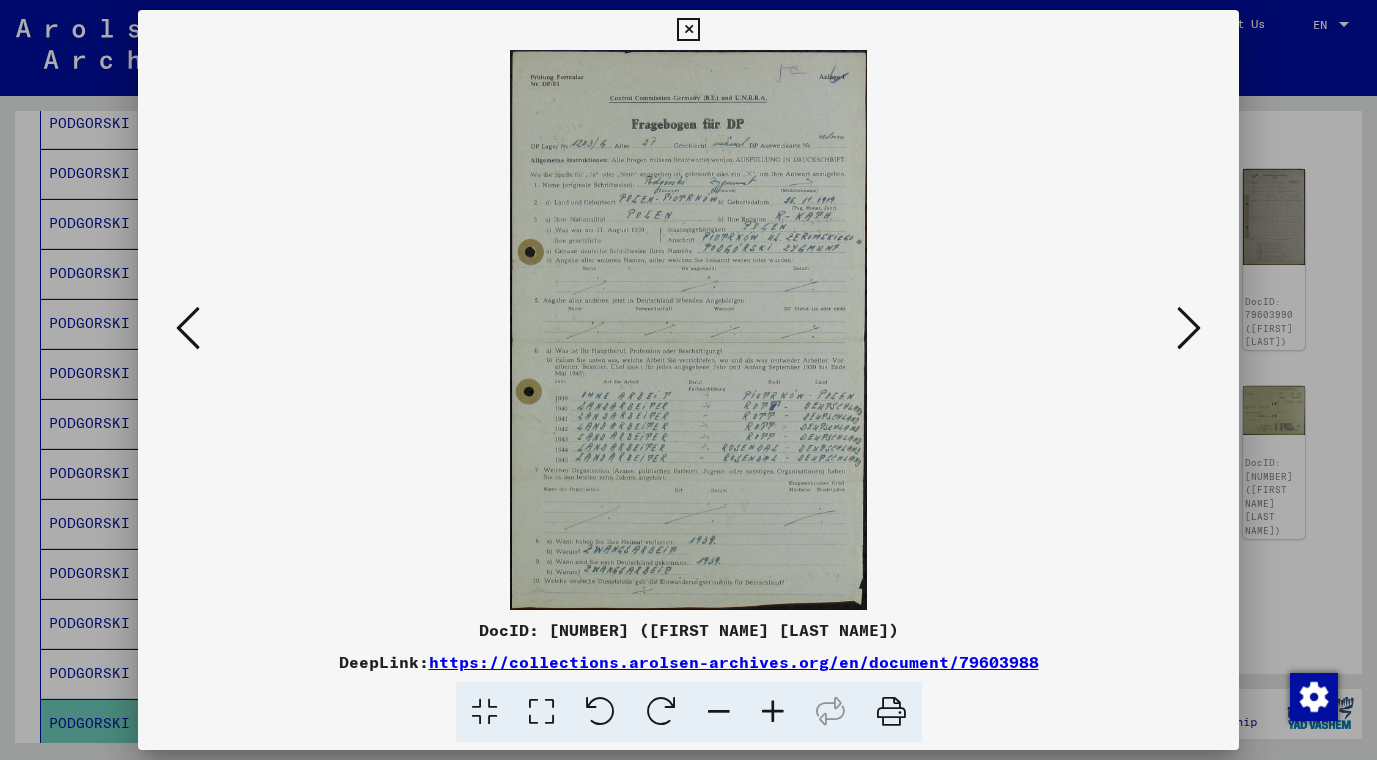 click at bounding box center (1189, 328) 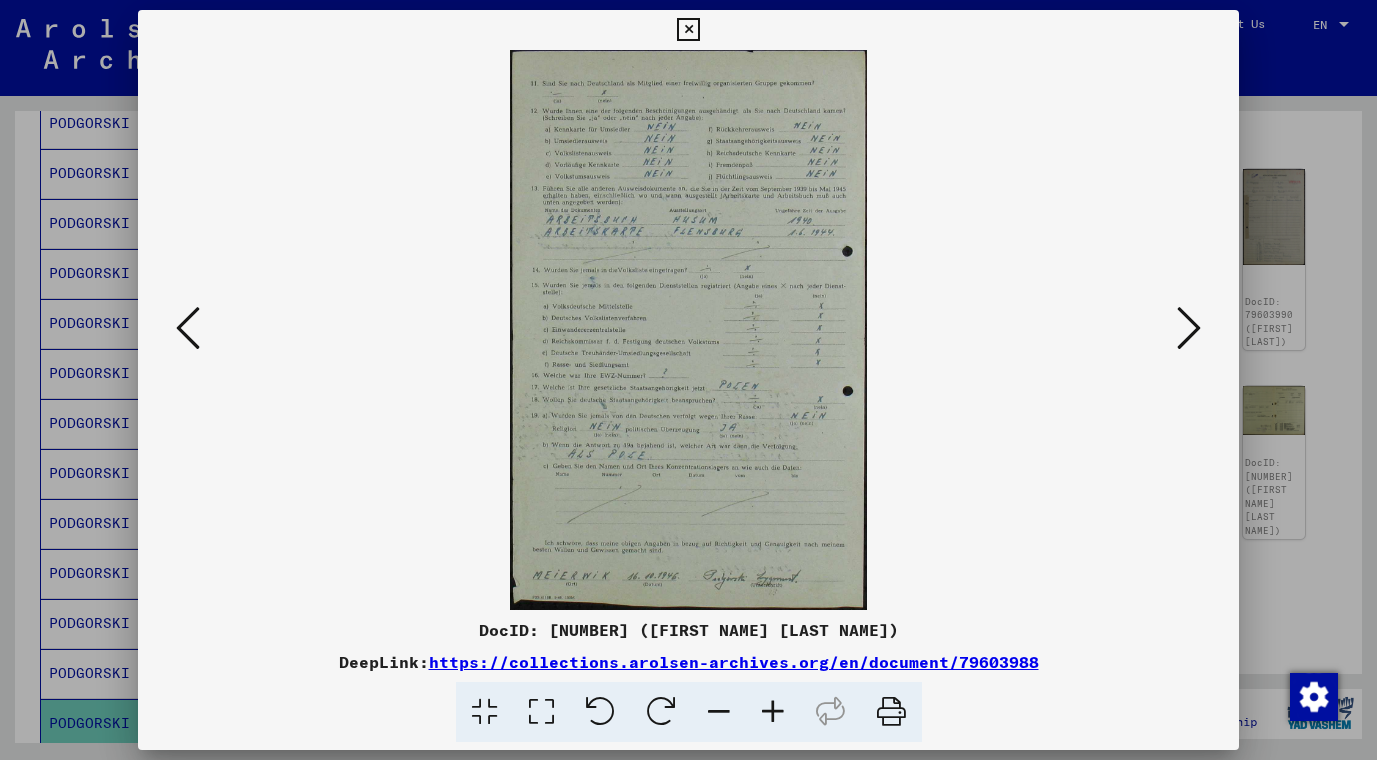 click at bounding box center [1189, 328] 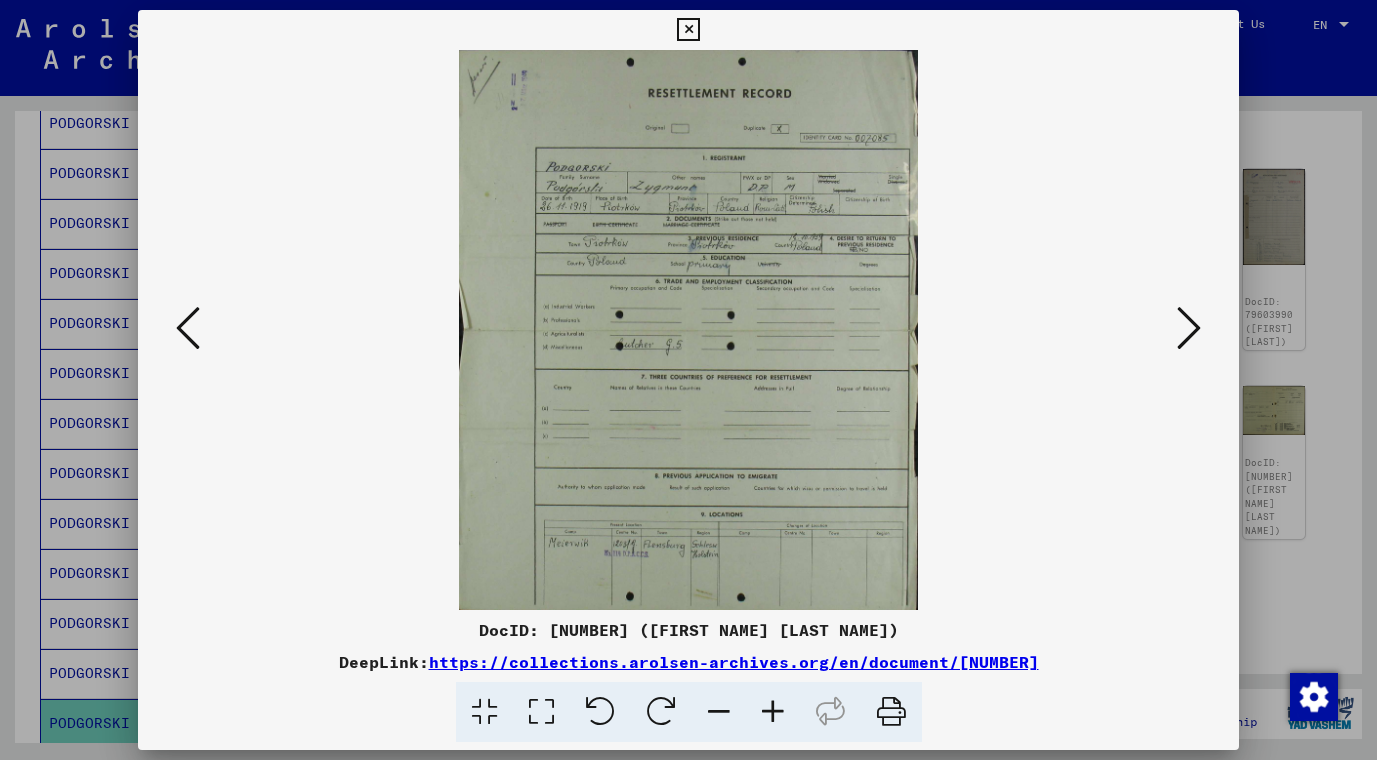 click at bounding box center [1189, 328] 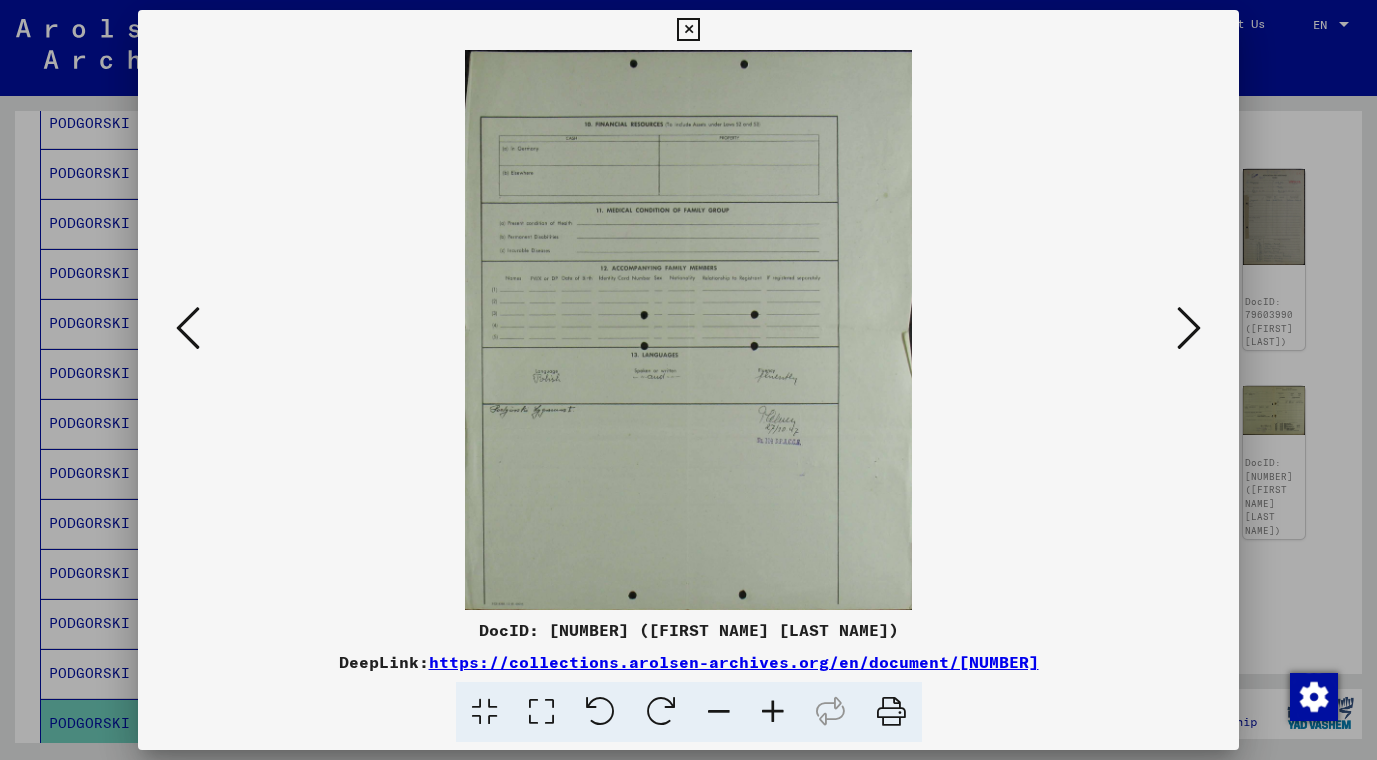 click at bounding box center (1189, 328) 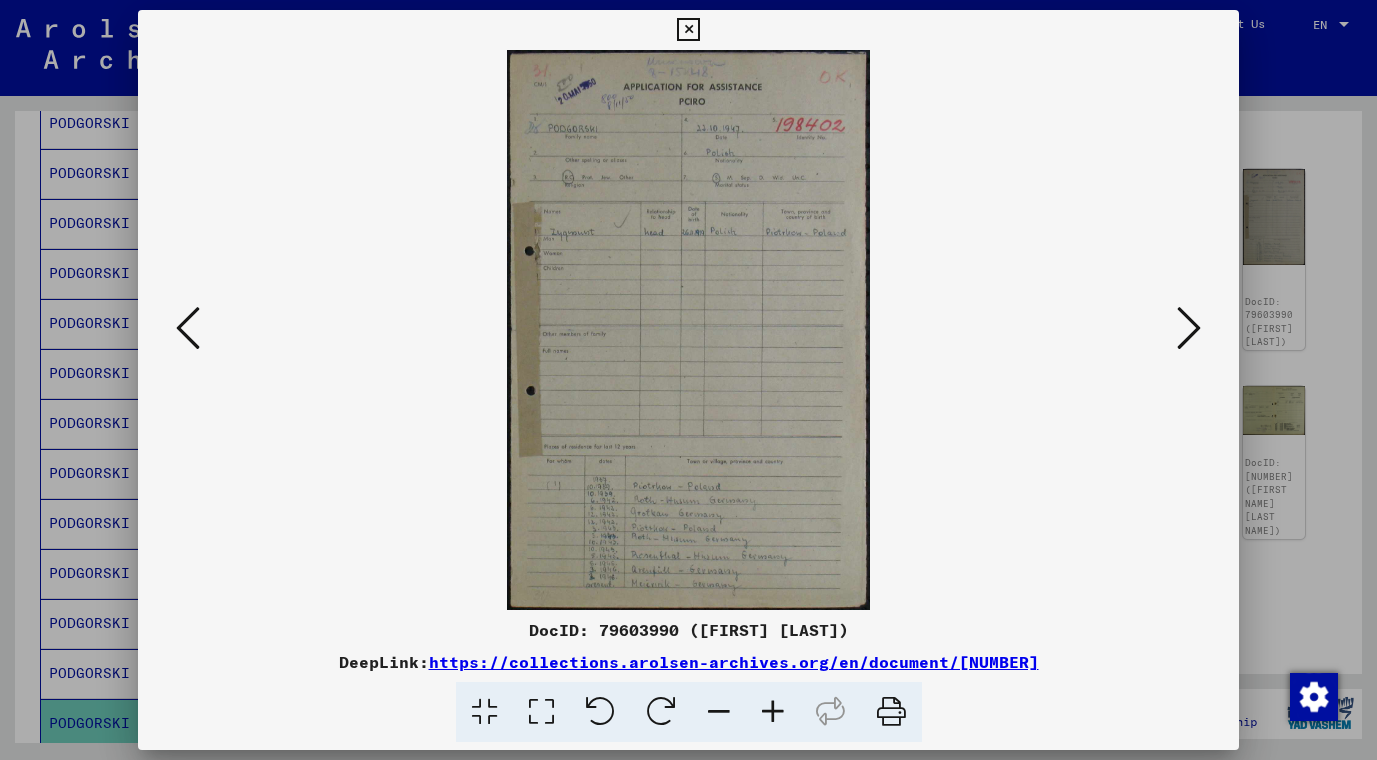click at bounding box center [1189, 328] 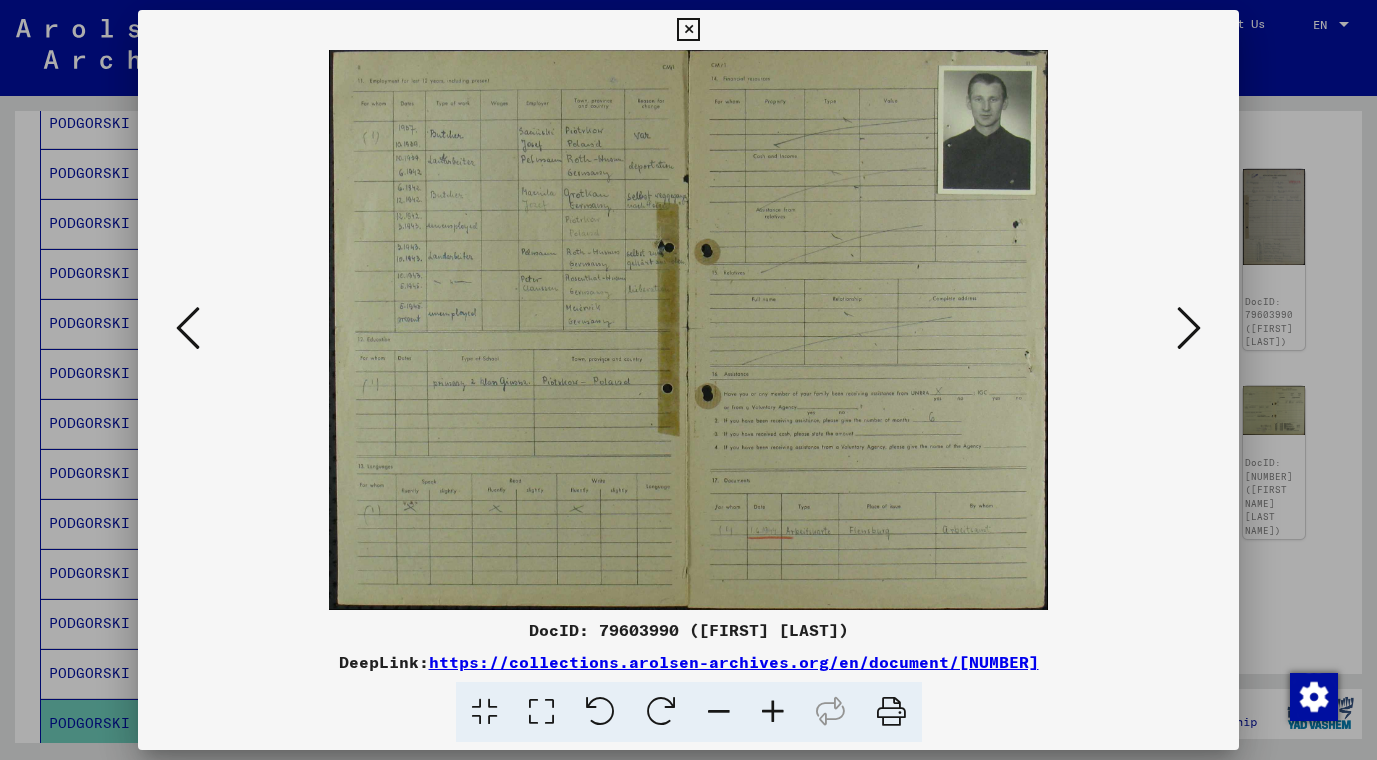 click on "https://collections.arolsen-archives.org/en/document/[NUMBER]" at bounding box center (734, 662) 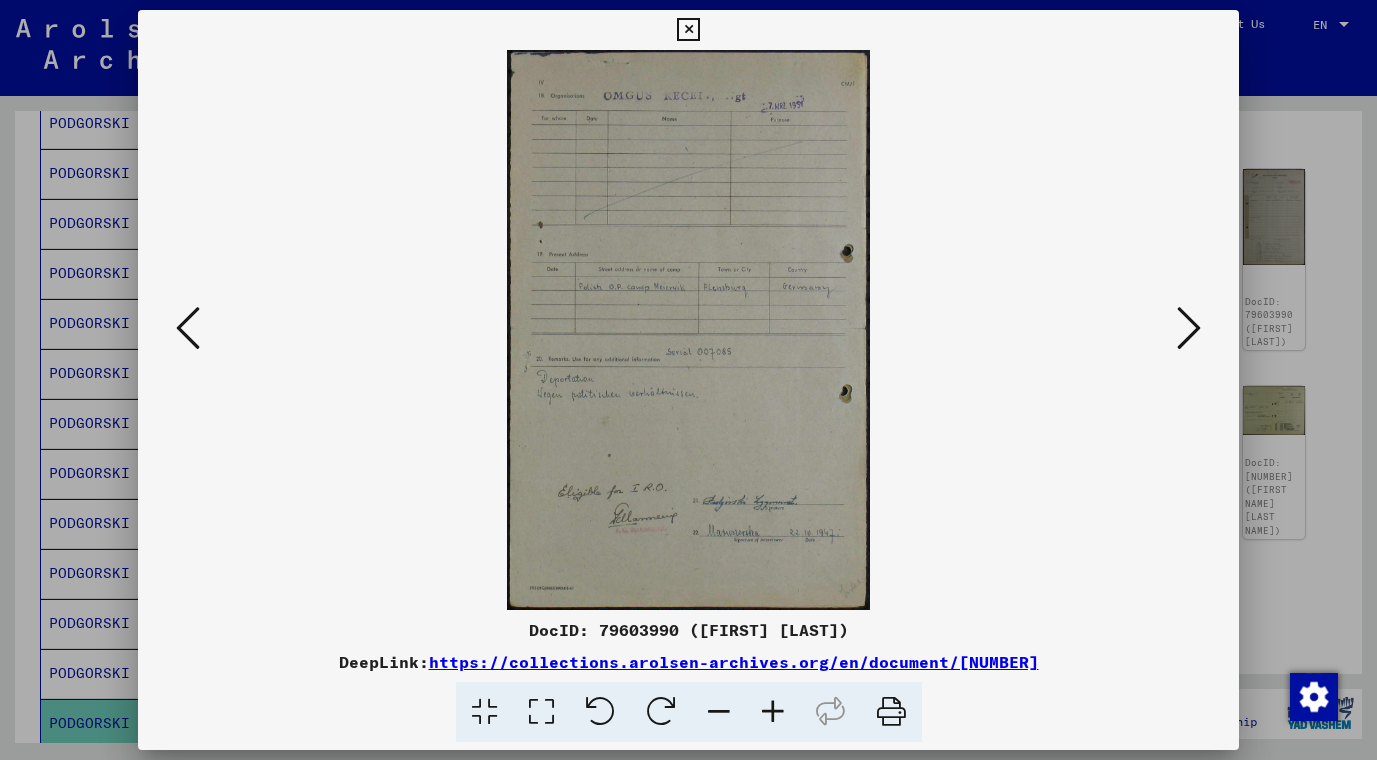 click at bounding box center [1189, 328] 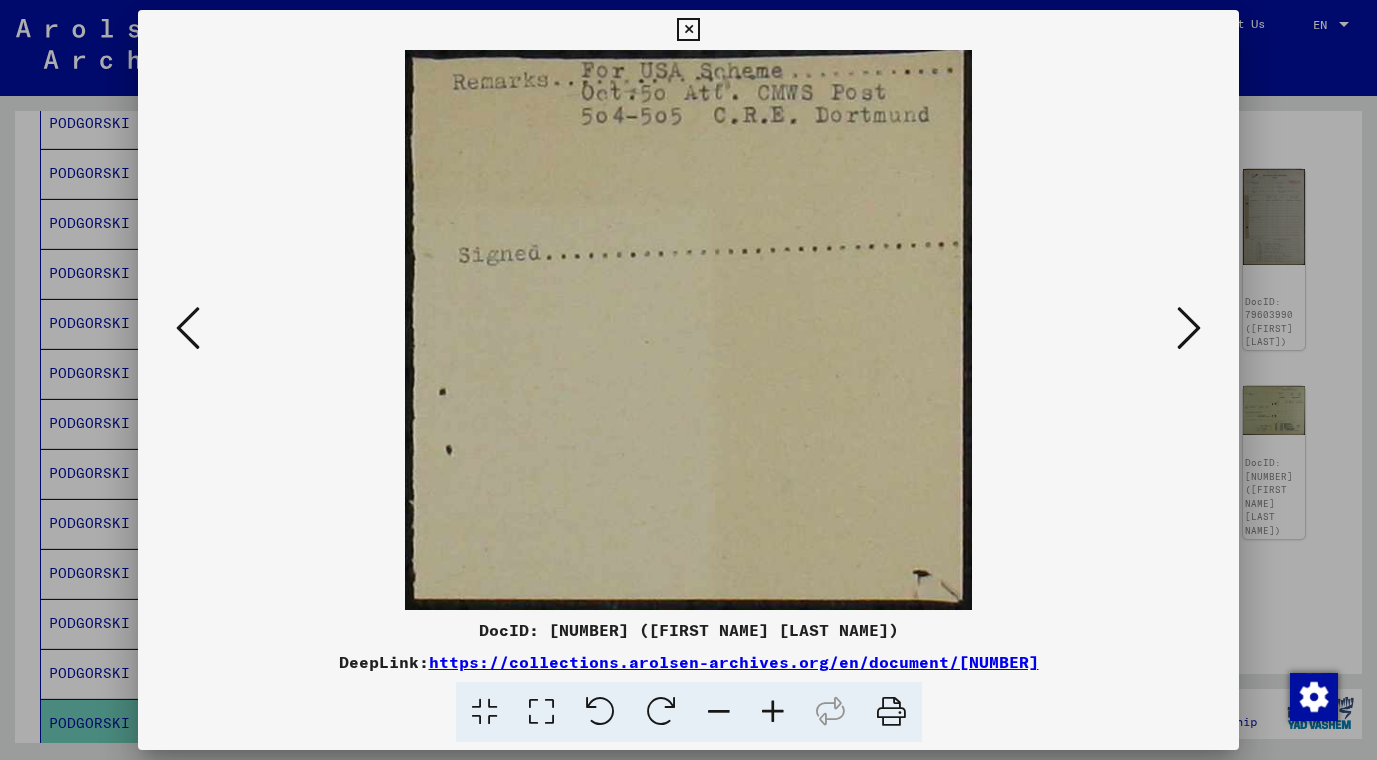 click at bounding box center [1189, 328] 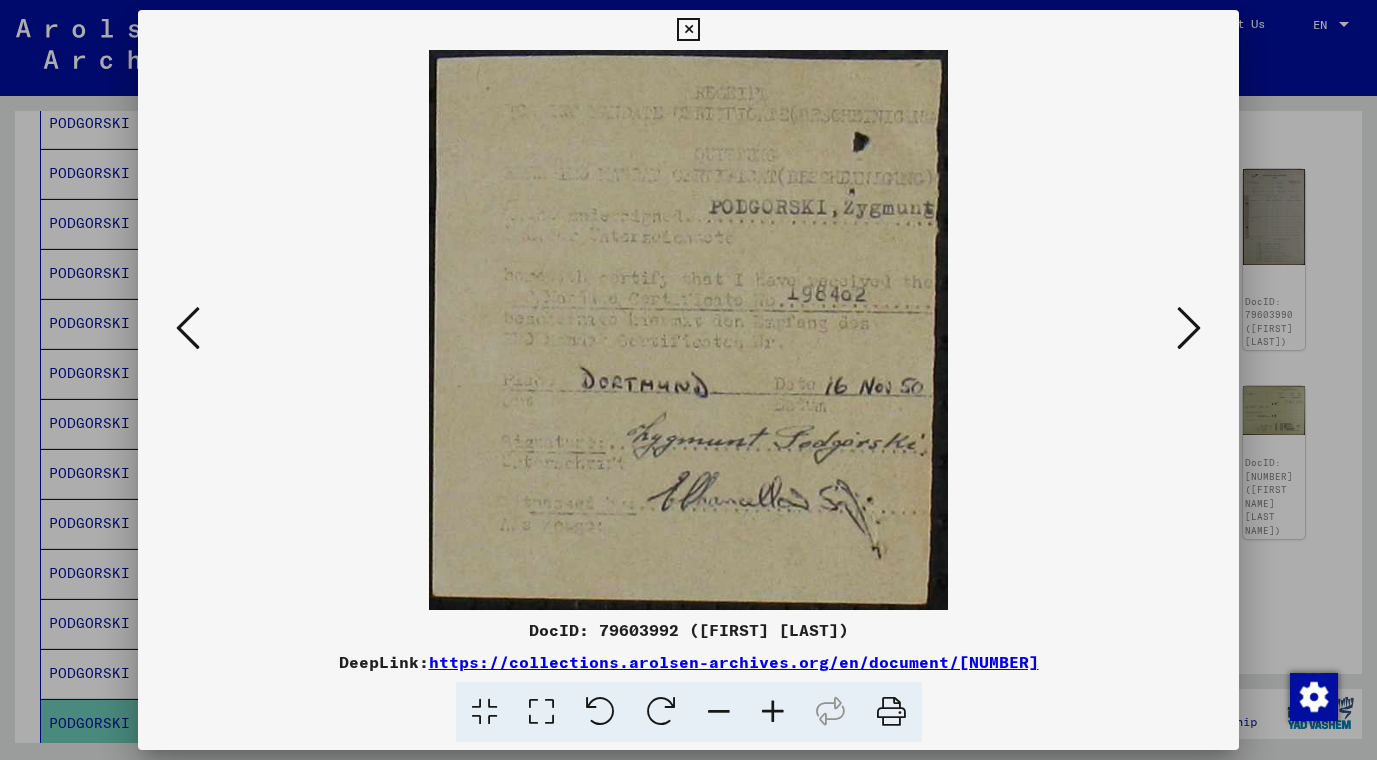 click at bounding box center [188, 329] 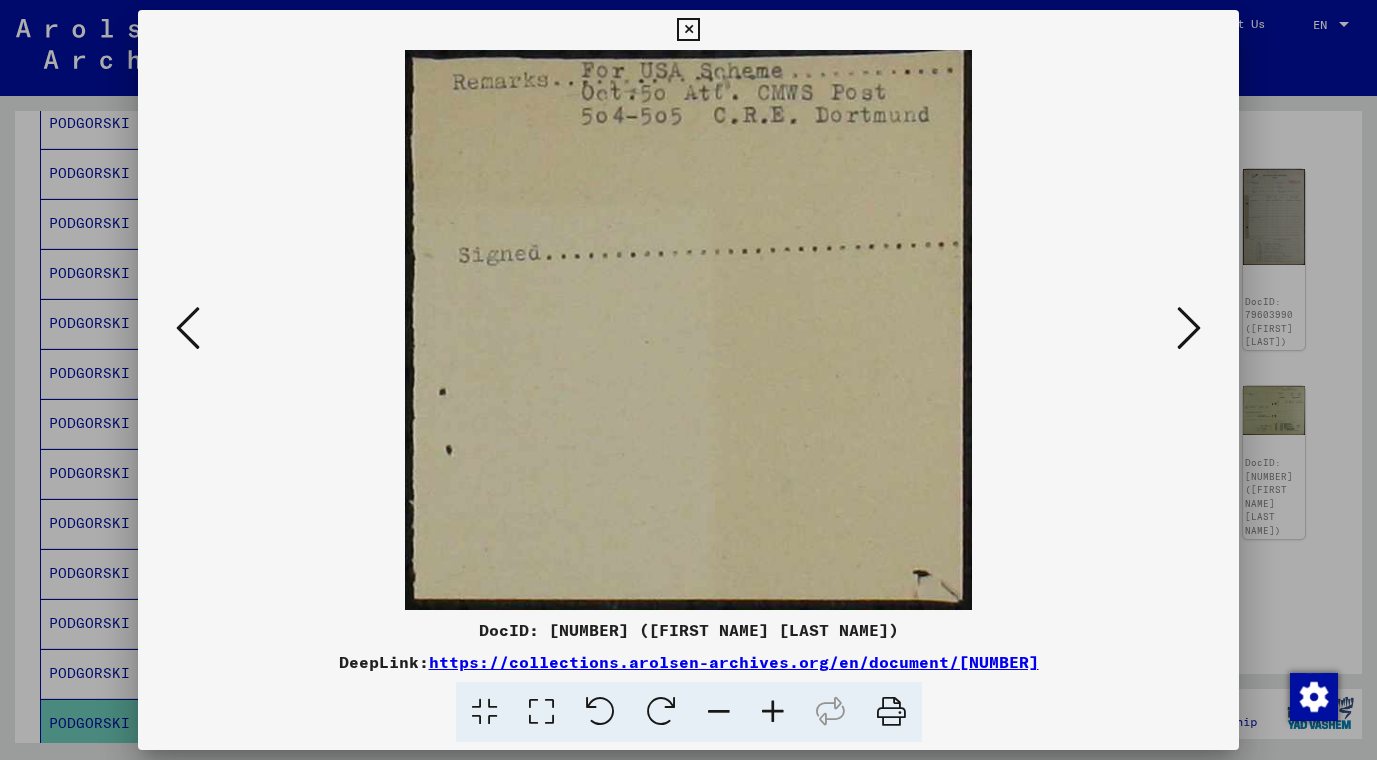 click at bounding box center (188, 329) 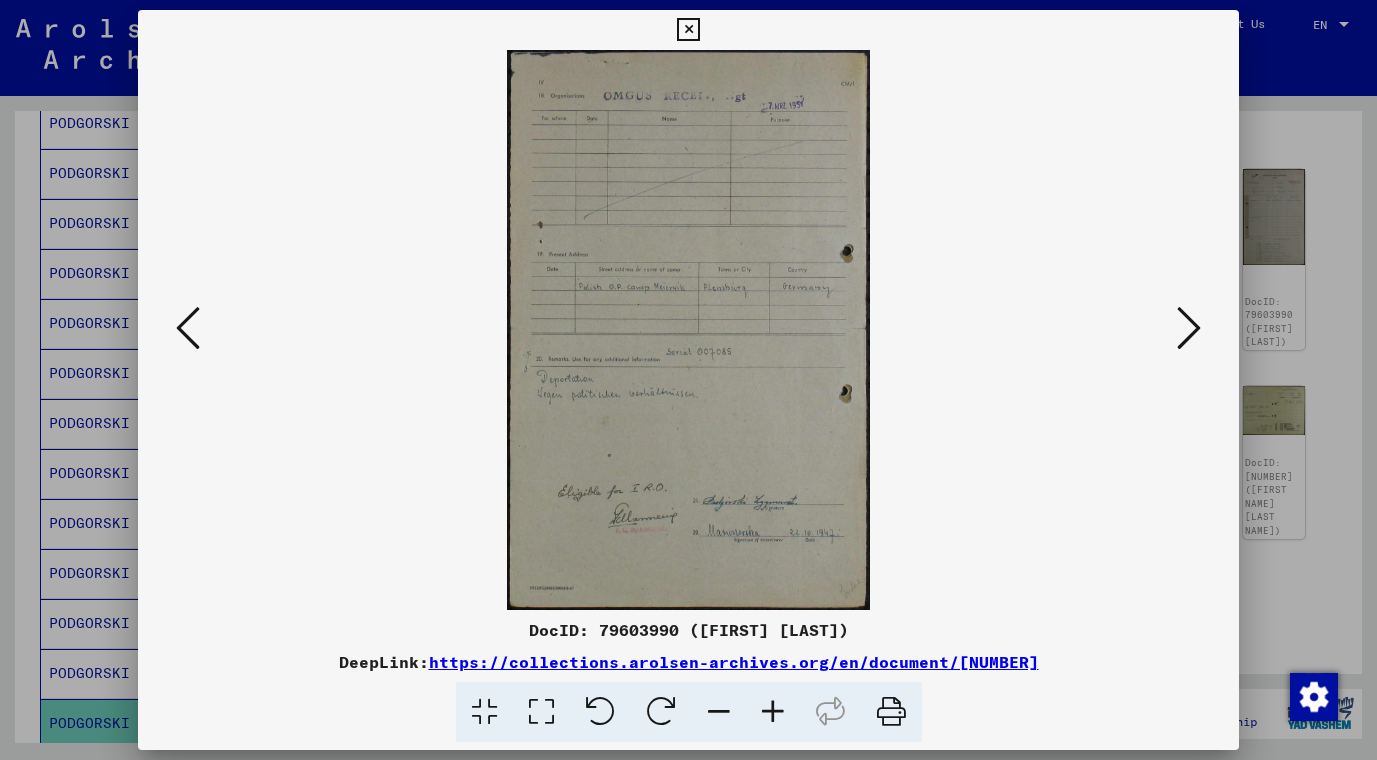 click at bounding box center (773, 712) 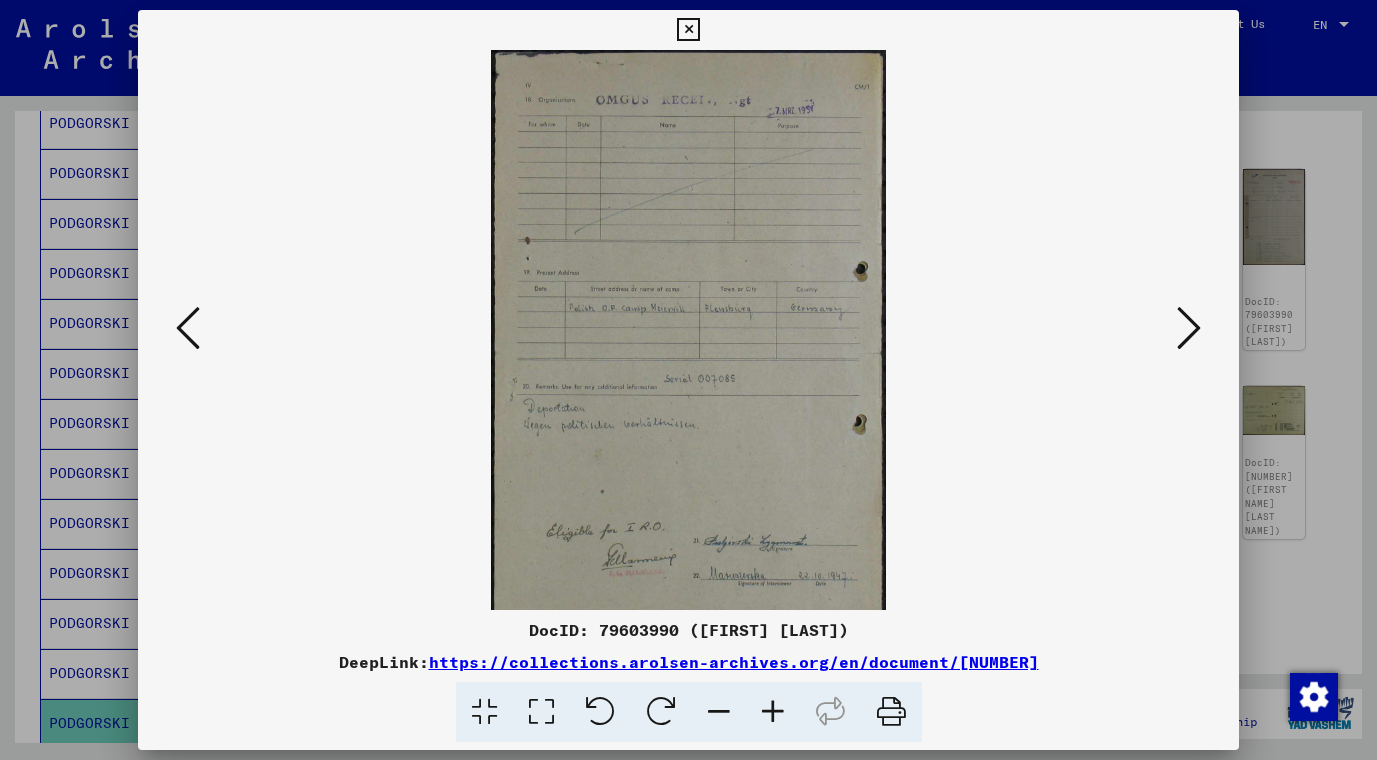 click at bounding box center (773, 712) 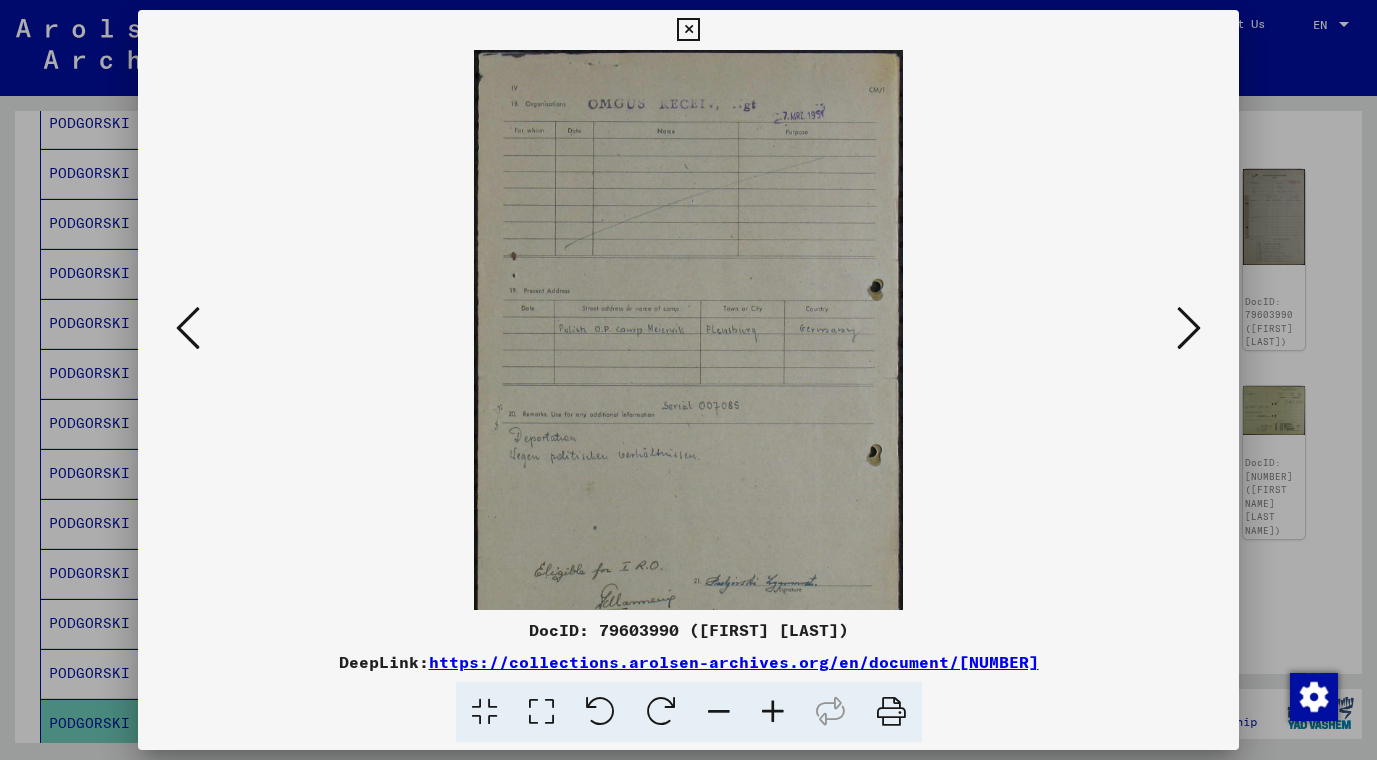 click at bounding box center (773, 712) 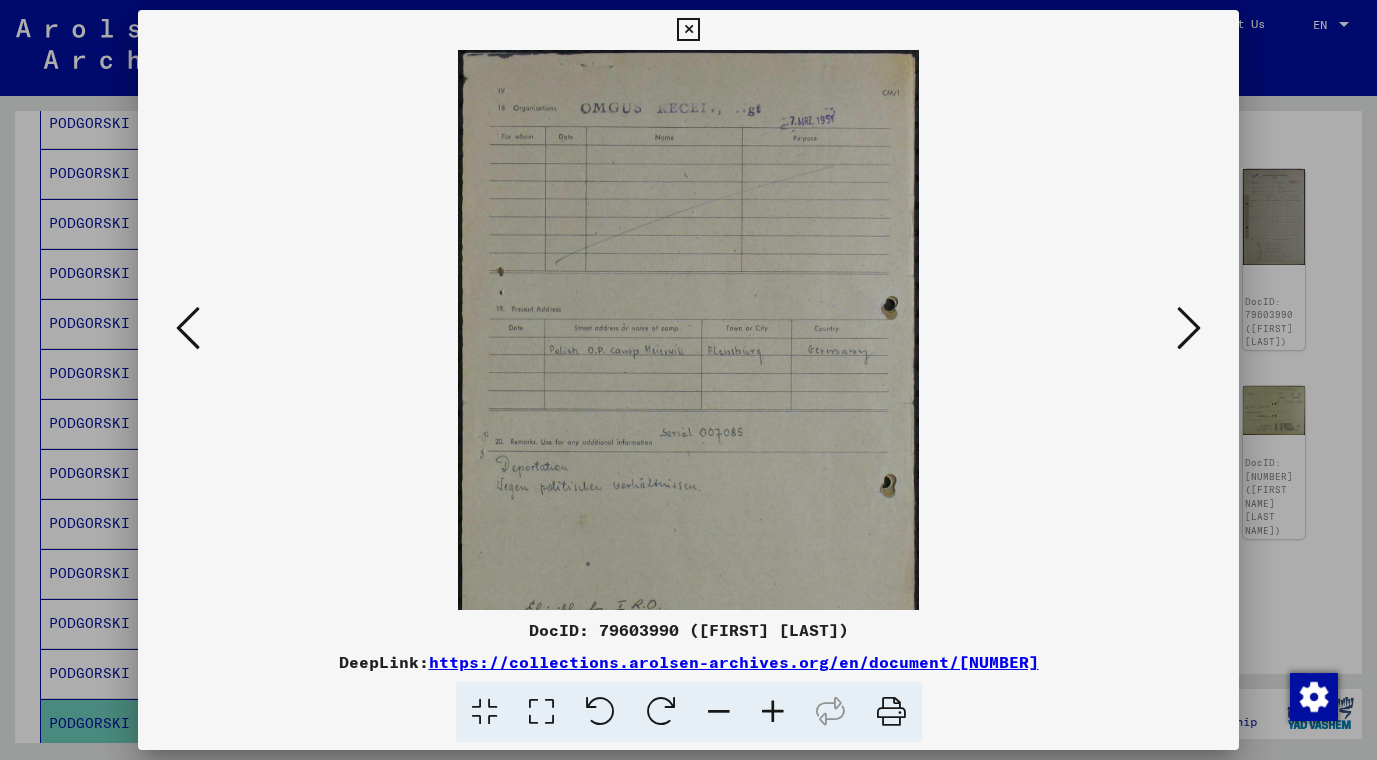 click at bounding box center (773, 712) 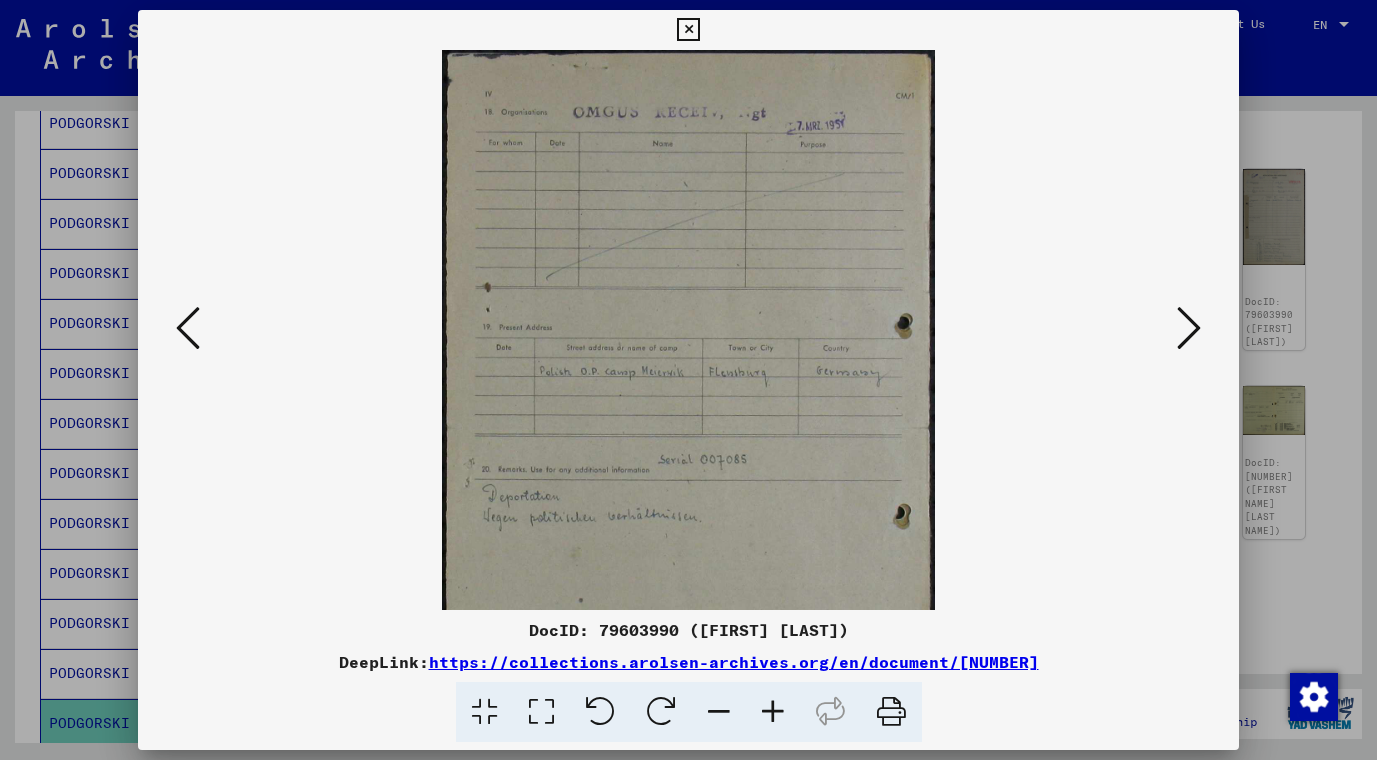 click at bounding box center (773, 712) 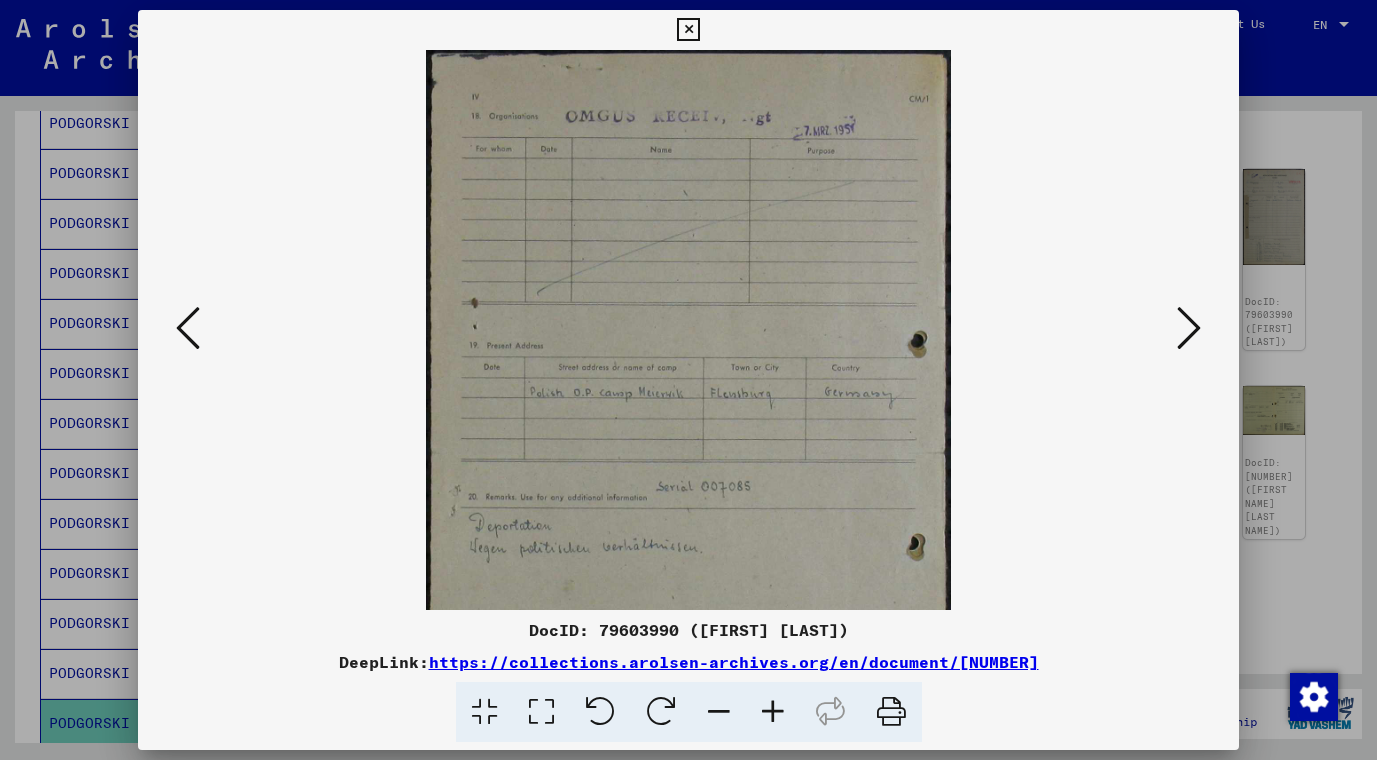 click at bounding box center [773, 712] 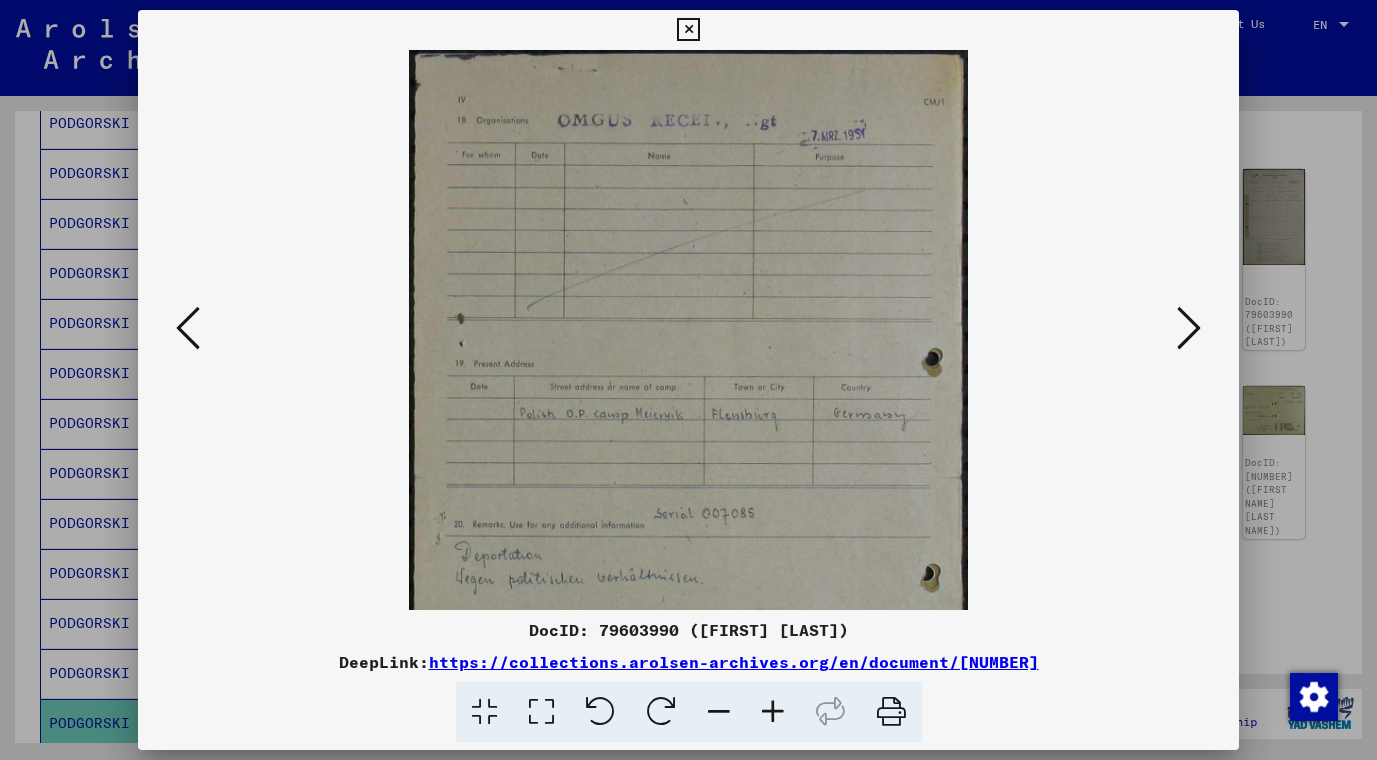 click at bounding box center (773, 712) 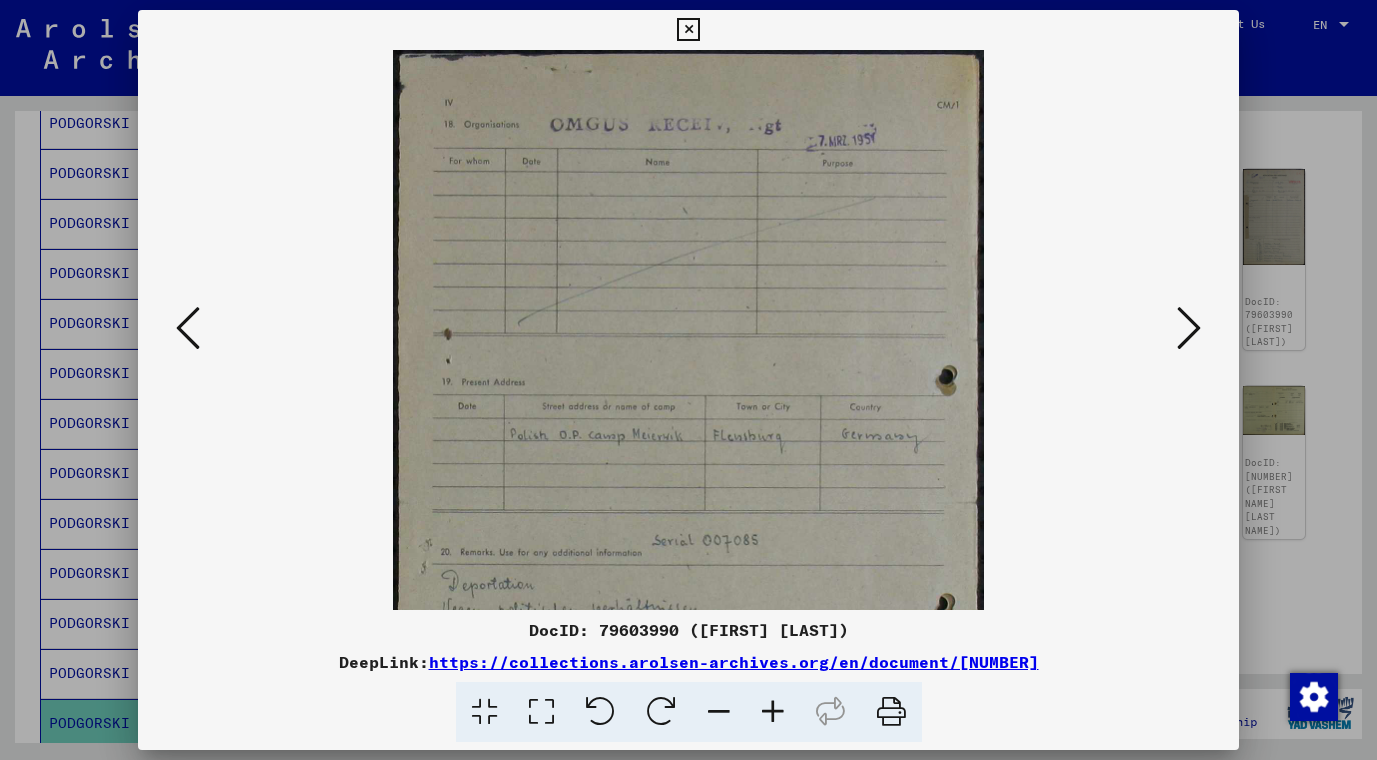 click at bounding box center [773, 712] 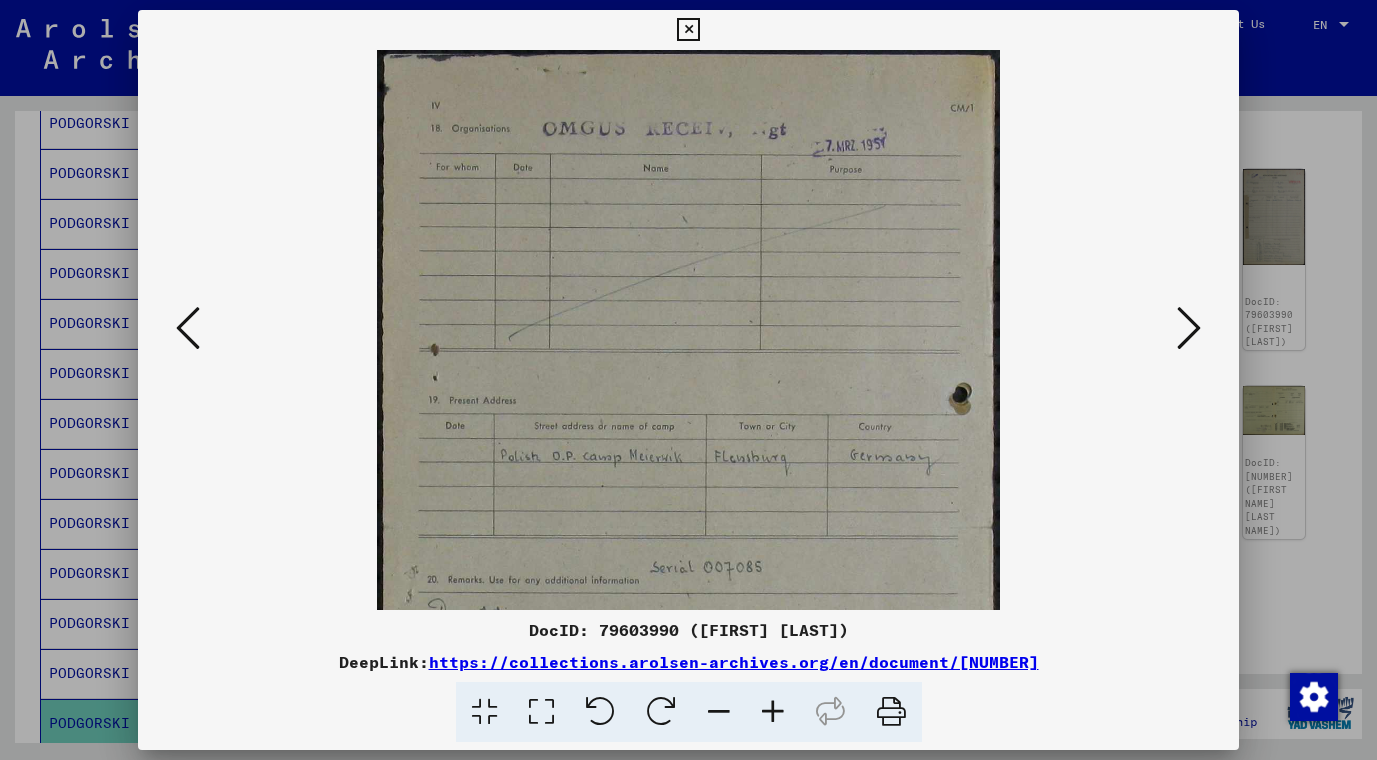 scroll, scrollTop: 163, scrollLeft: 0, axis: vertical 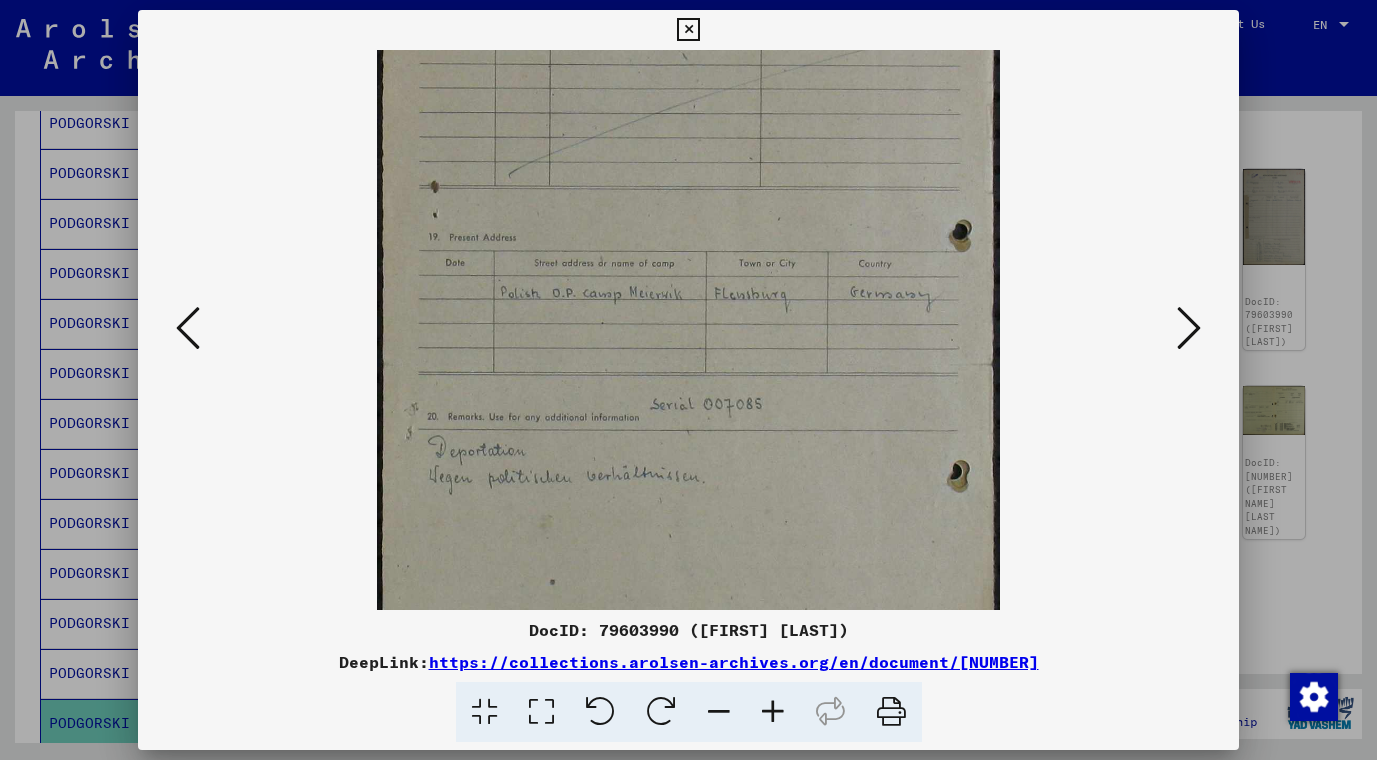 drag, startPoint x: 832, startPoint y: 414, endPoint x: 827, endPoint y: 341, distance: 73.171036 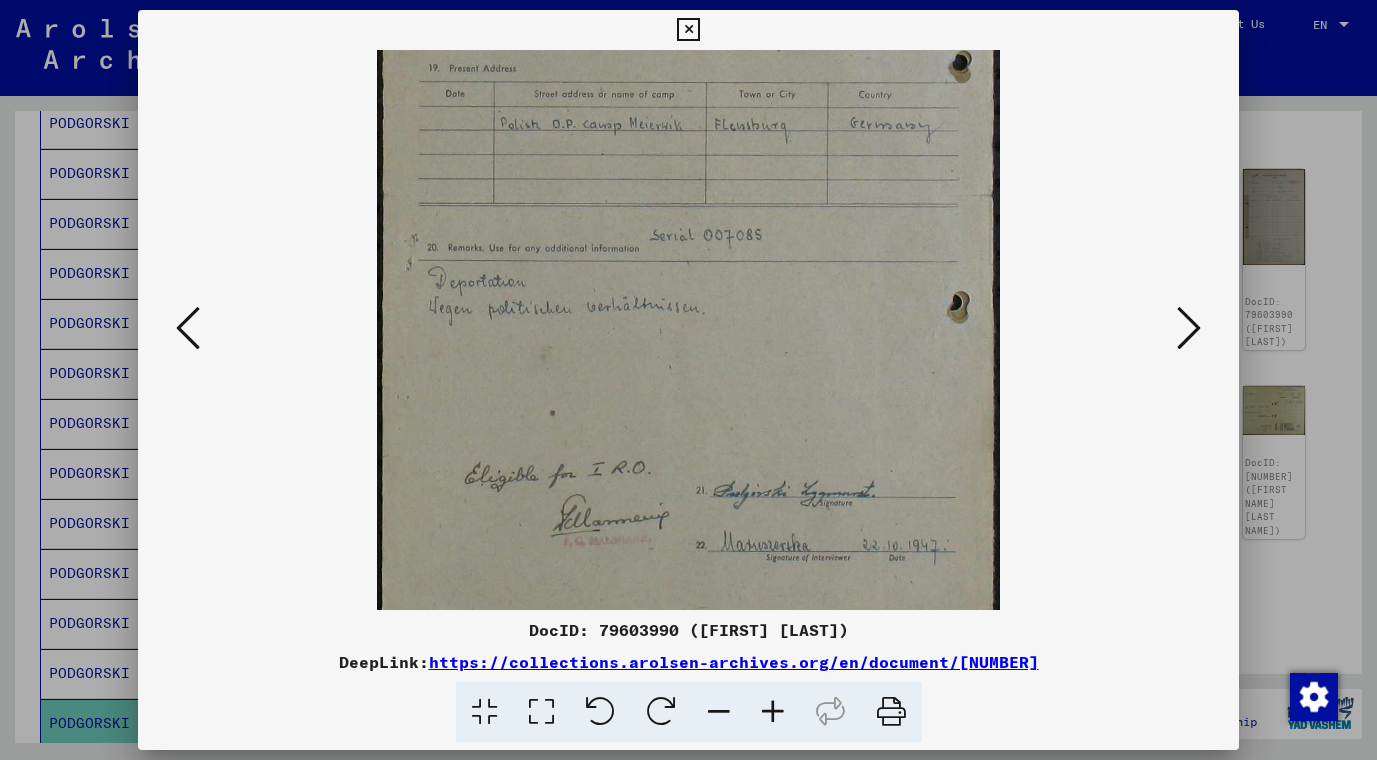 scroll, scrollTop: 344, scrollLeft: 0, axis: vertical 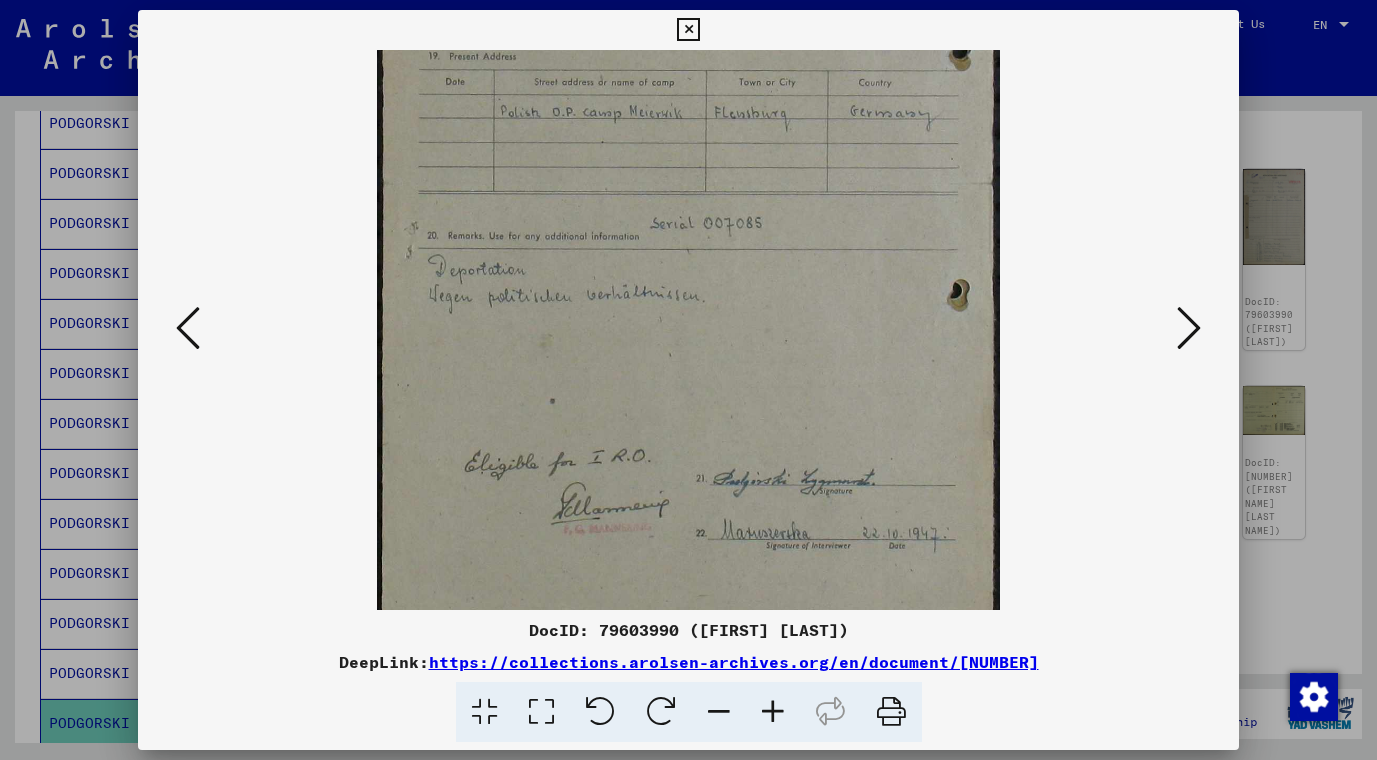 drag, startPoint x: 834, startPoint y: 400, endPoint x: 825, endPoint y: 219, distance: 181.22362 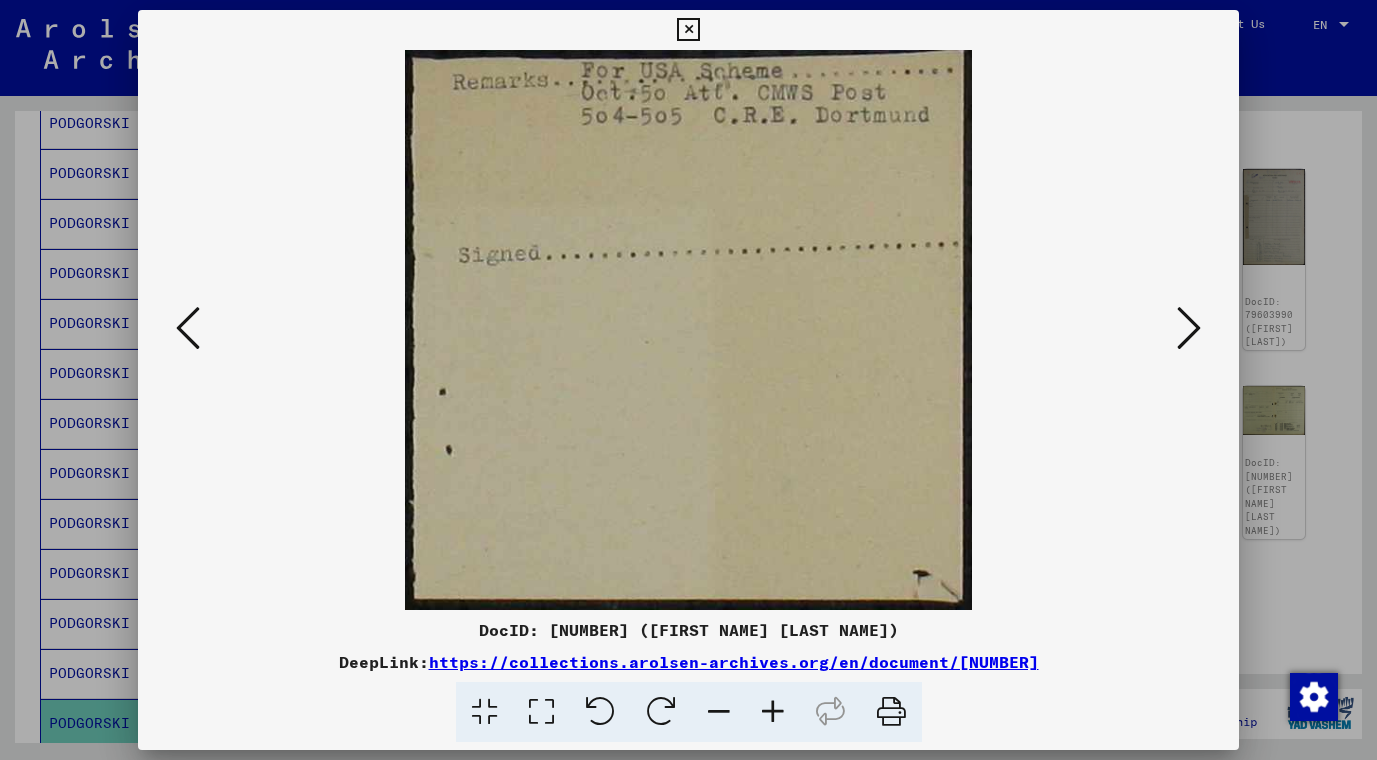 click at bounding box center (1189, 328) 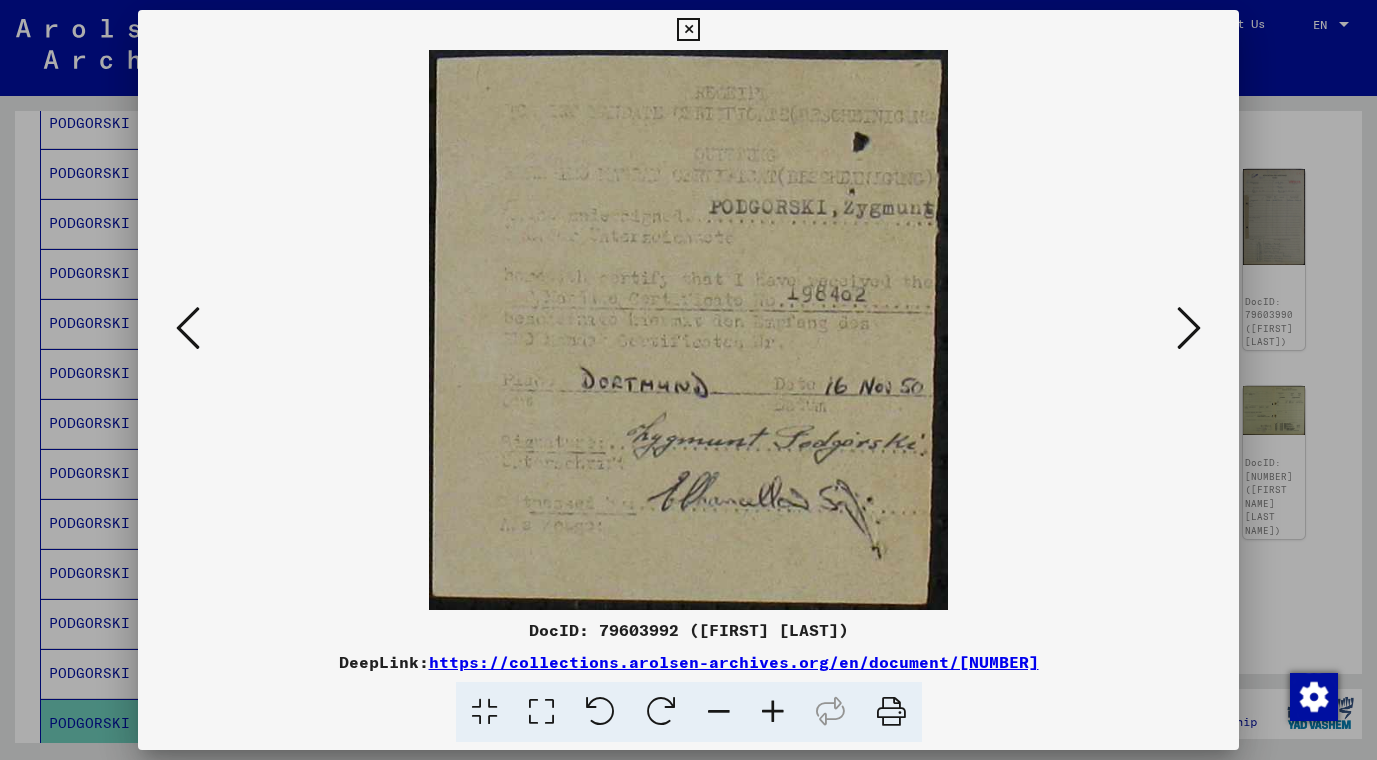 drag, startPoint x: 863, startPoint y: 277, endPoint x: 672, endPoint y: 284, distance: 191.12823 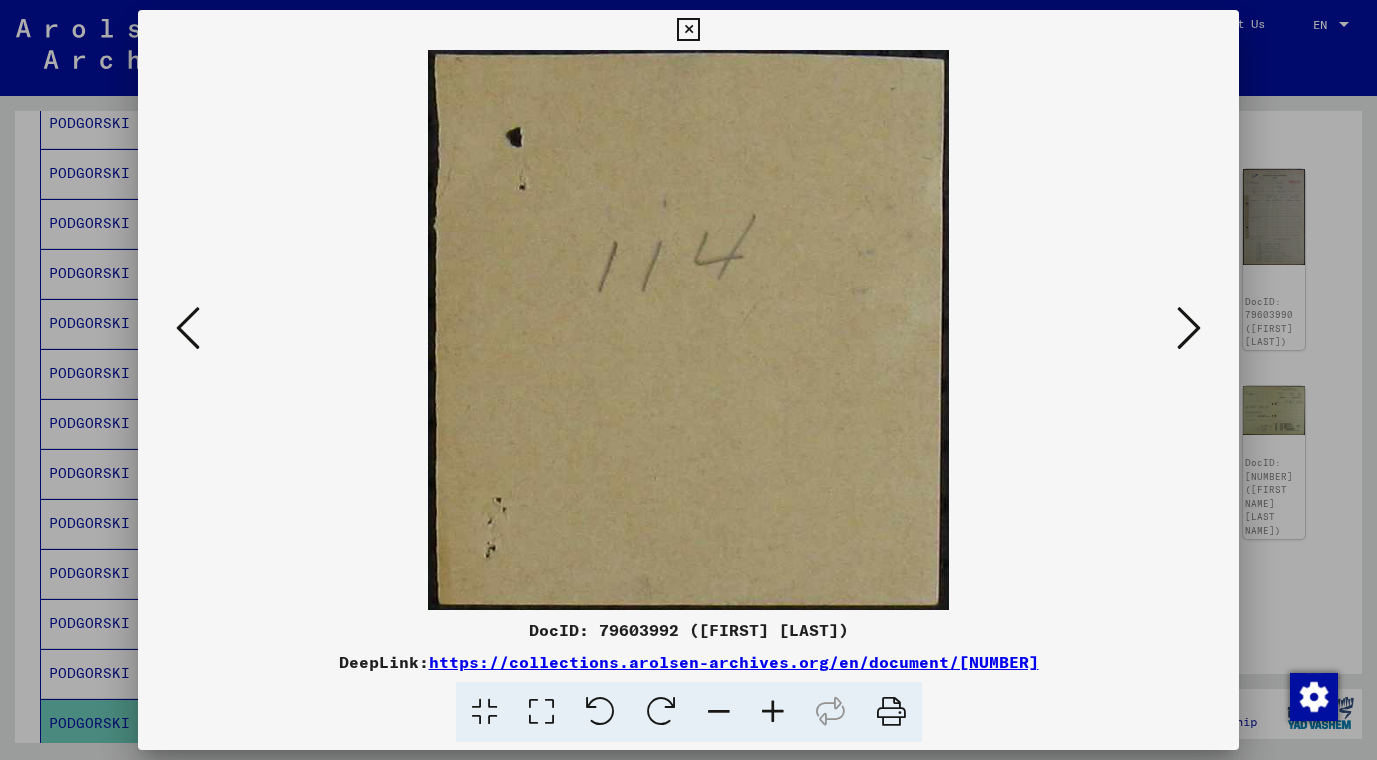 click at bounding box center [1189, 328] 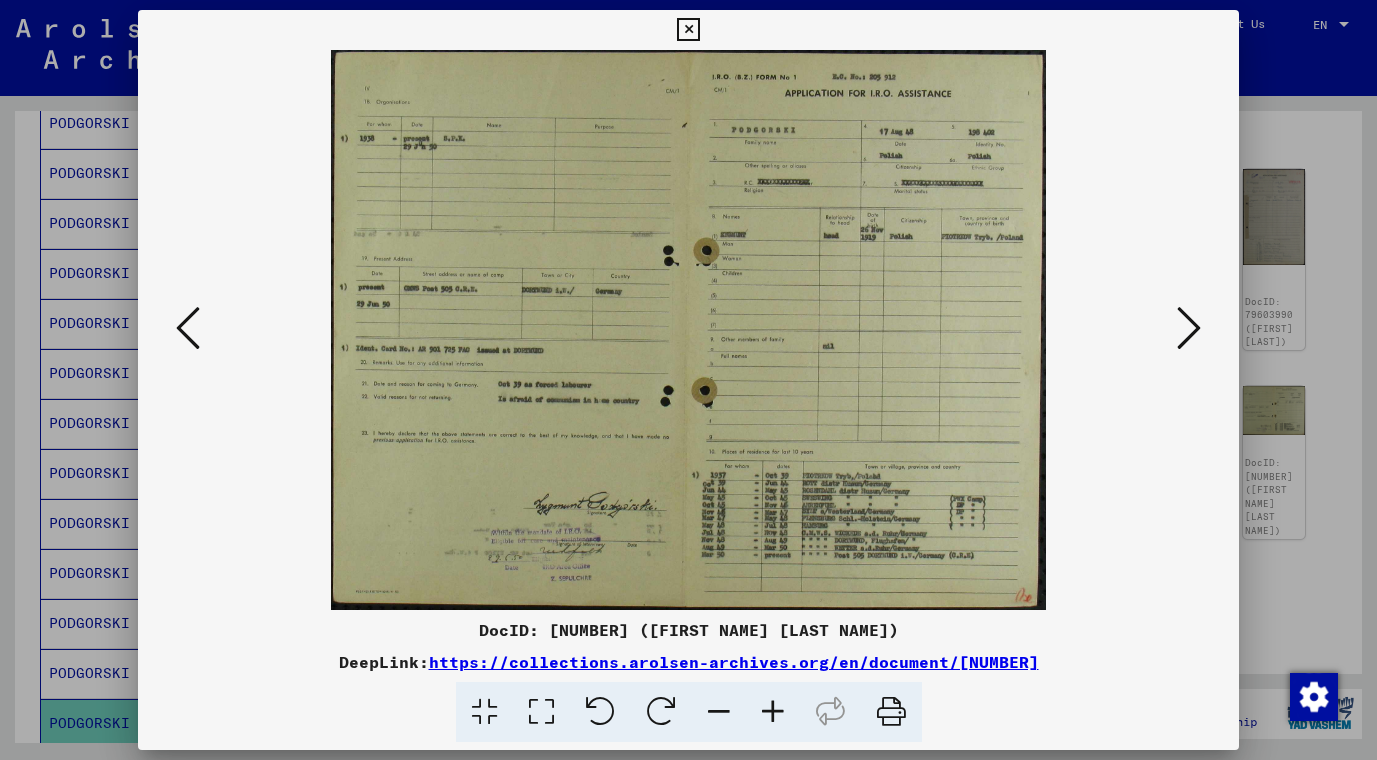 click at bounding box center [1189, 328] 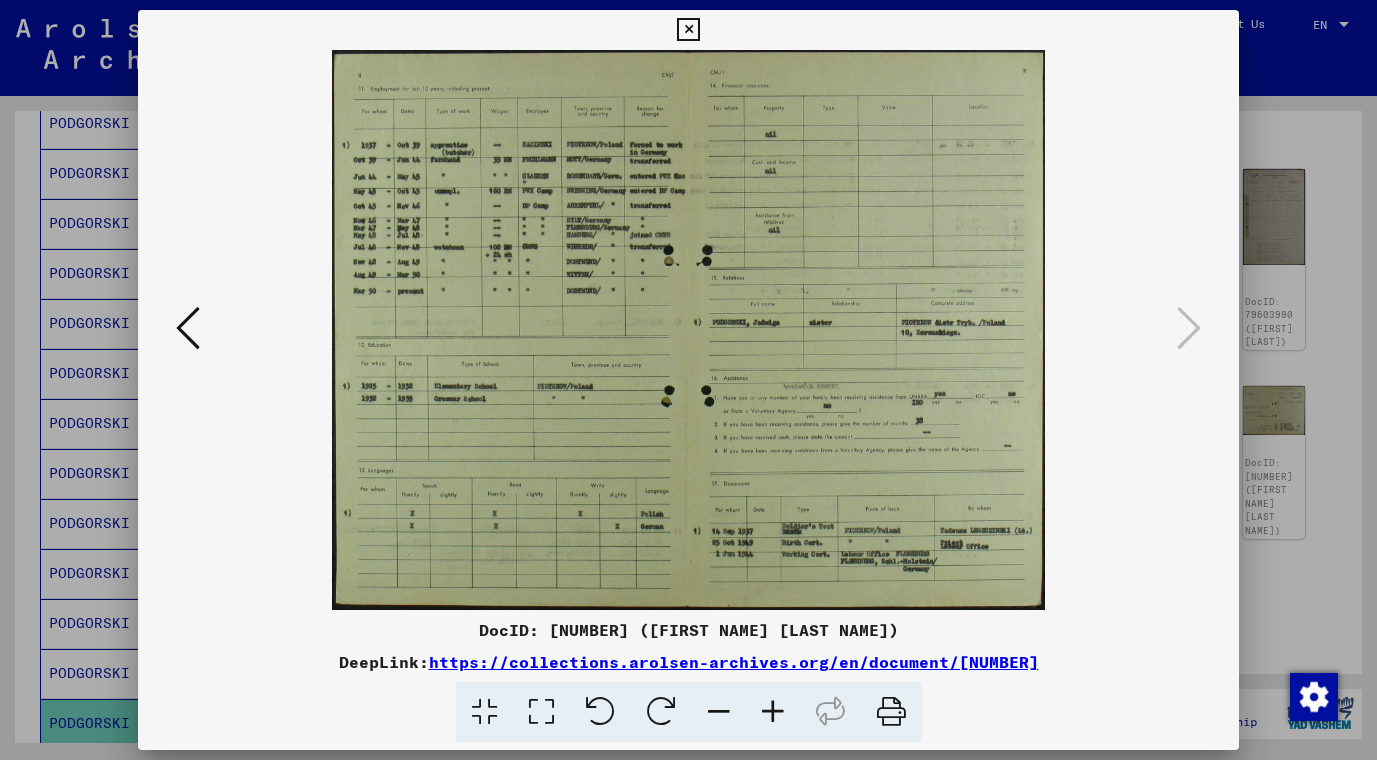 click at bounding box center [689, 330] 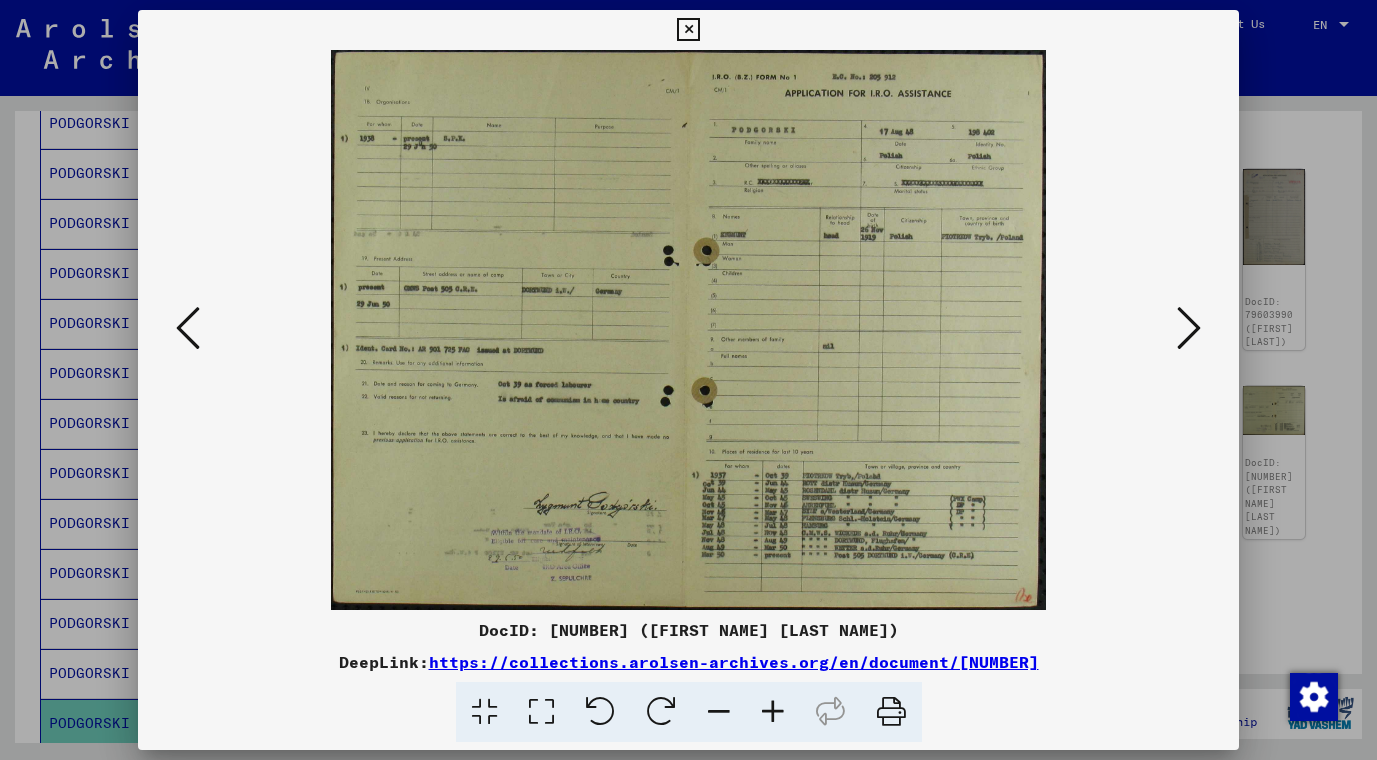 click at bounding box center (1189, 328) 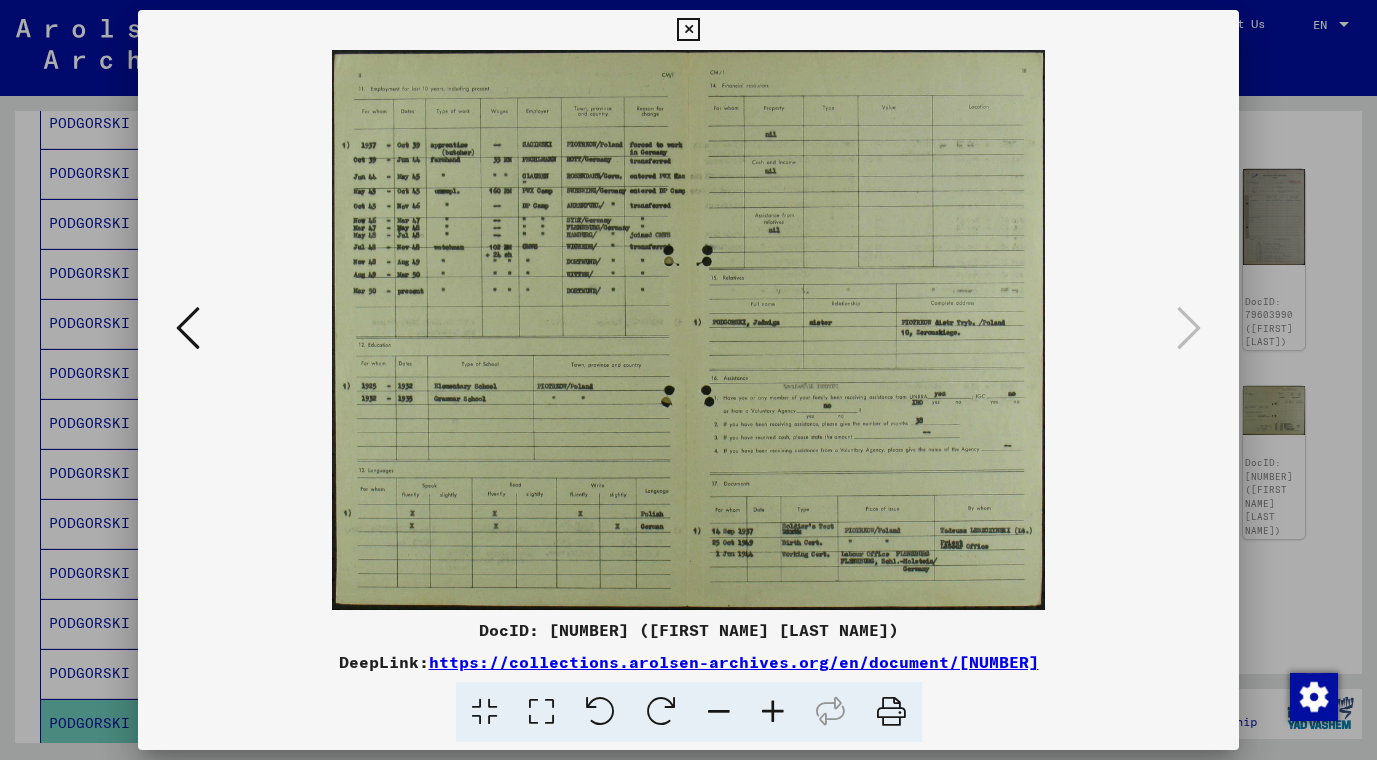 click at bounding box center (188, 328) 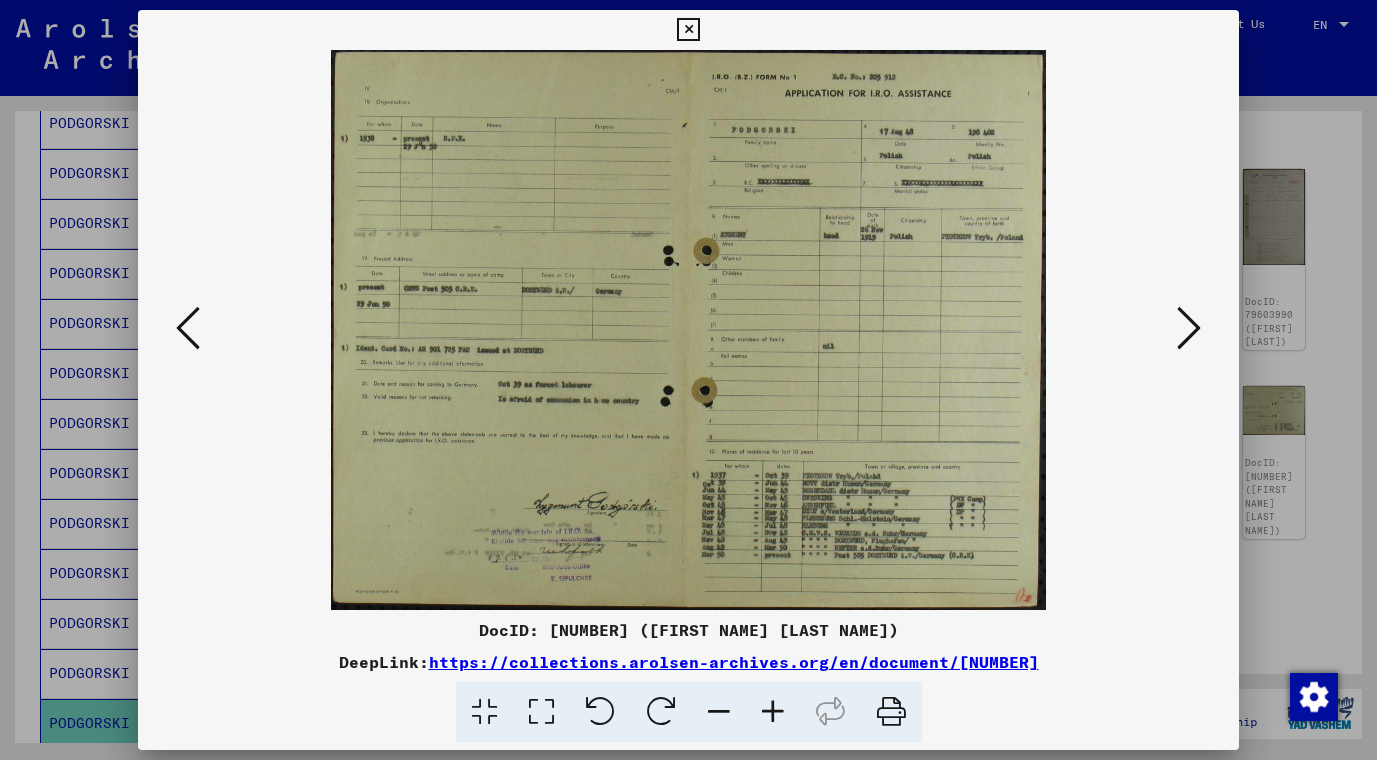 click at bounding box center (188, 328) 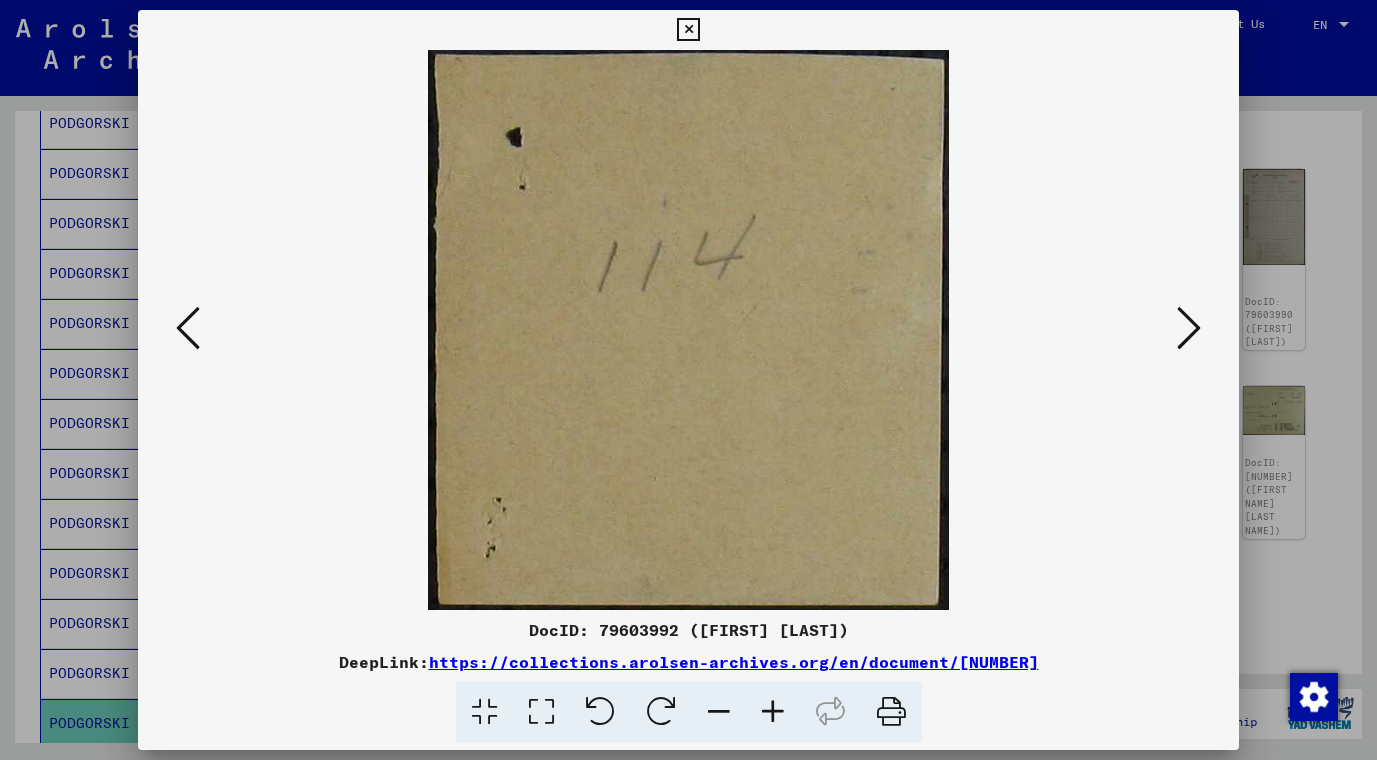 click at bounding box center (188, 328) 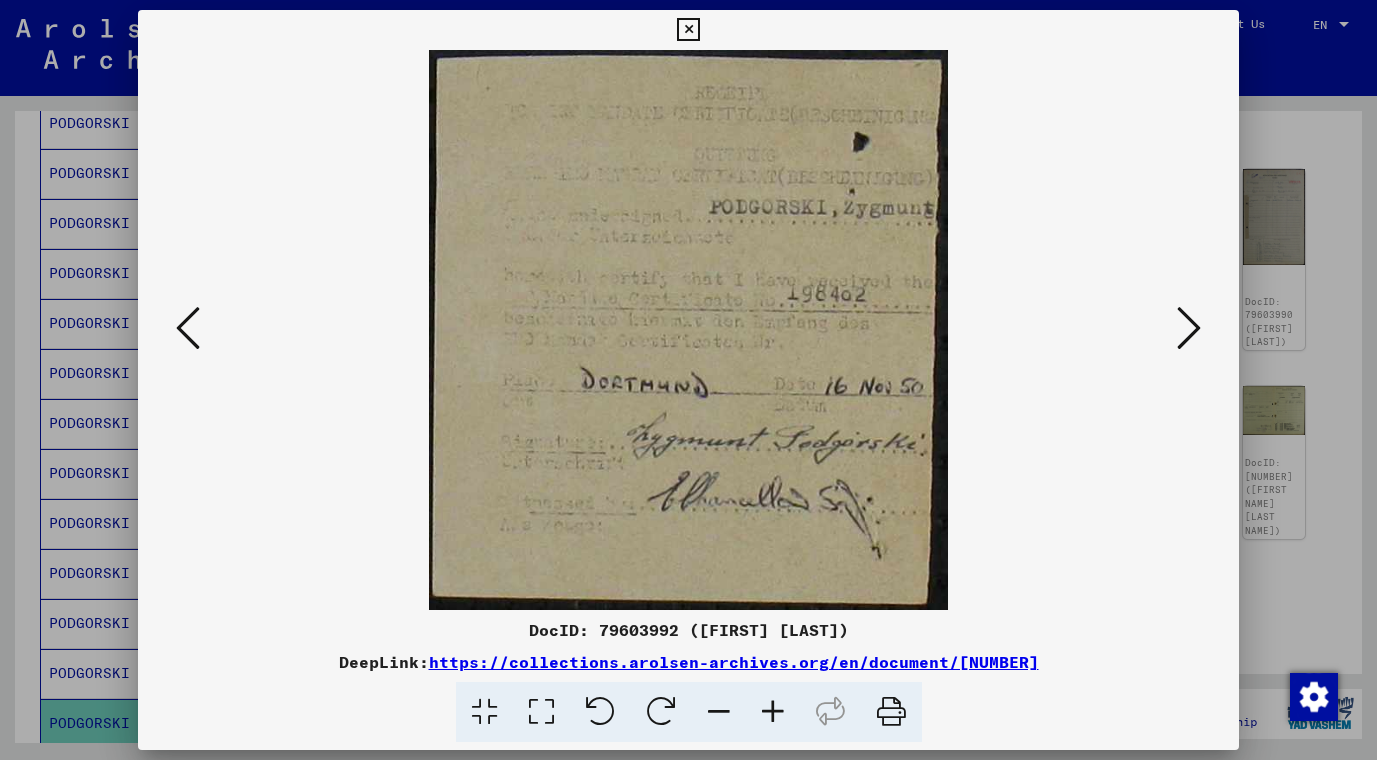 click at bounding box center (188, 328) 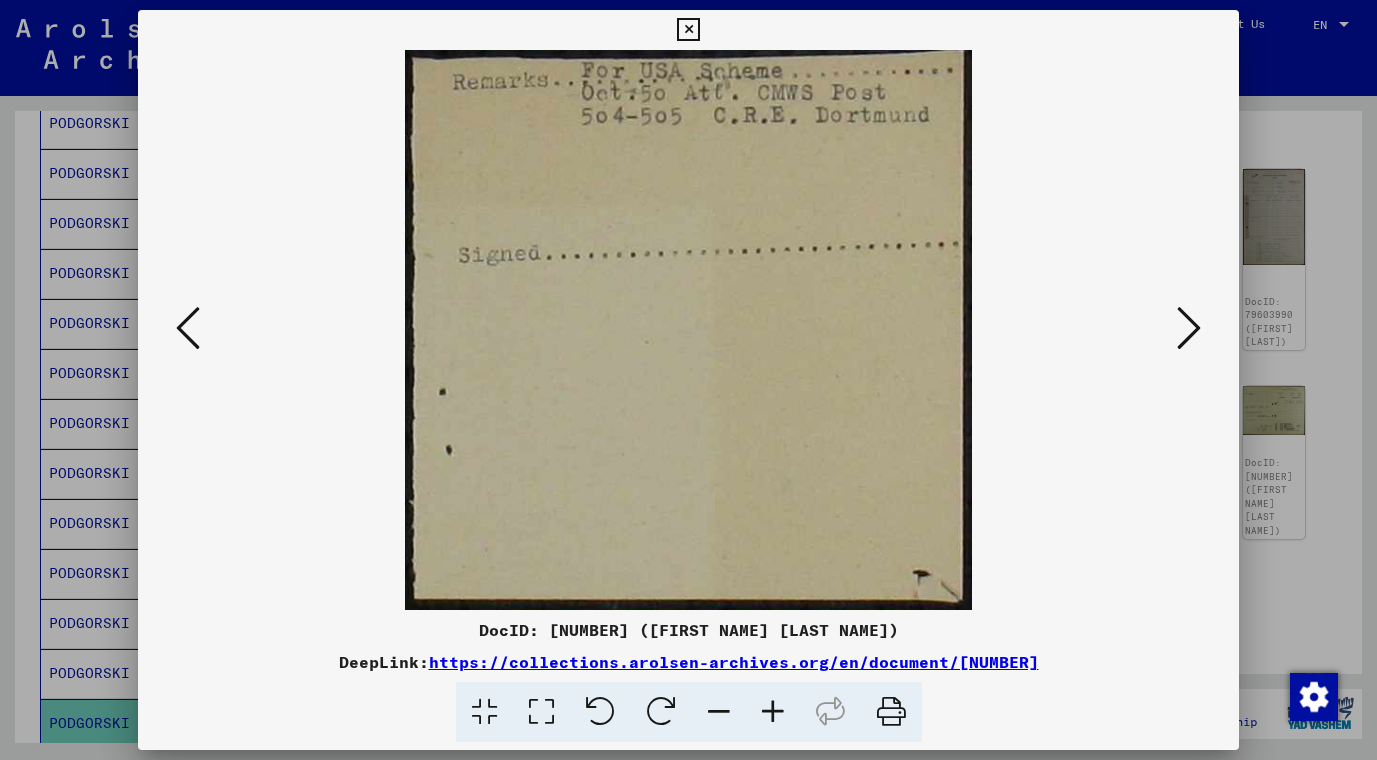 click at bounding box center [188, 328] 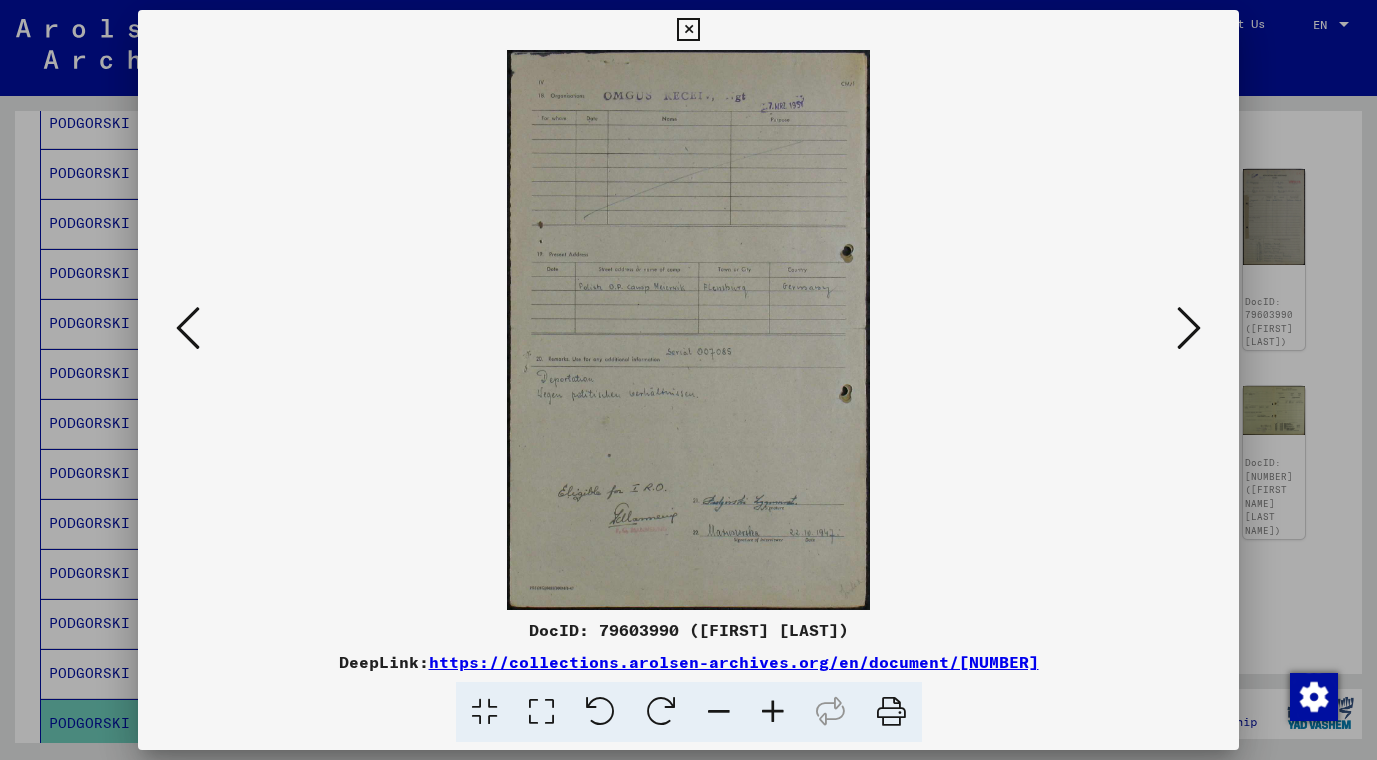 click at bounding box center (188, 328) 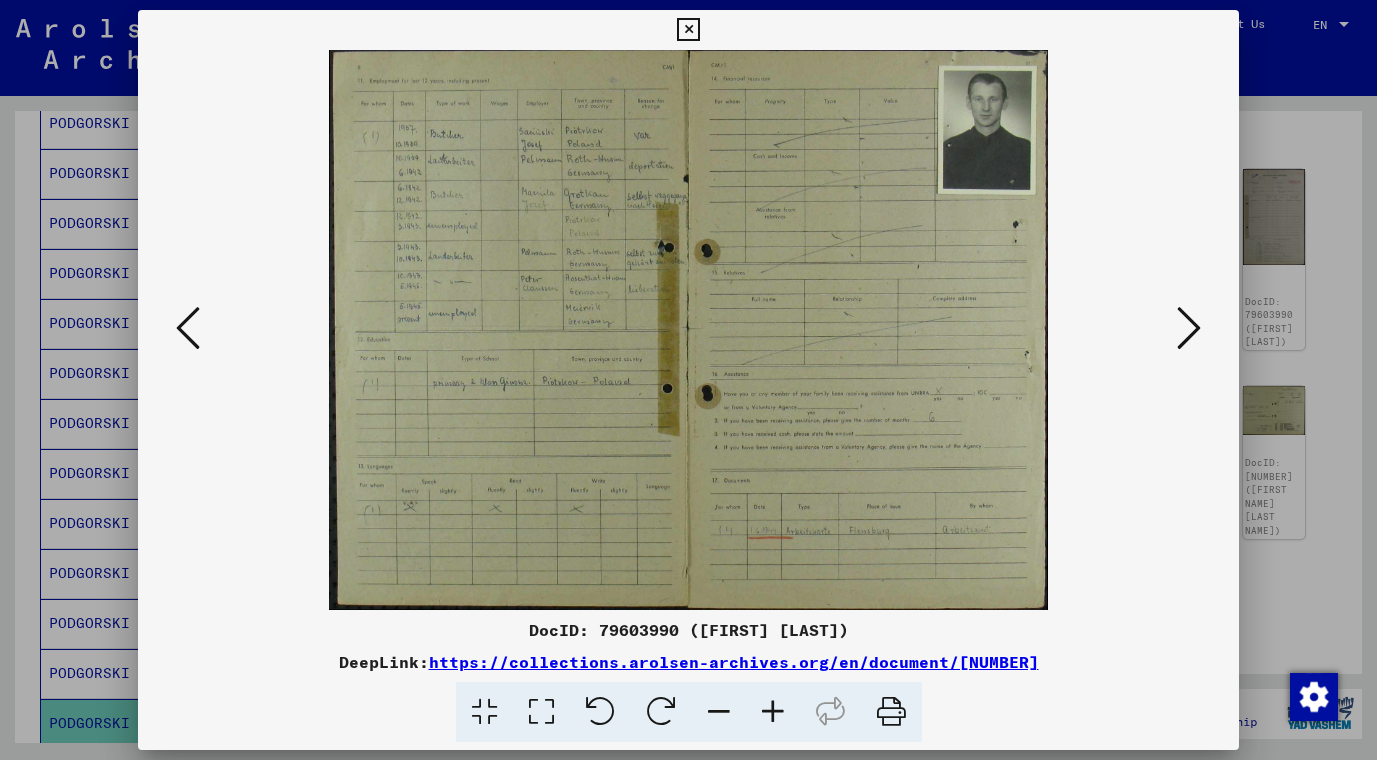 click at bounding box center [688, 30] 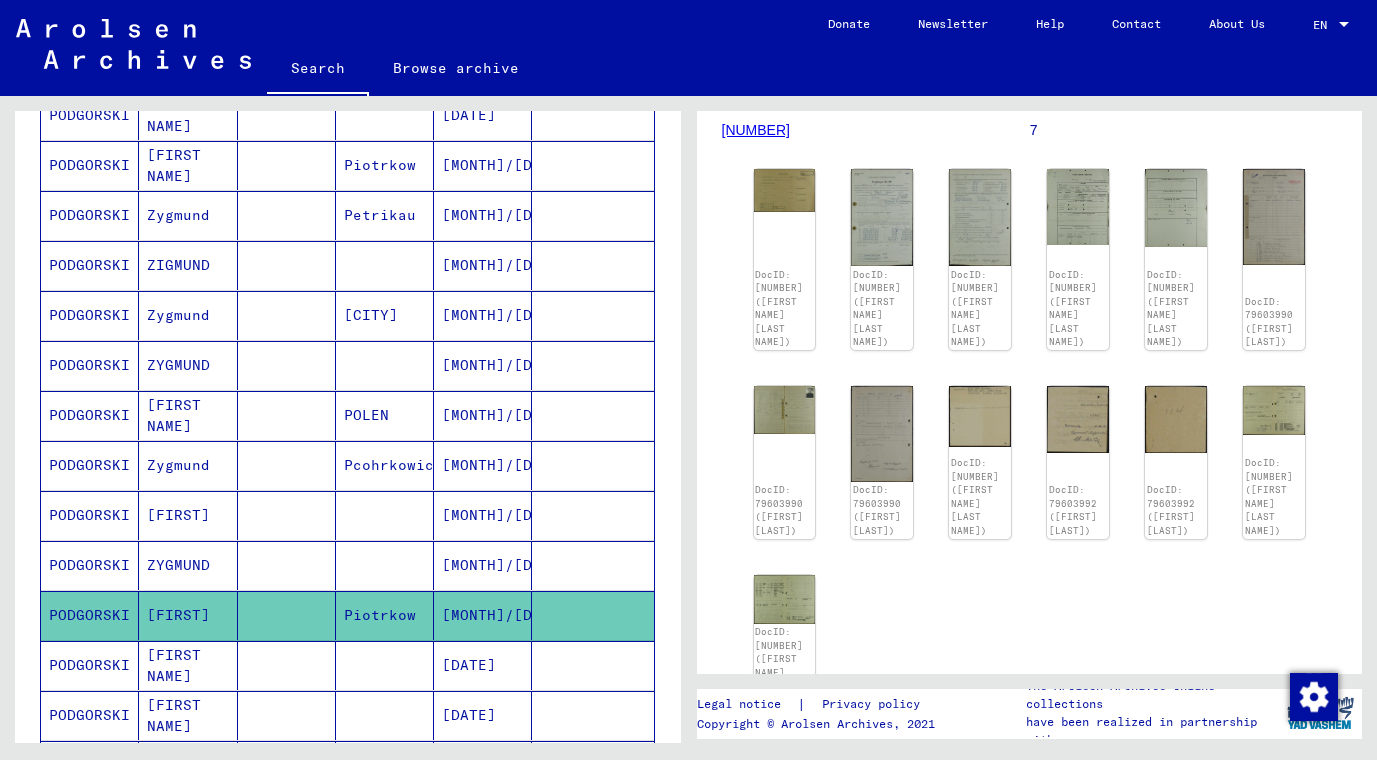 scroll, scrollTop: 972, scrollLeft: 0, axis: vertical 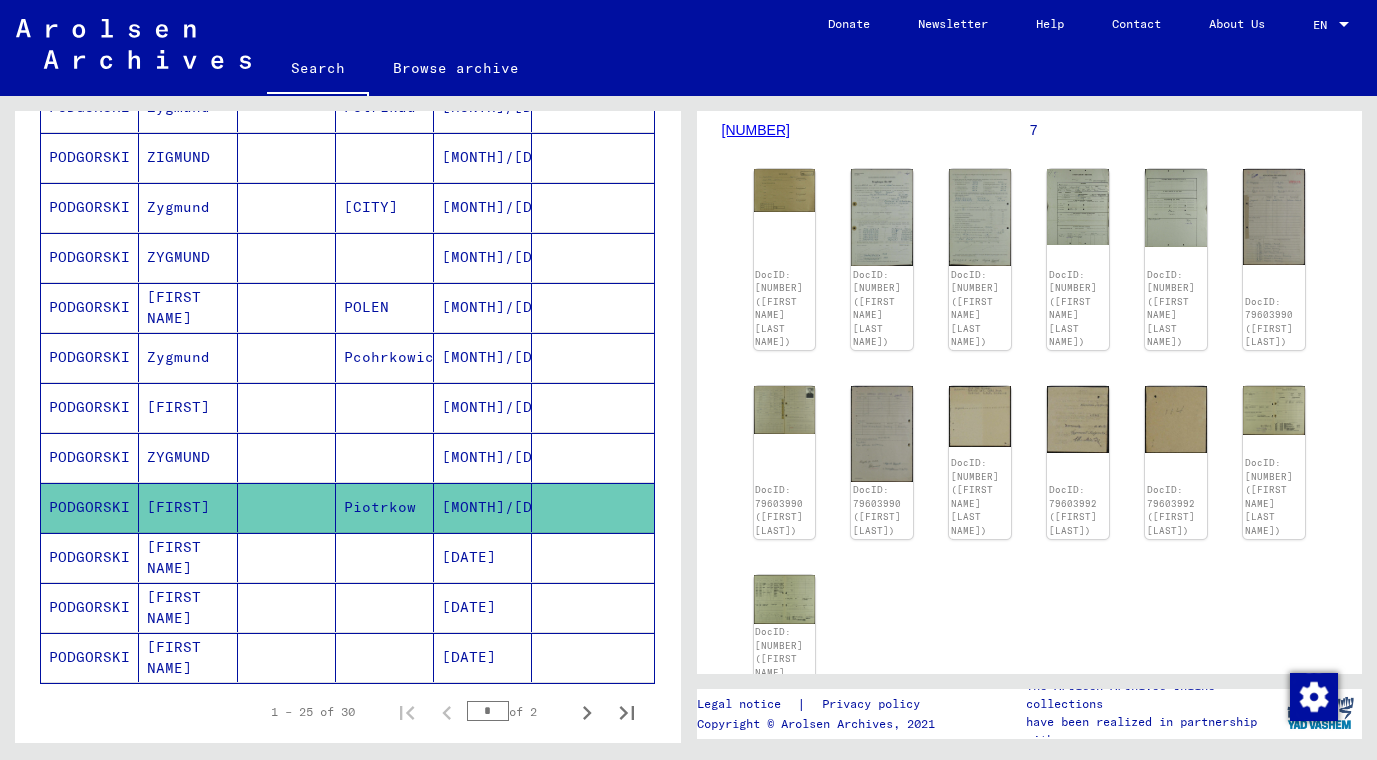 click on "PODGORSKI" 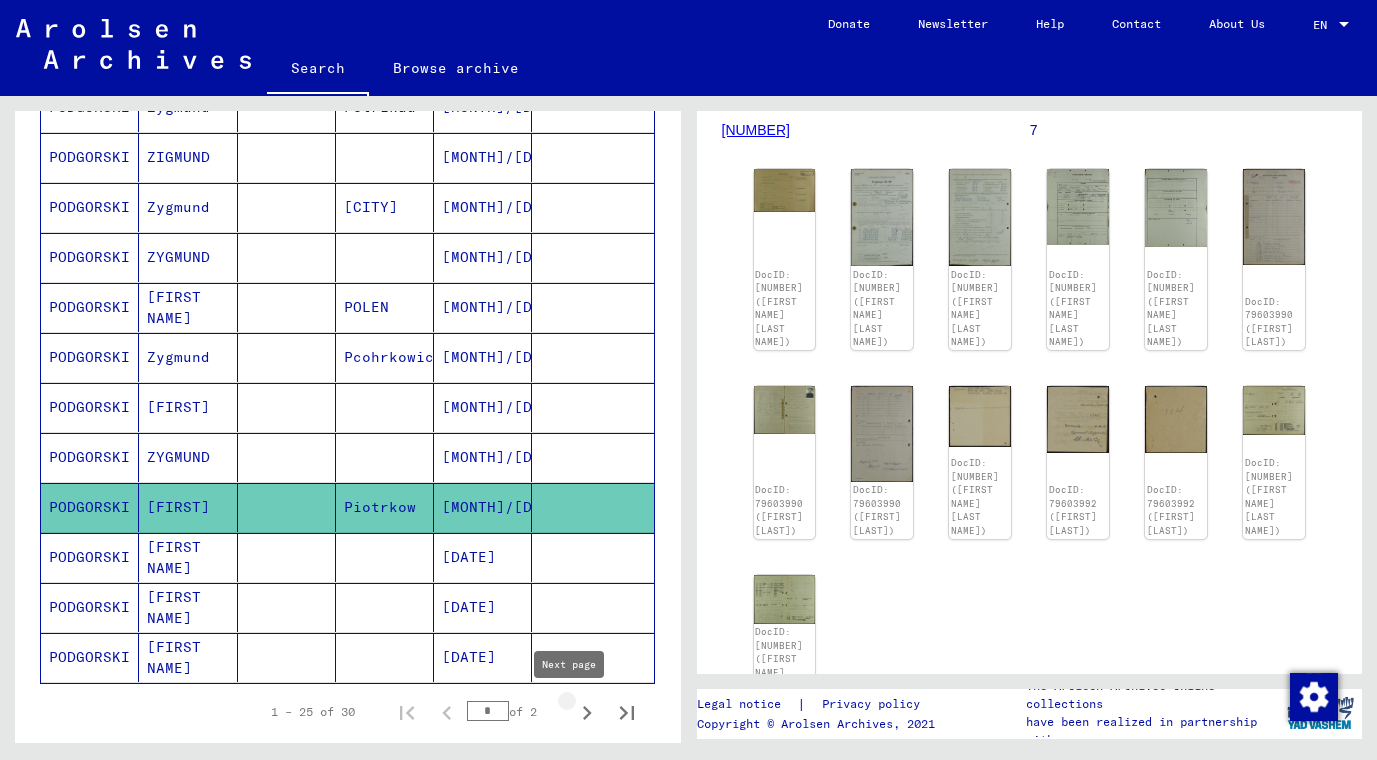 click 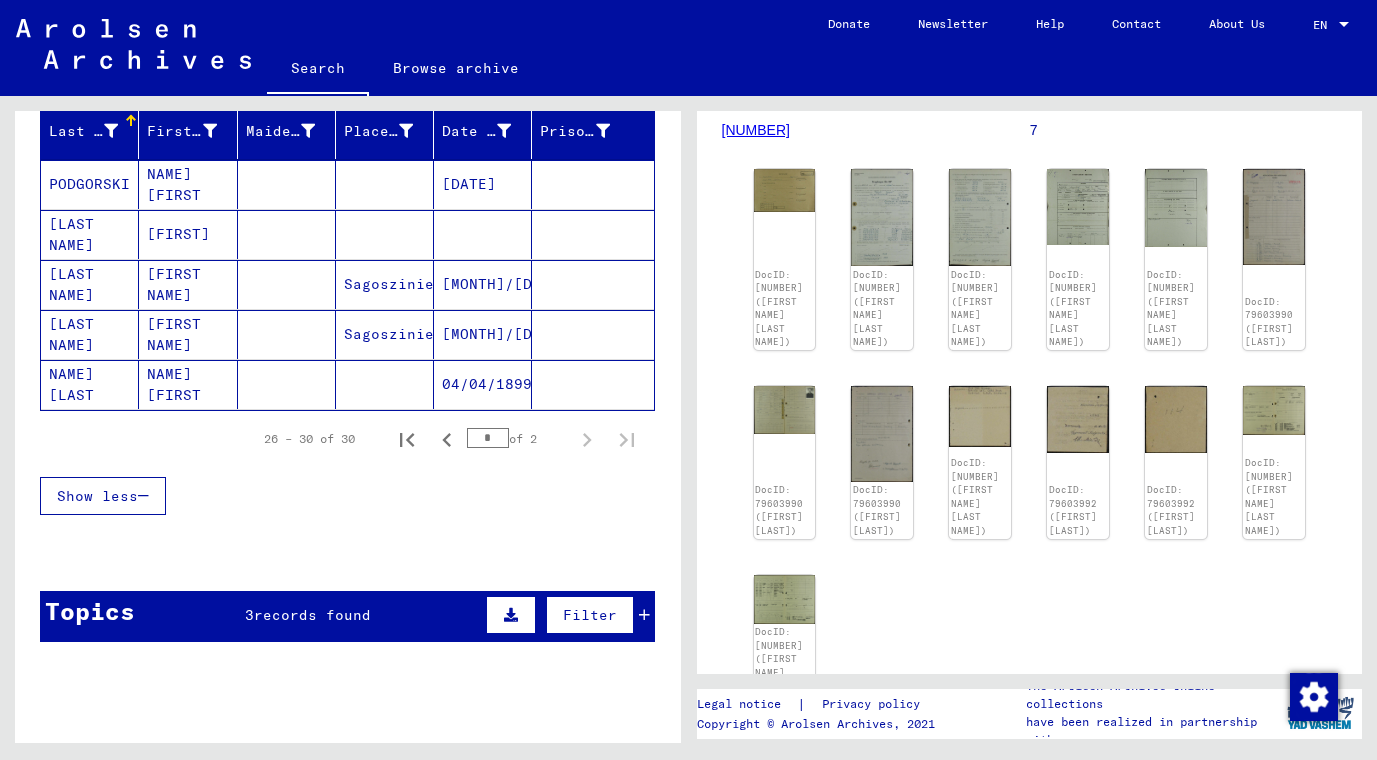 scroll, scrollTop: 176, scrollLeft: 0, axis: vertical 